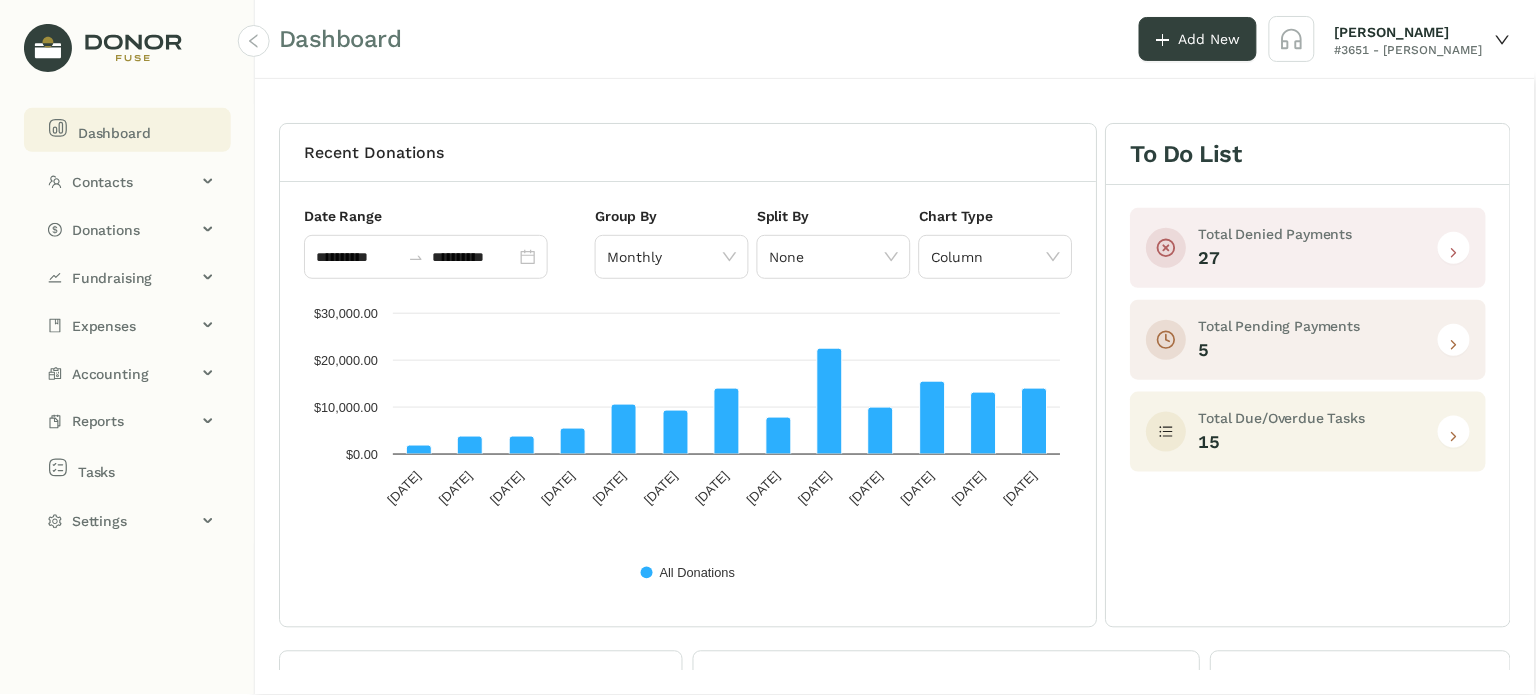 scroll, scrollTop: 0, scrollLeft: 0, axis: both 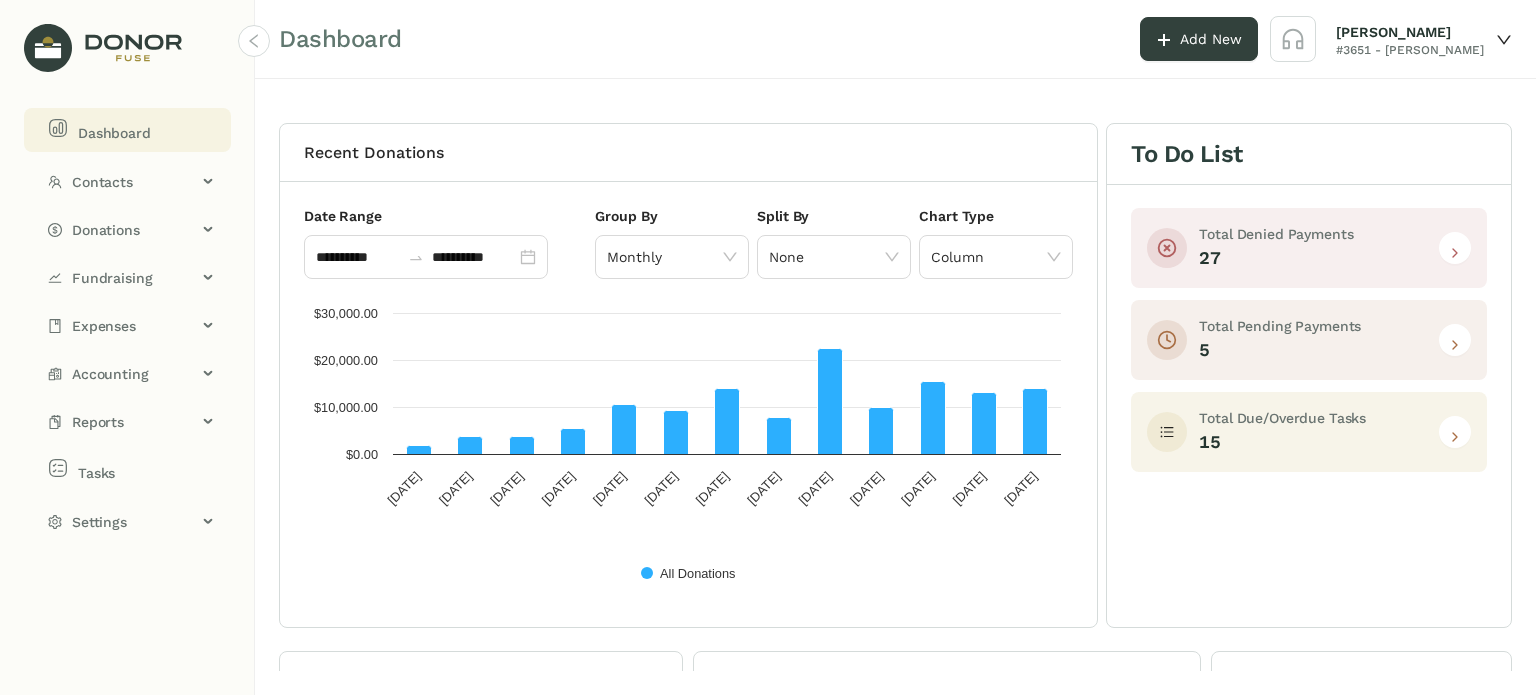 click 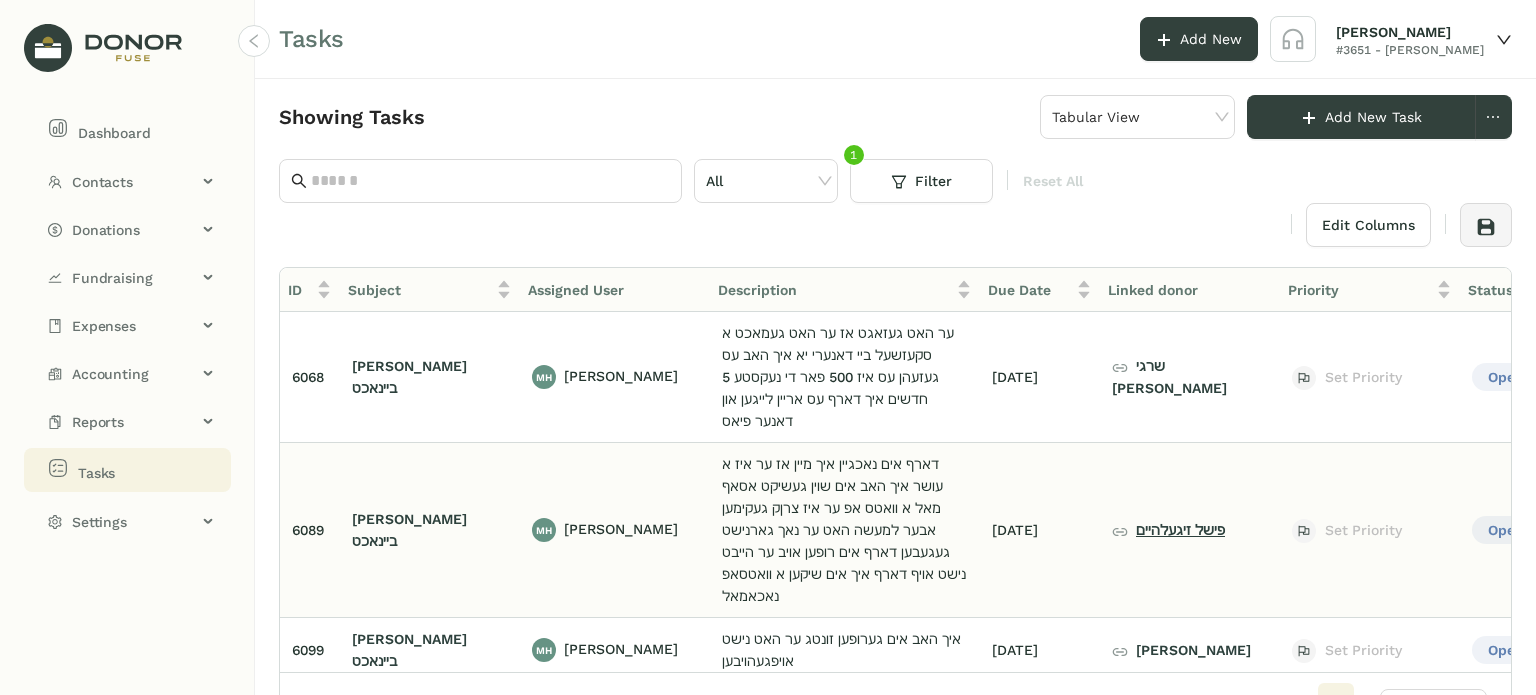 click on "פישל זיגעלהיים" 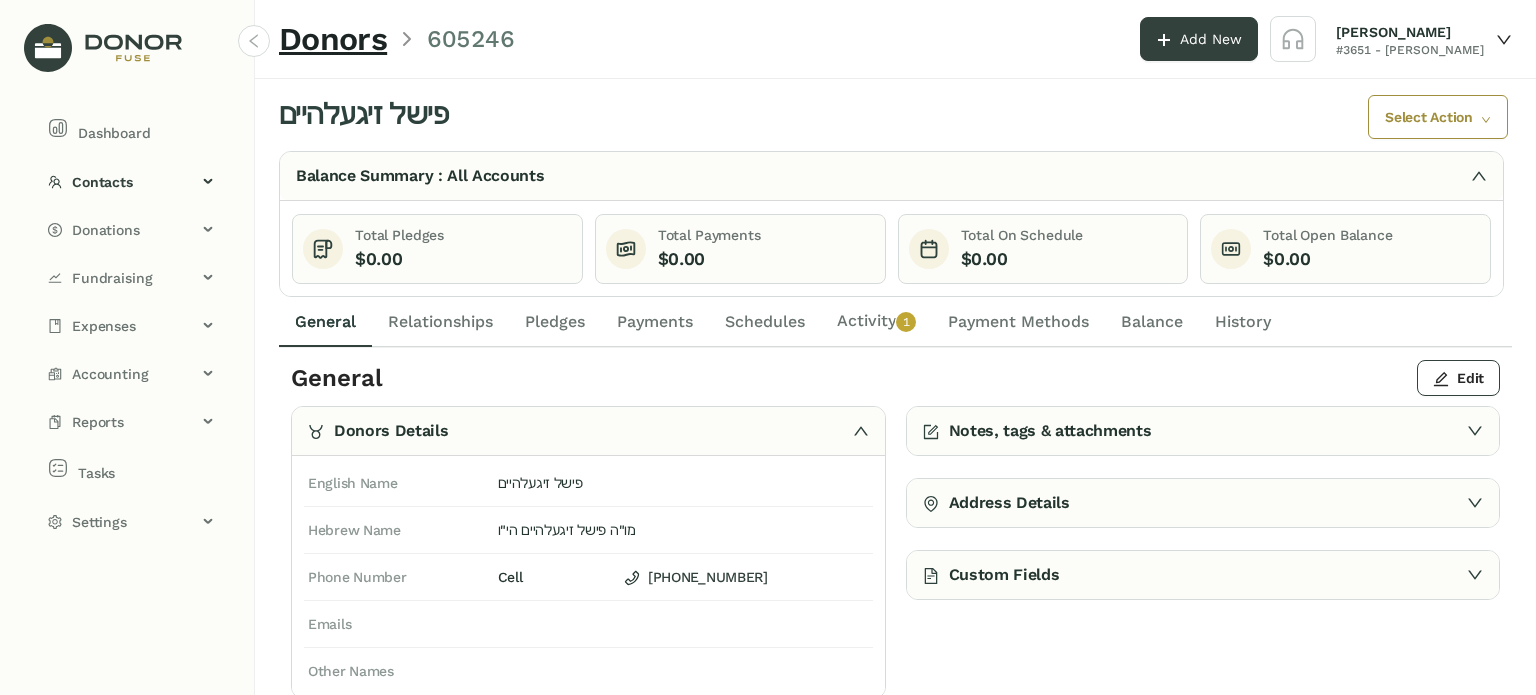 click on "Activity   0   1   2   3   4   5   6   7   8   9" 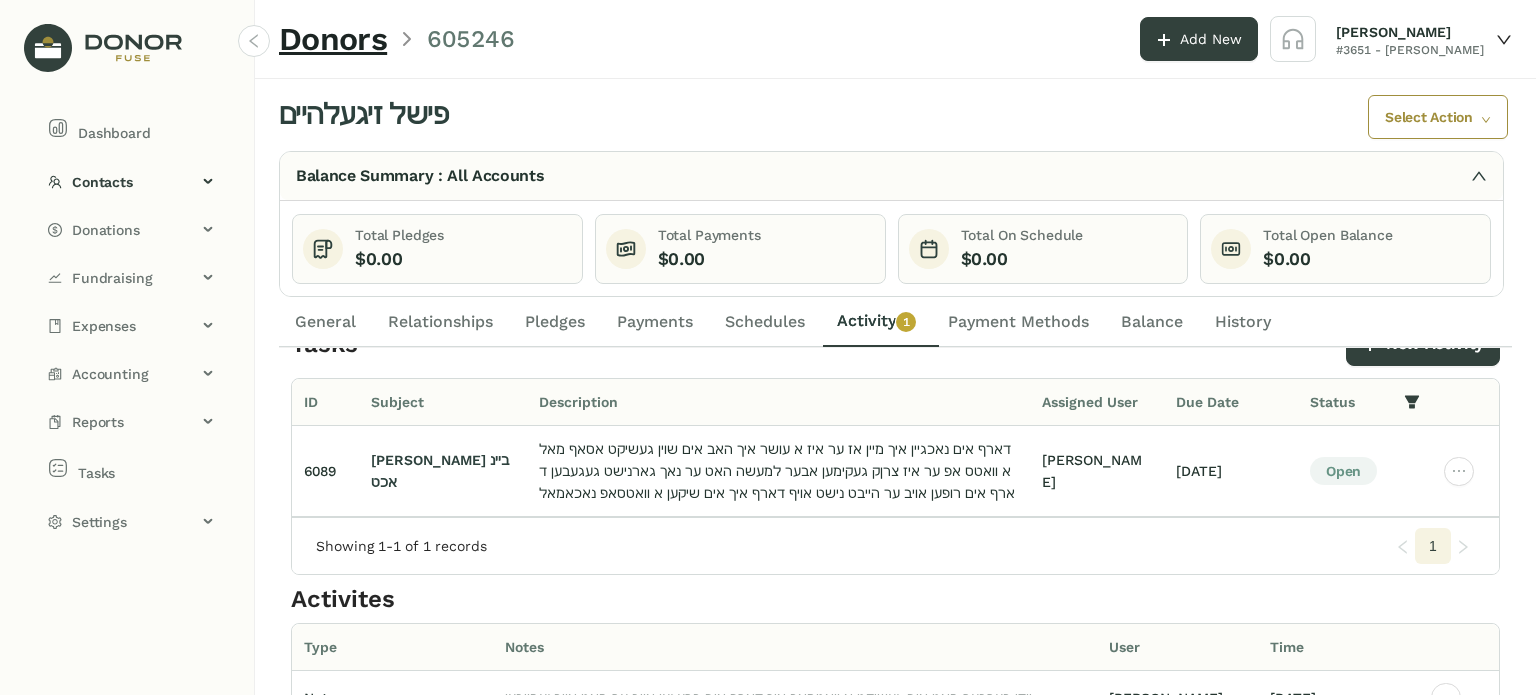scroll, scrollTop: 0, scrollLeft: 0, axis: both 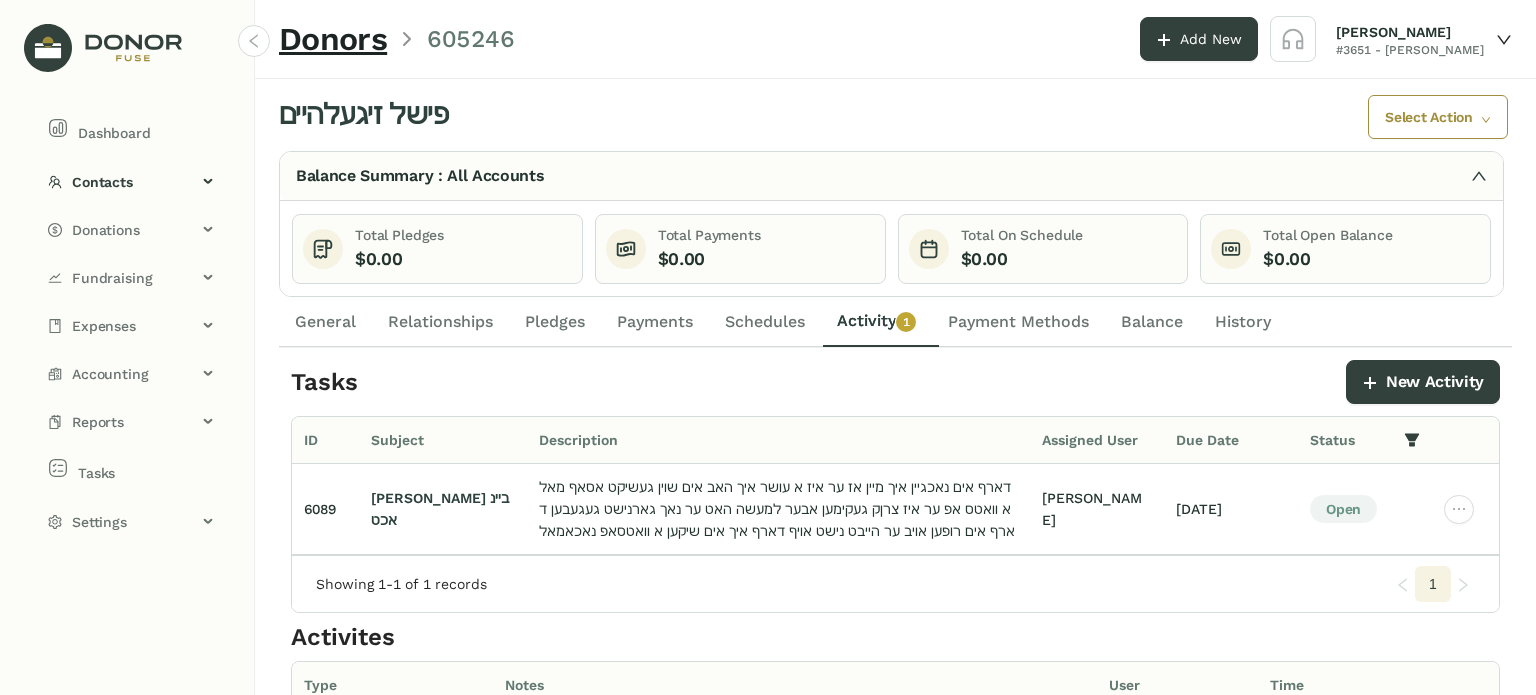 click on "Activity   0   1   2   3   4   5   6   7   8   9" 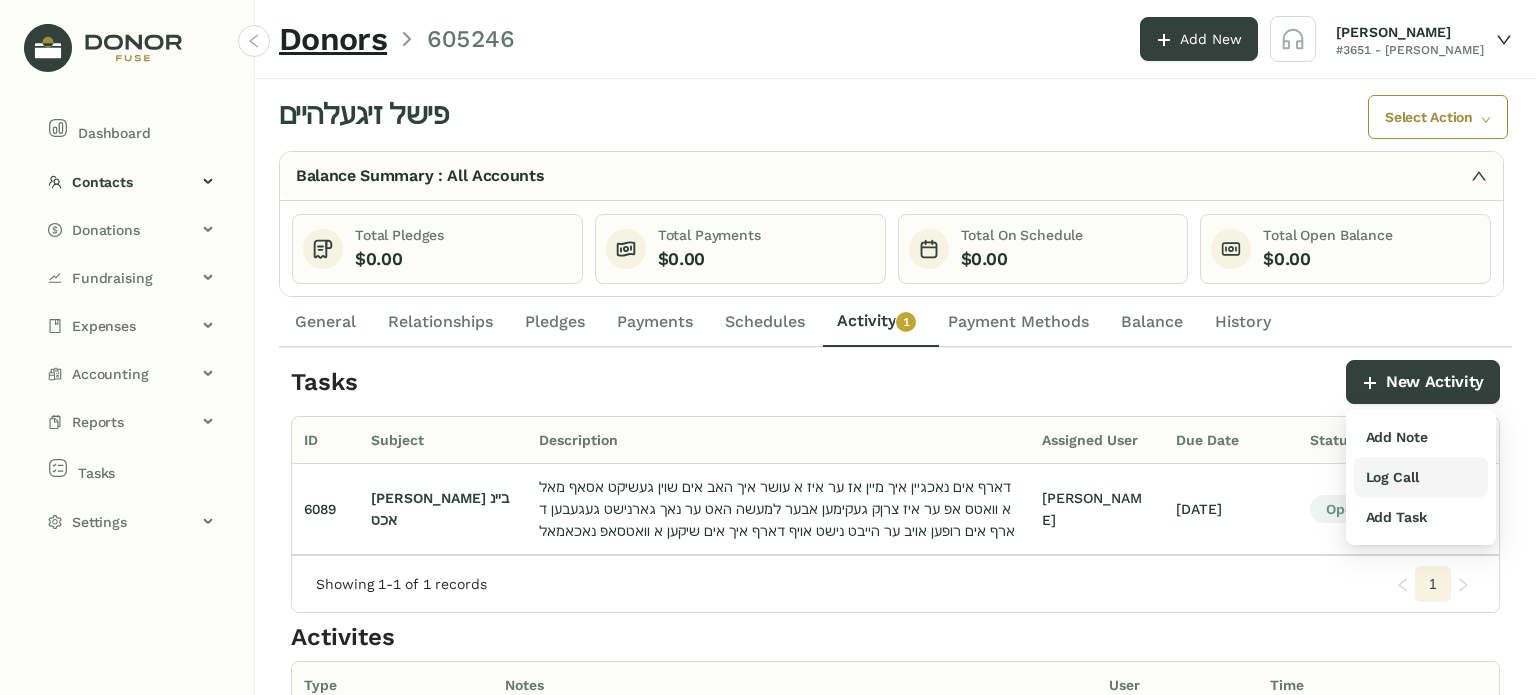click on "Log Call" at bounding box center (1421, 477) 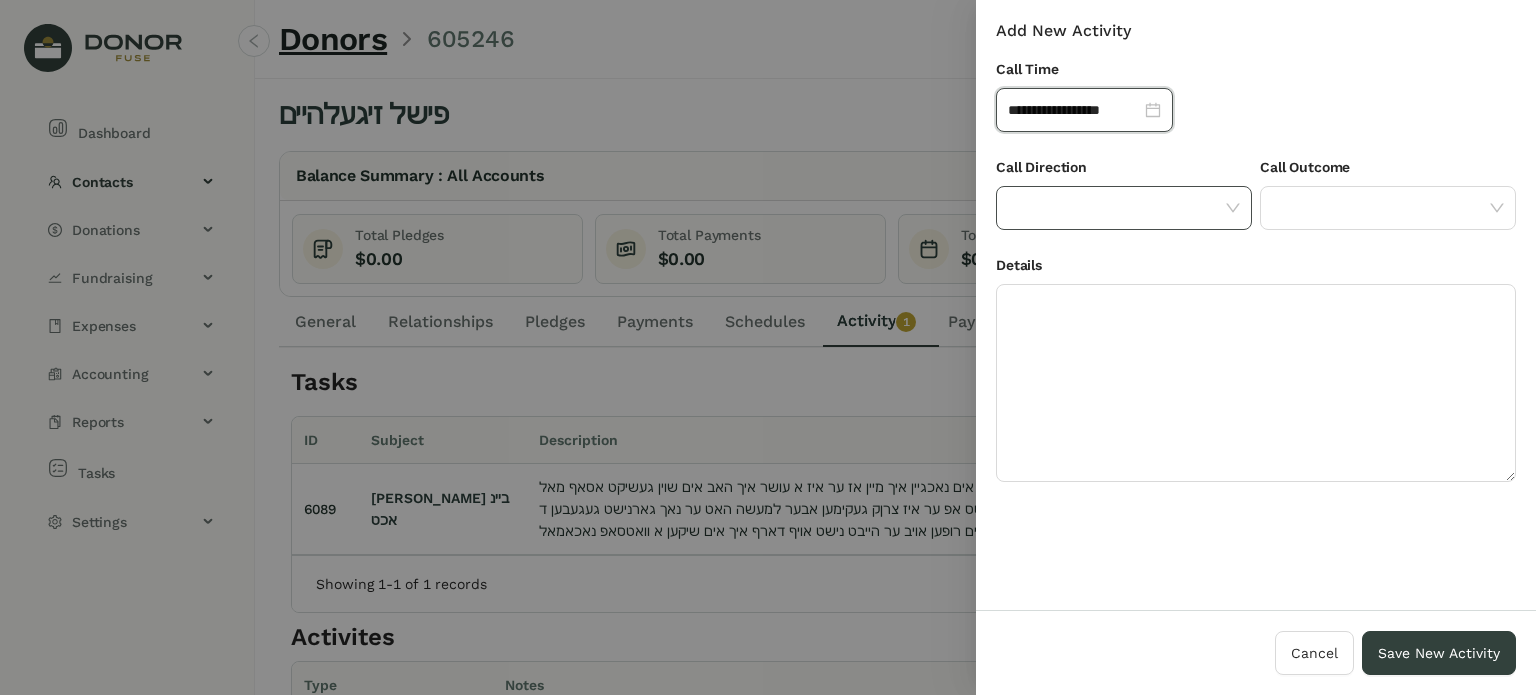 click 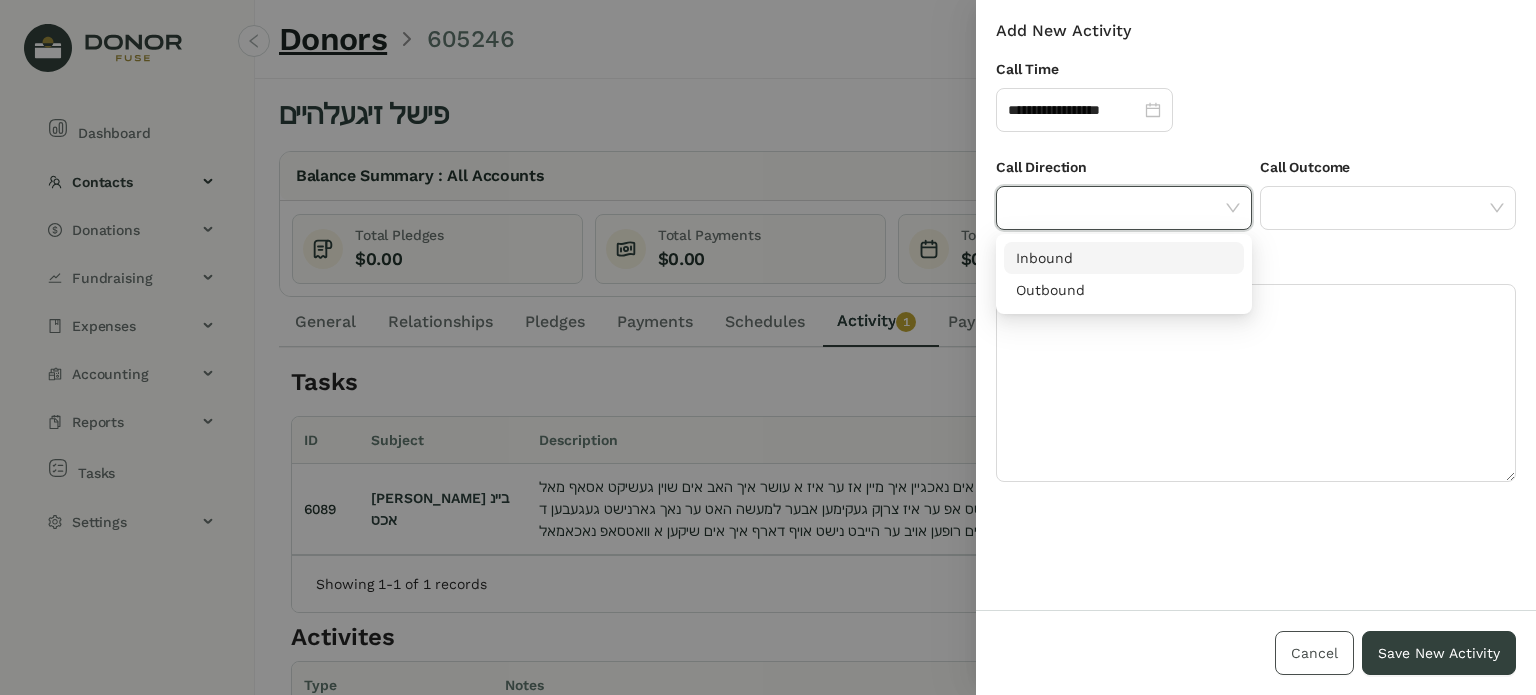 click on "Cancel" at bounding box center (1314, 653) 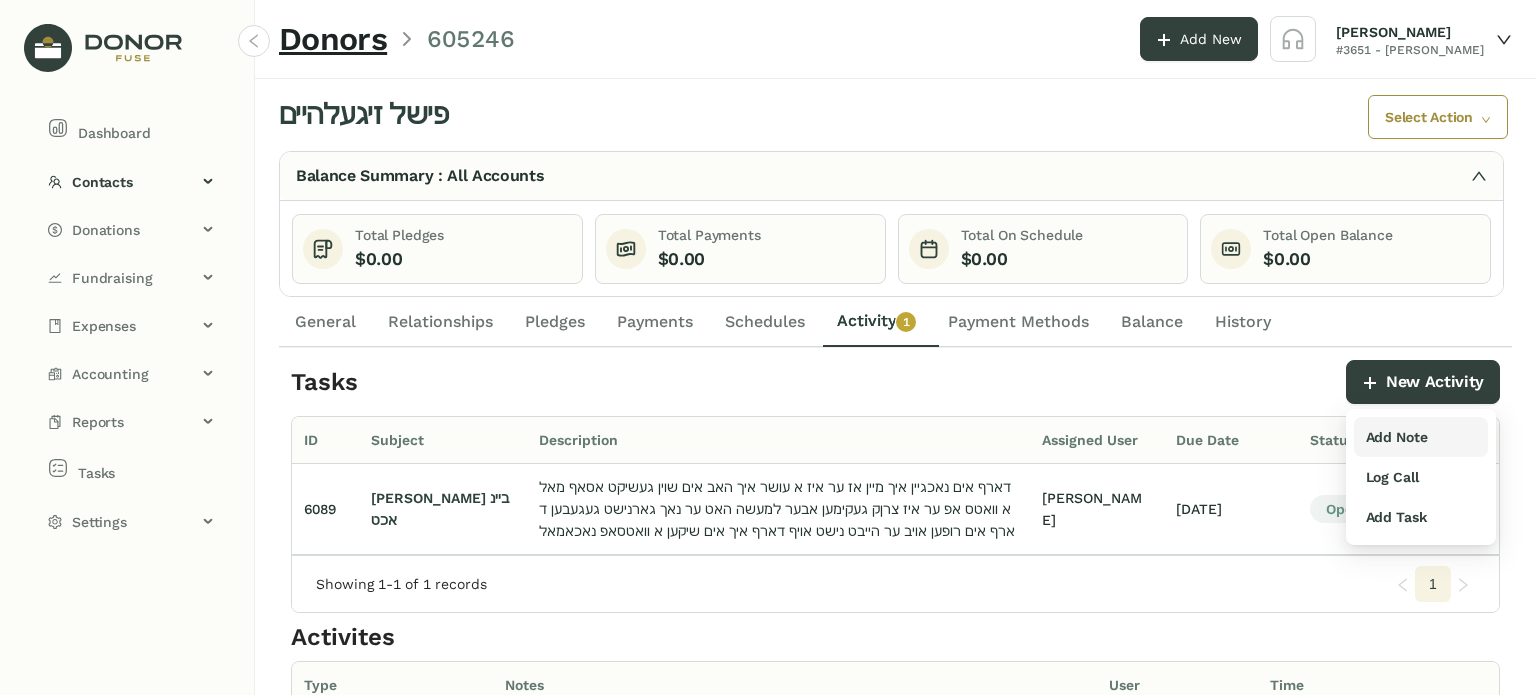 click on "Add Note" at bounding box center [1397, 437] 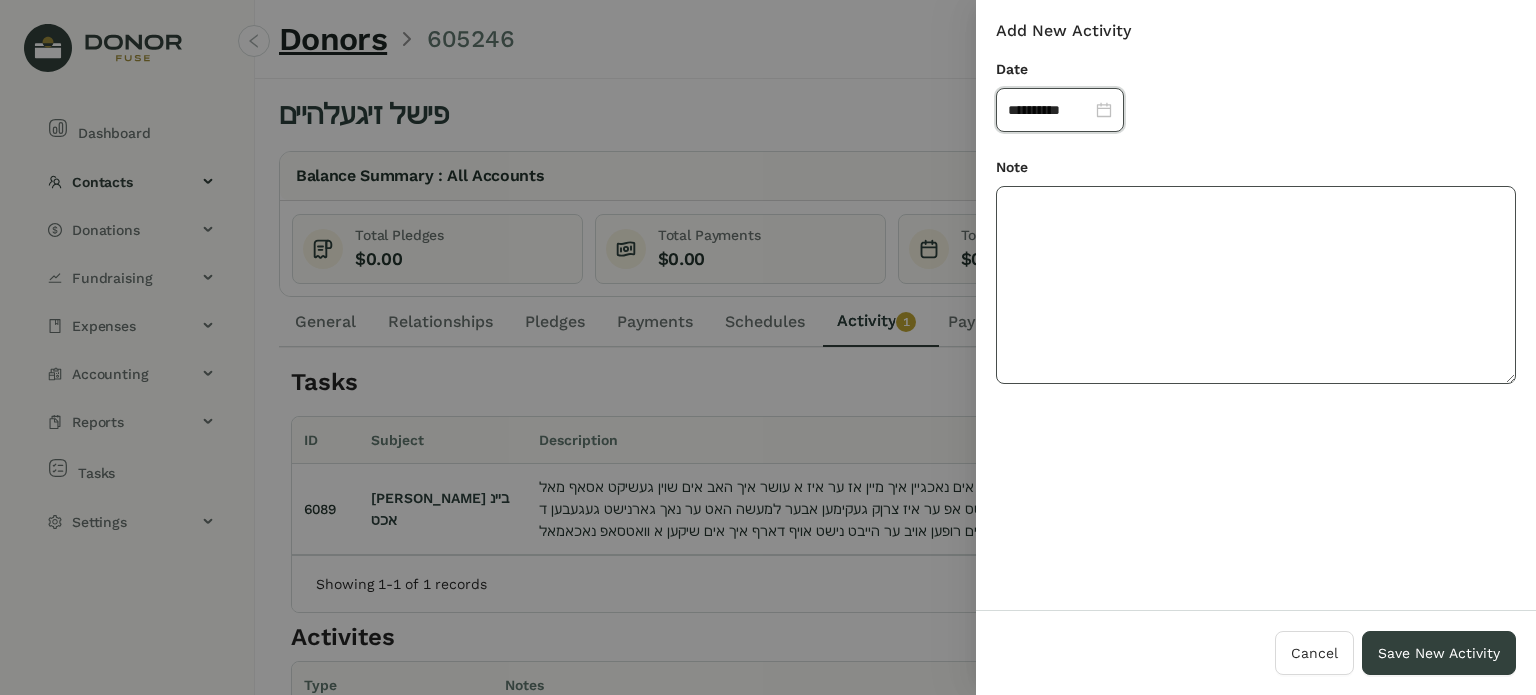 click 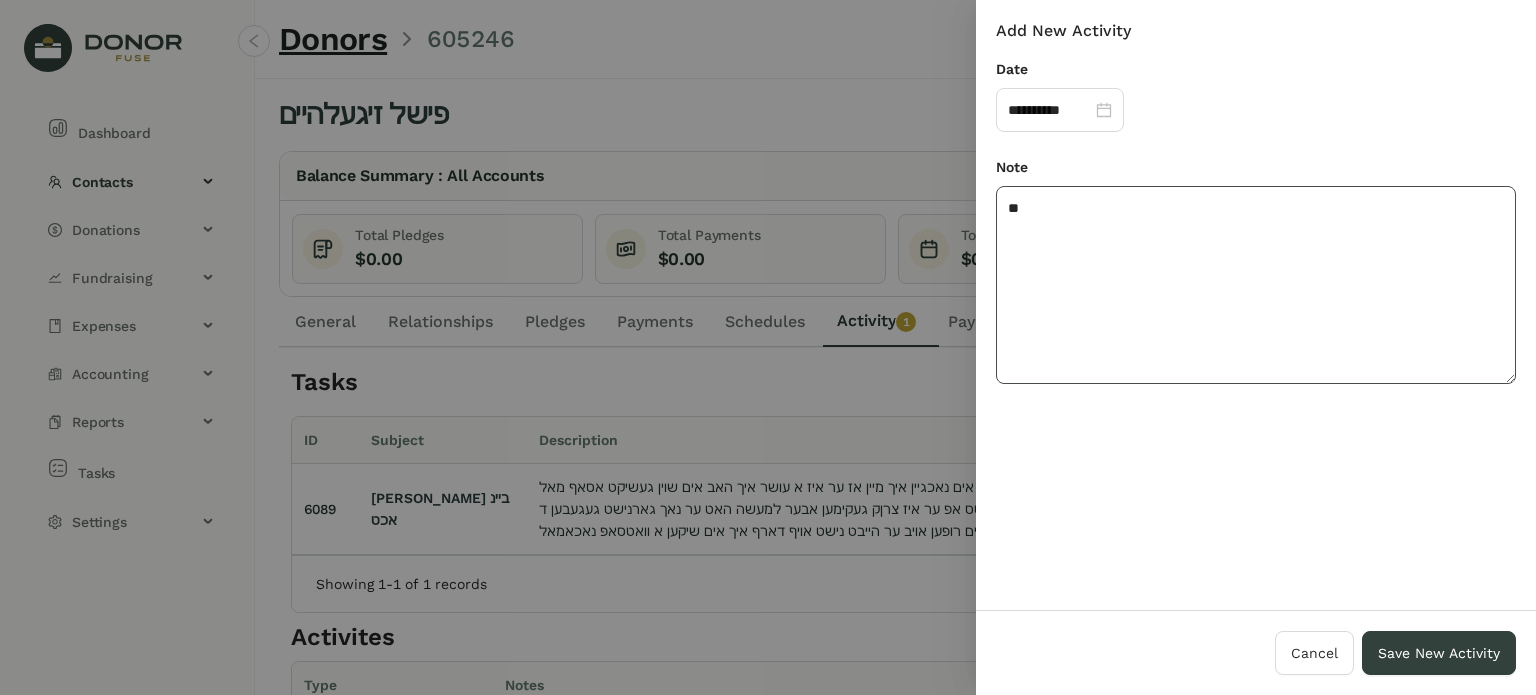 type on "*" 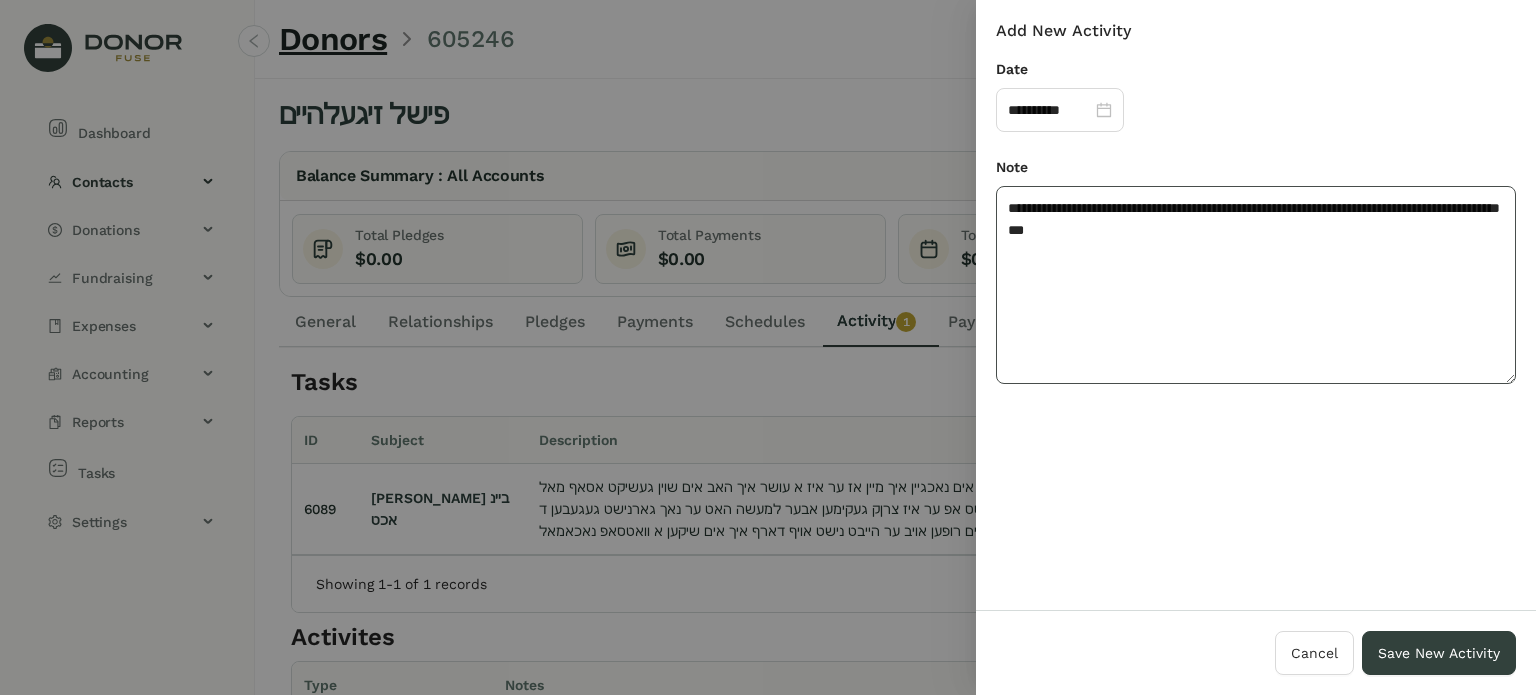 click on "**********" 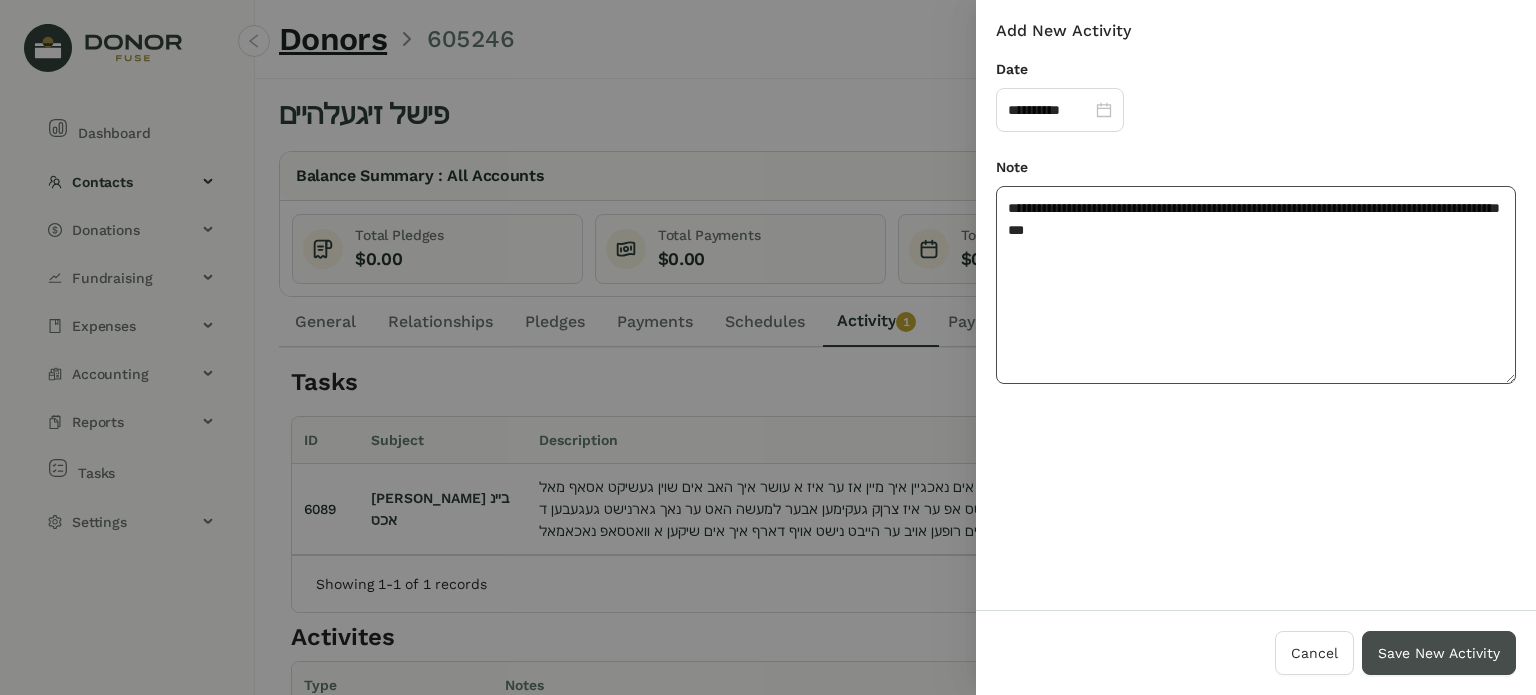 type on "**********" 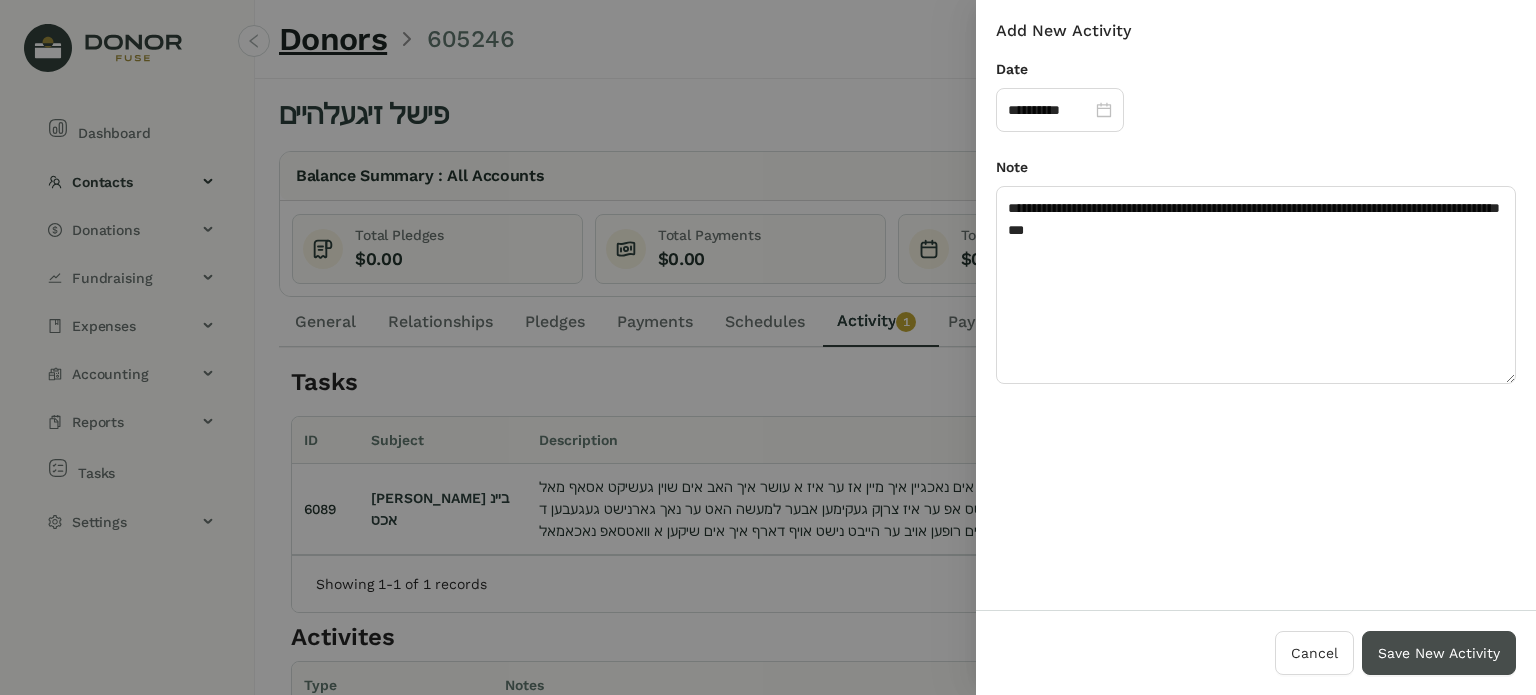 click on "Save New Activity" at bounding box center [1439, 653] 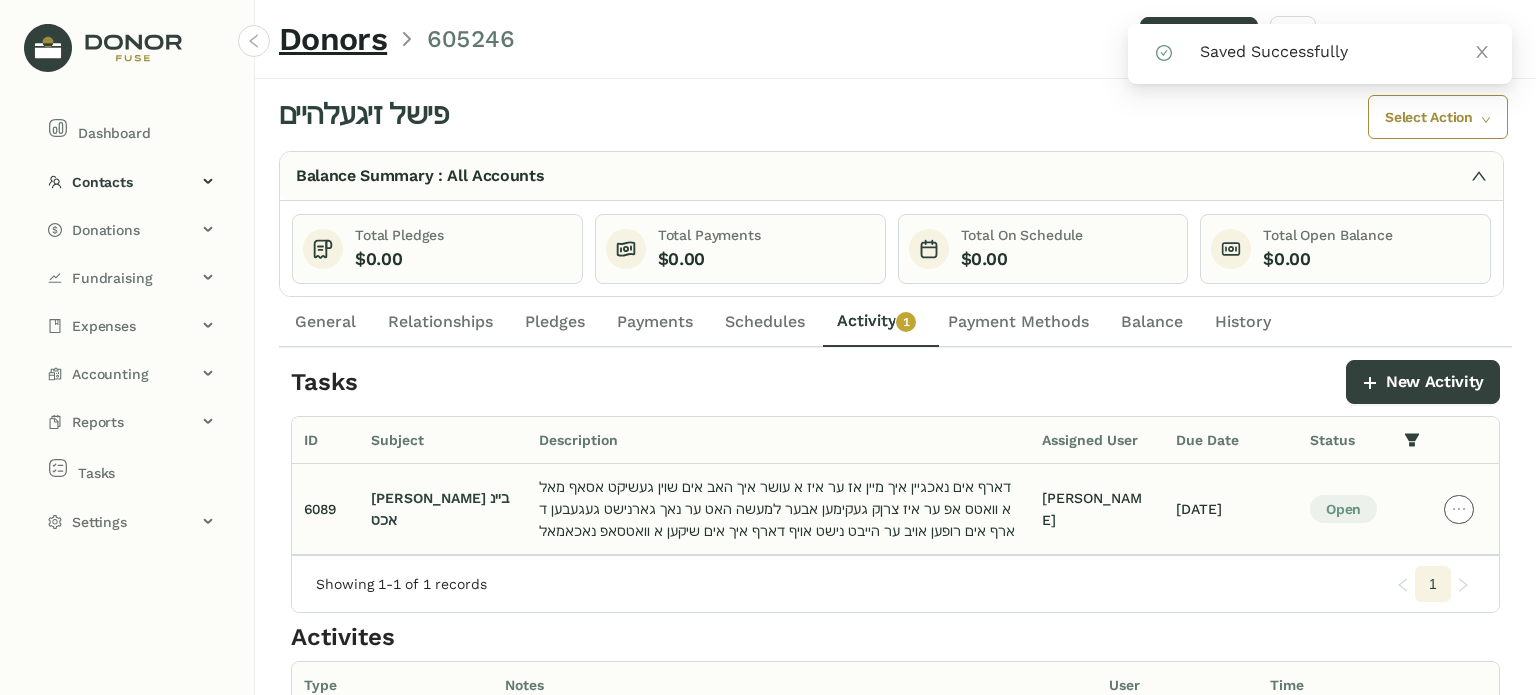click 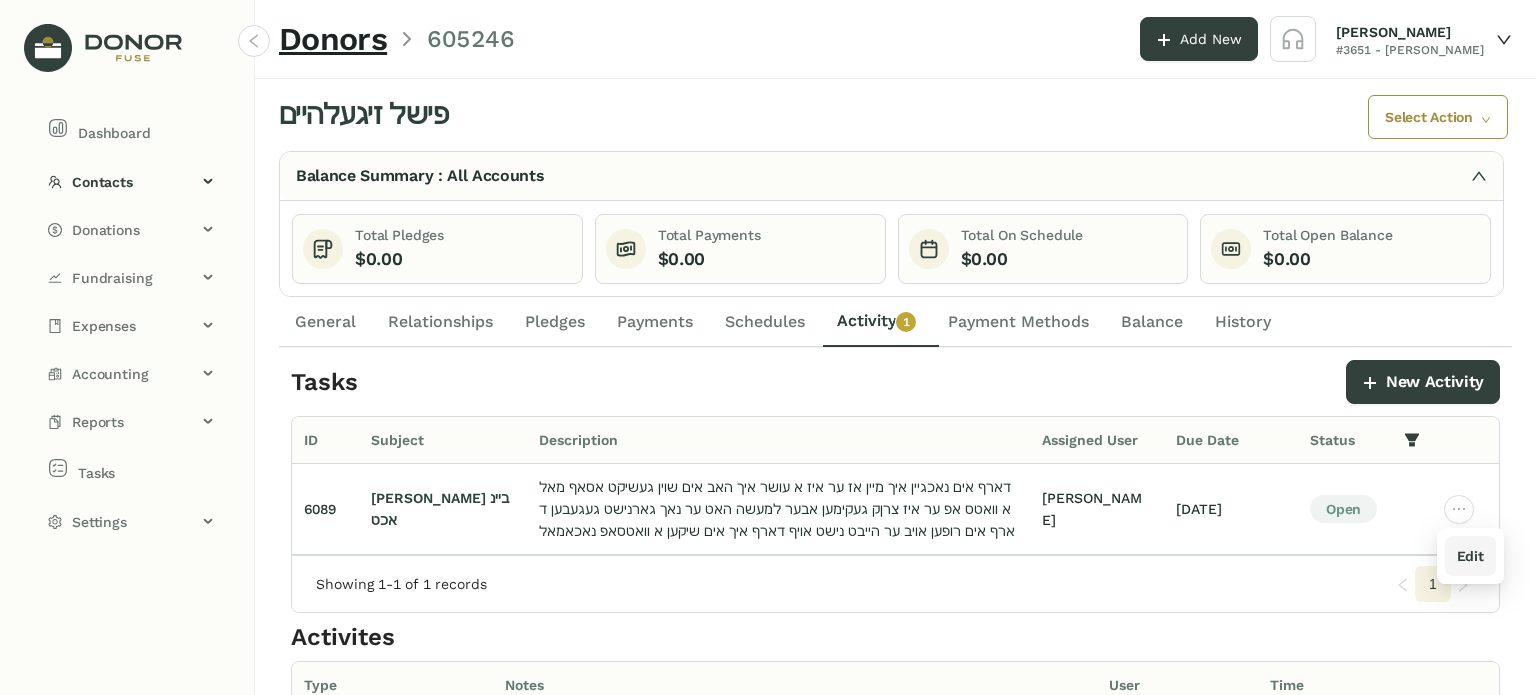 click on "Edit" at bounding box center [1470, 556] 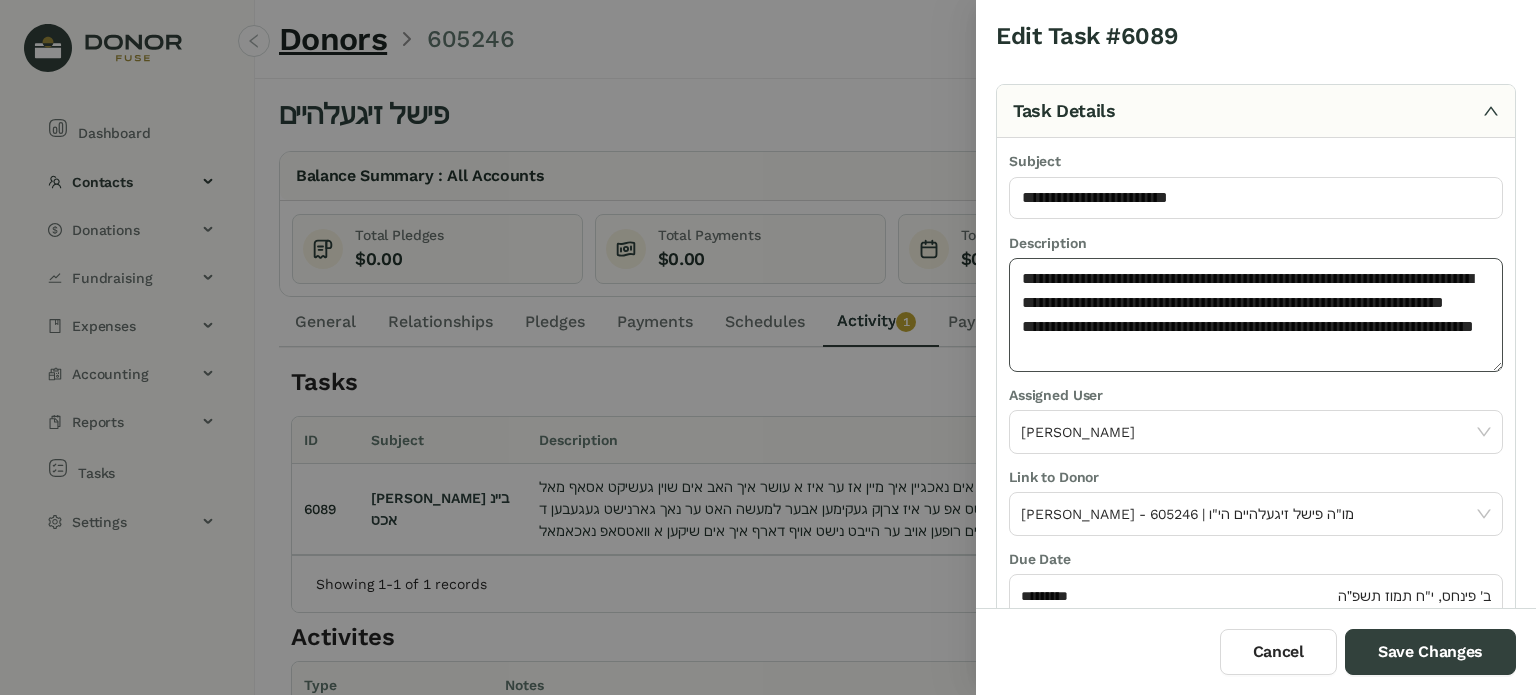 click on "**********" 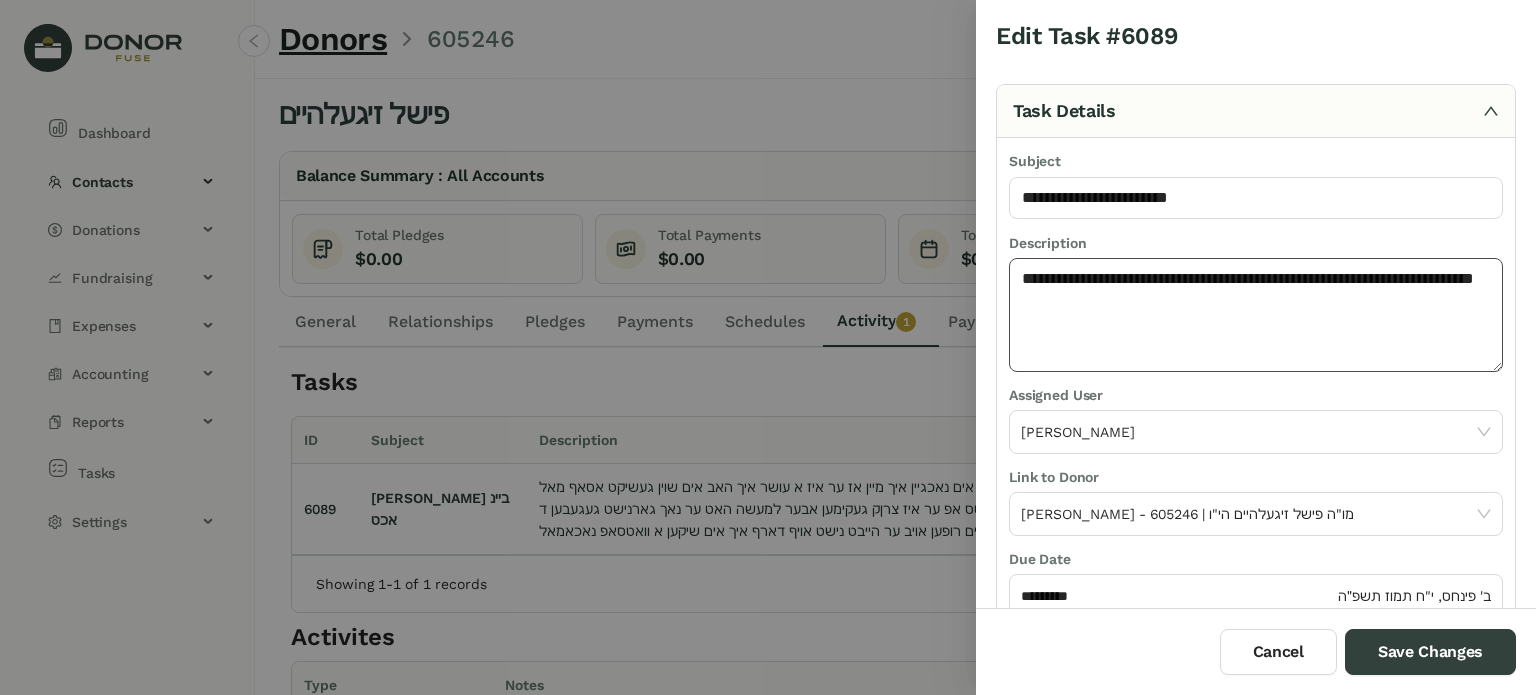 click on "**********" 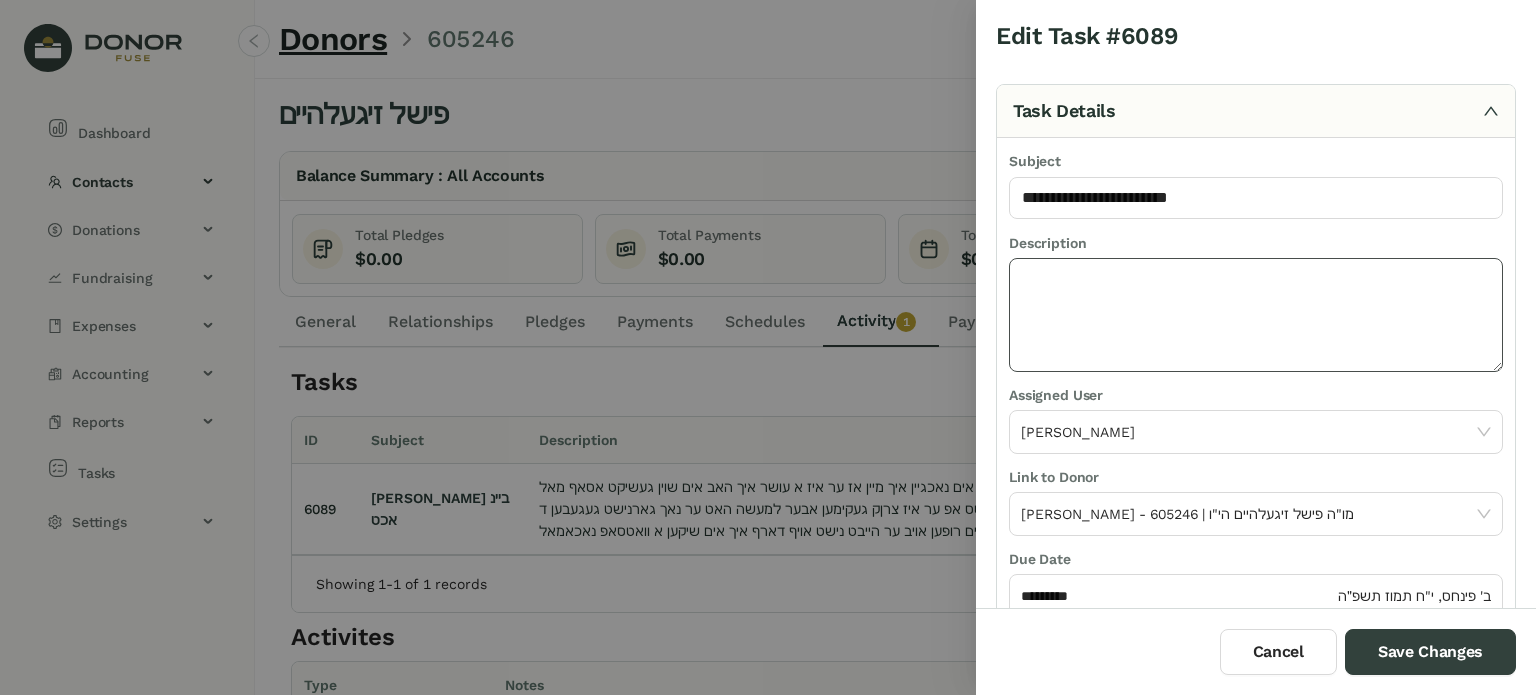 paste on "**********" 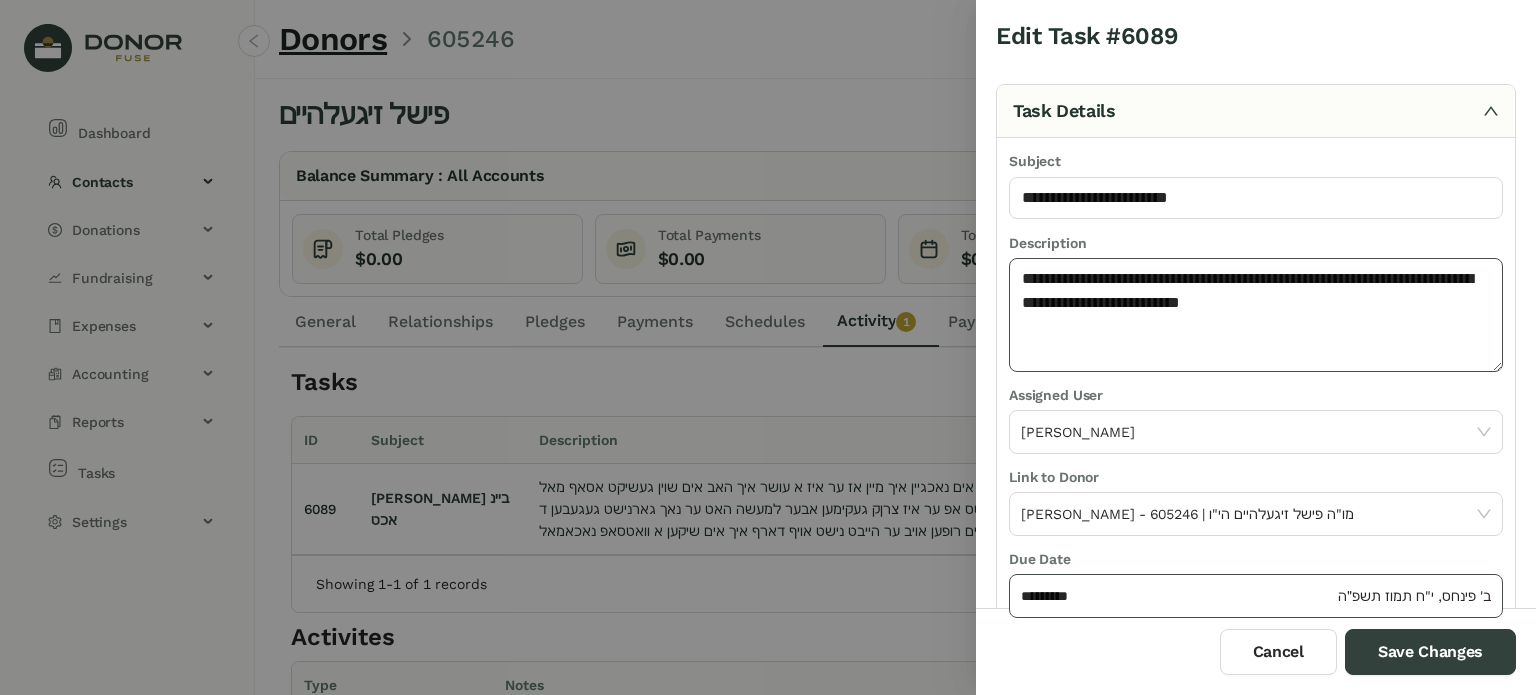 type on "**********" 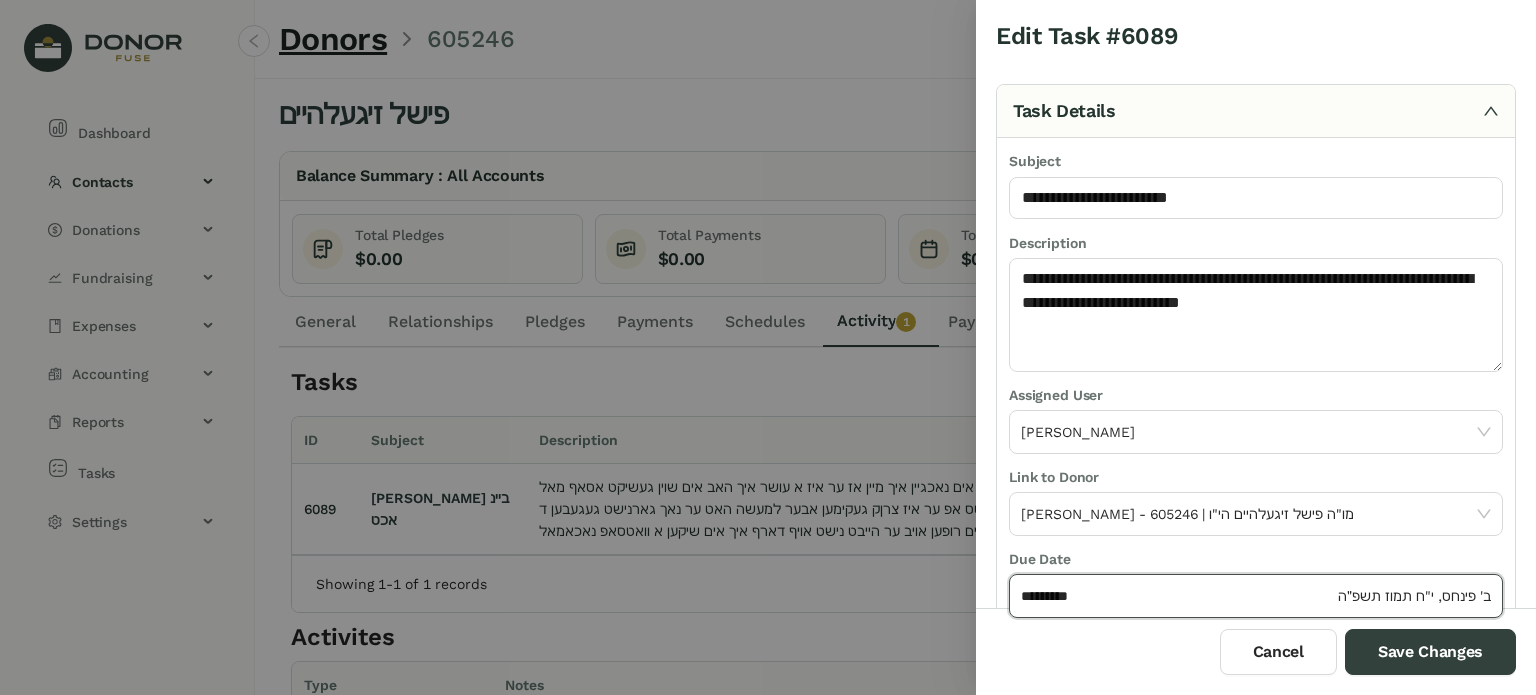 click on "*********" 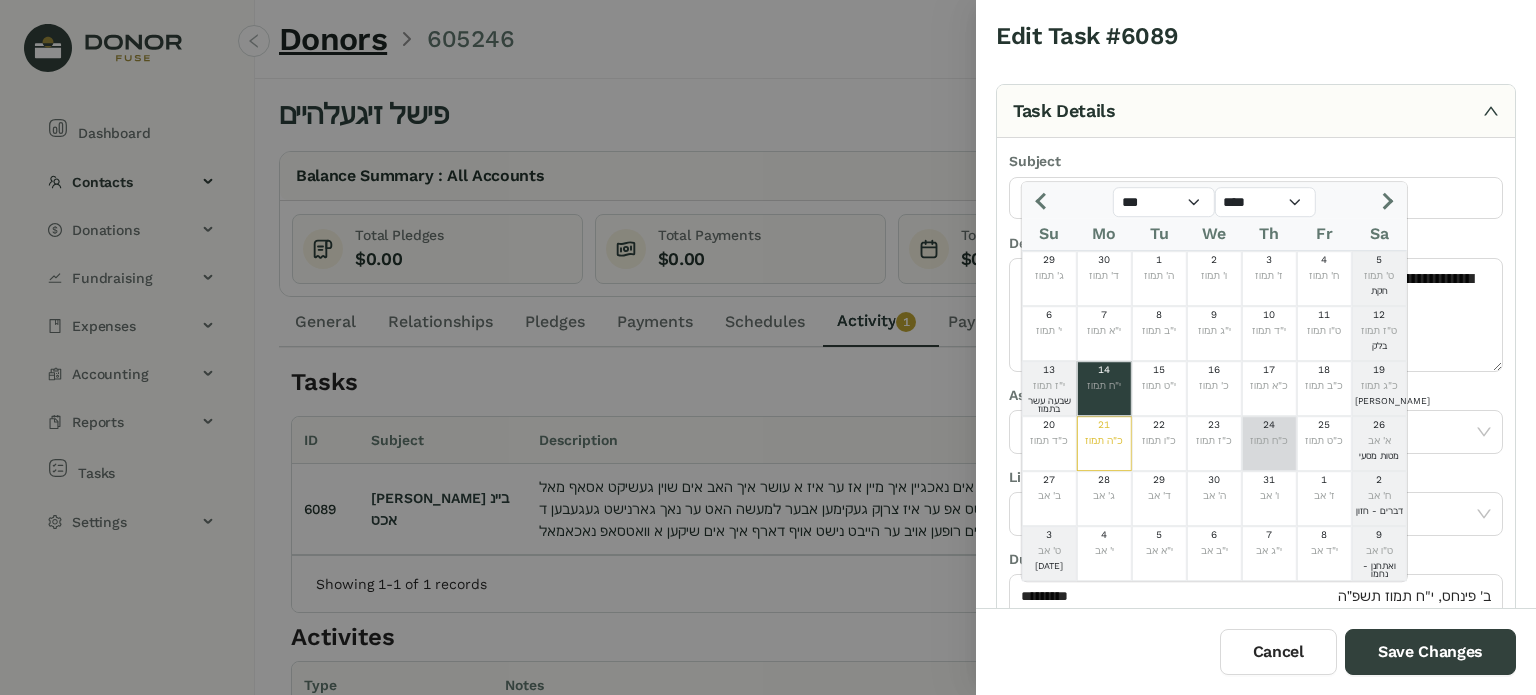 click on "כ"ח תמוז" 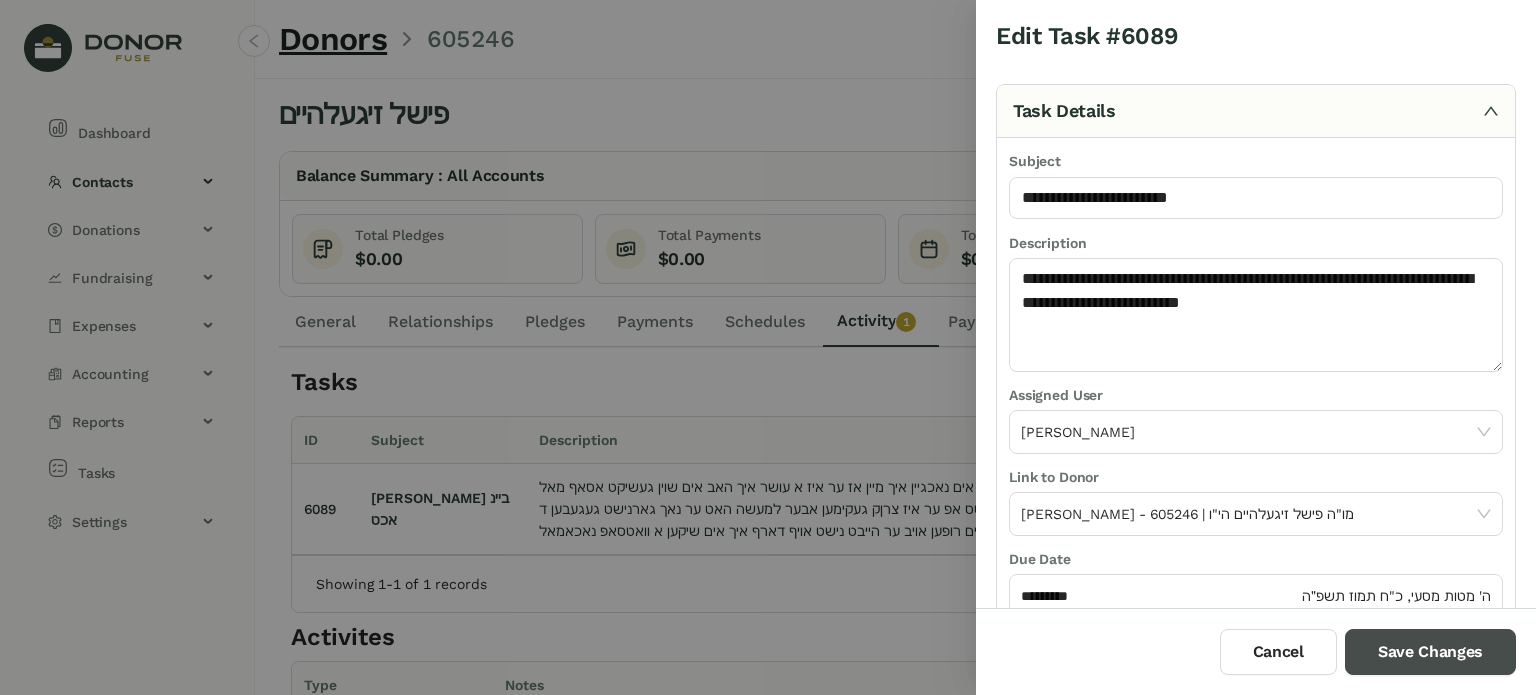 click on "Save Changes" at bounding box center [1430, 652] 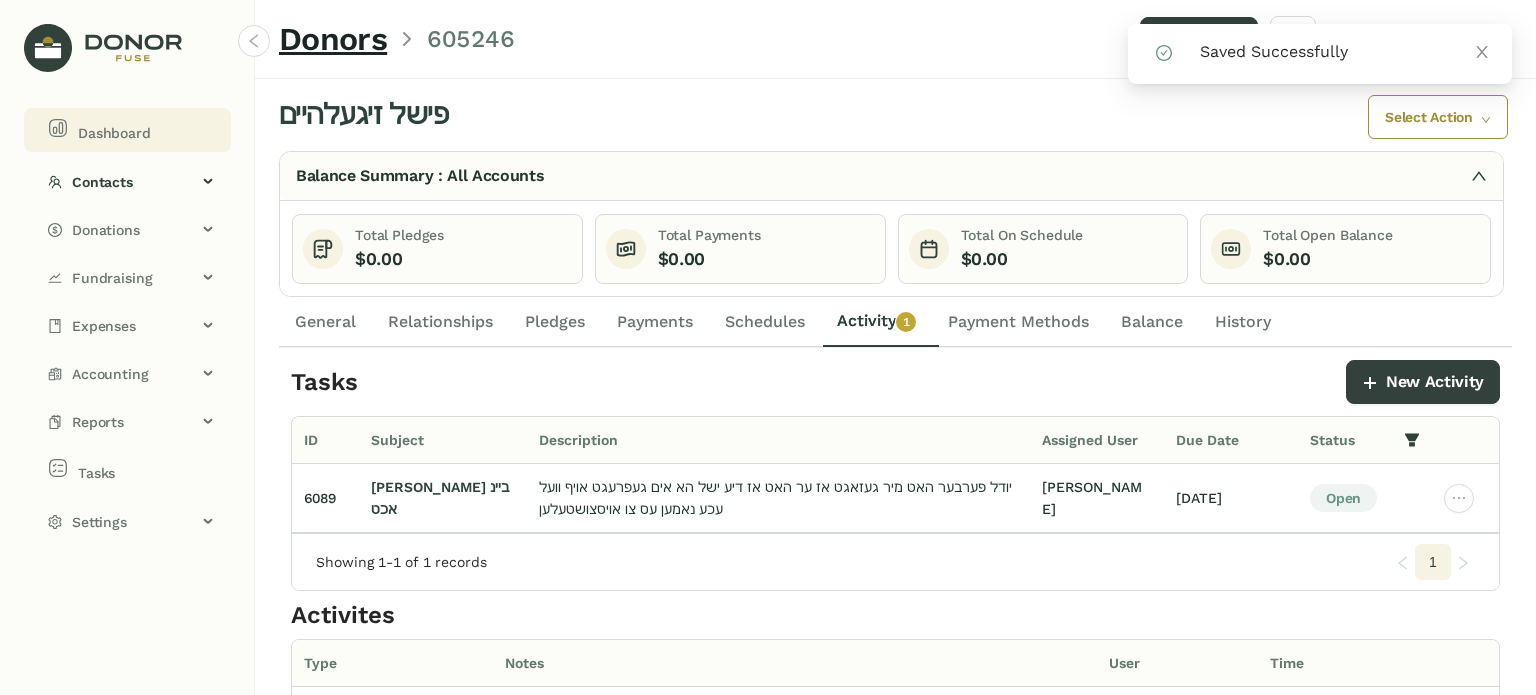 click on "Dashboard" 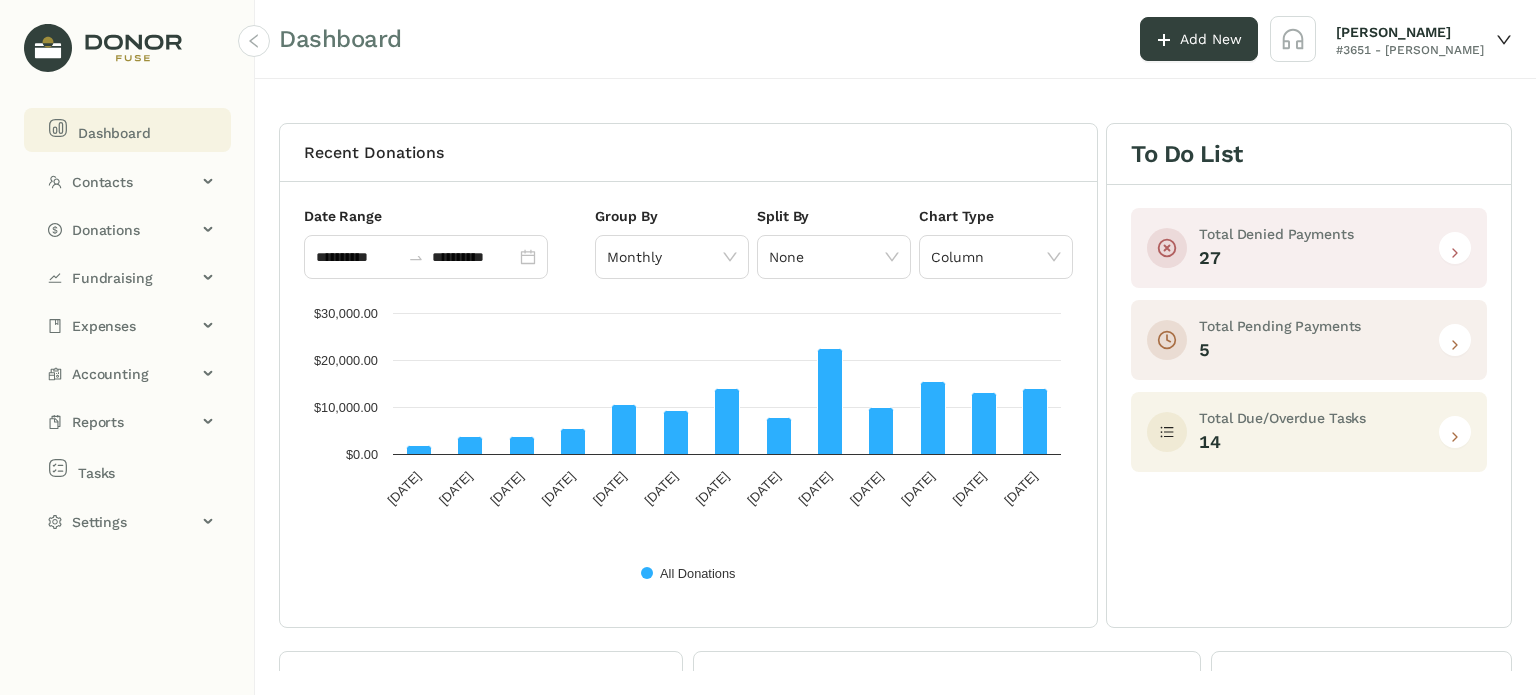 click 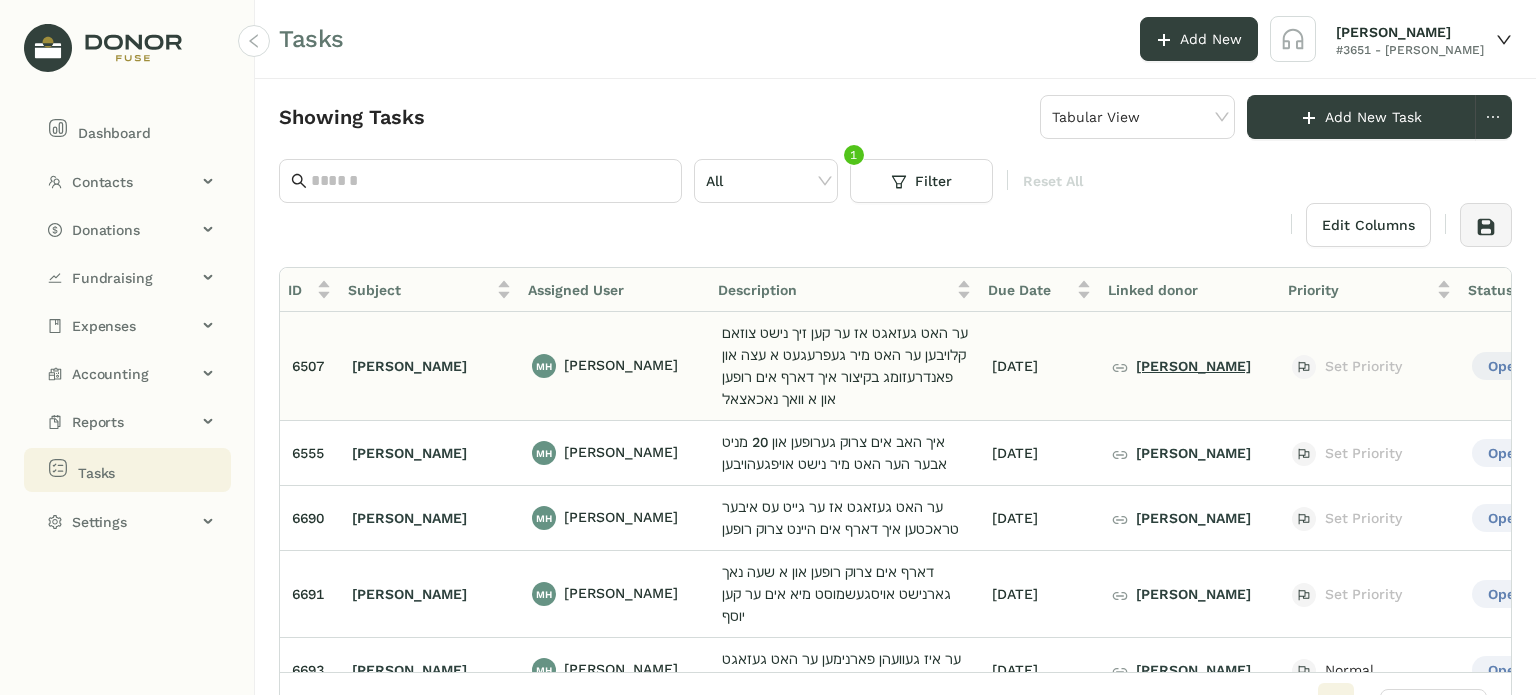 click on "[PERSON_NAME]" 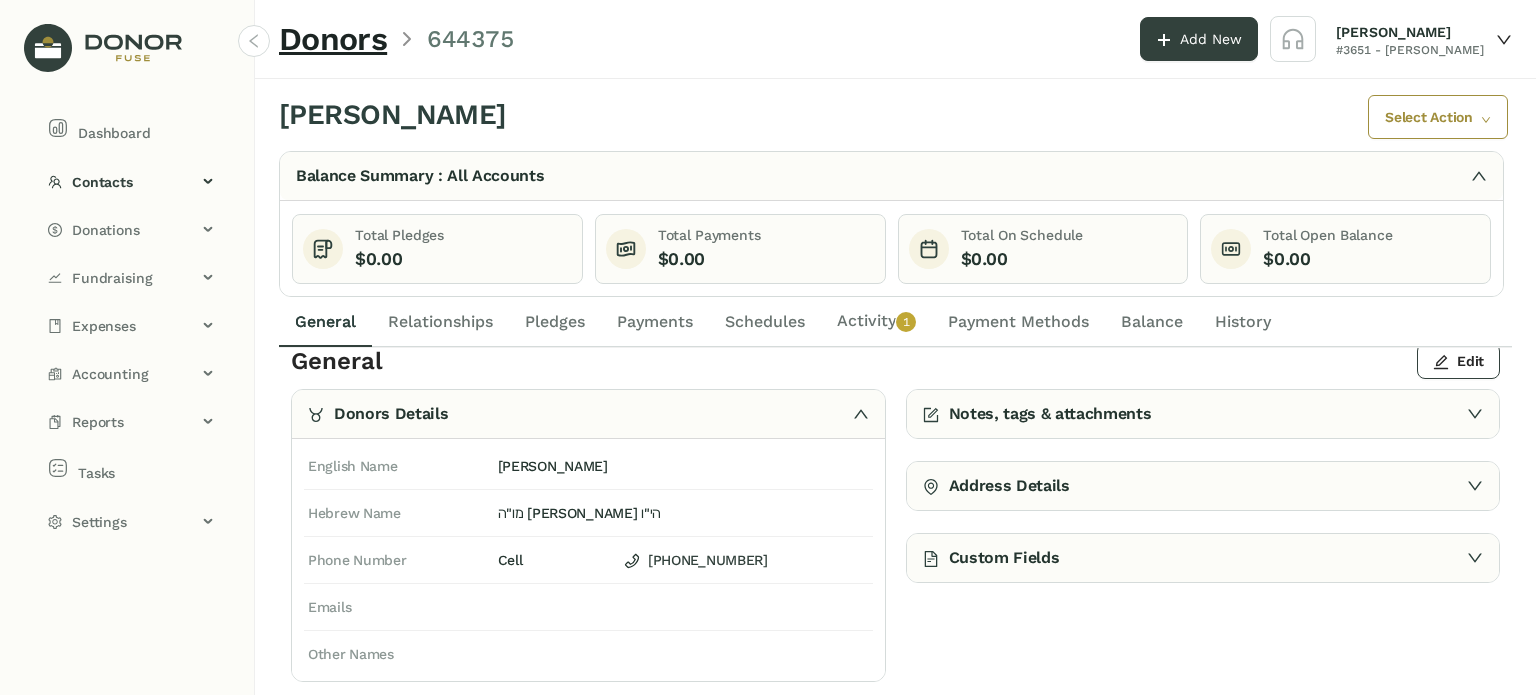 scroll, scrollTop: 0, scrollLeft: 0, axis: both 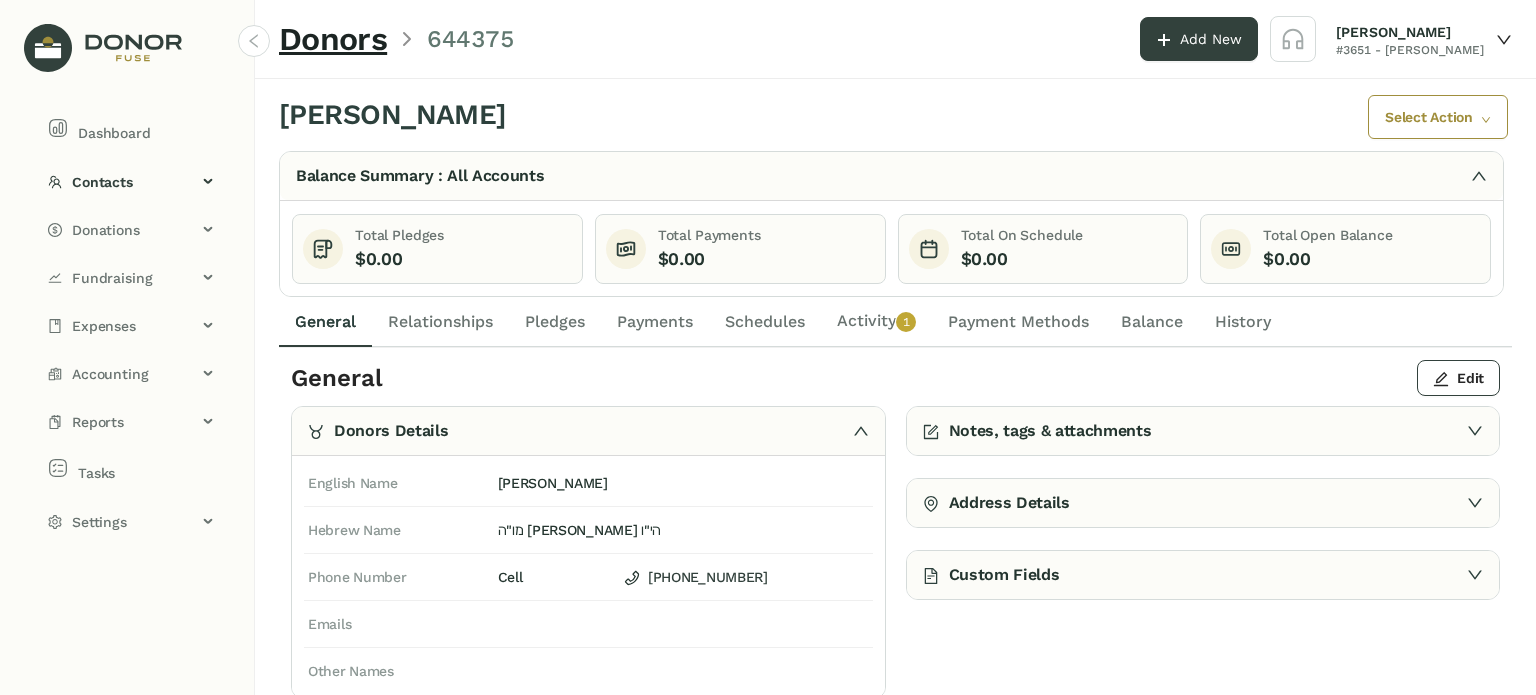click on "Activity   0   1   2   3   4   5   6   7   8   9" 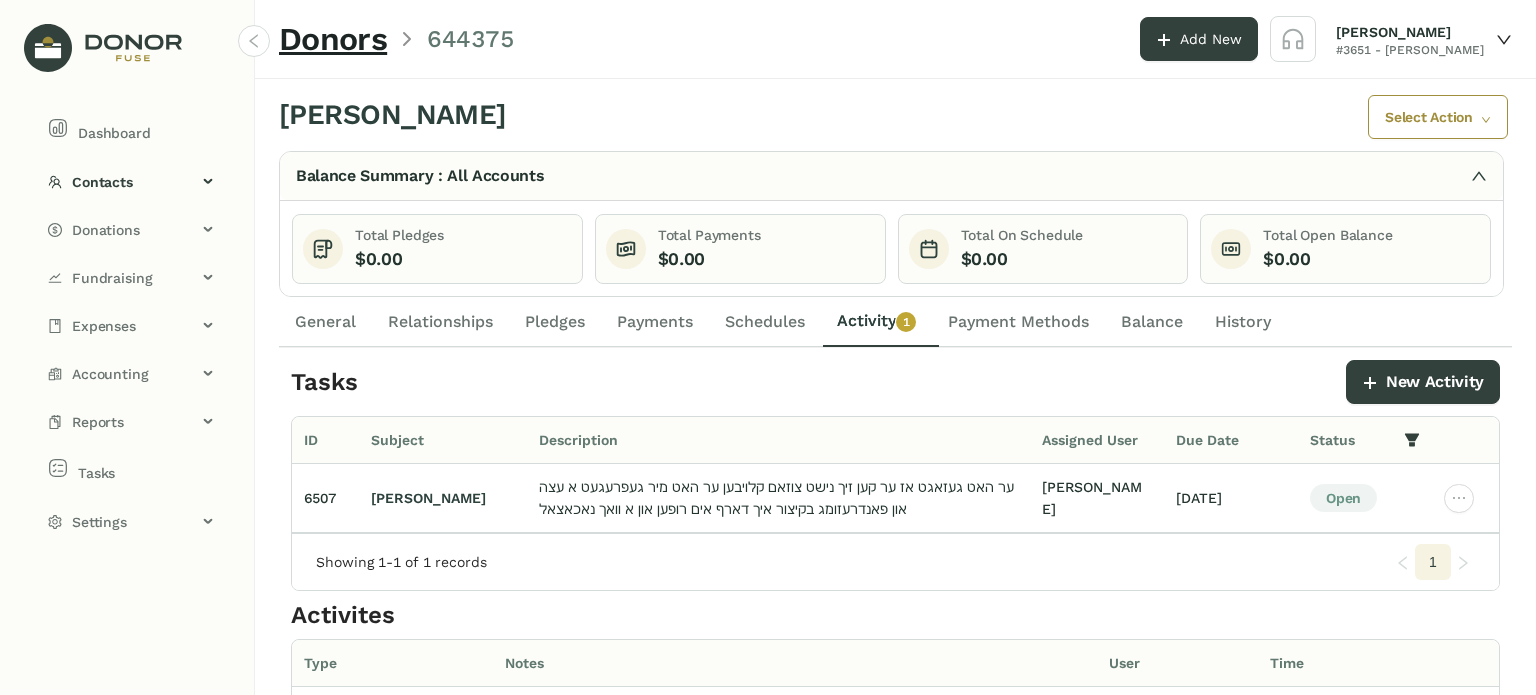 click on "Activity   0   1   2   3   4   5   6   7   8   9" 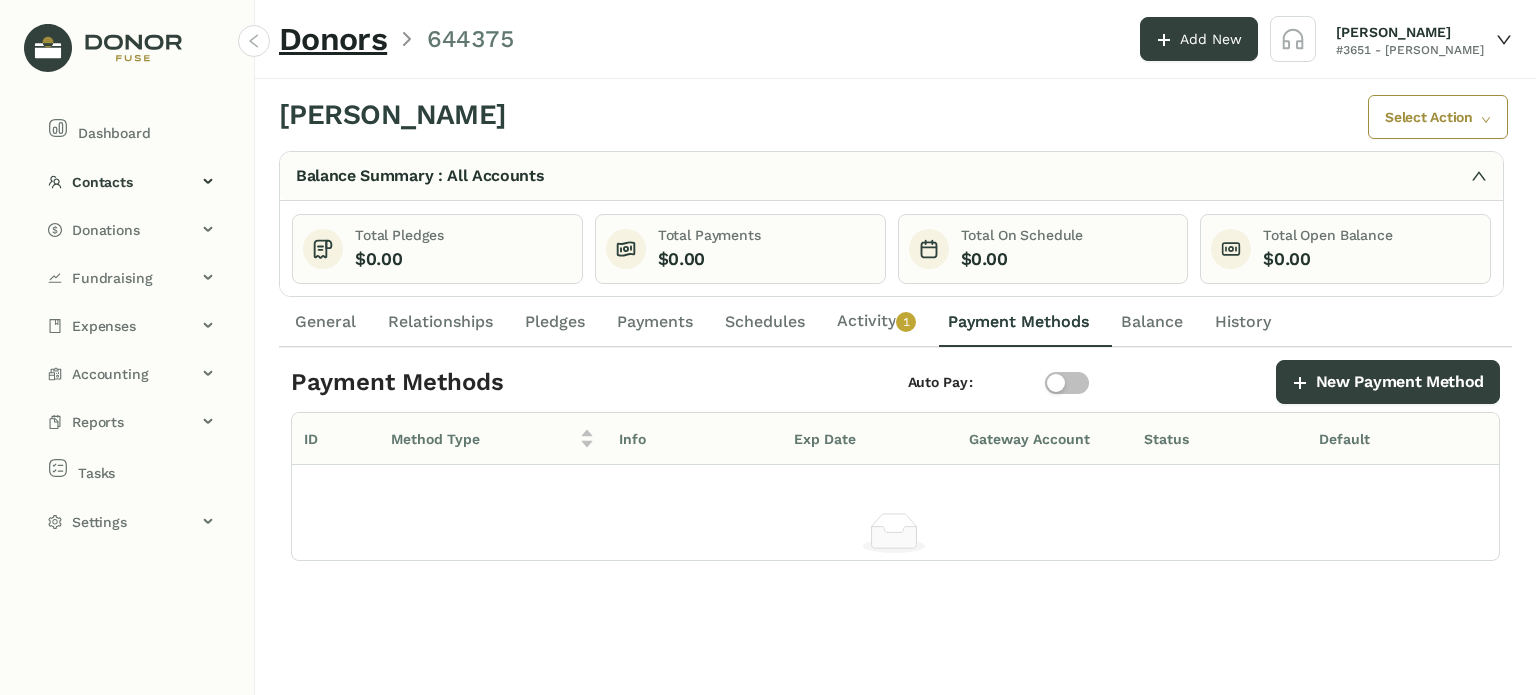click on "Activity   0   1   2   3   4   5   6   7   8   9" 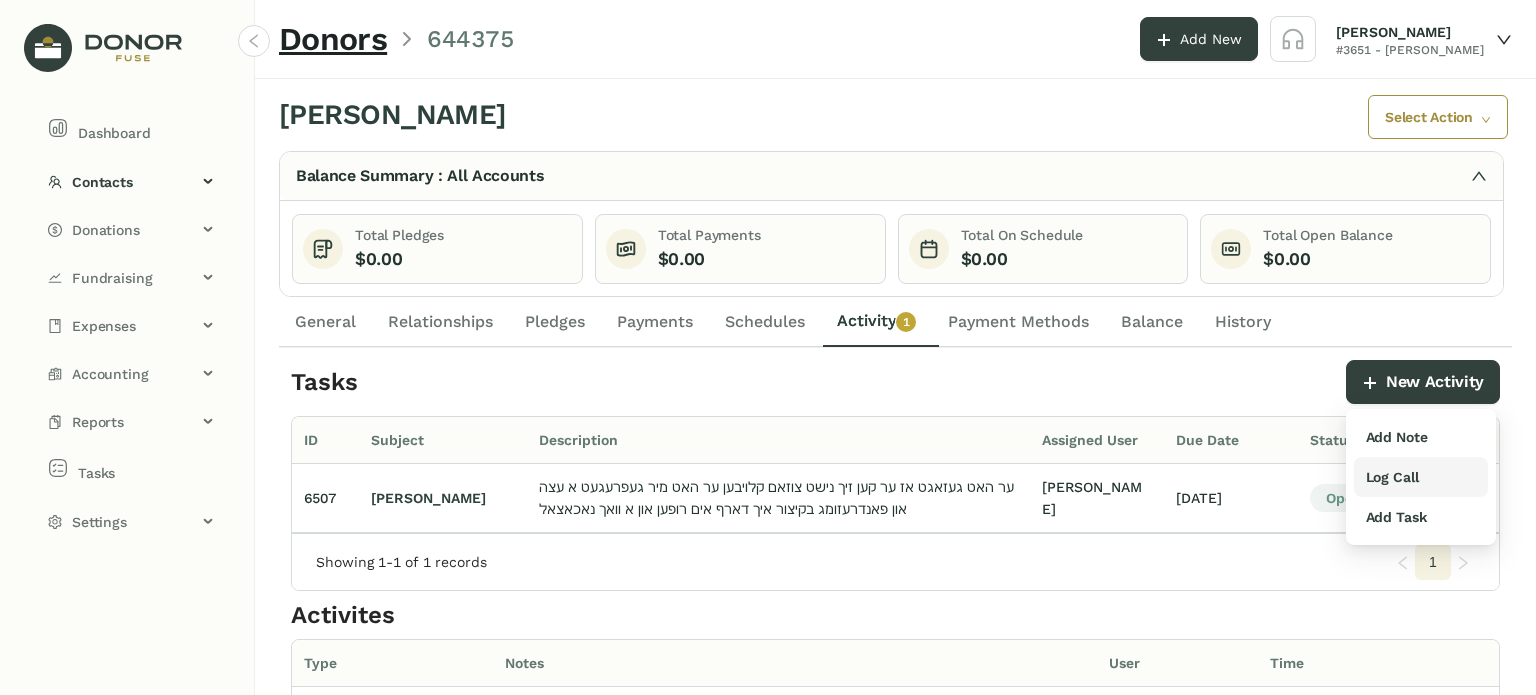click on "Log Call" at bounding box center (1392, 477) 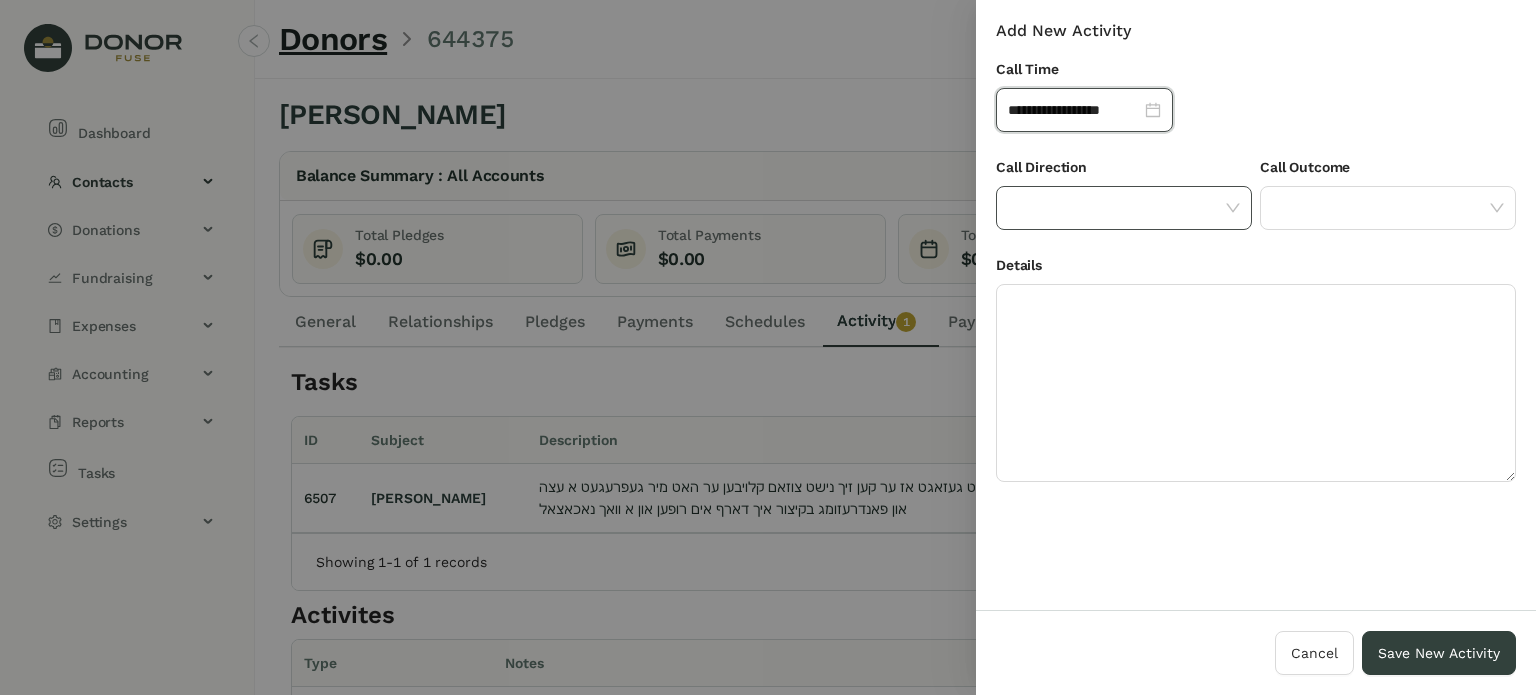 click 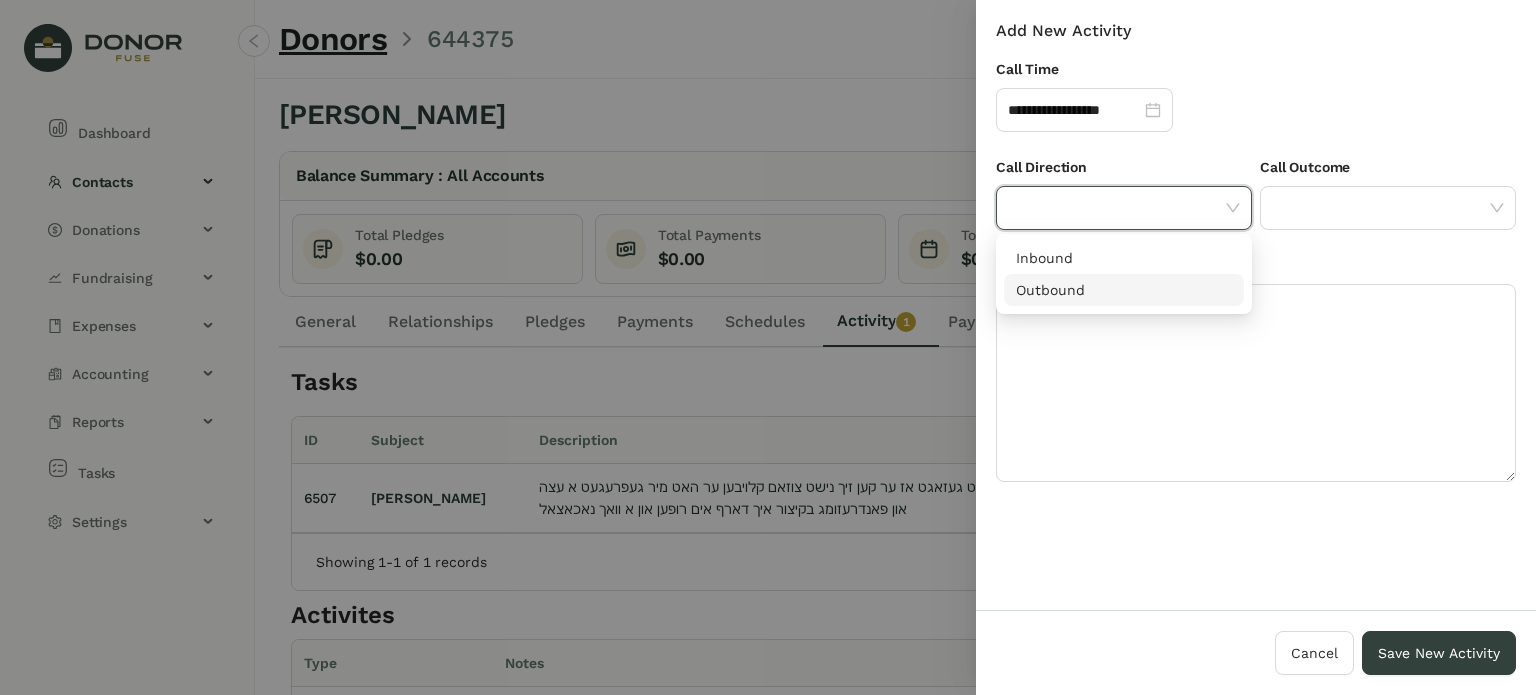 click on "Outbound" at bounding box center [1124, 290] 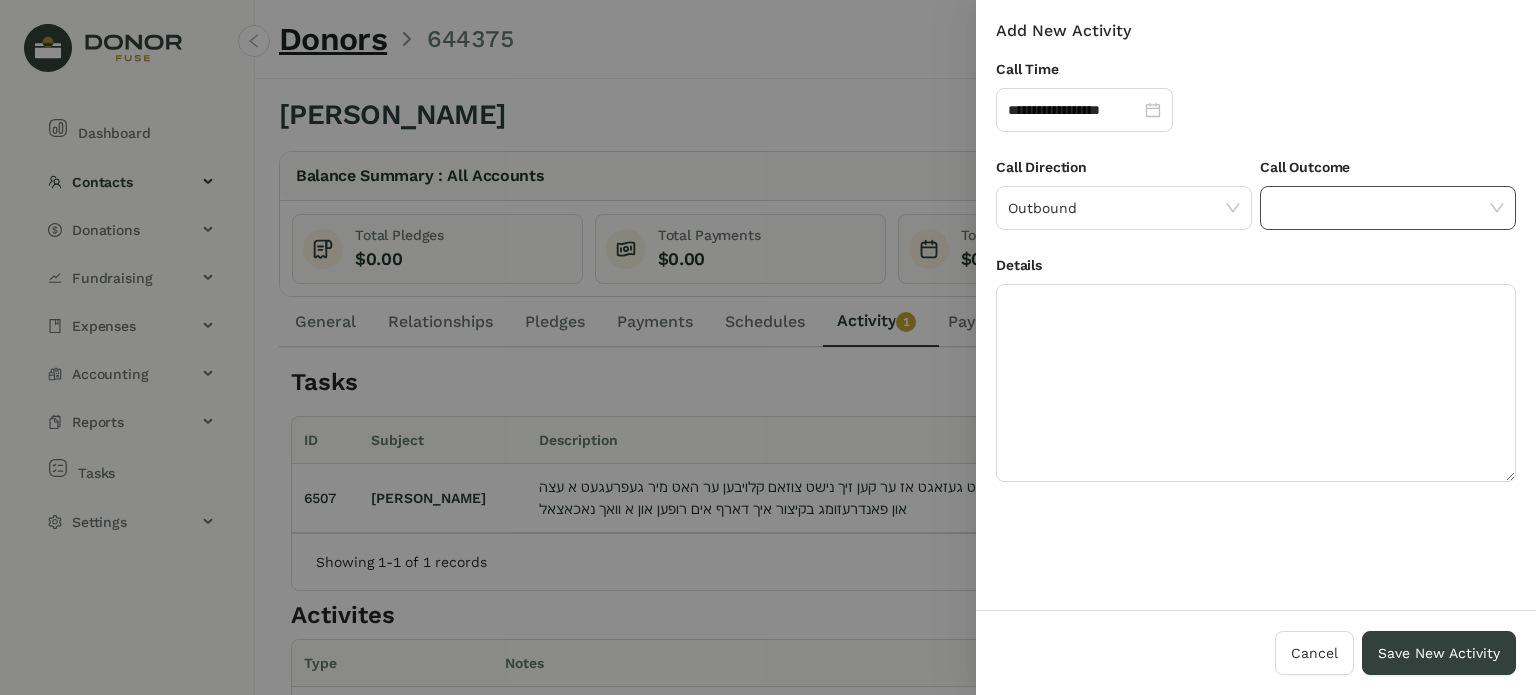 click 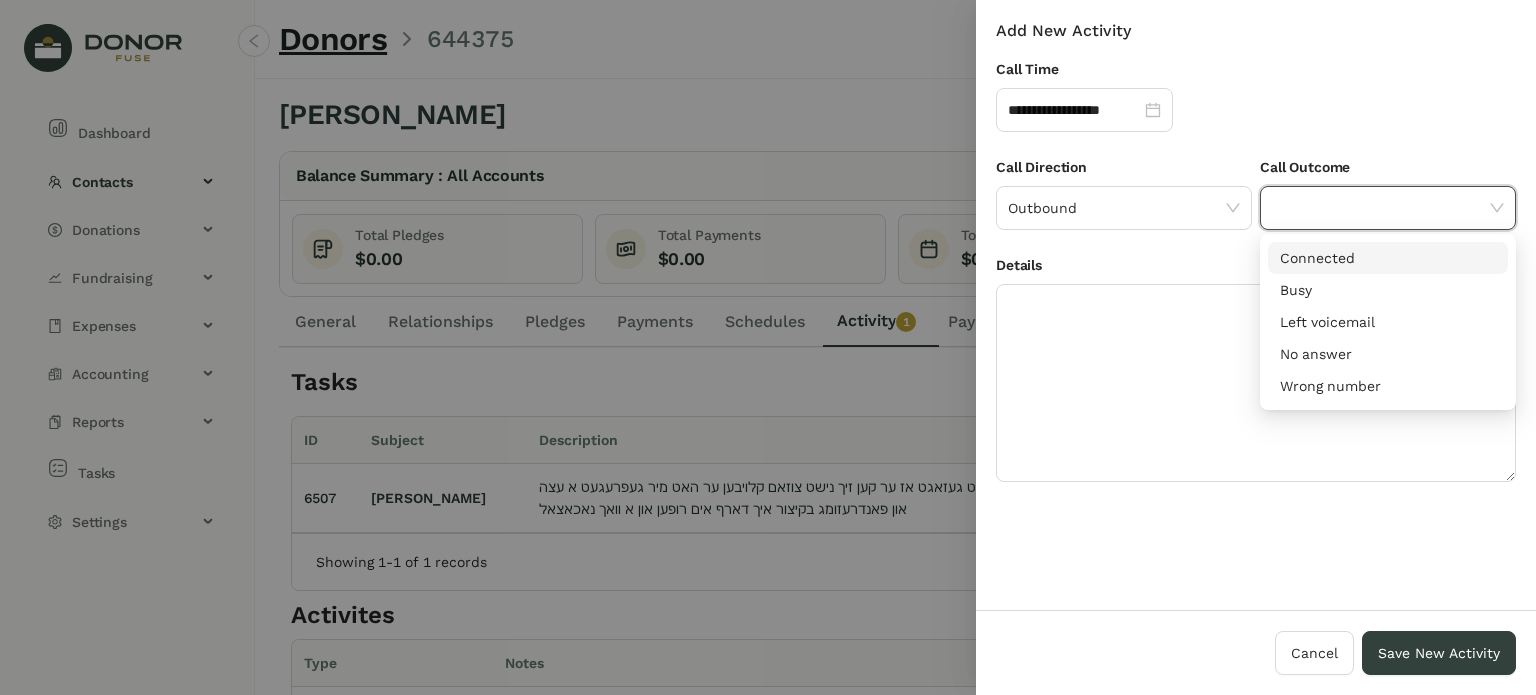 click on "Connected" at bounding box center (1388, 258) 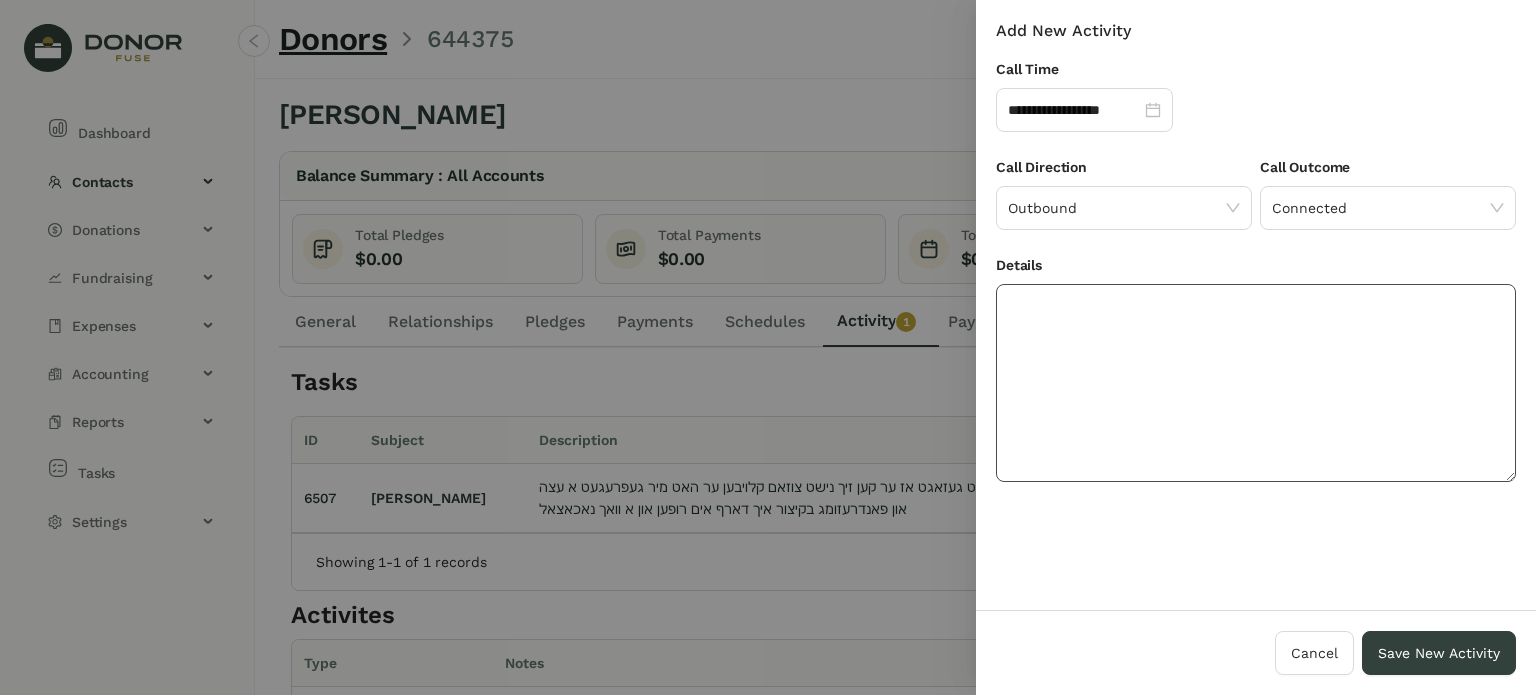 drag, startPoint x: 1184, startPoint y: 390, endPoint x: 1171, endPoint y: 383, distance: 14.764823 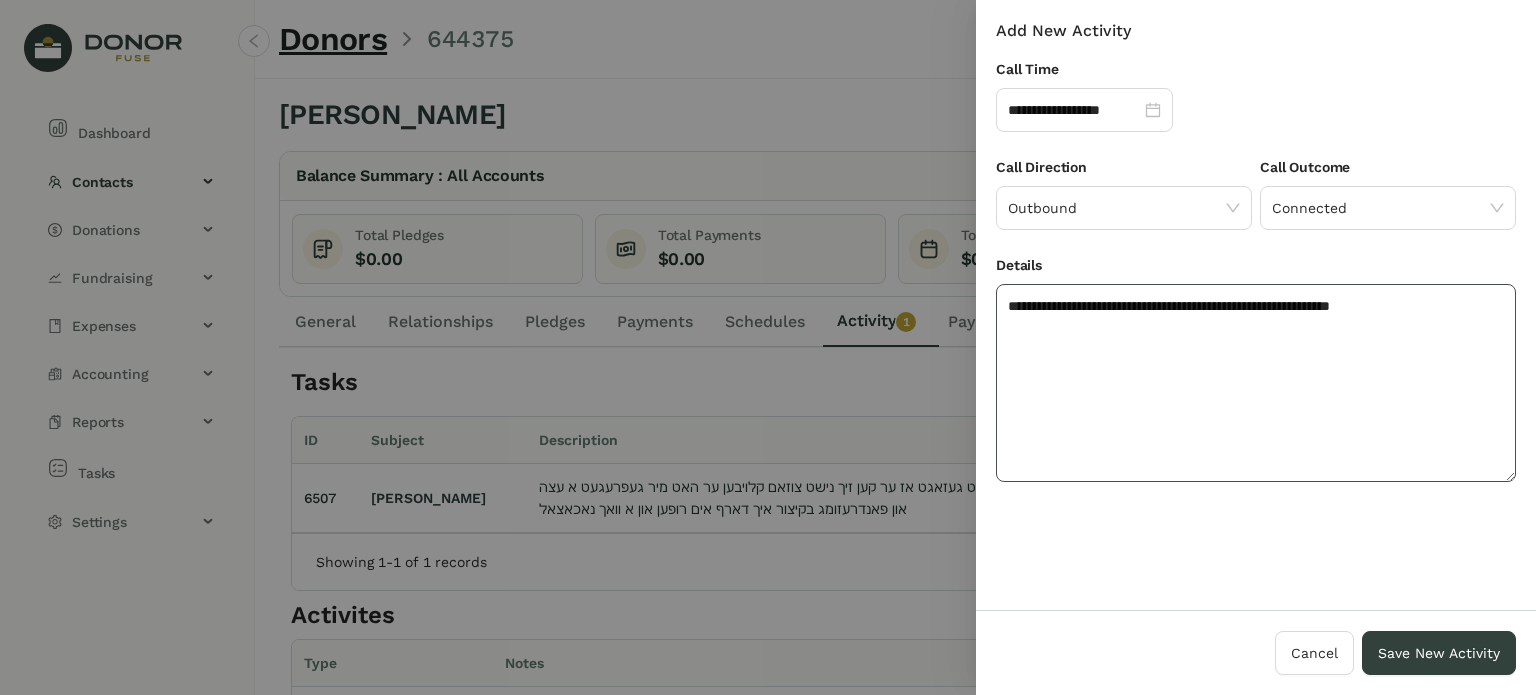 click on "**********" 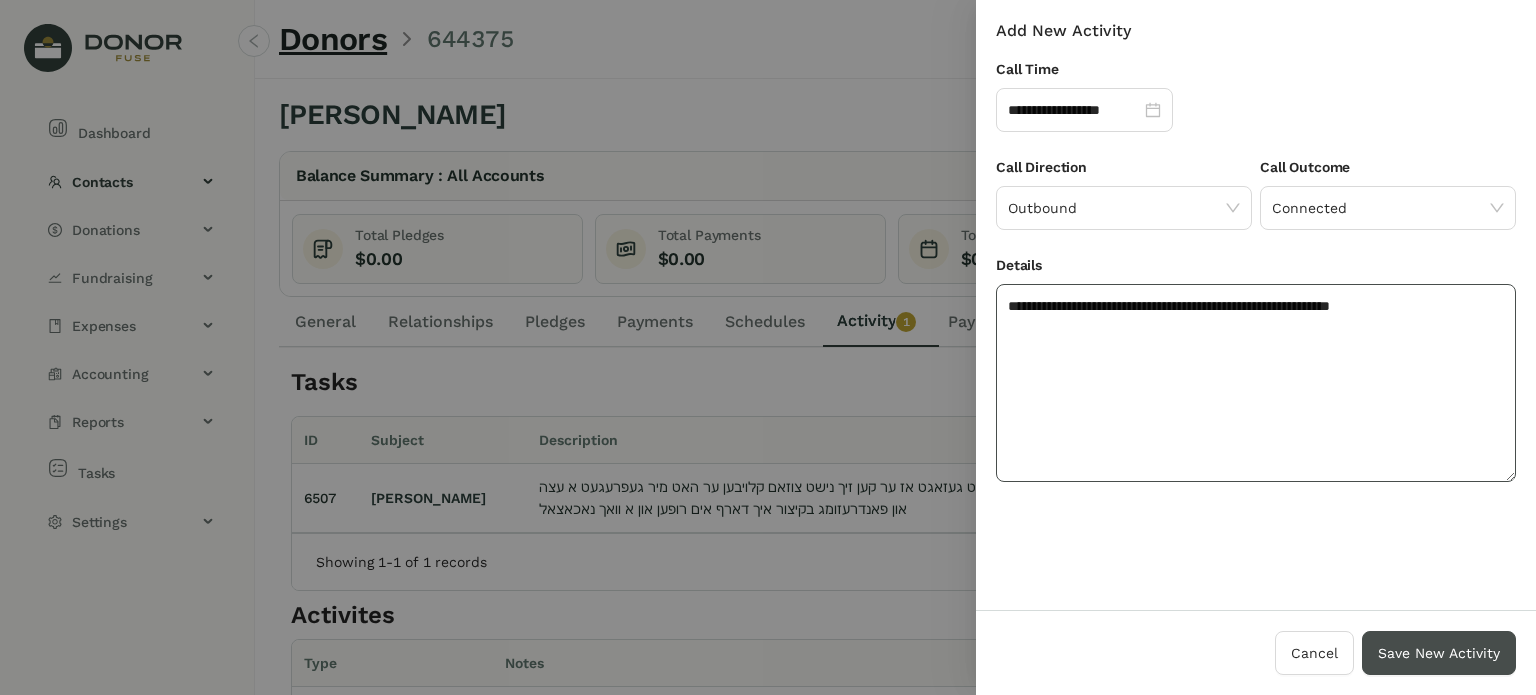 type on "**********" 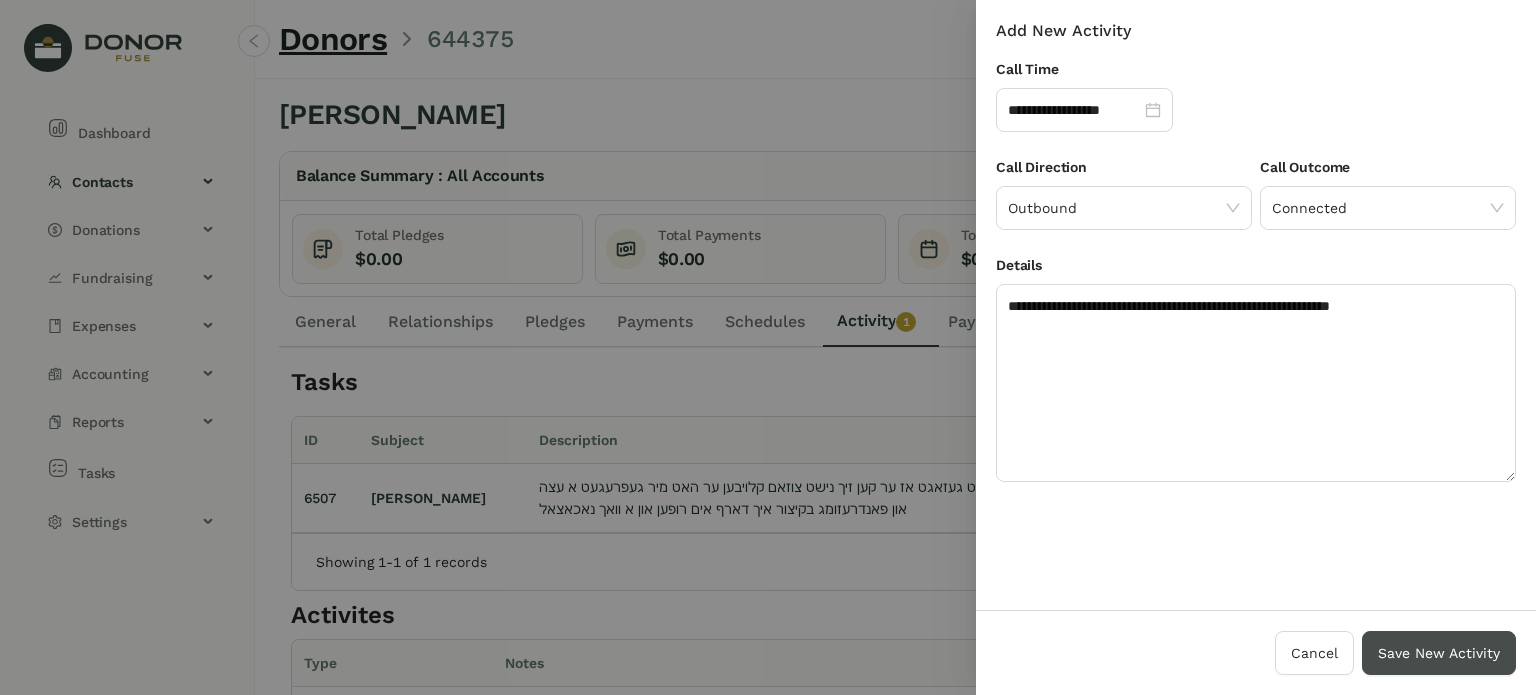 click on "Save New Activity" at bounding box center [1439, 653] 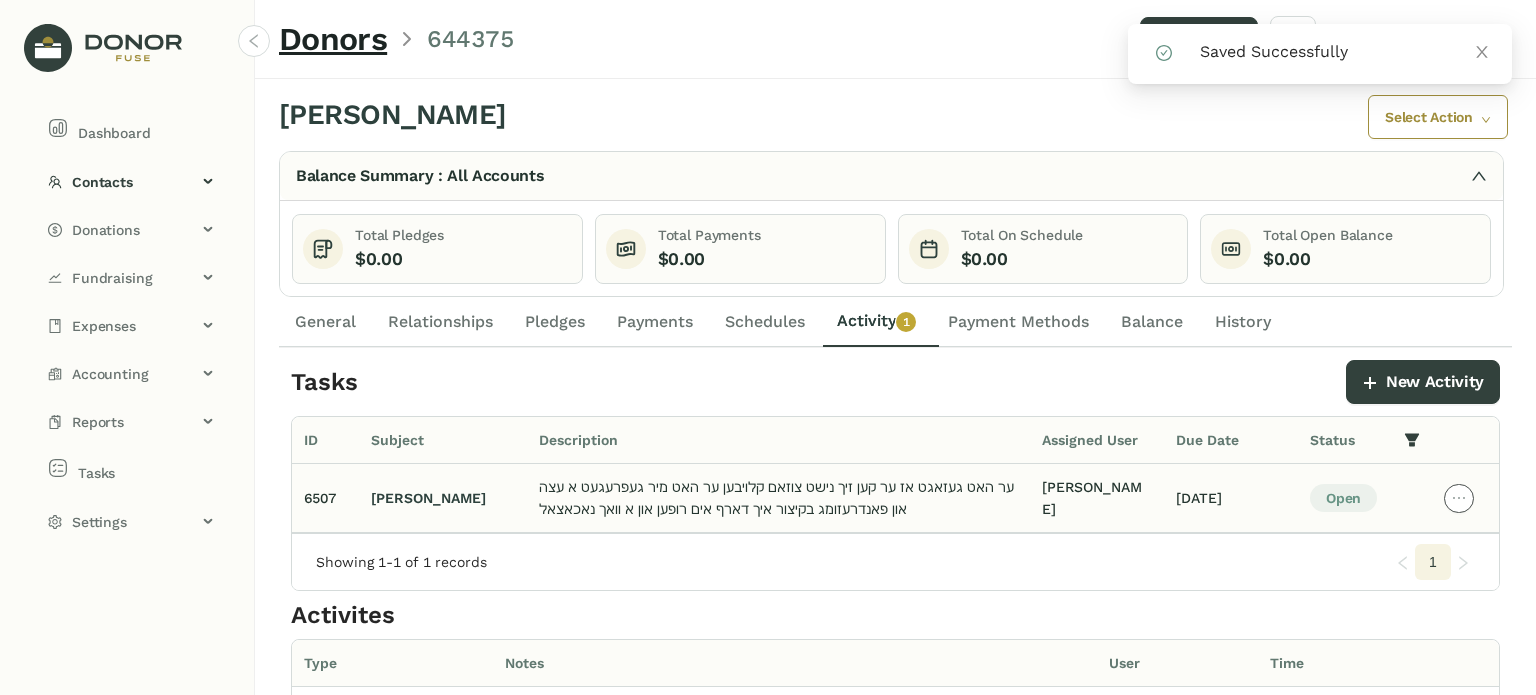 click 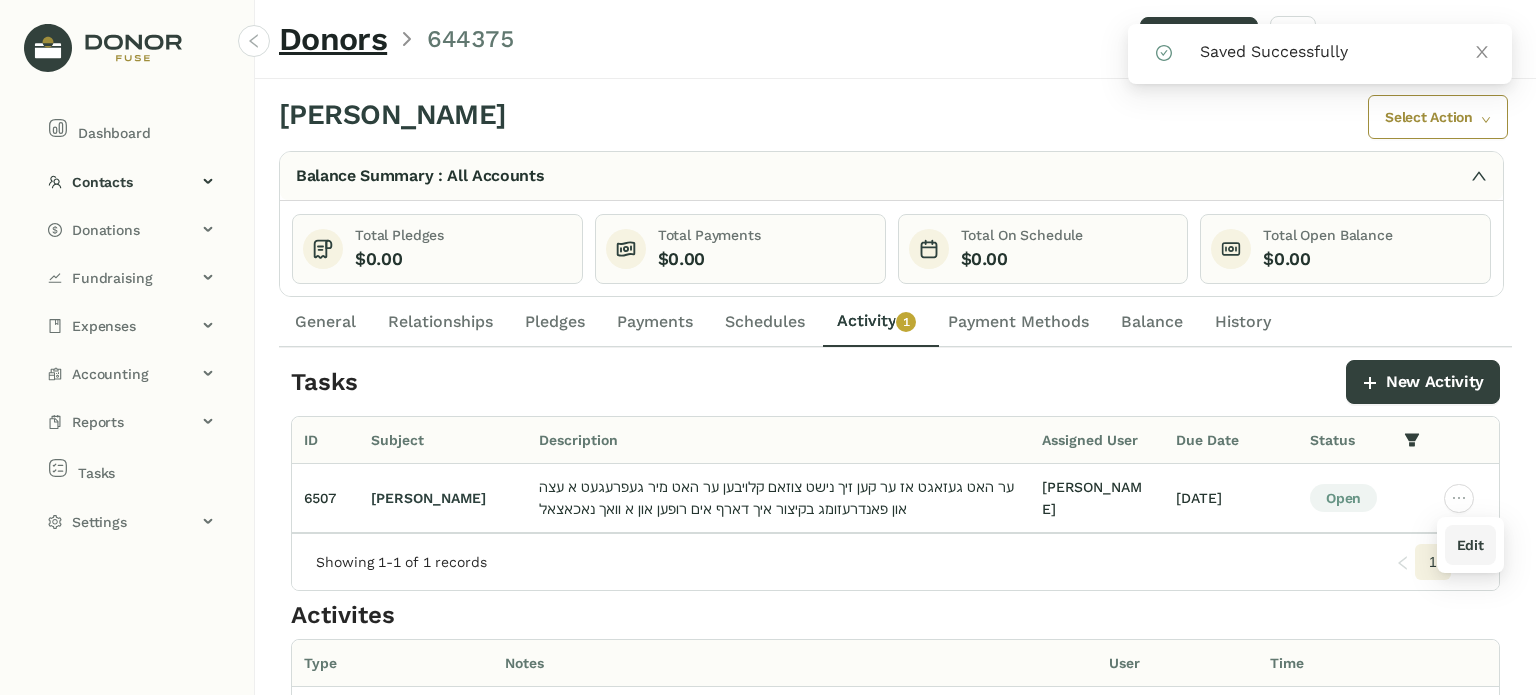 click on "Edit" at bounding box center (1470, 545) 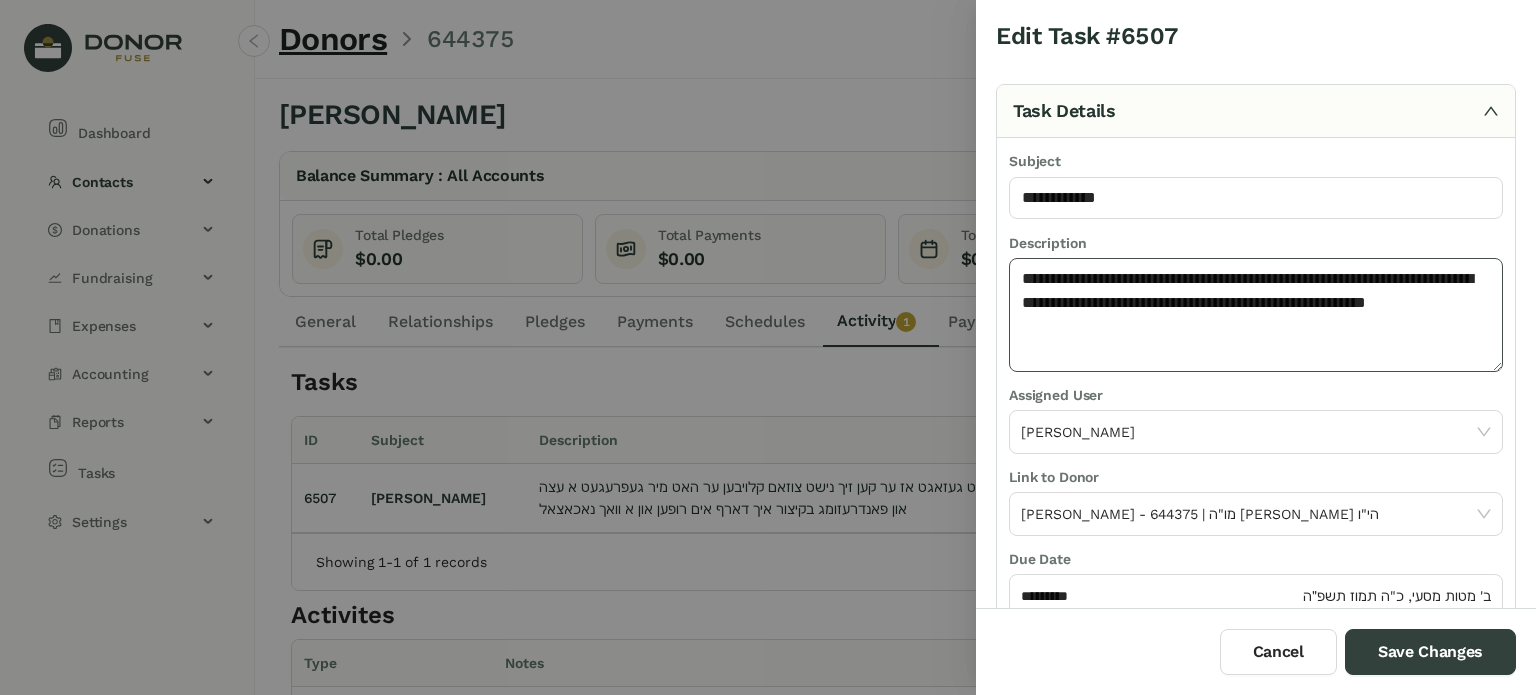 click on "**********" 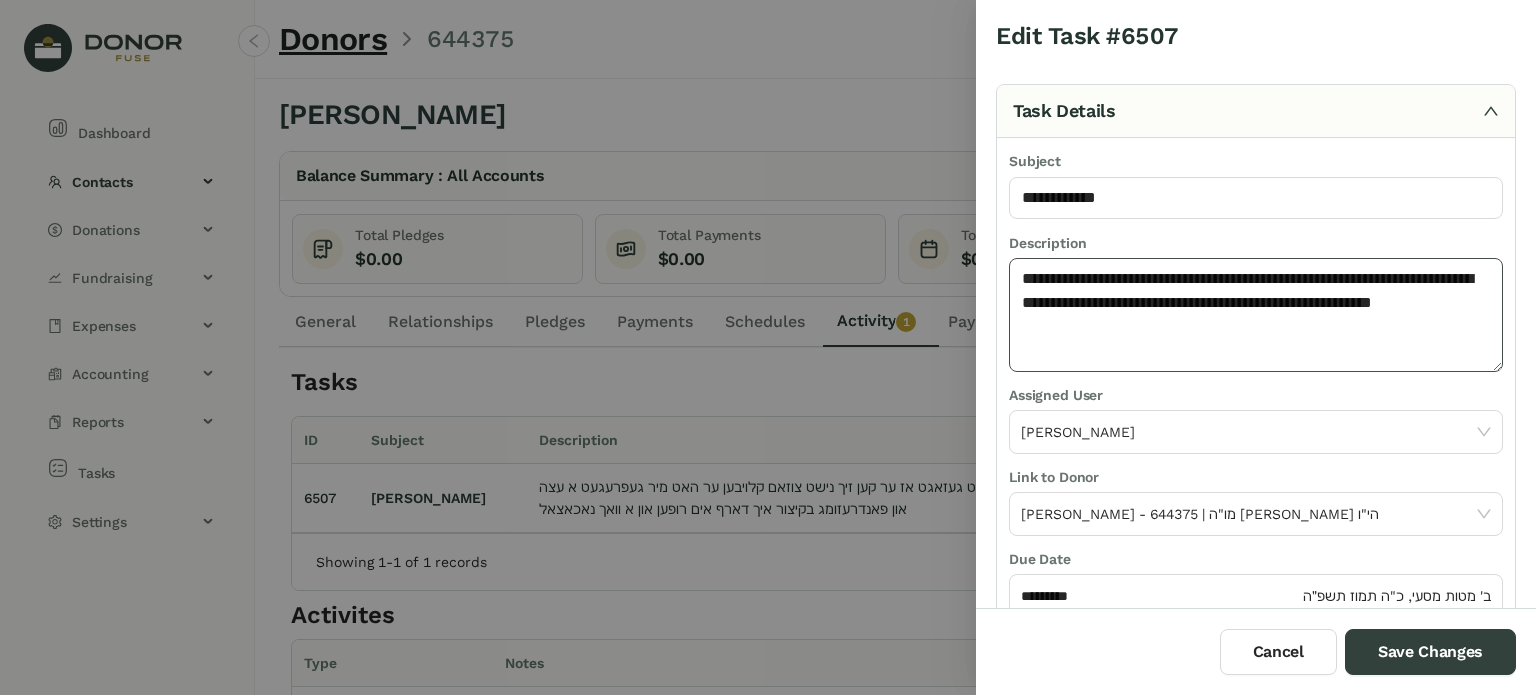 drag, startPoint x: 1015, startPoint y: 277, endPoint x: 1076, endPoint y: 310, distance: 69.354164 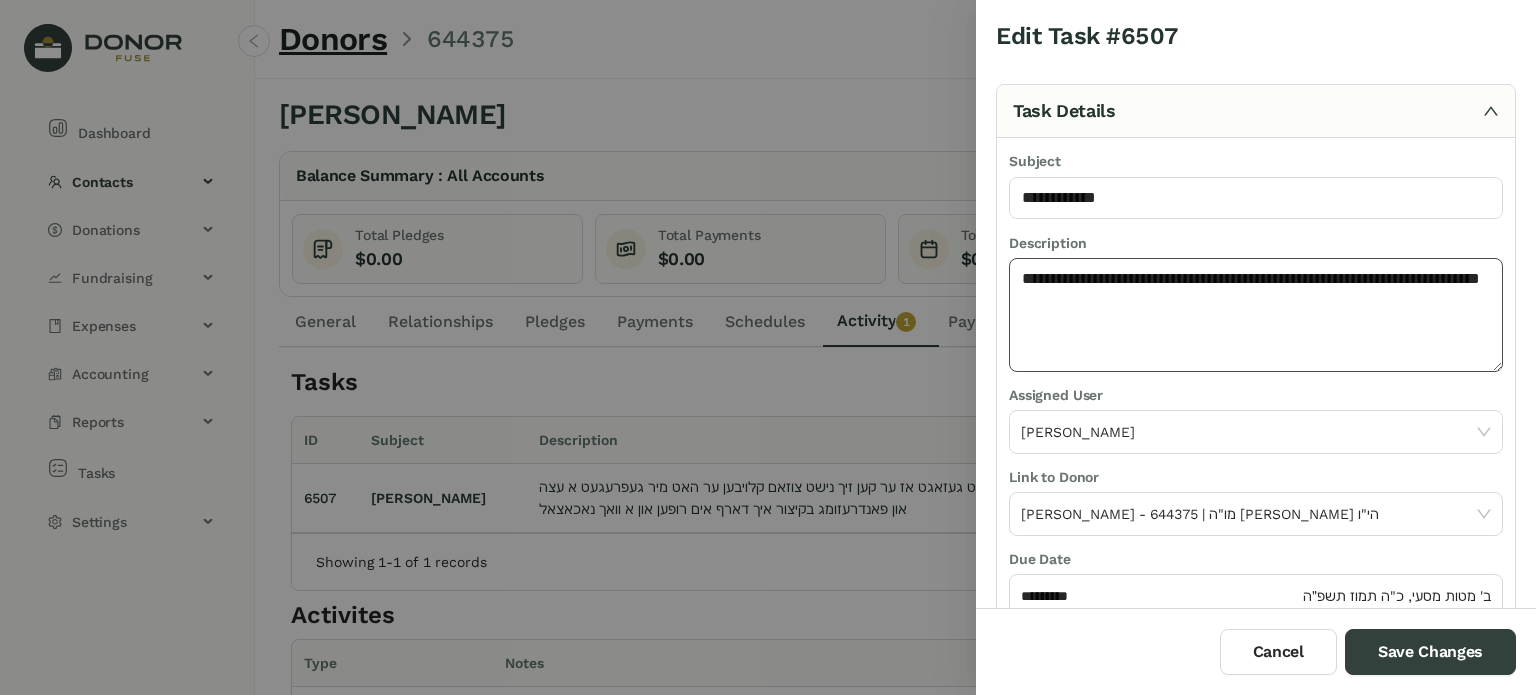 click on "**********" 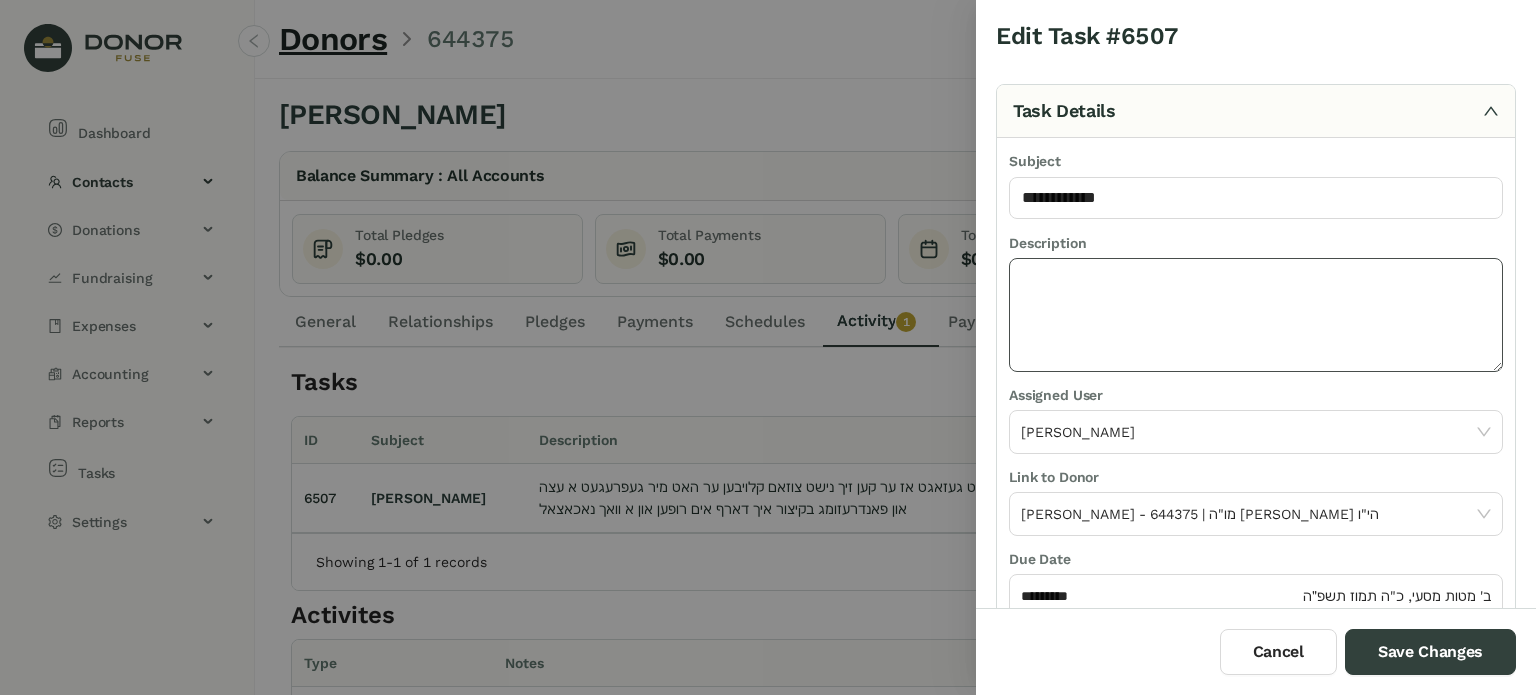 paste on "**********" 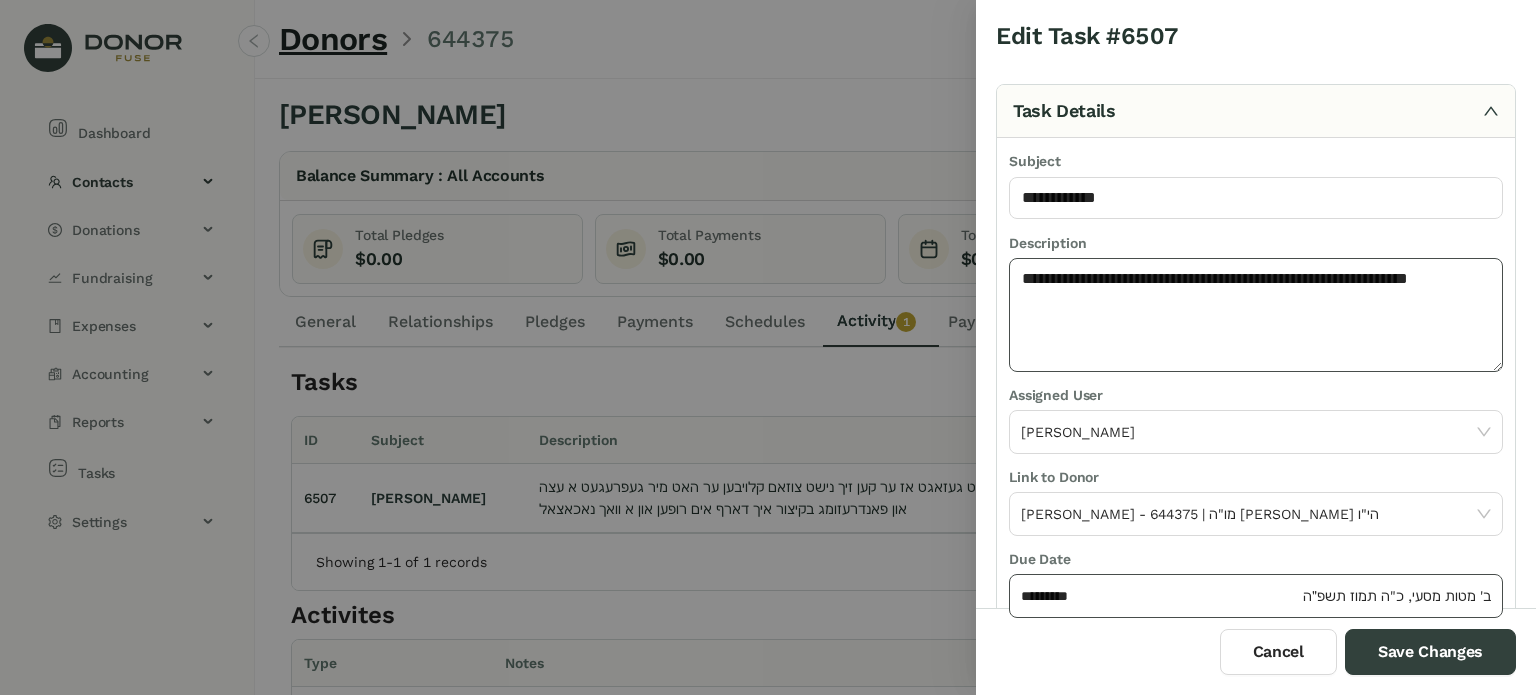 type on "**********" 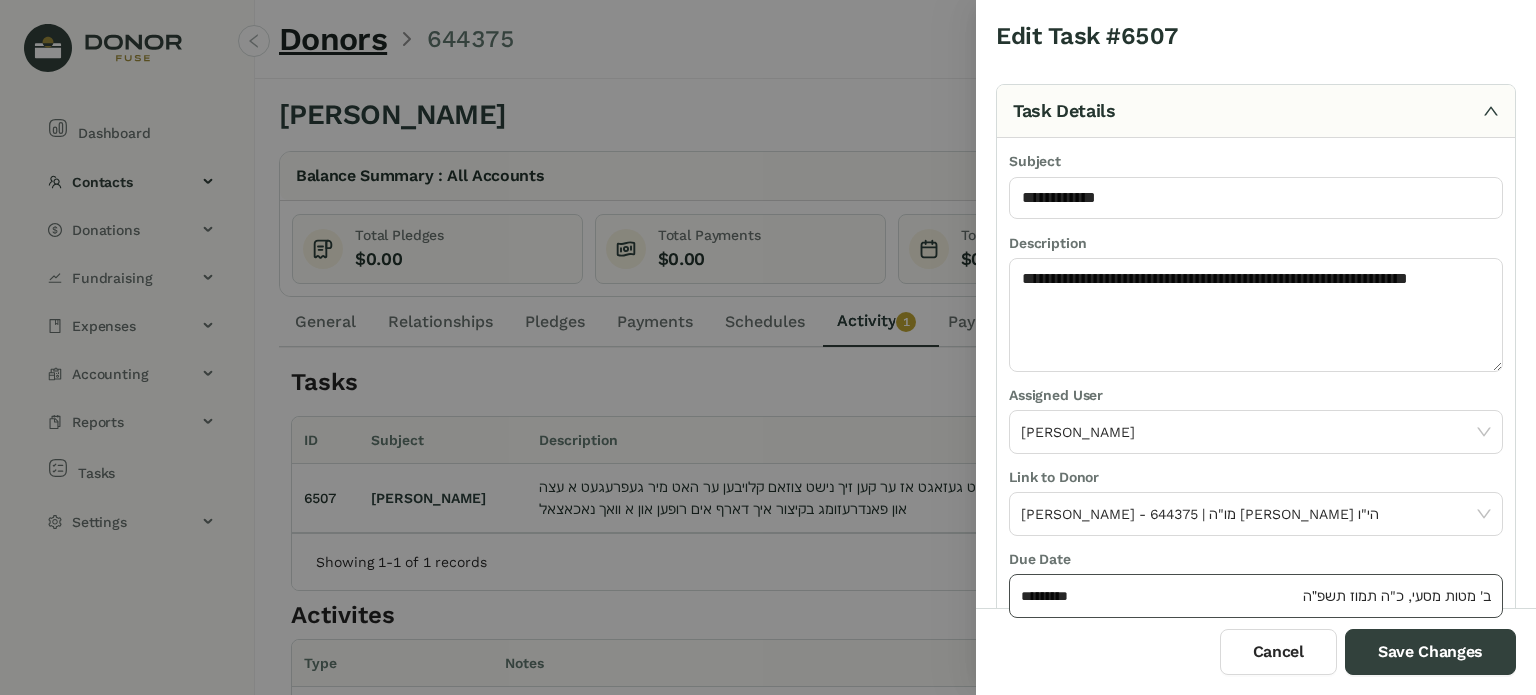 click on "*********" 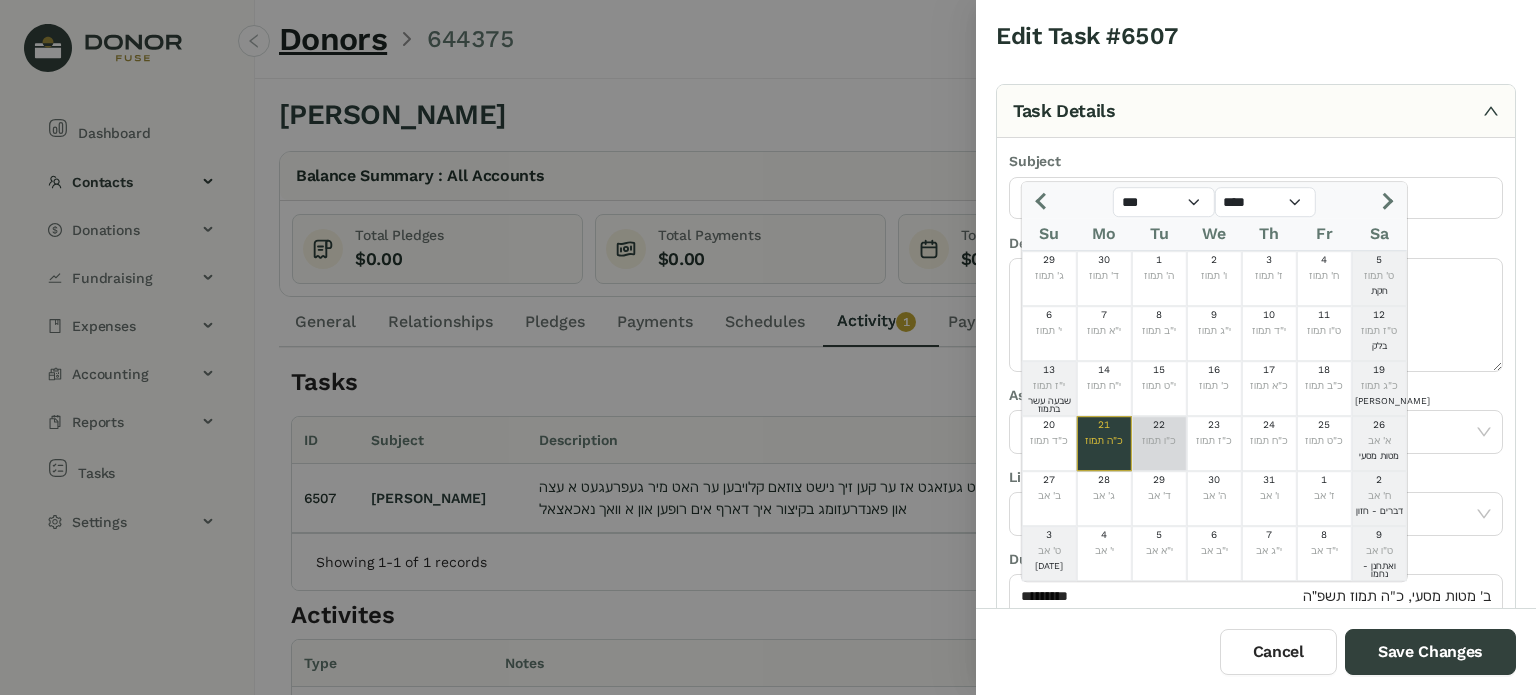 click on "כ"ו תמוז" 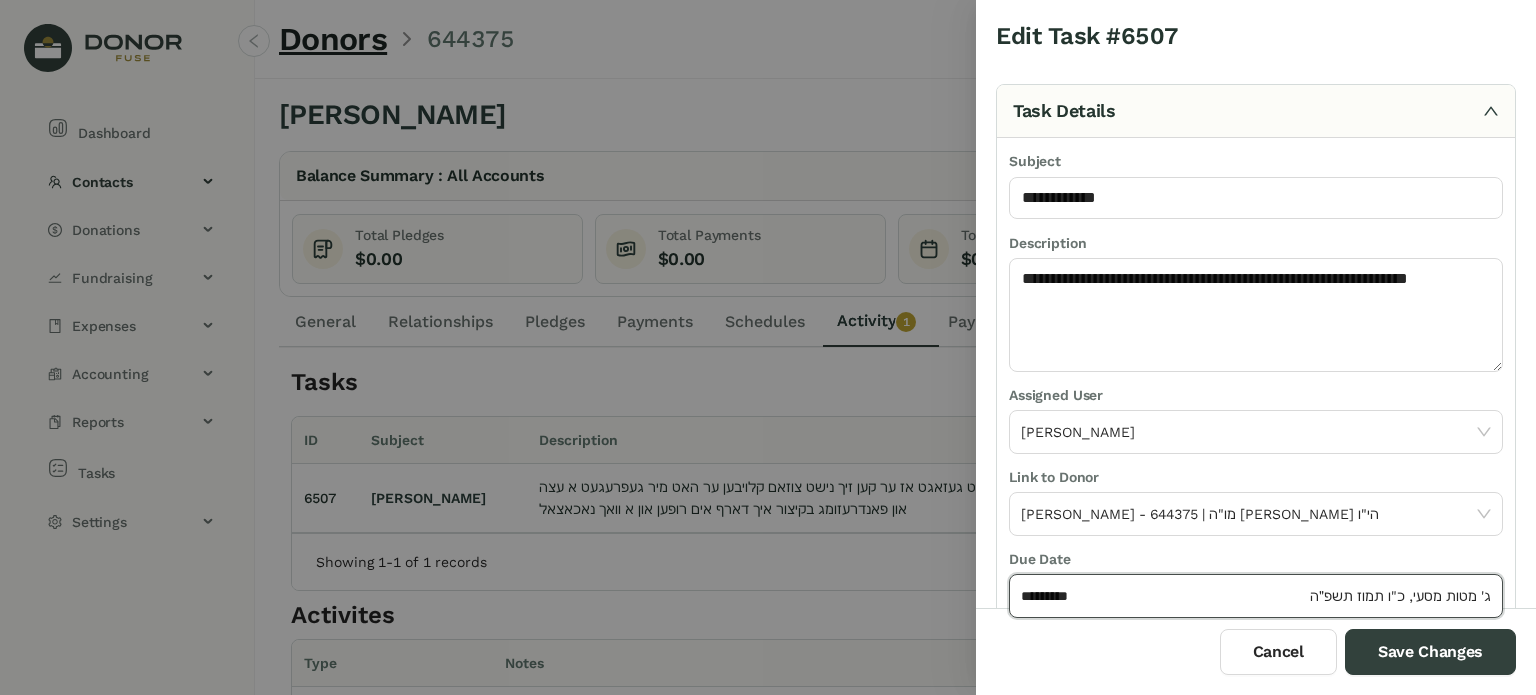 click on "*********" 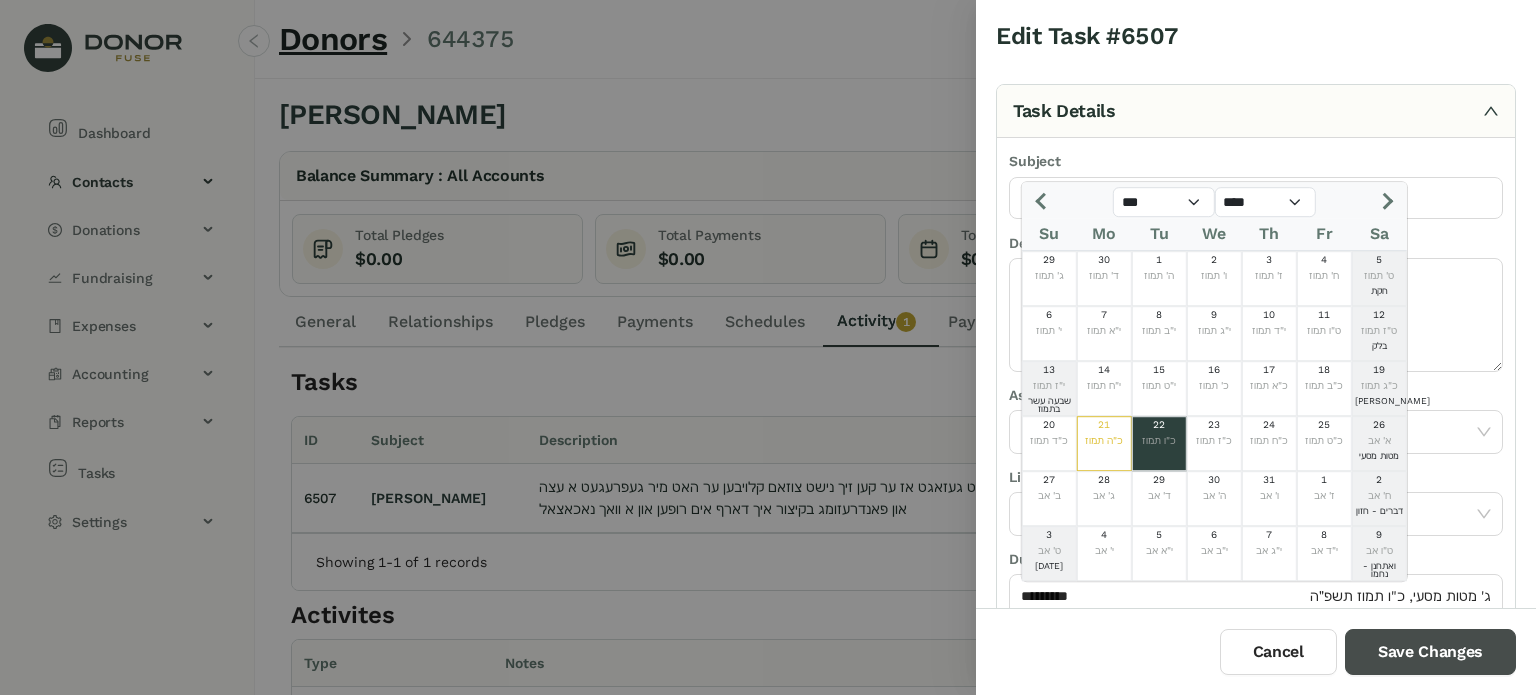 click on "Save Changes" at bounding box center (1430, 652) 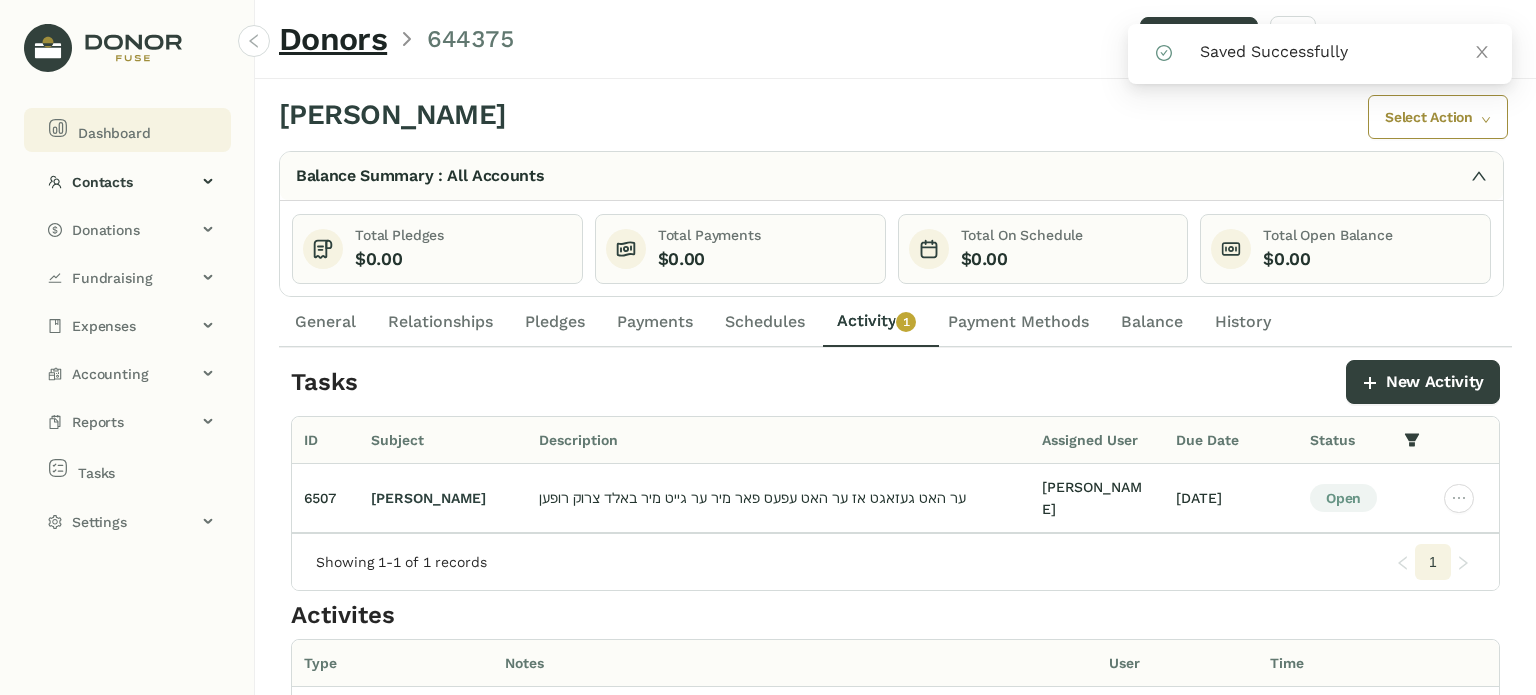 click on "Dashboard" 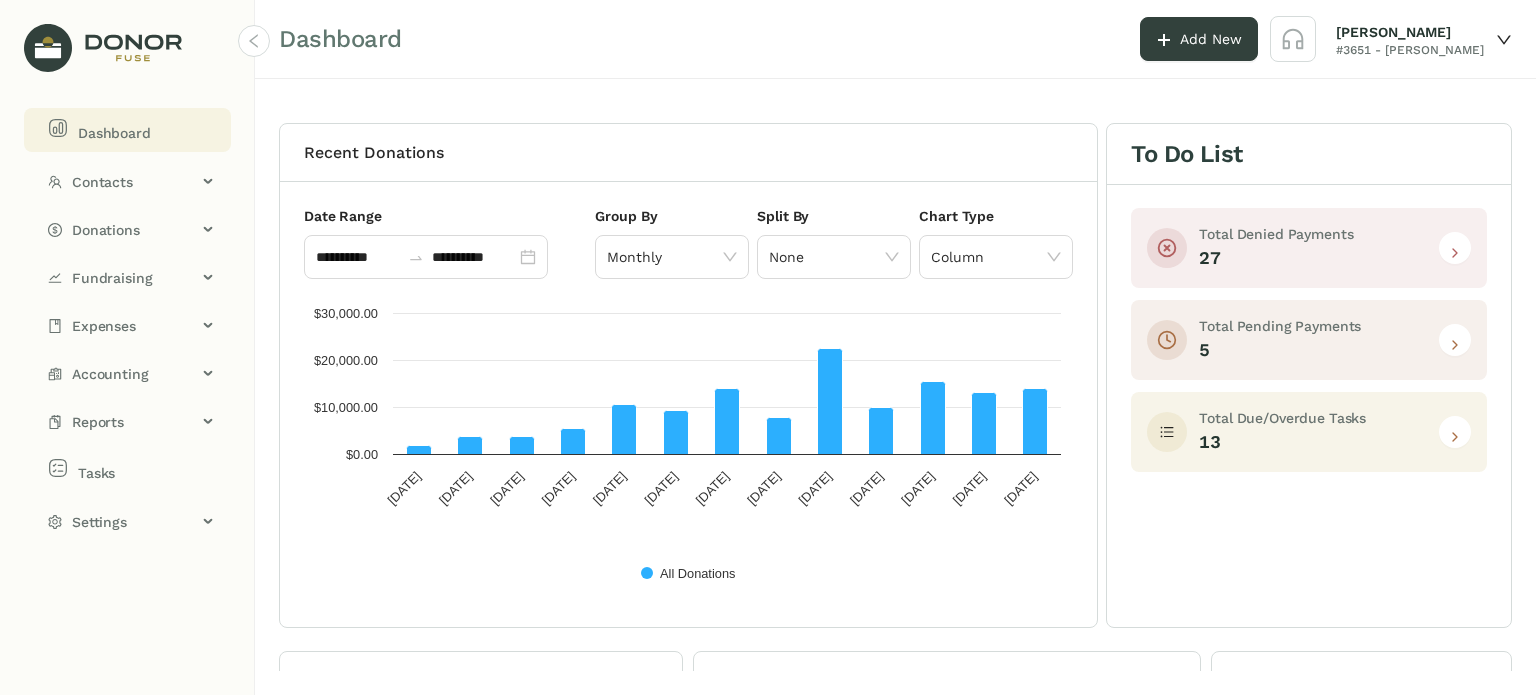 click 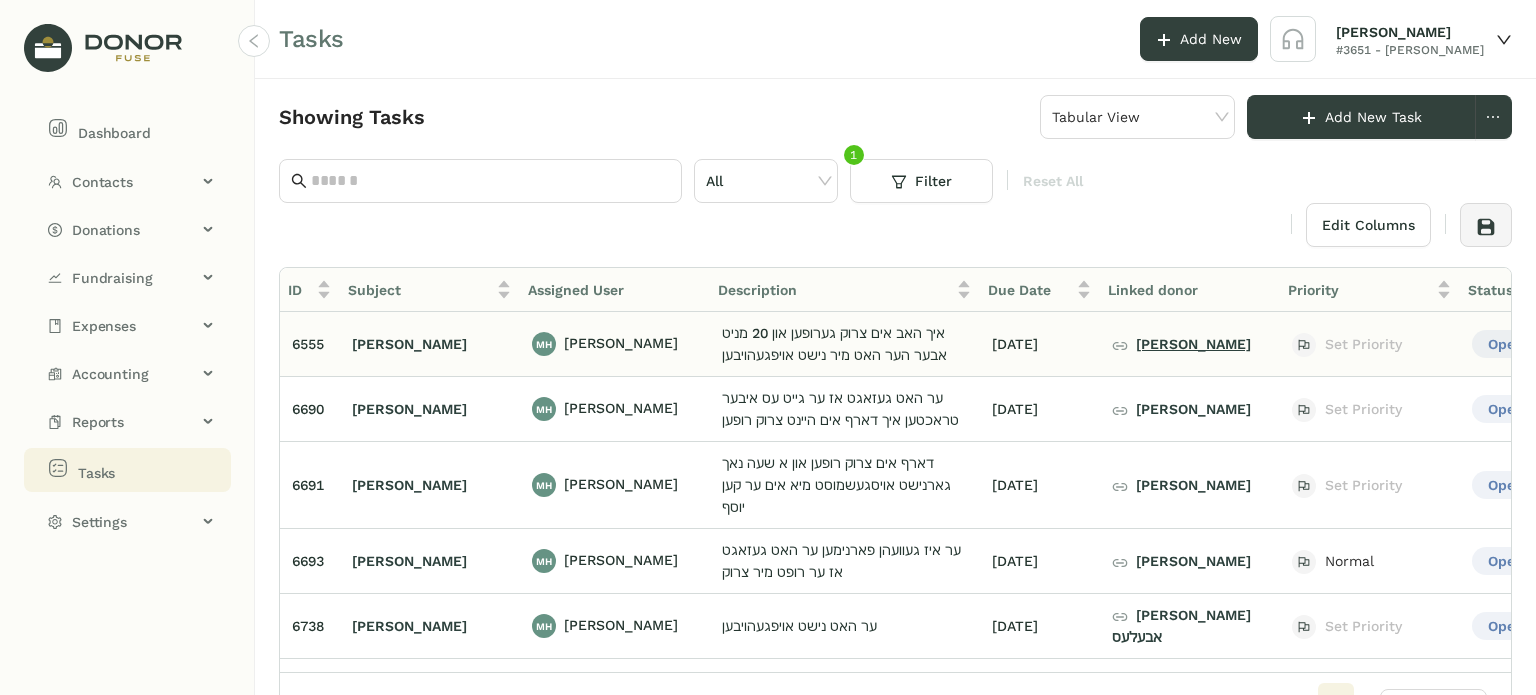 click on "[PERSON_NAME]" 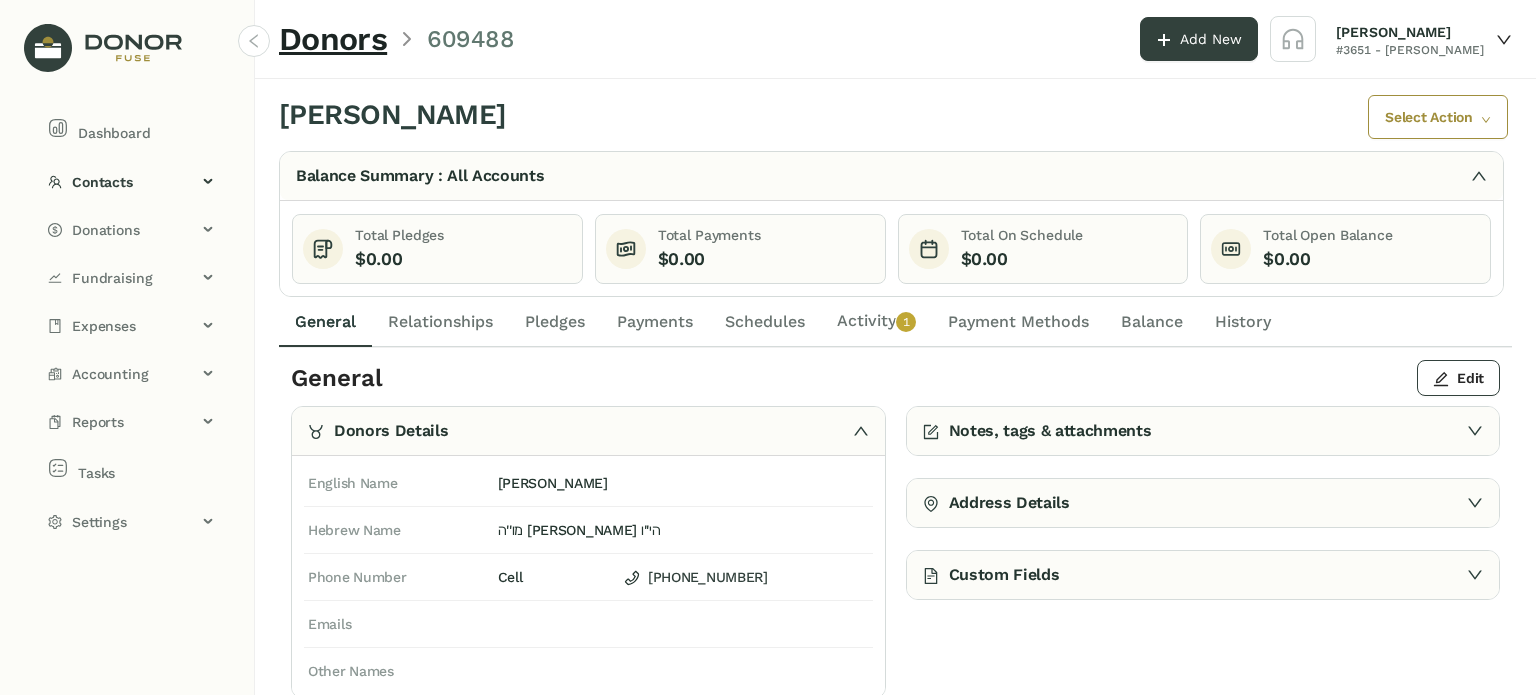 click on "Activity   0   1   2   3   4   5   6   7   8   9" 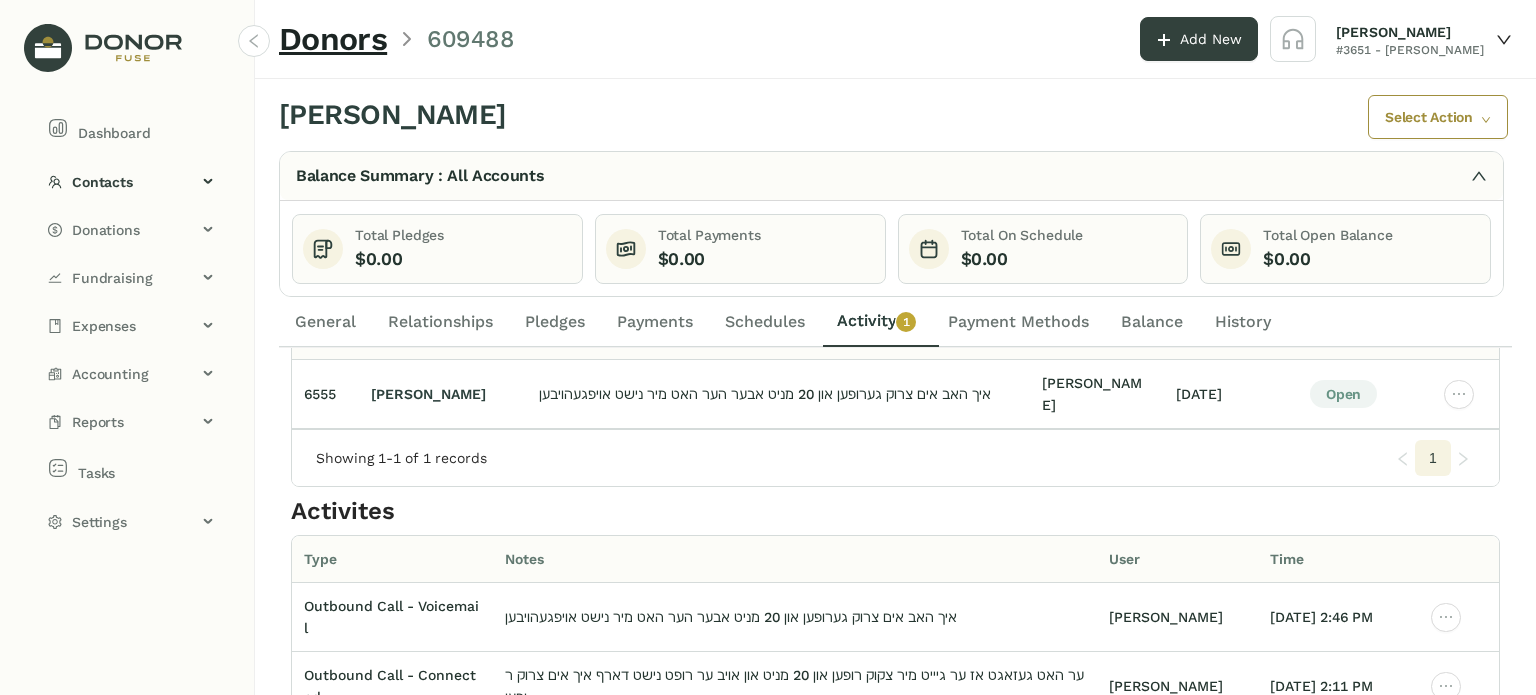 scroll, scrollTop: 162, scrollLeft: 0, axis: vertical 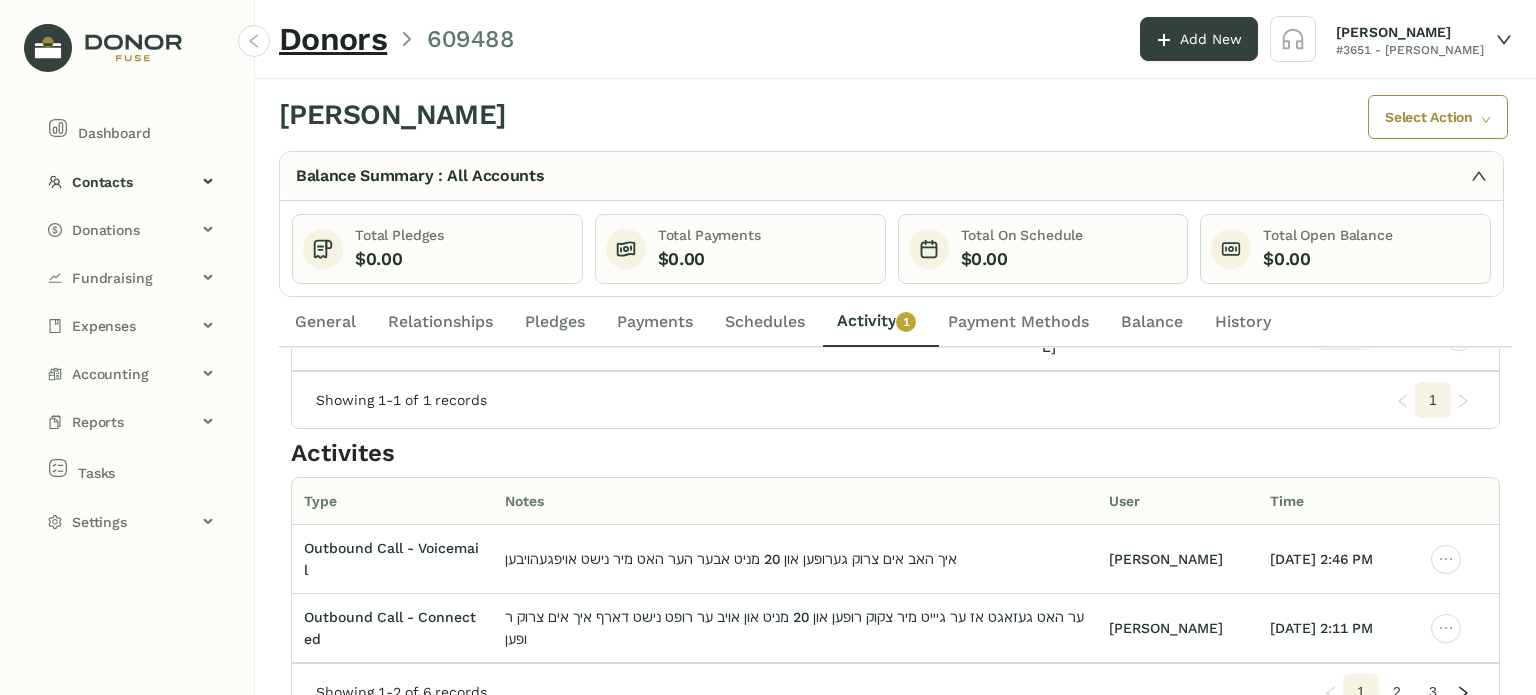 click on "3" 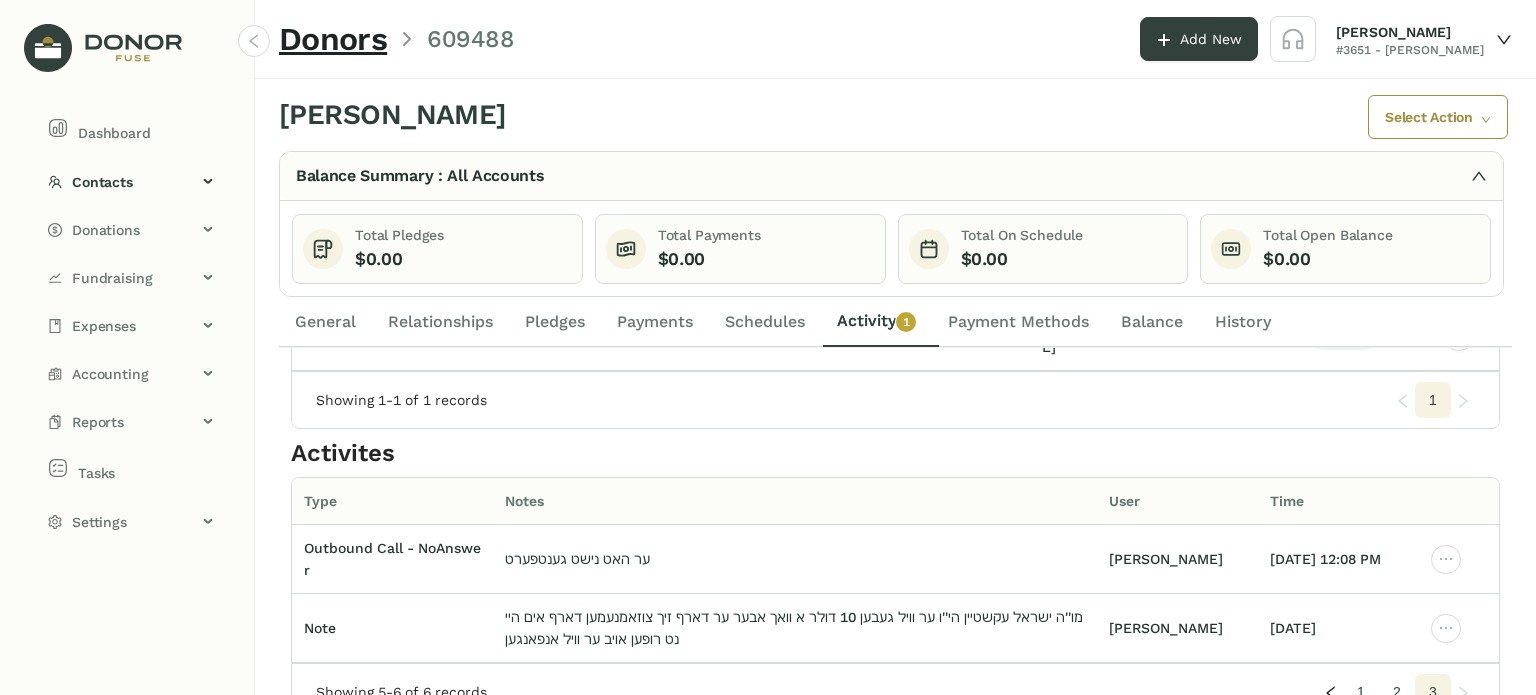 click on "1" 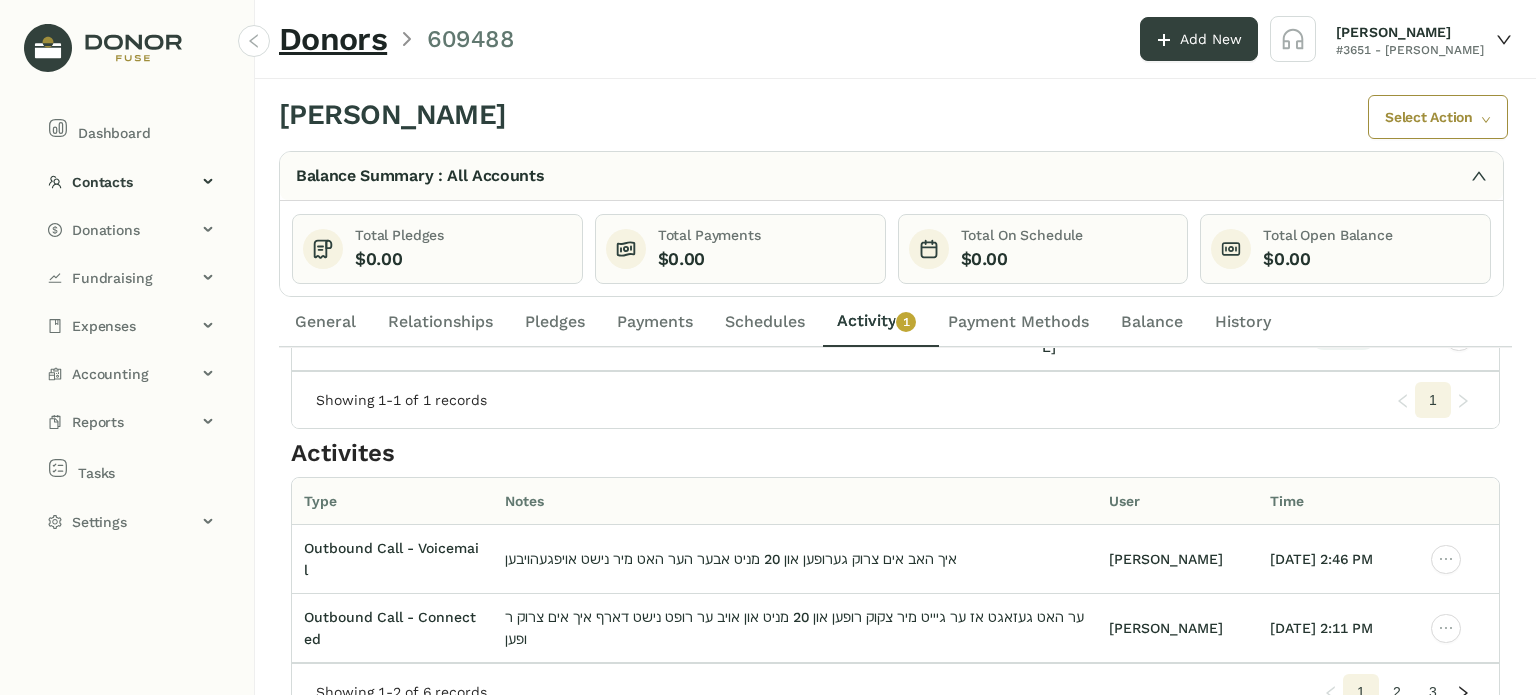 click on "General" 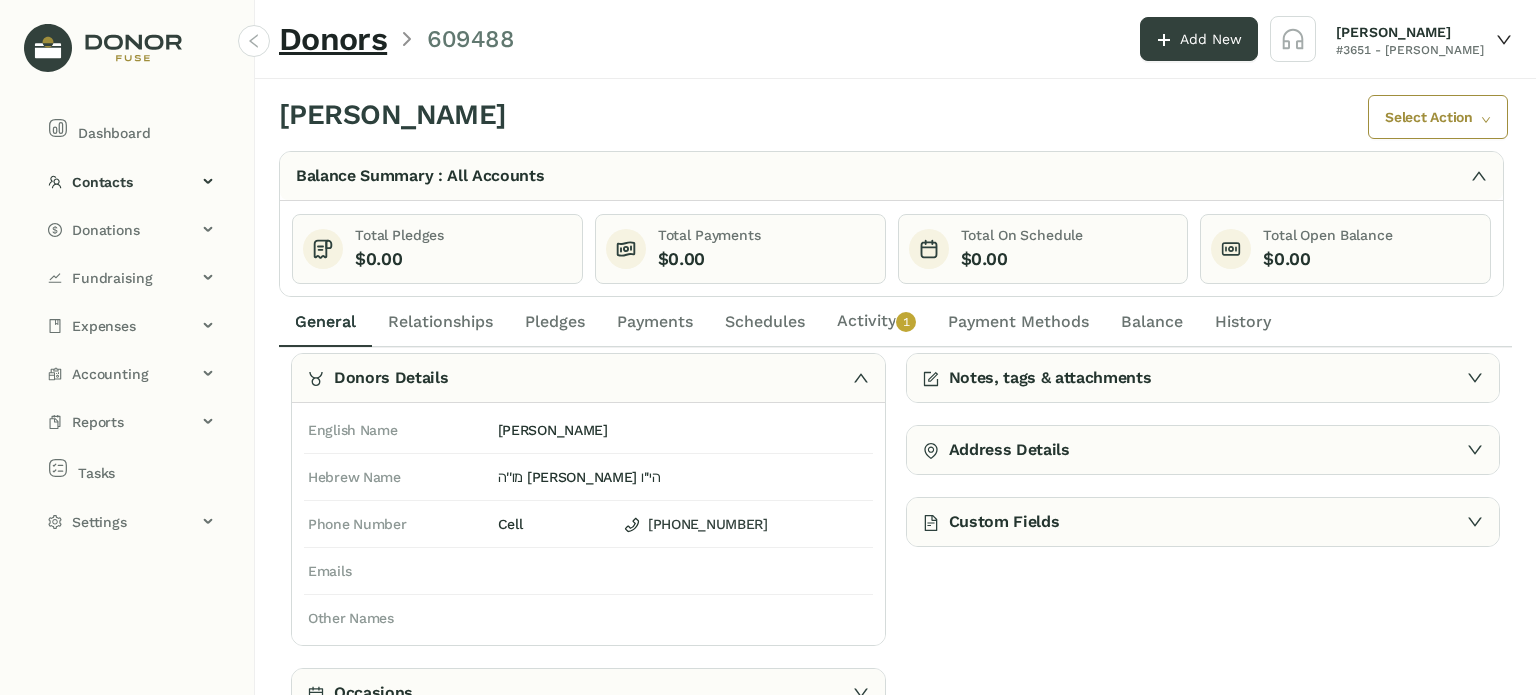 scroll, scrollTop: 50, scrollLeft: 0, axis: vertical 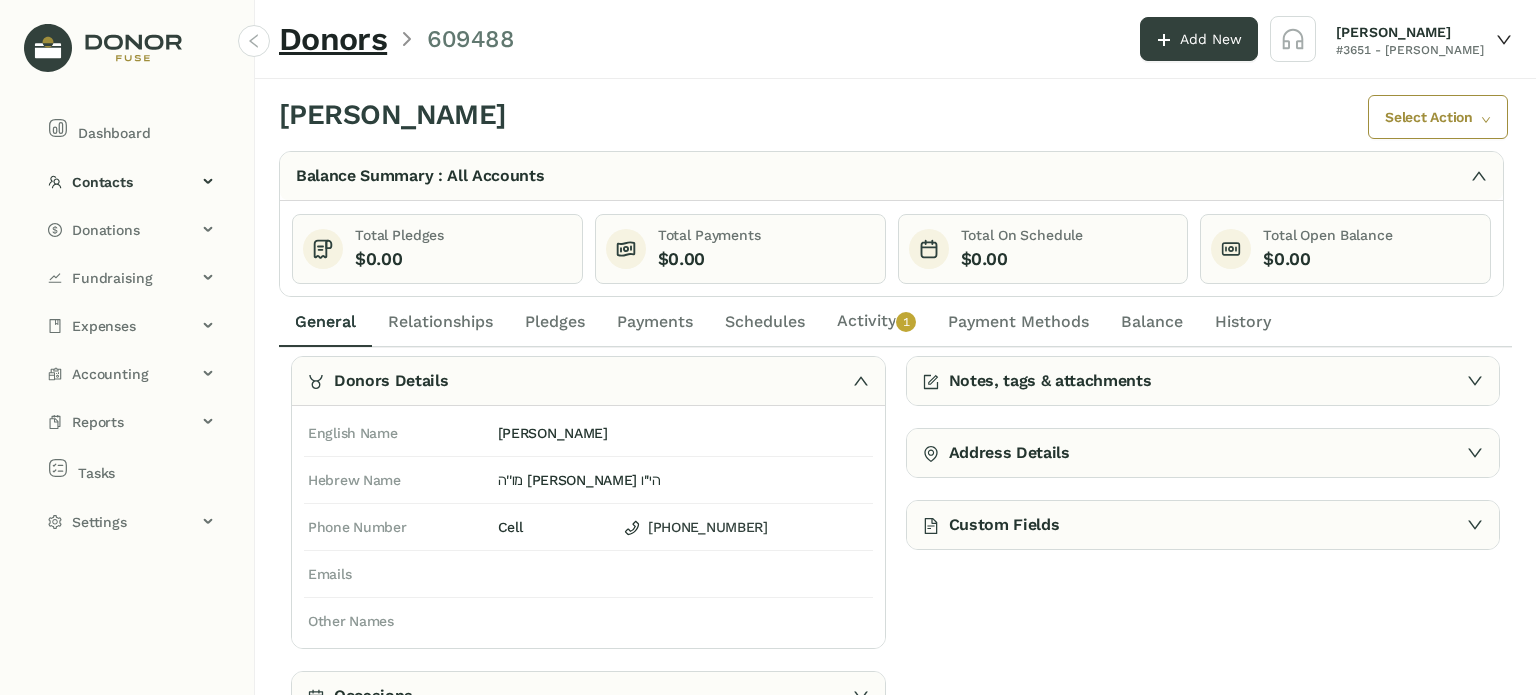 click on "Activity   0   1   2   3   4   5   6   7   8   9" 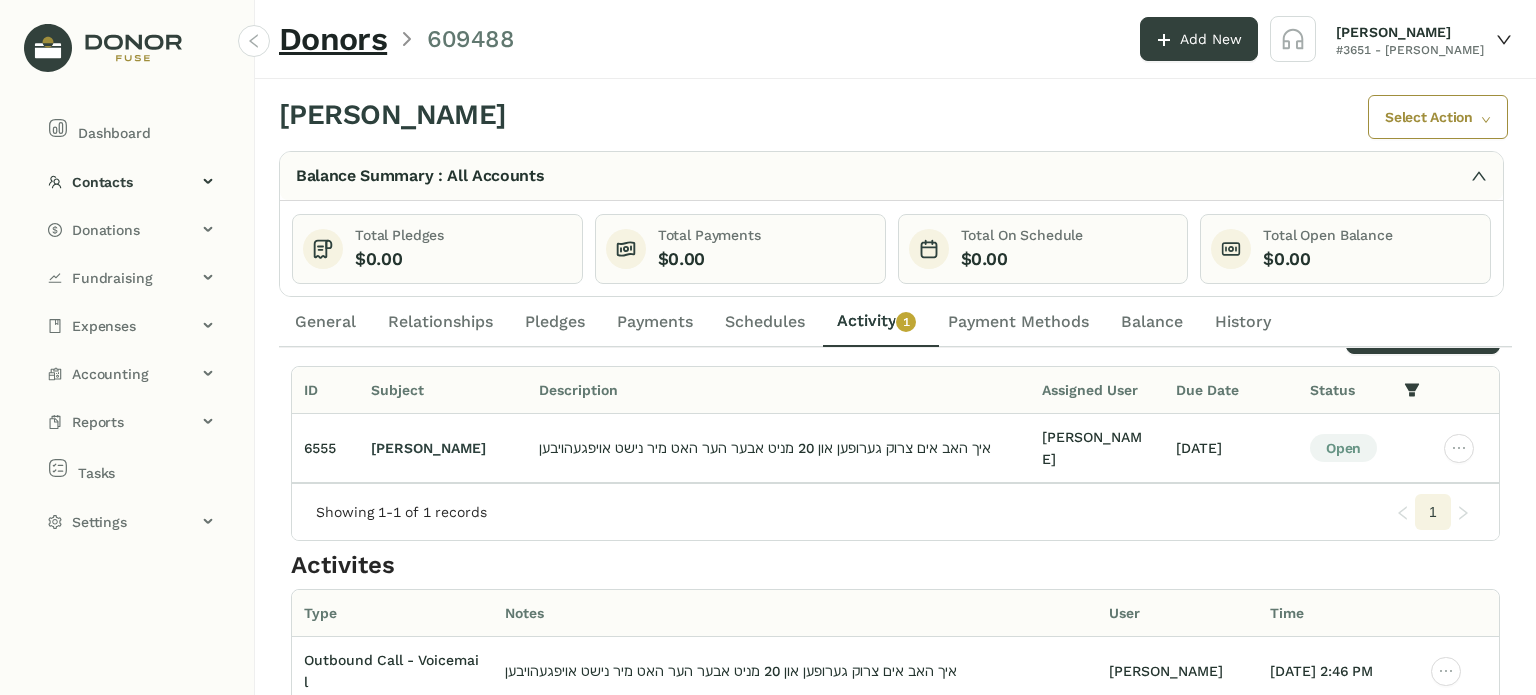 scroll, scrollTop: 162, scrollLeft: 0, axis: vertical 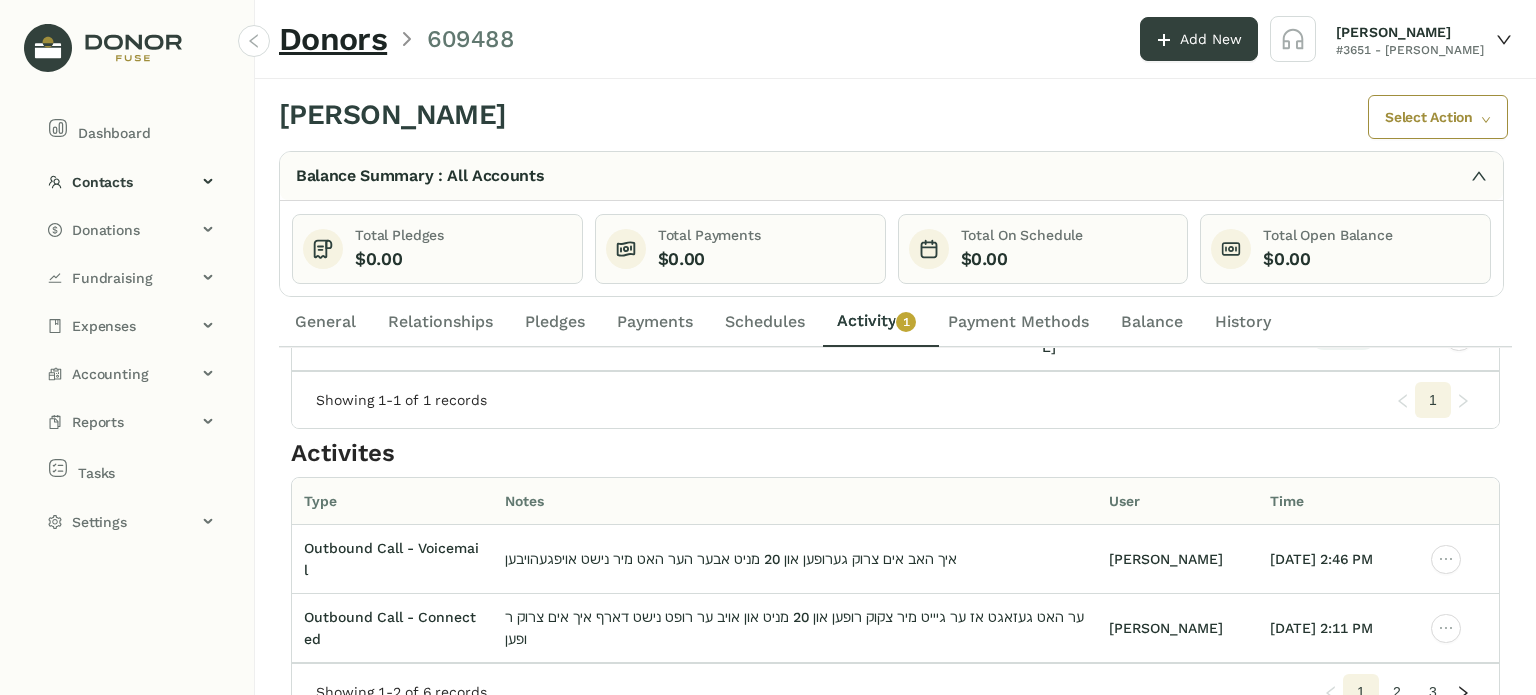 click on "2" 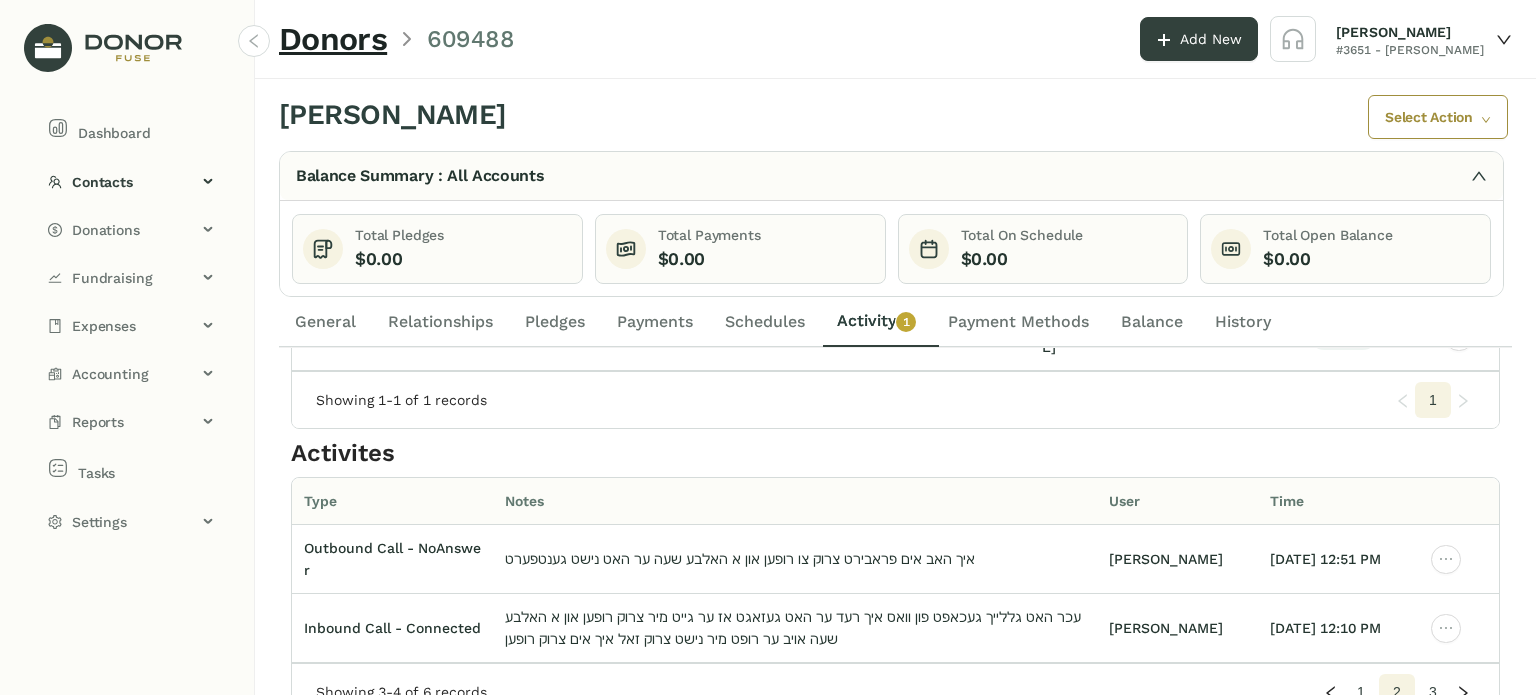 click on "3" 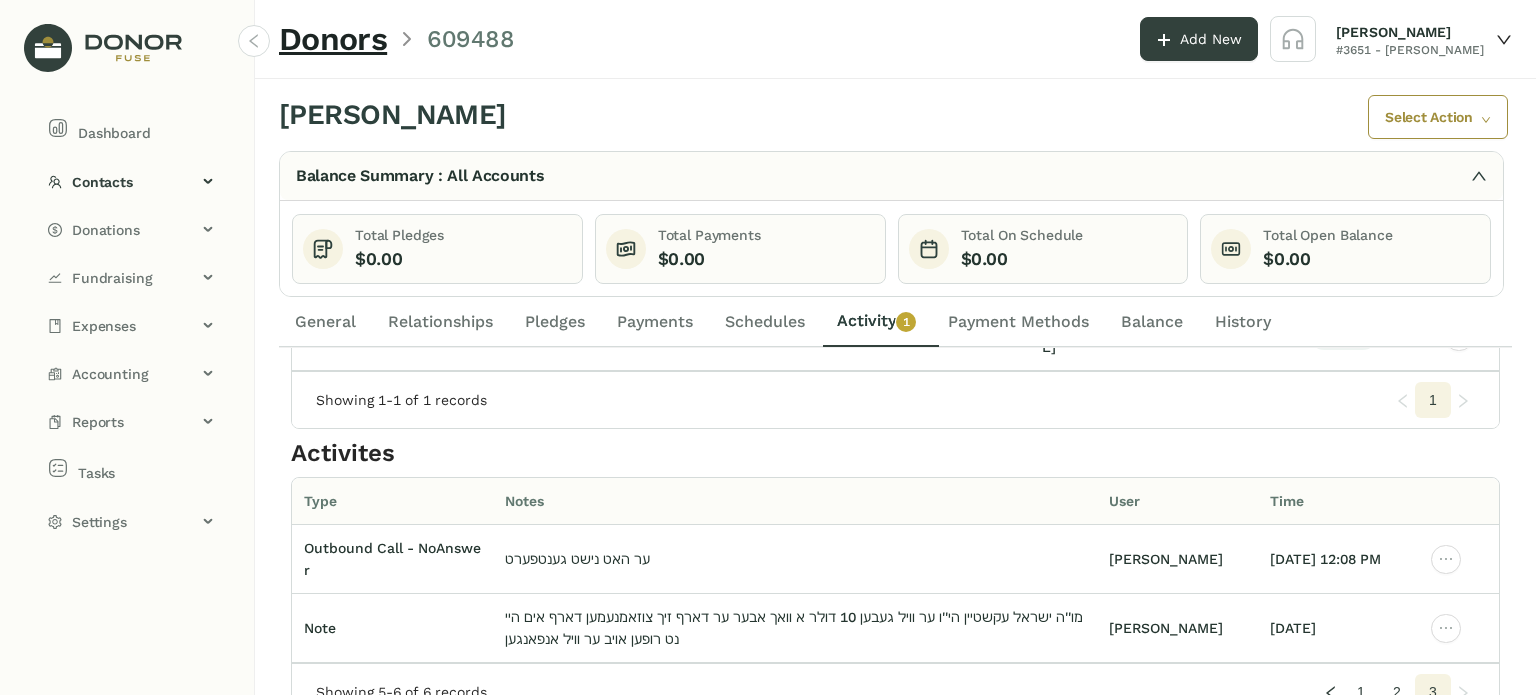 click 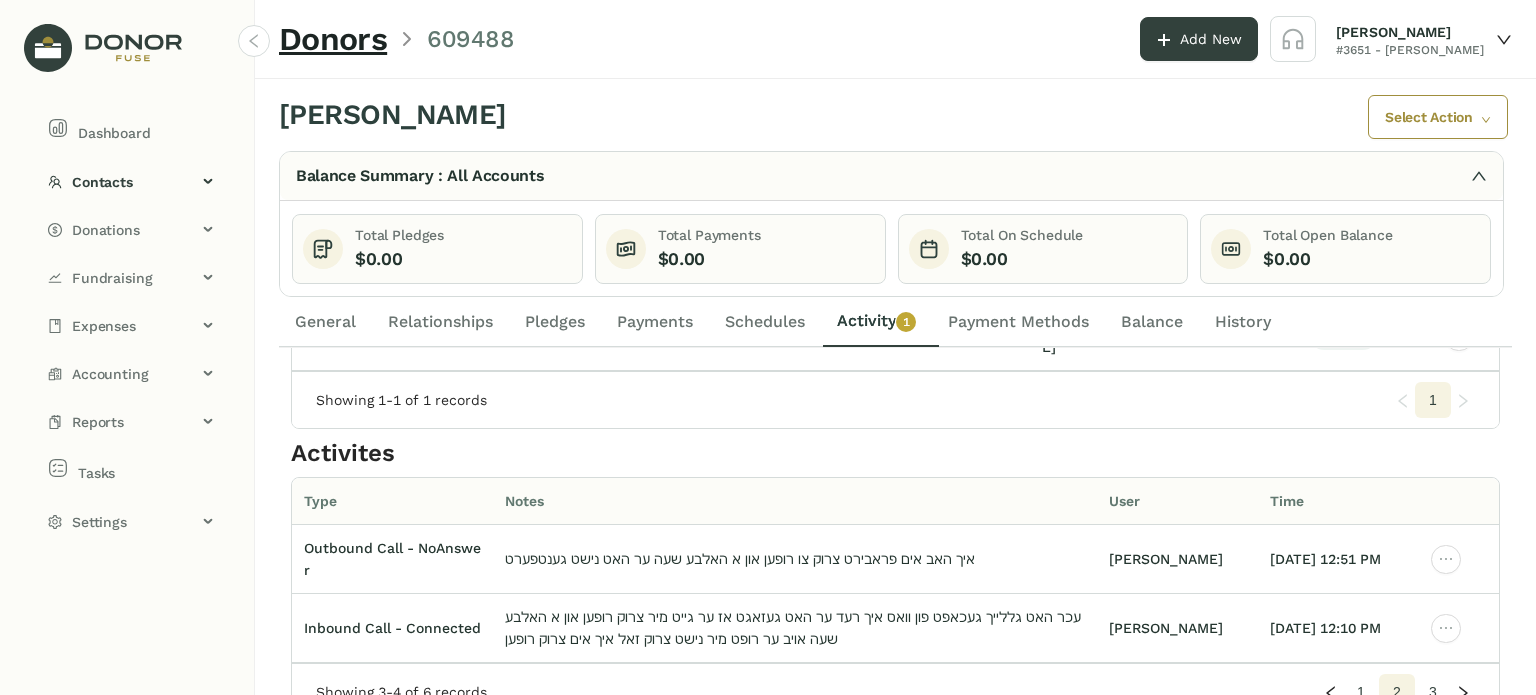 click on "Activity   0   1   2   3   4   5   6   7   8   9" 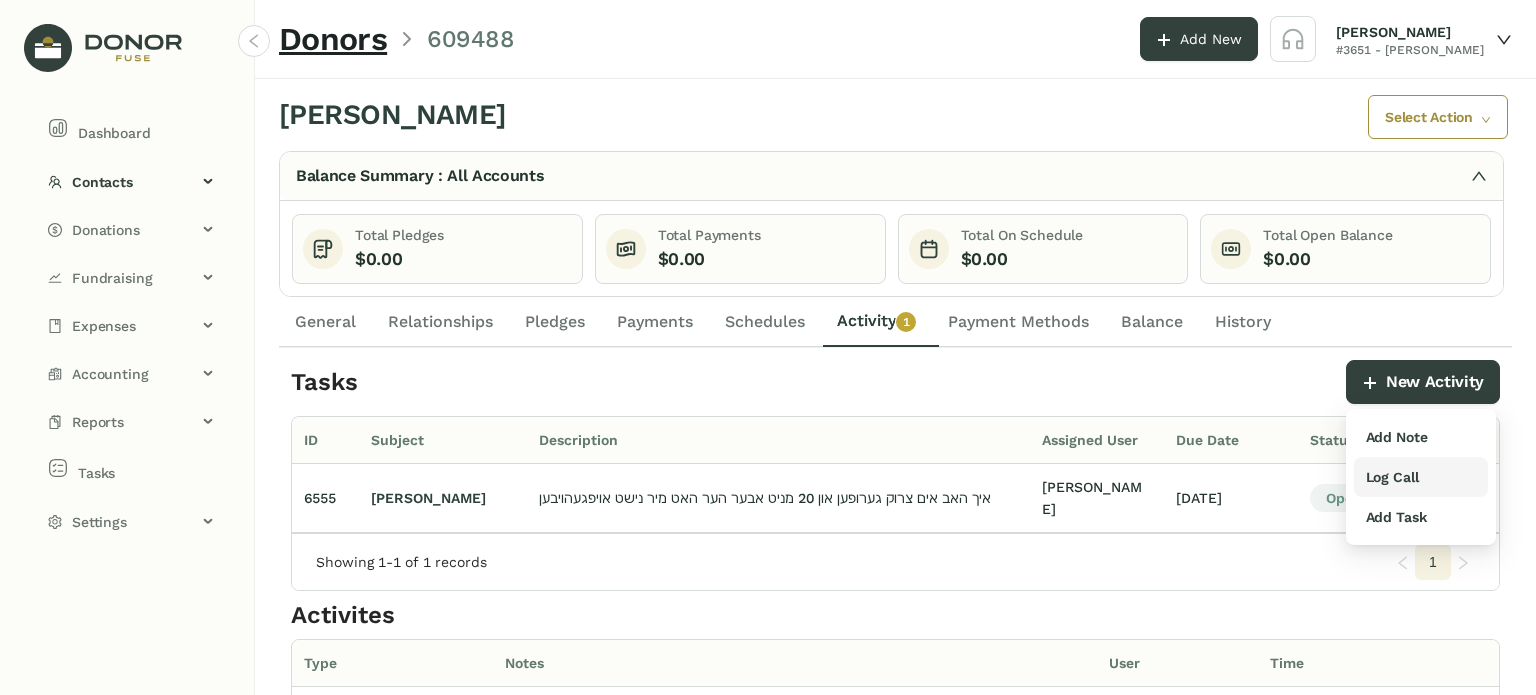 click on "Log Call" at bounding box center (1392, 477) 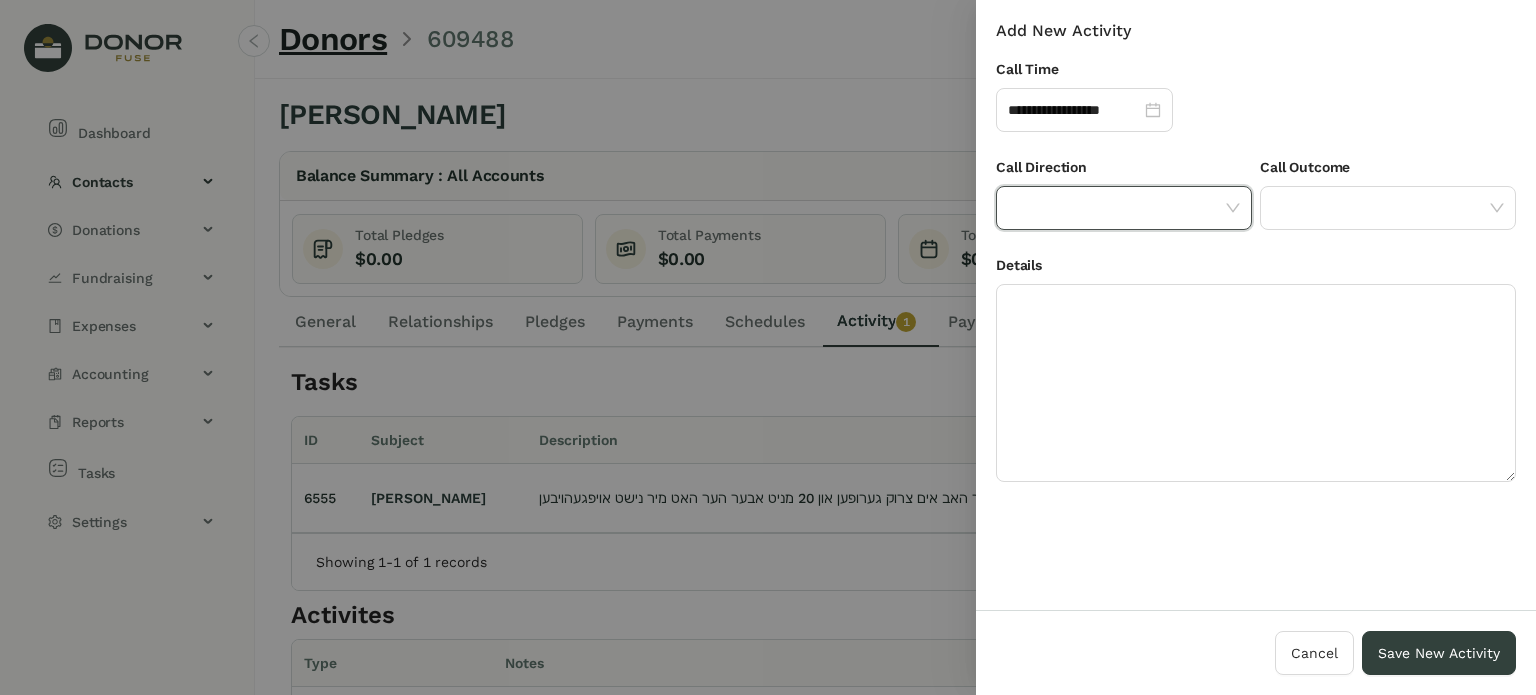 click 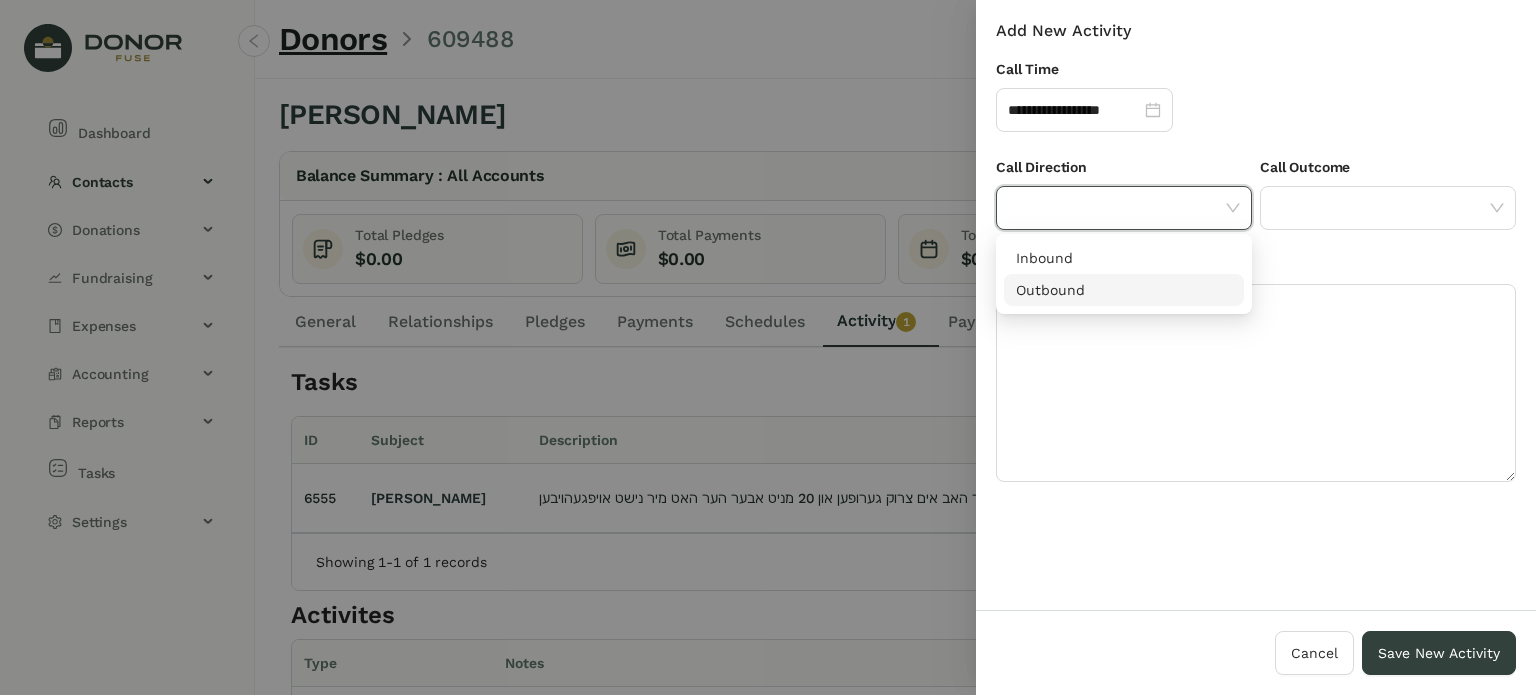 click on "Outbound" at bounding box center [1124, 290] 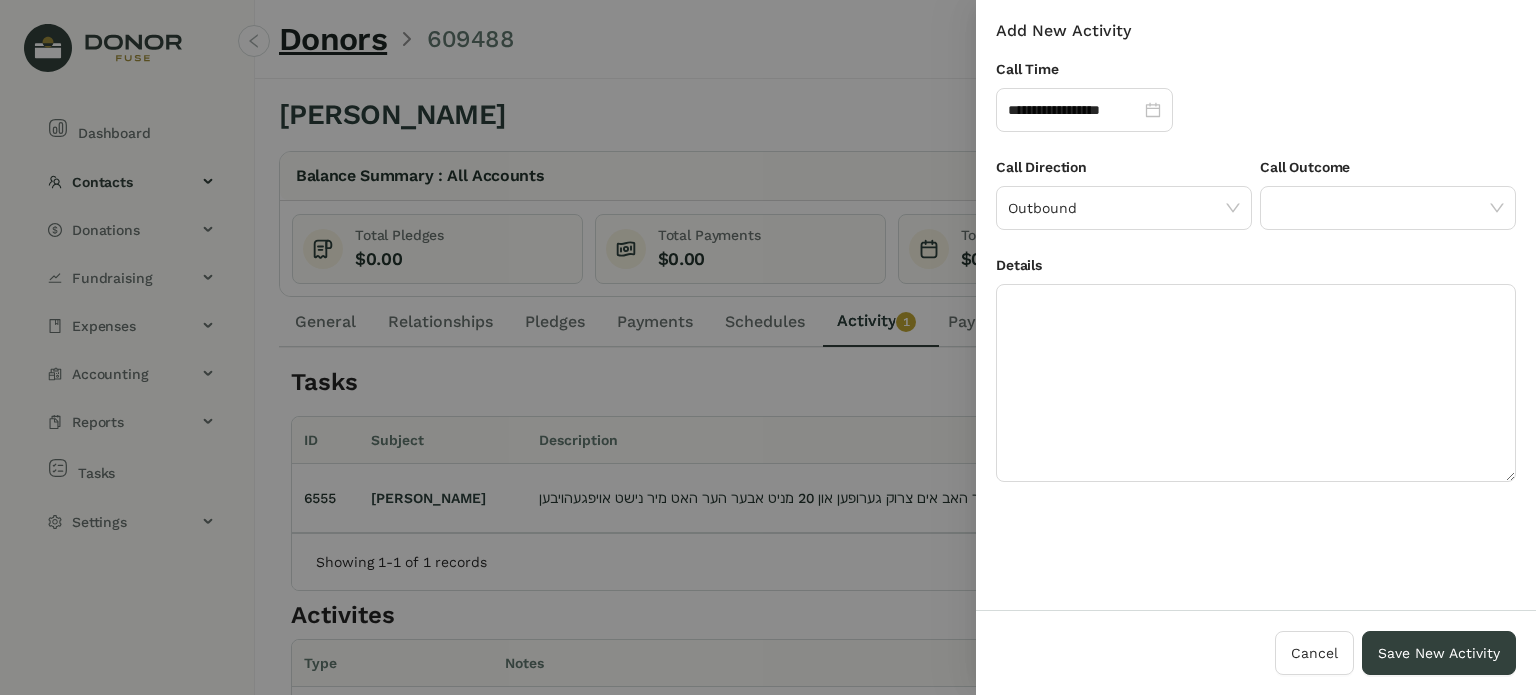 click on "Call Outcome" at bounding box center [1388, 205] 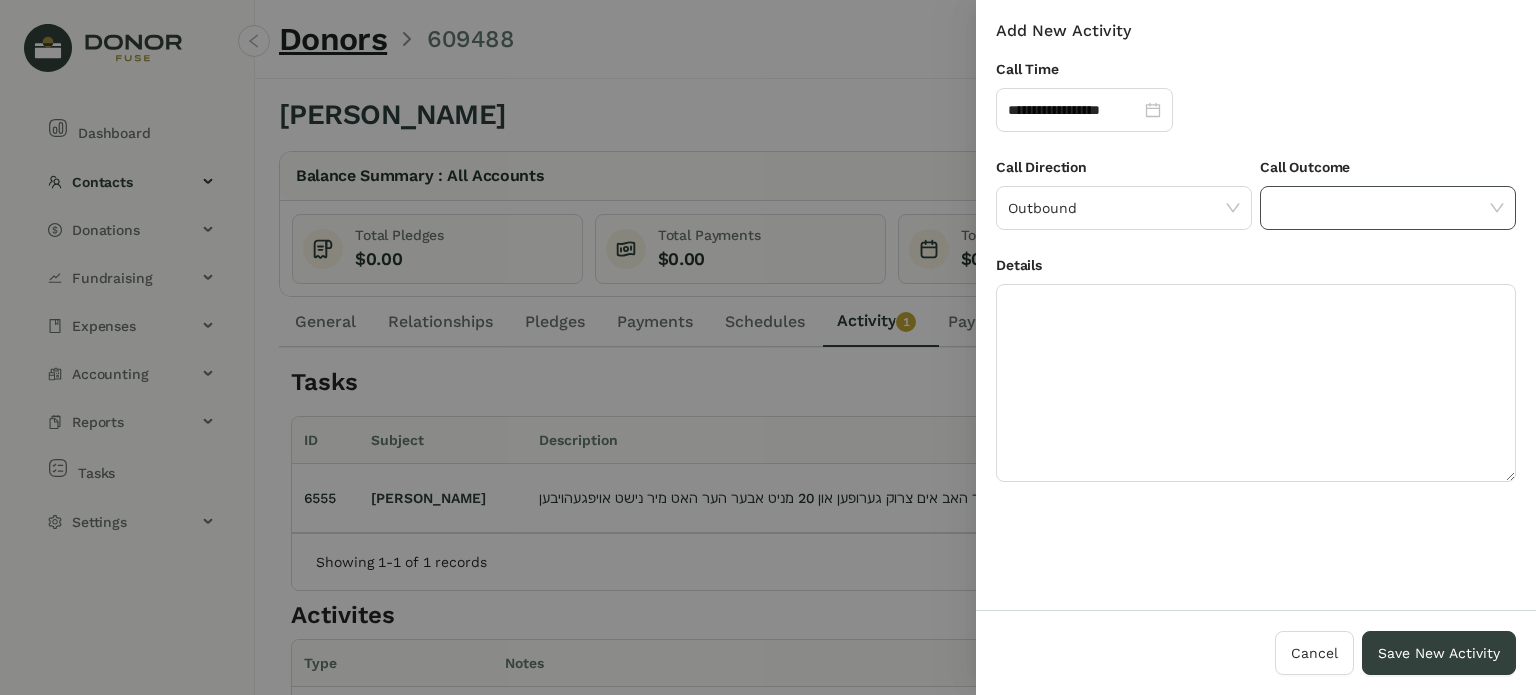 click 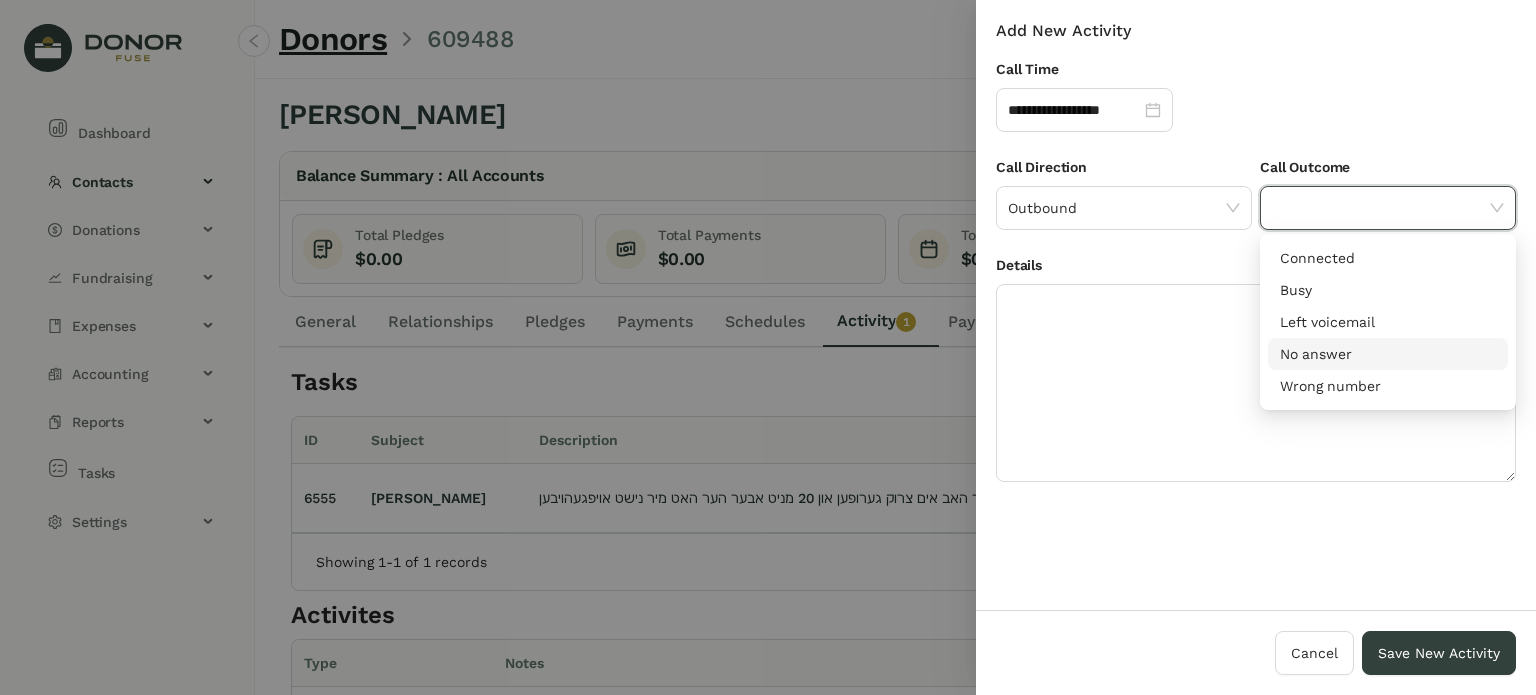 click on "No answer" at bounding box center (1388, 354) 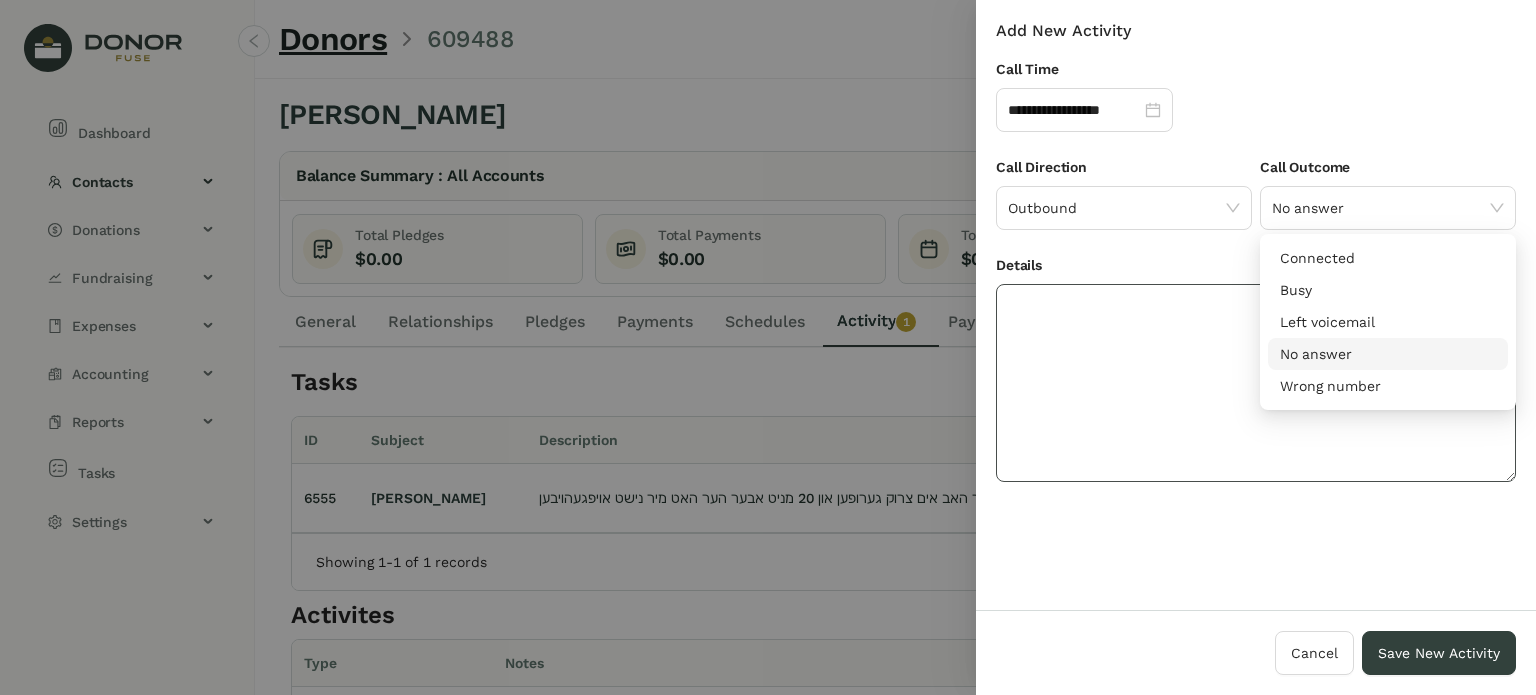 click 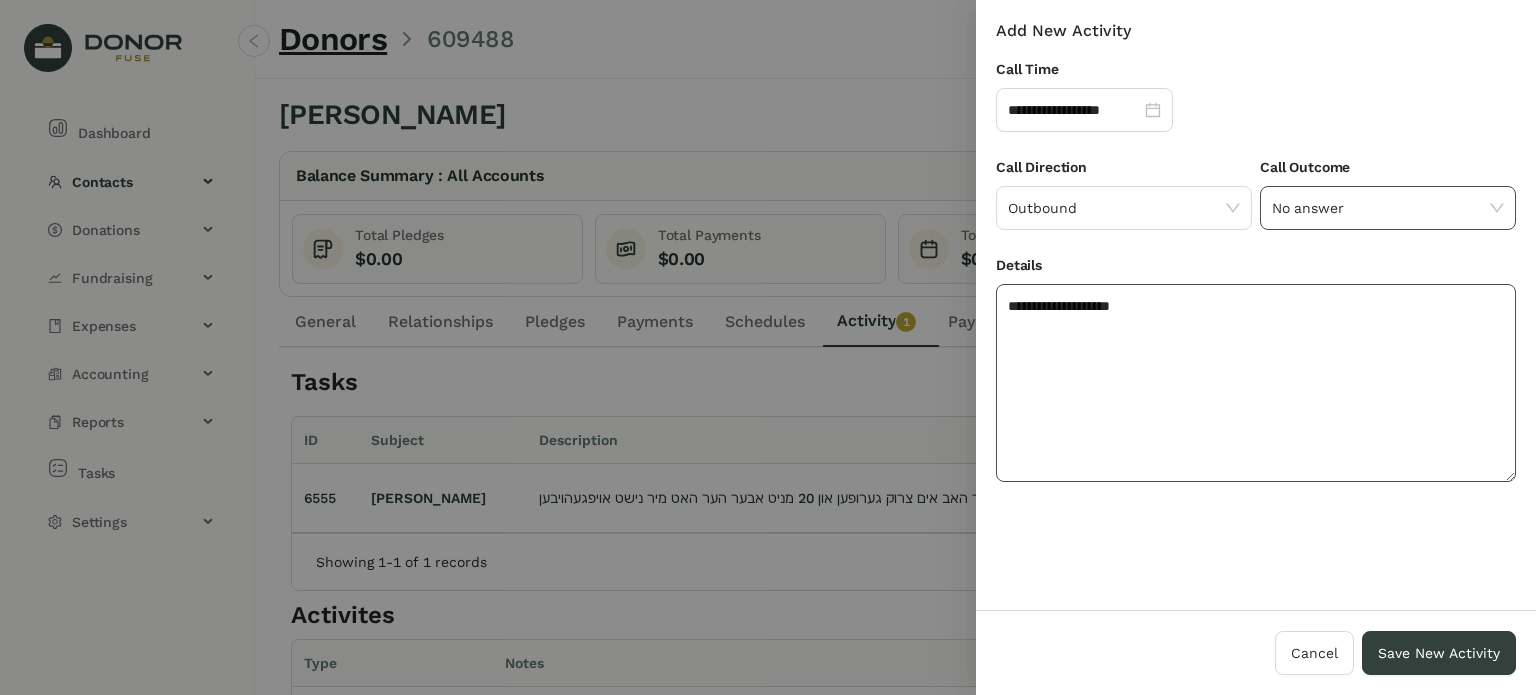 type on "**********" 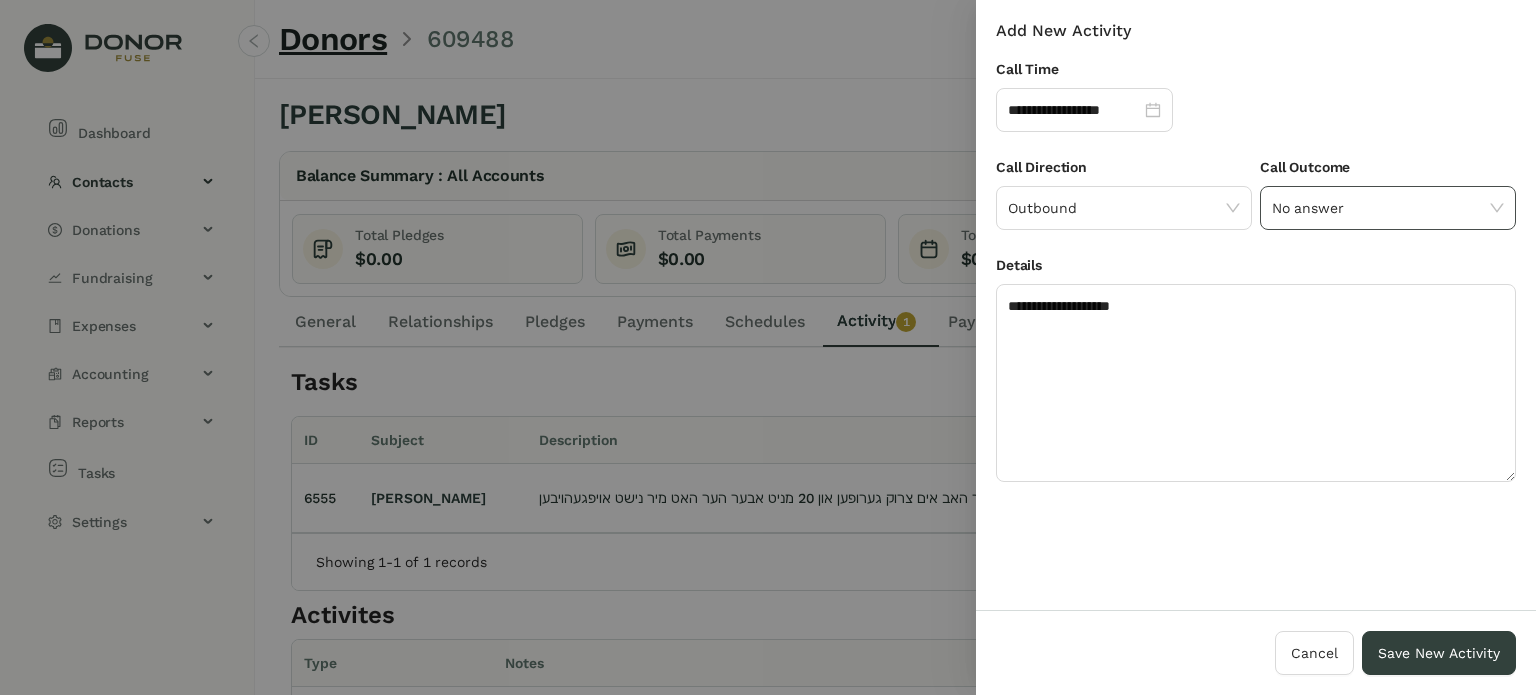 click on "No answer" 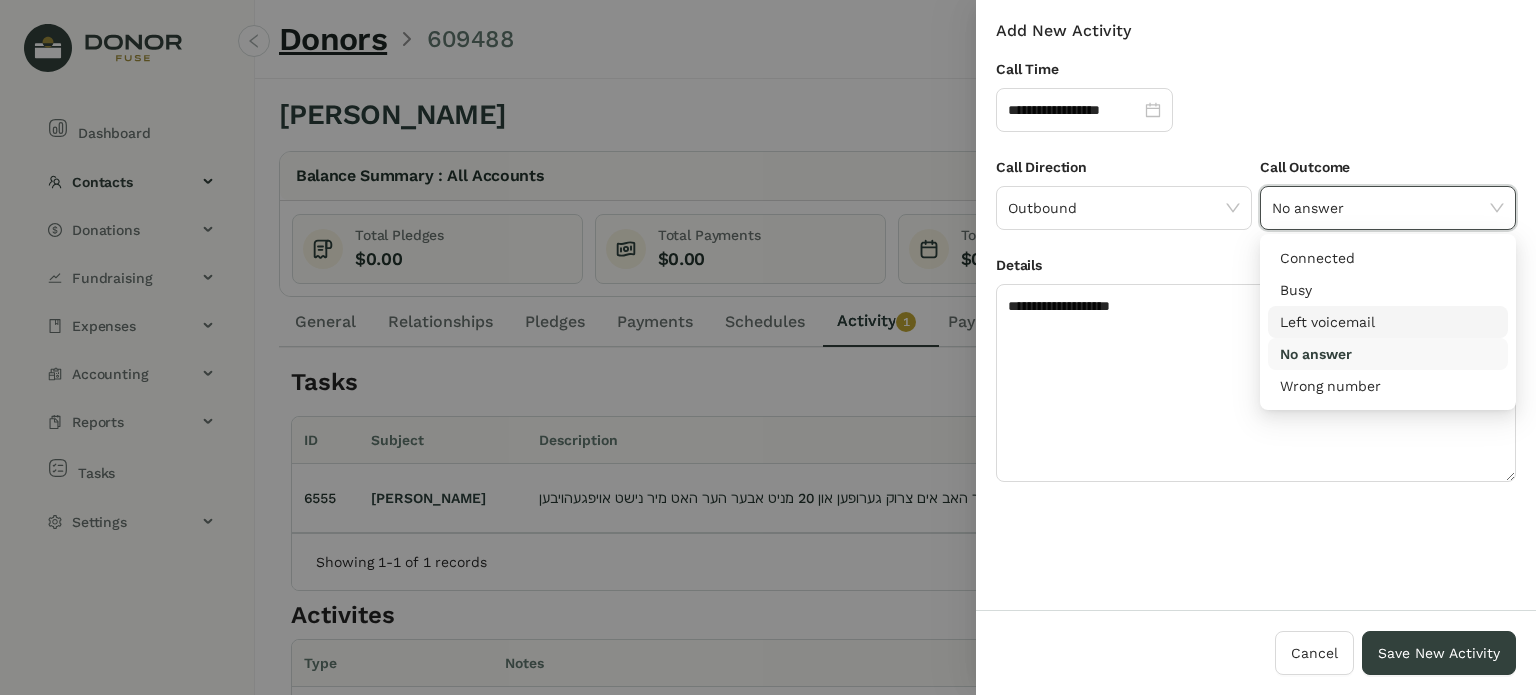 click on "Left voicemail" at bounding box center (1388, 322) 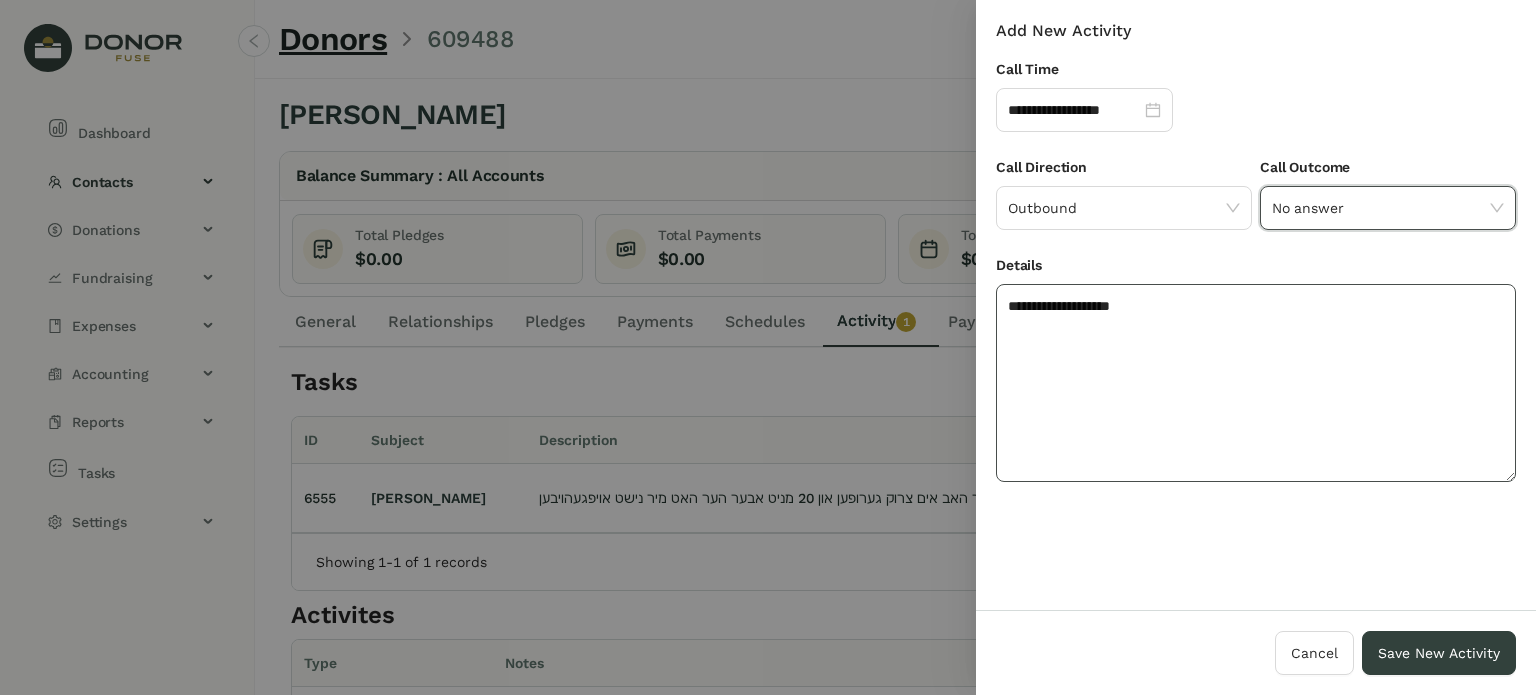 click on "**********" 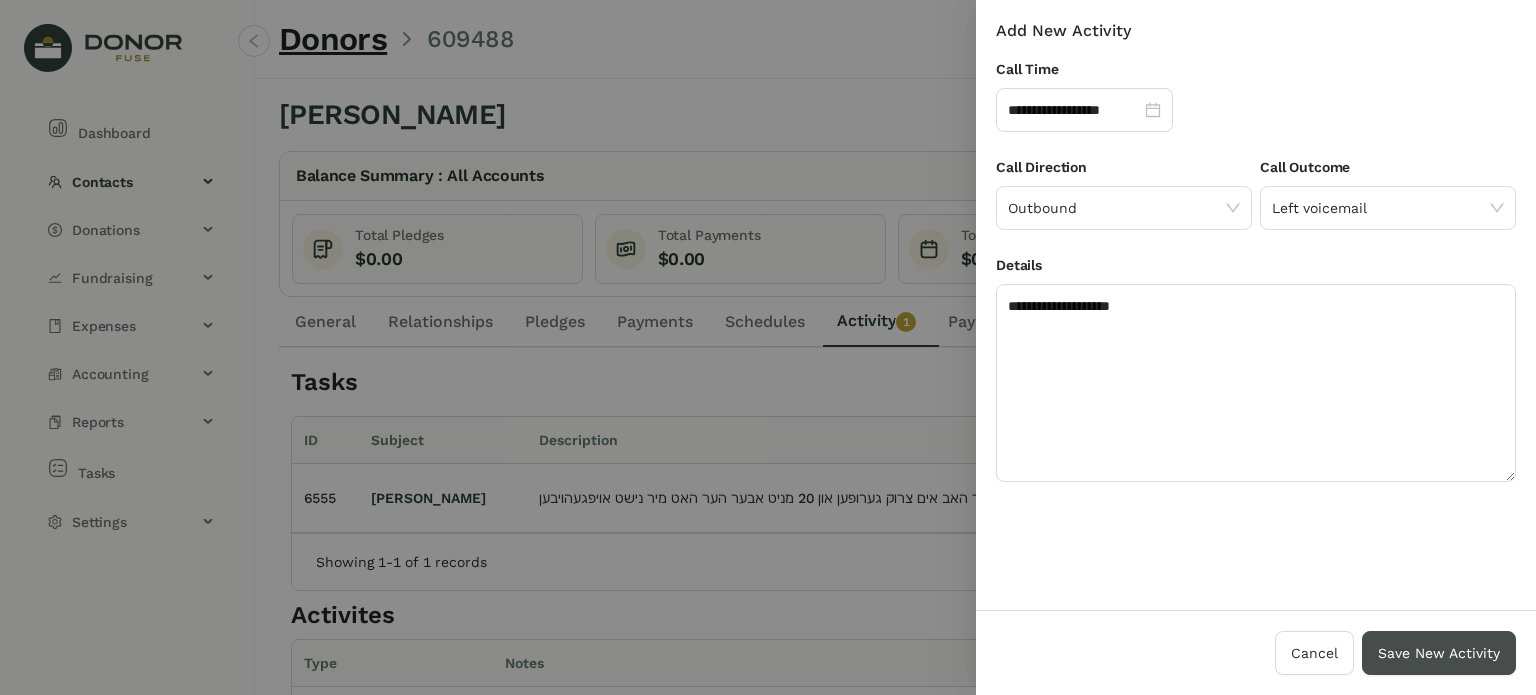 click on "Save New Activity" at bounding box center [1439, 653] 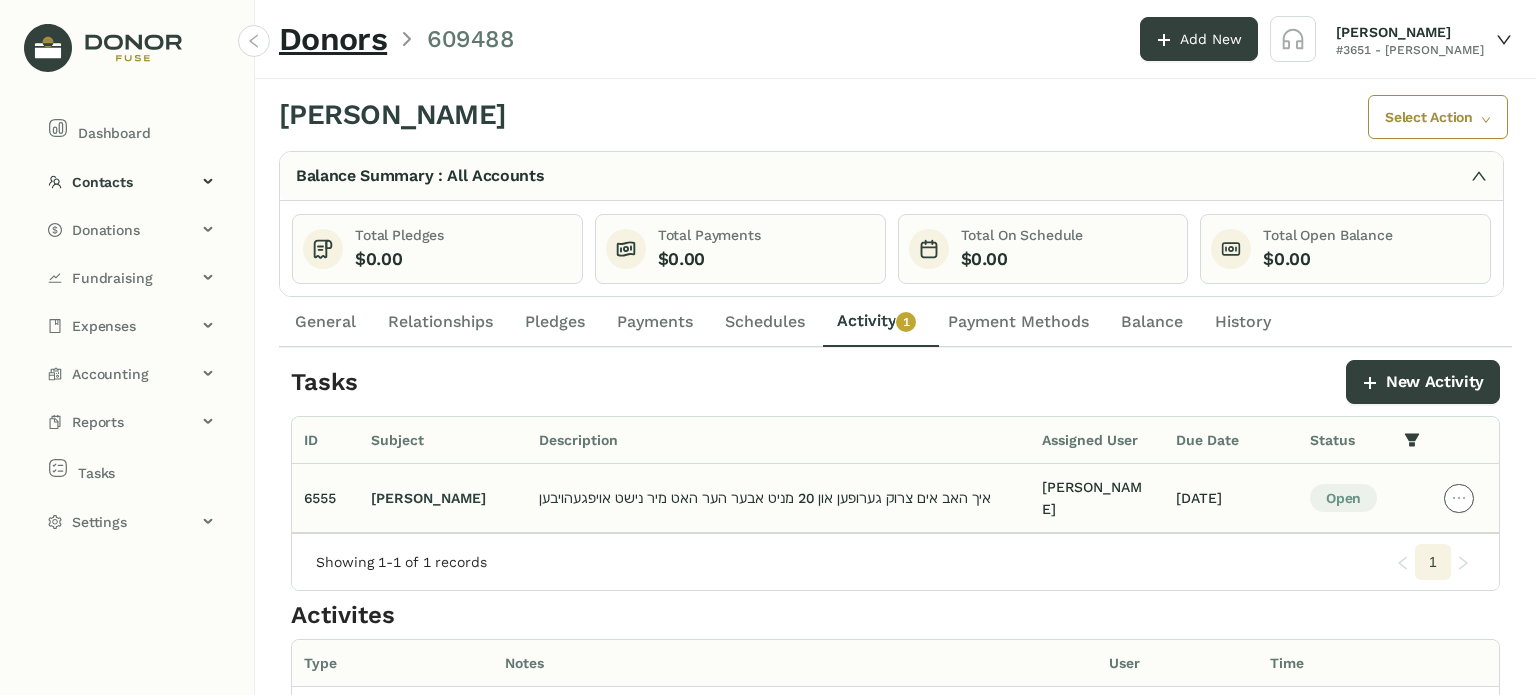 click 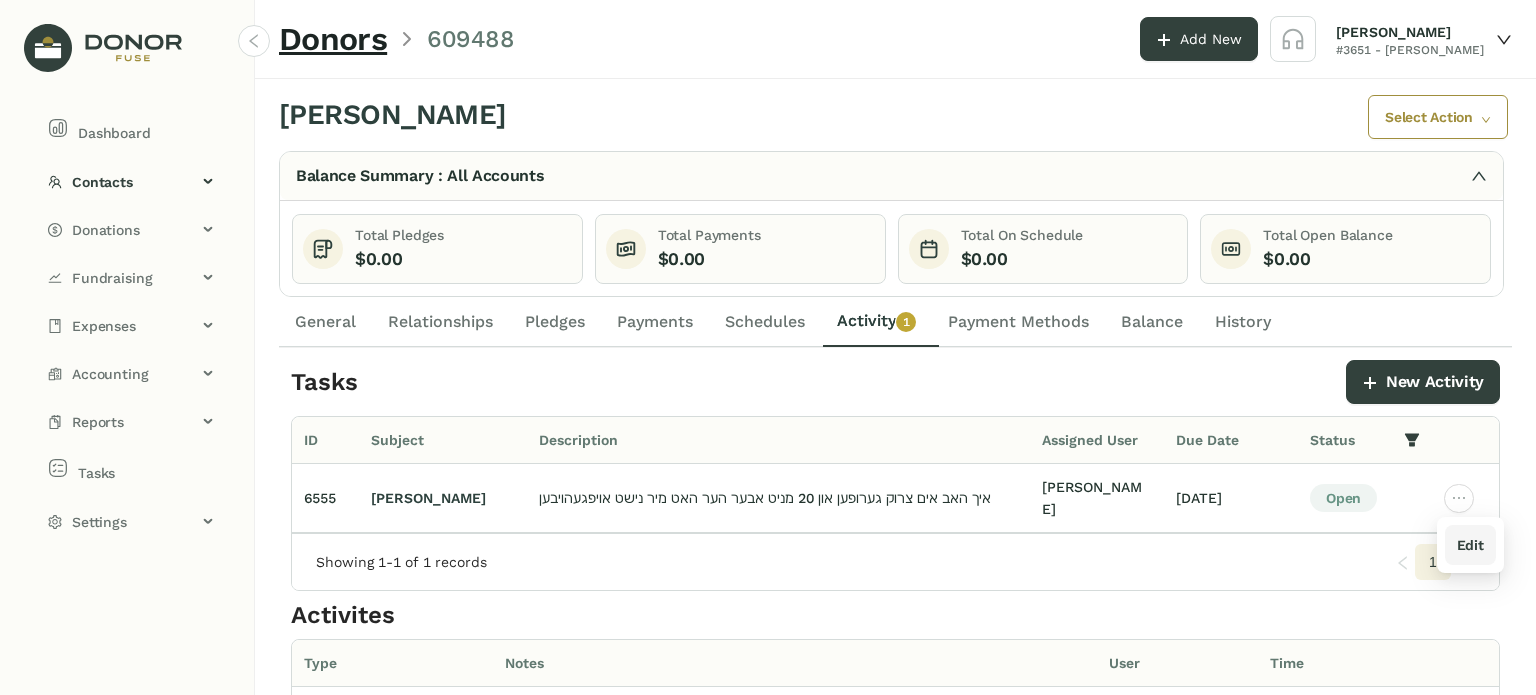 click on "Edit" at bounding box center (1470, 545) 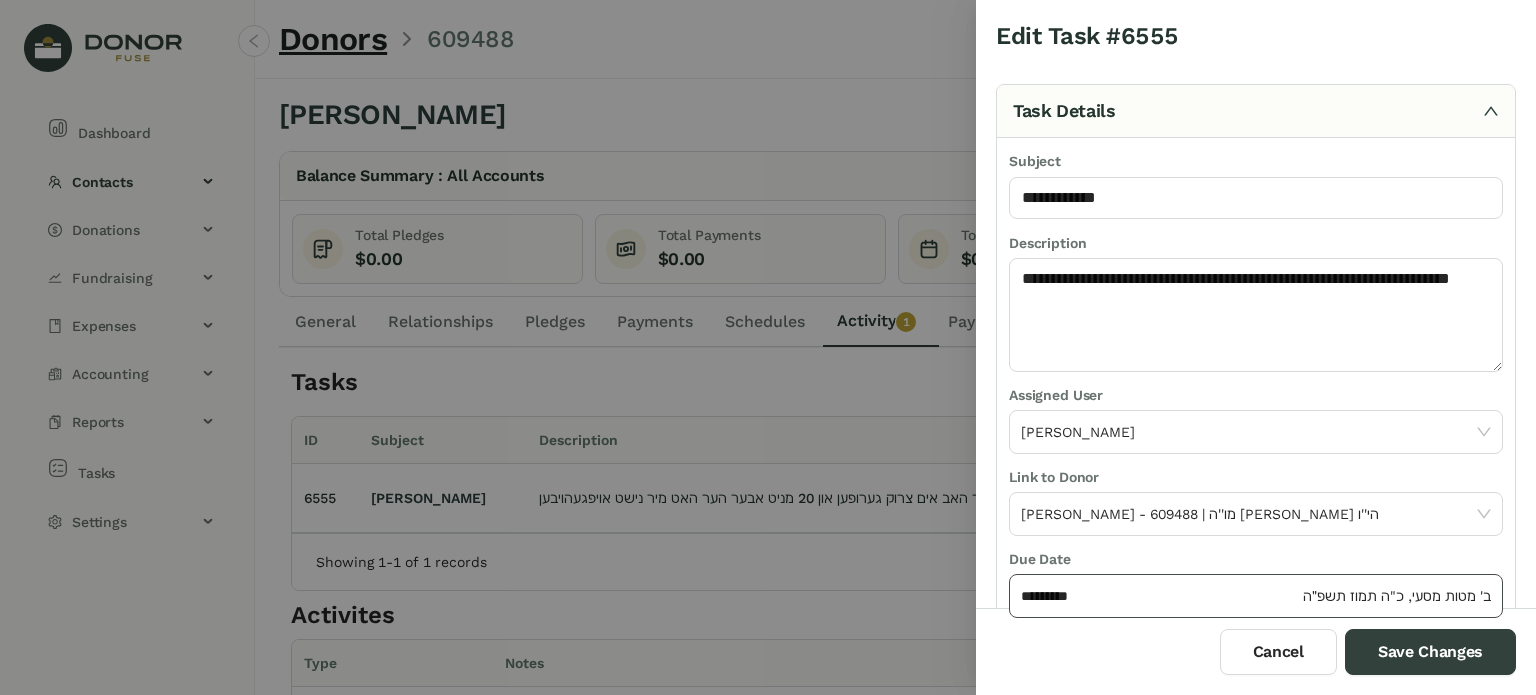 click on "*********" 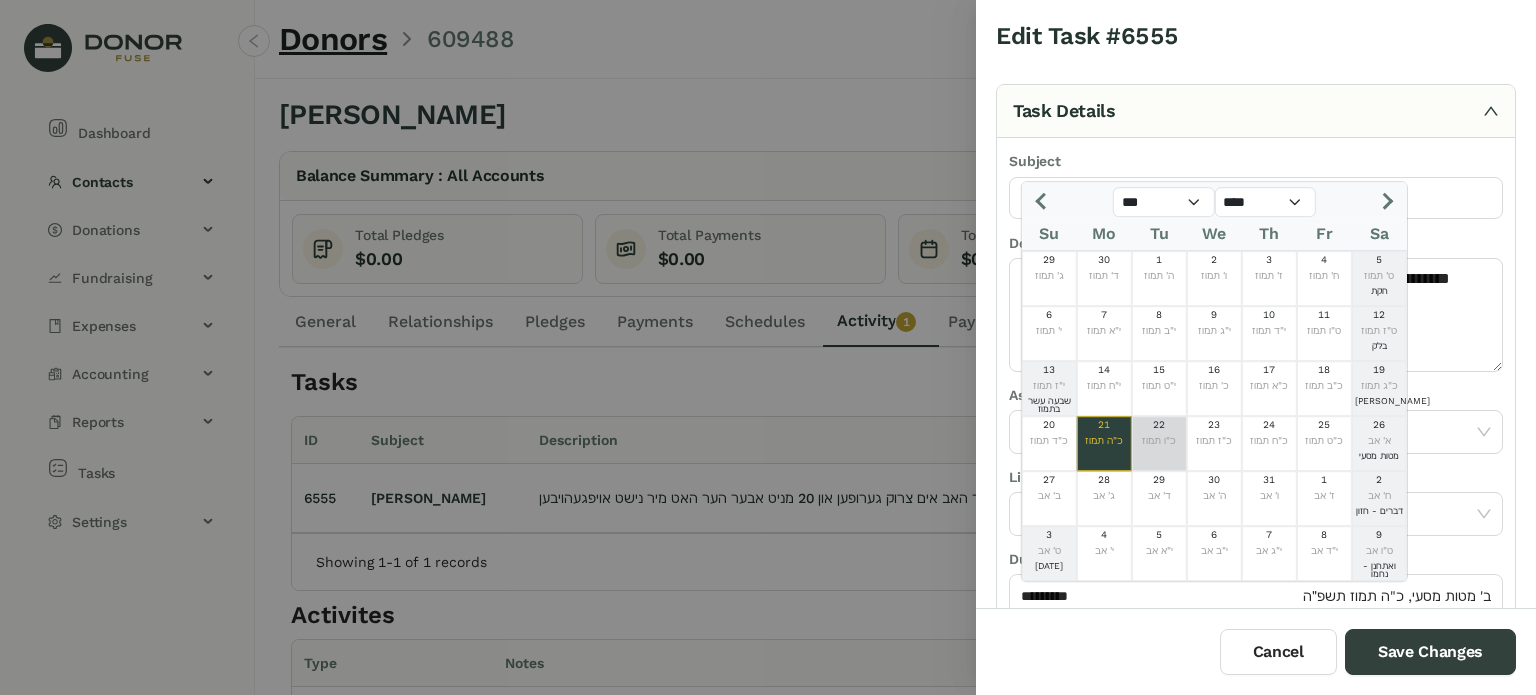 click on "22  כ"ו תמוז" 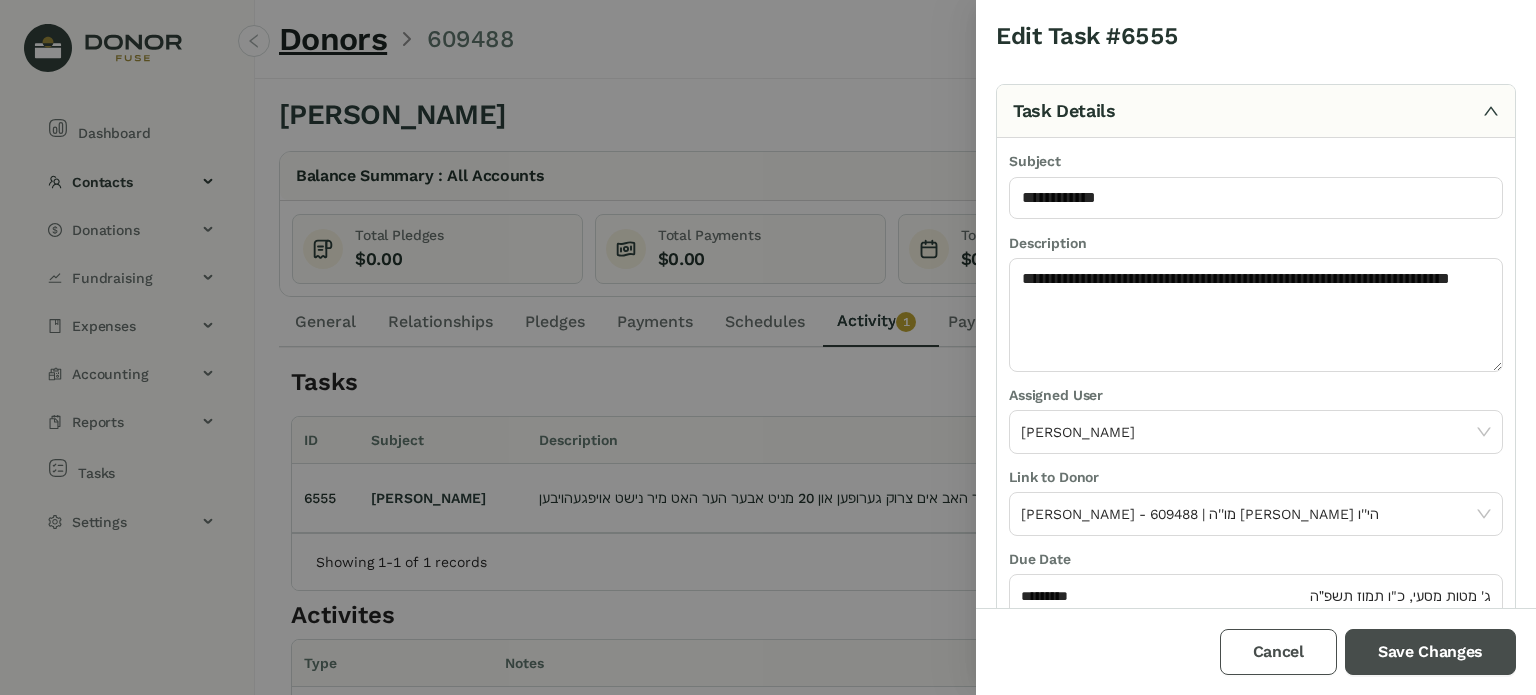 drag, startPoint x: 1374, startPoint y: 638, endPoint x: 1299, endPoint y: 635, distance: 75.059975 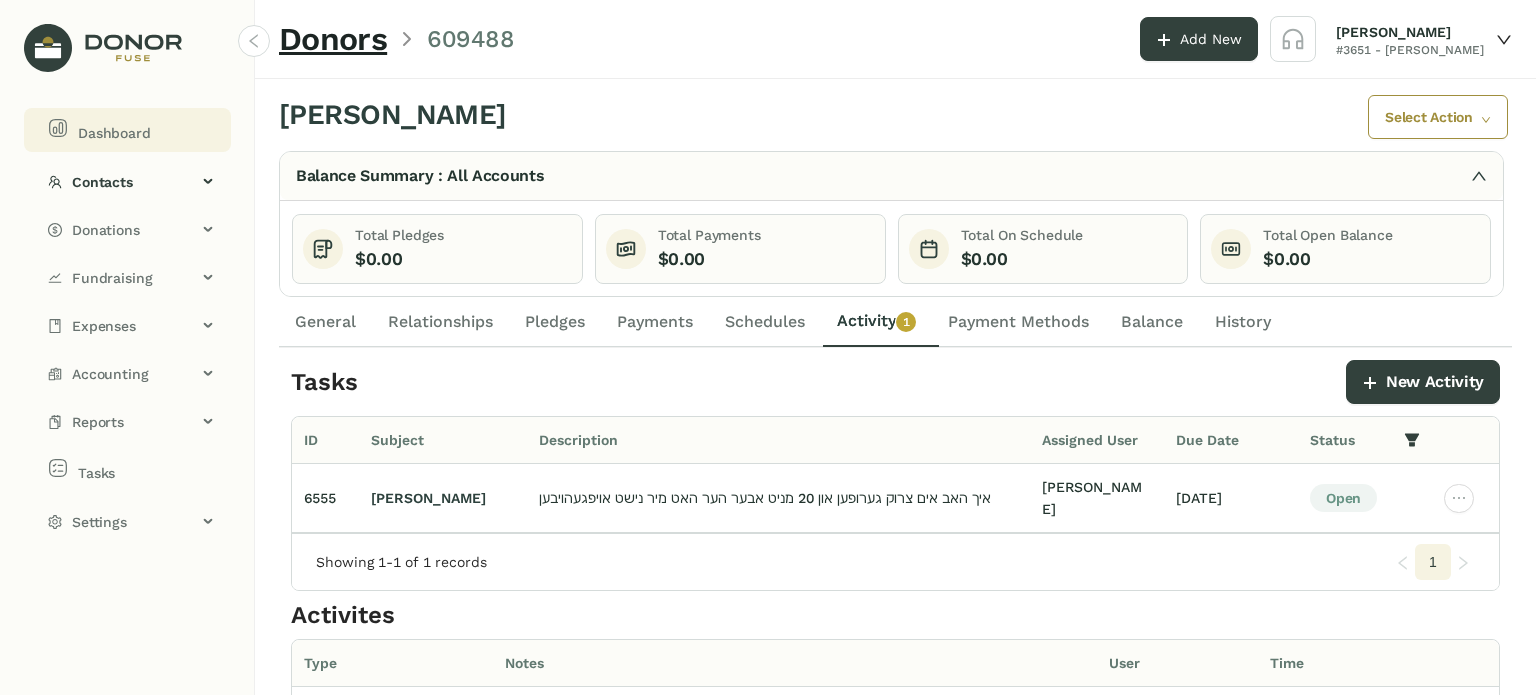 click on "Dashboard" 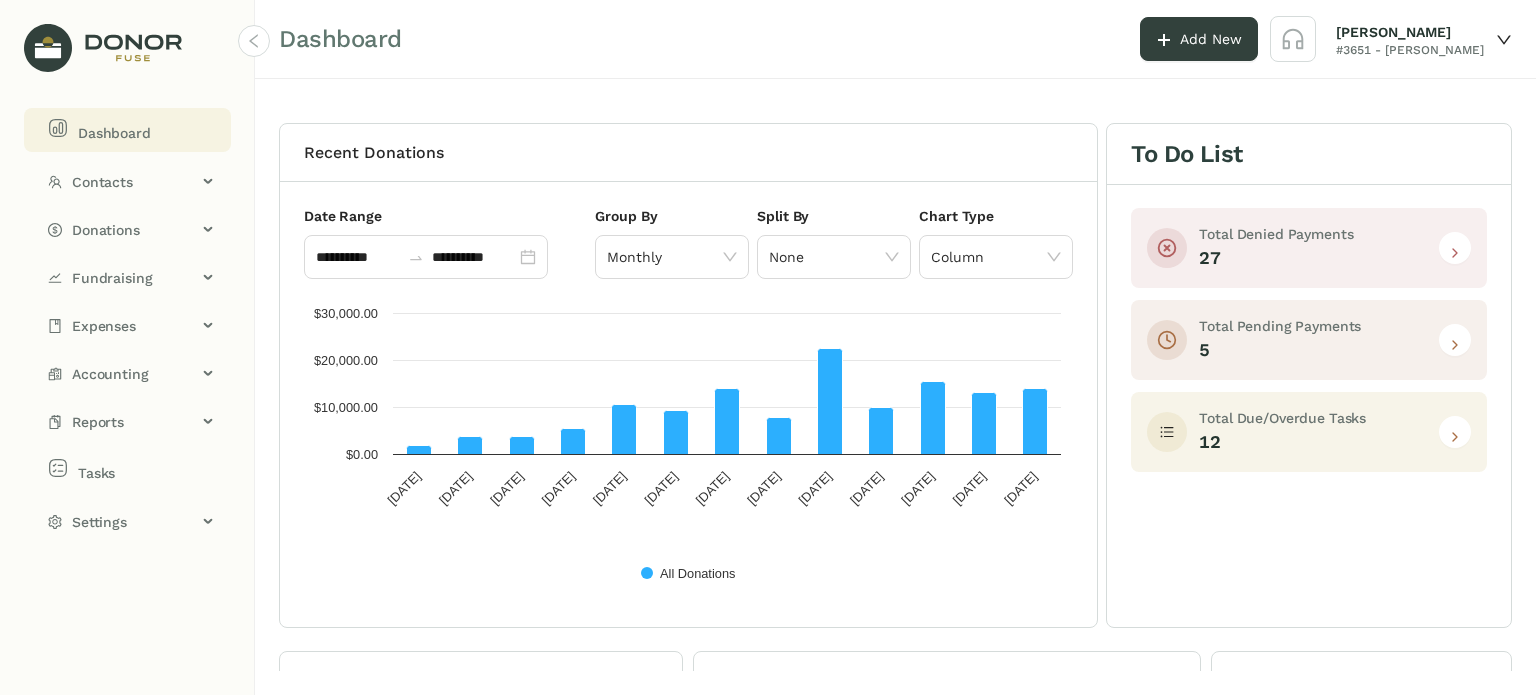 click 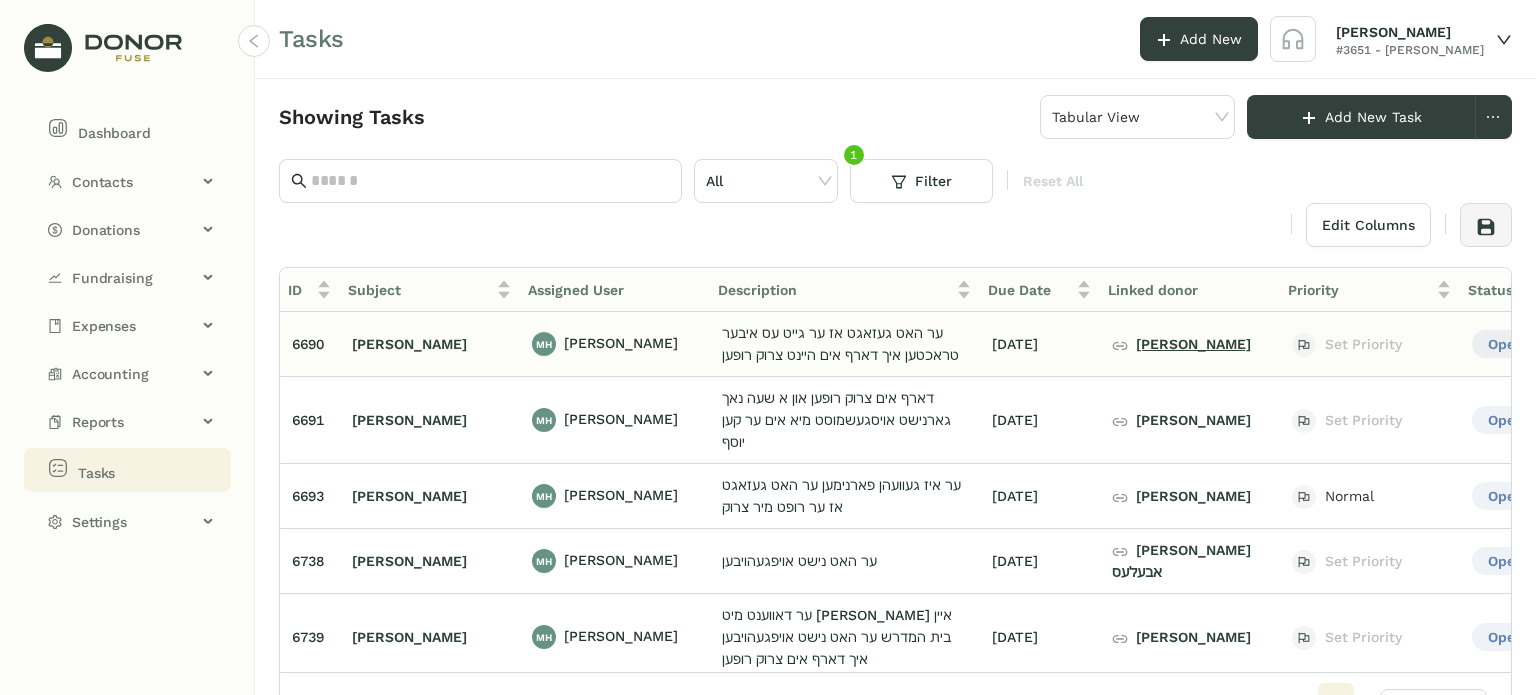 click on "[PERSON_NAME]" 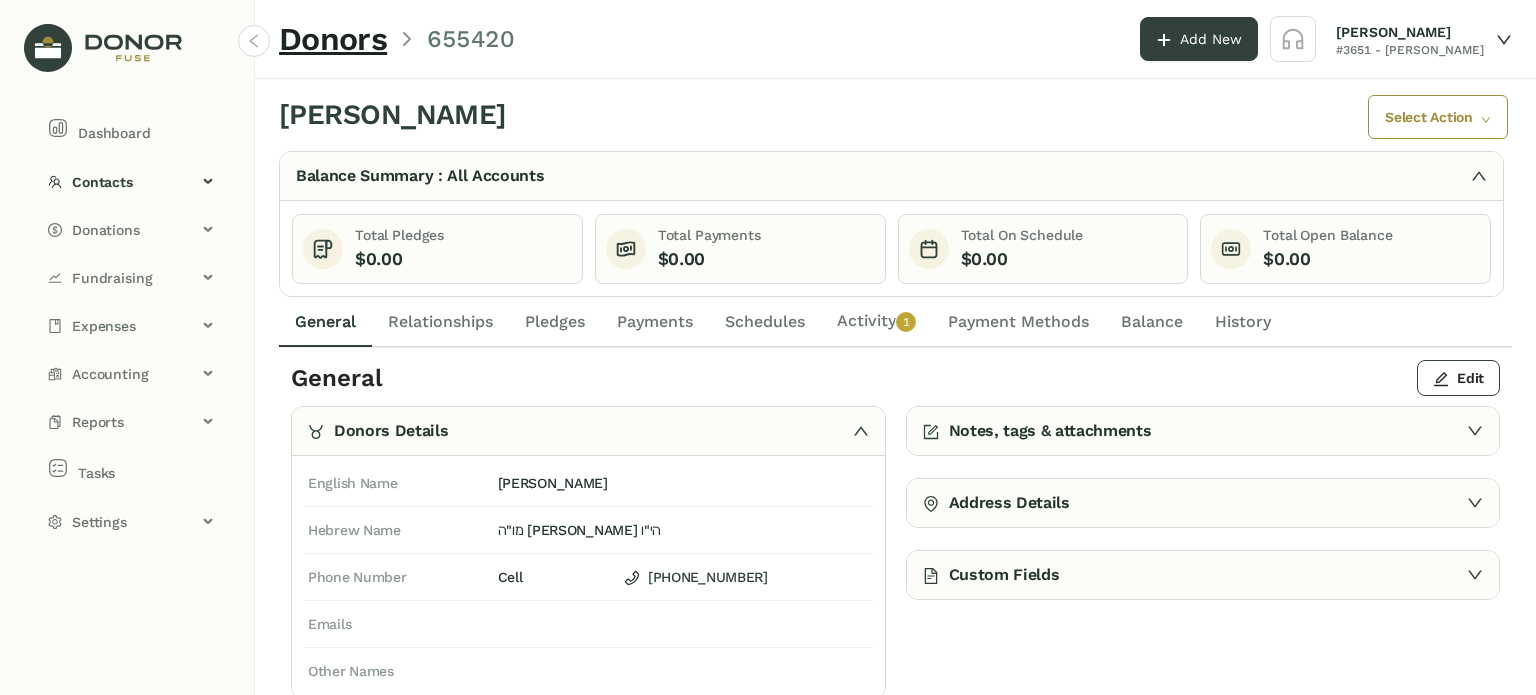 click on "Activity   0   1   2   3   4   5   6   7   8   9" 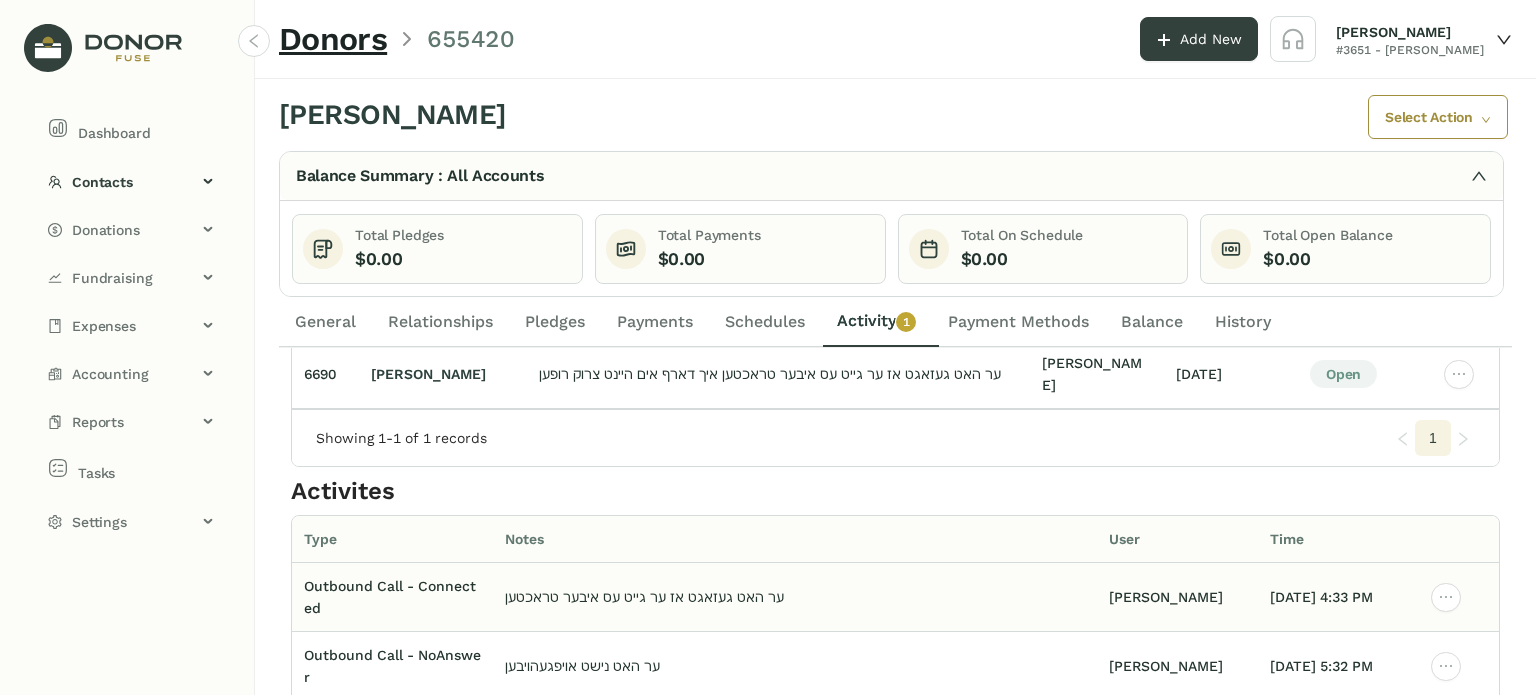 scroll, scrollTop: 162, scrollLeft: 0, axis: vertical 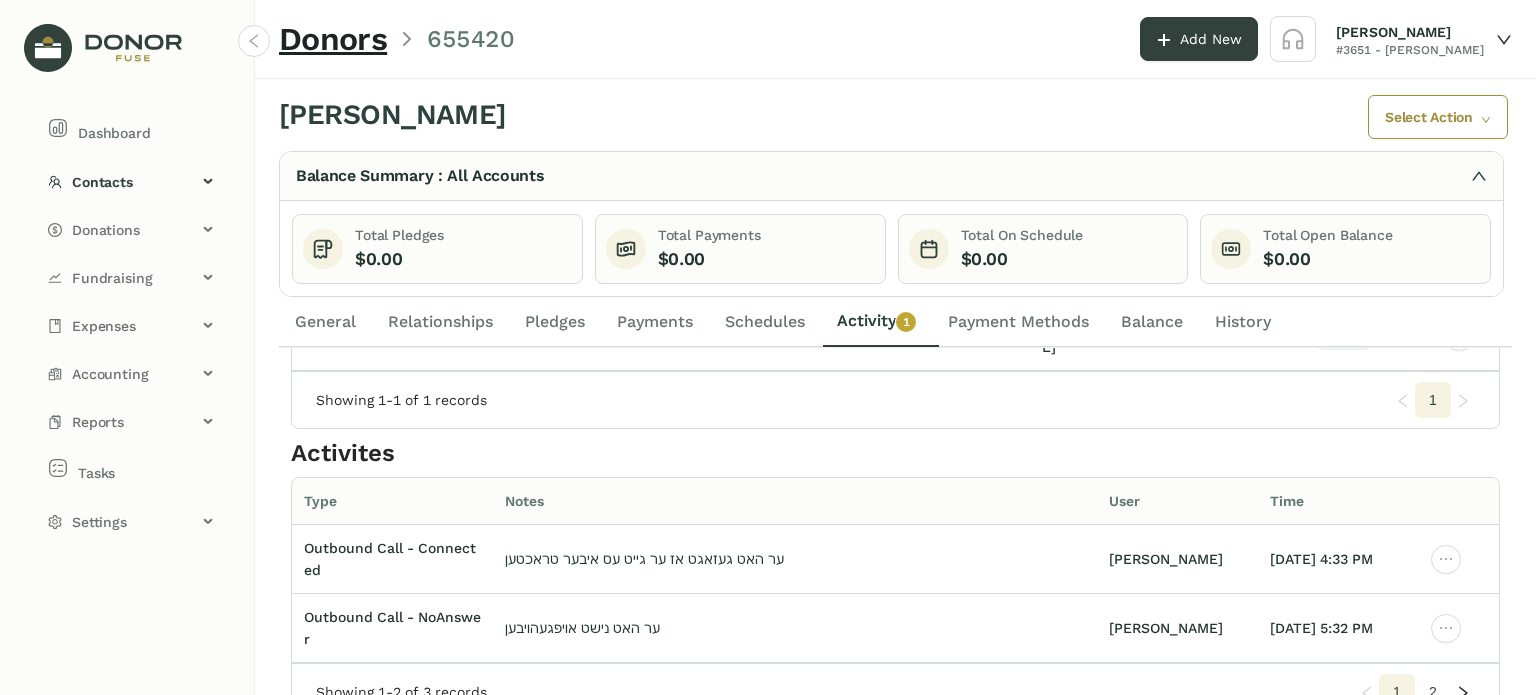 click on "2" 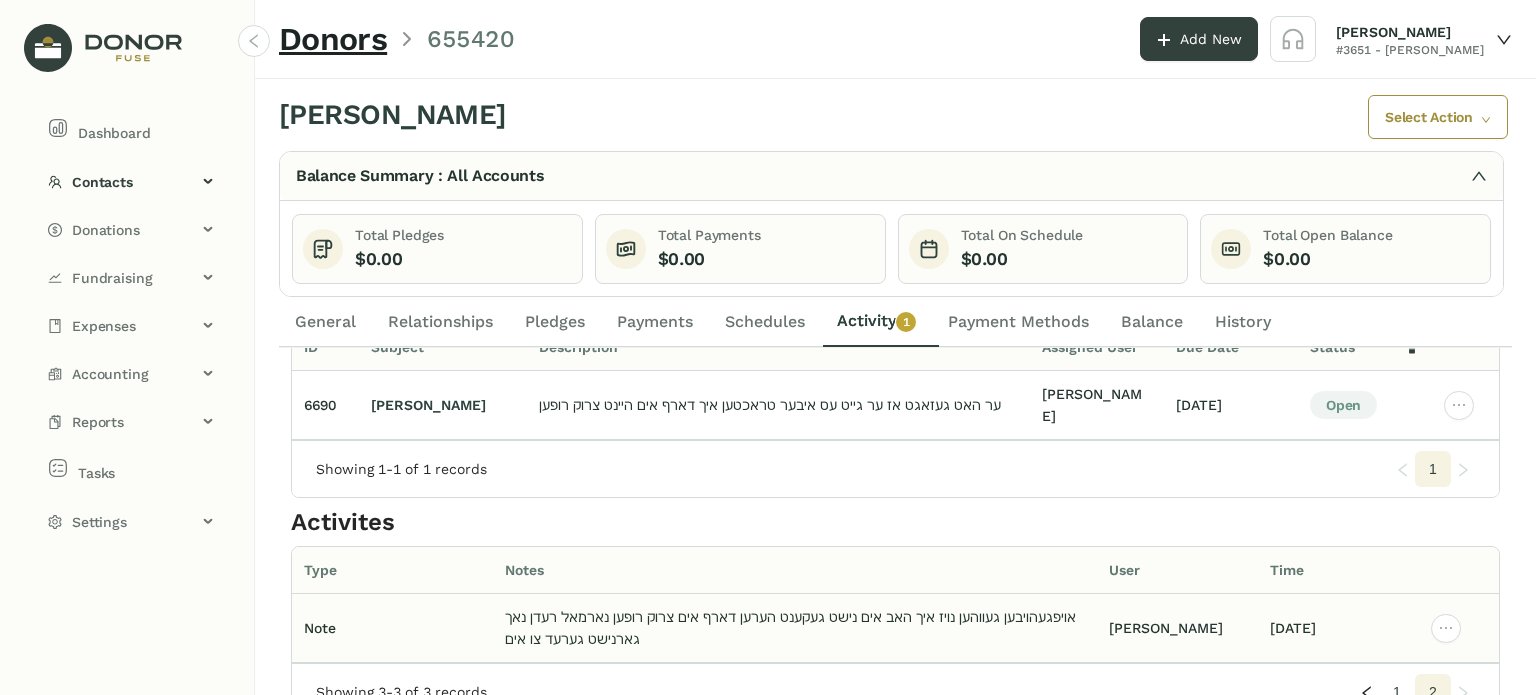 scroll, scrollTop: 0, scrollLeft: 0, axis: both 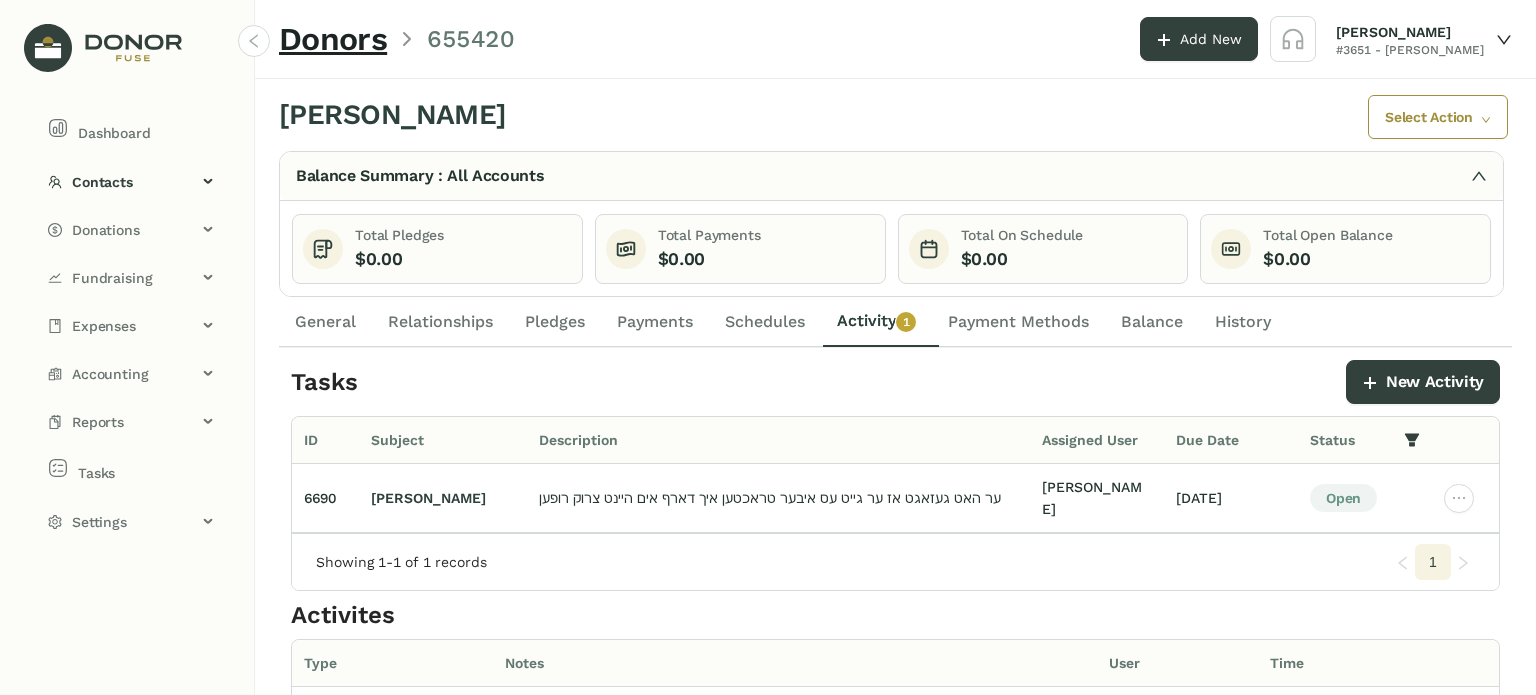 click on "Activity   0   1   2   3   4   5   6   7   8   9" 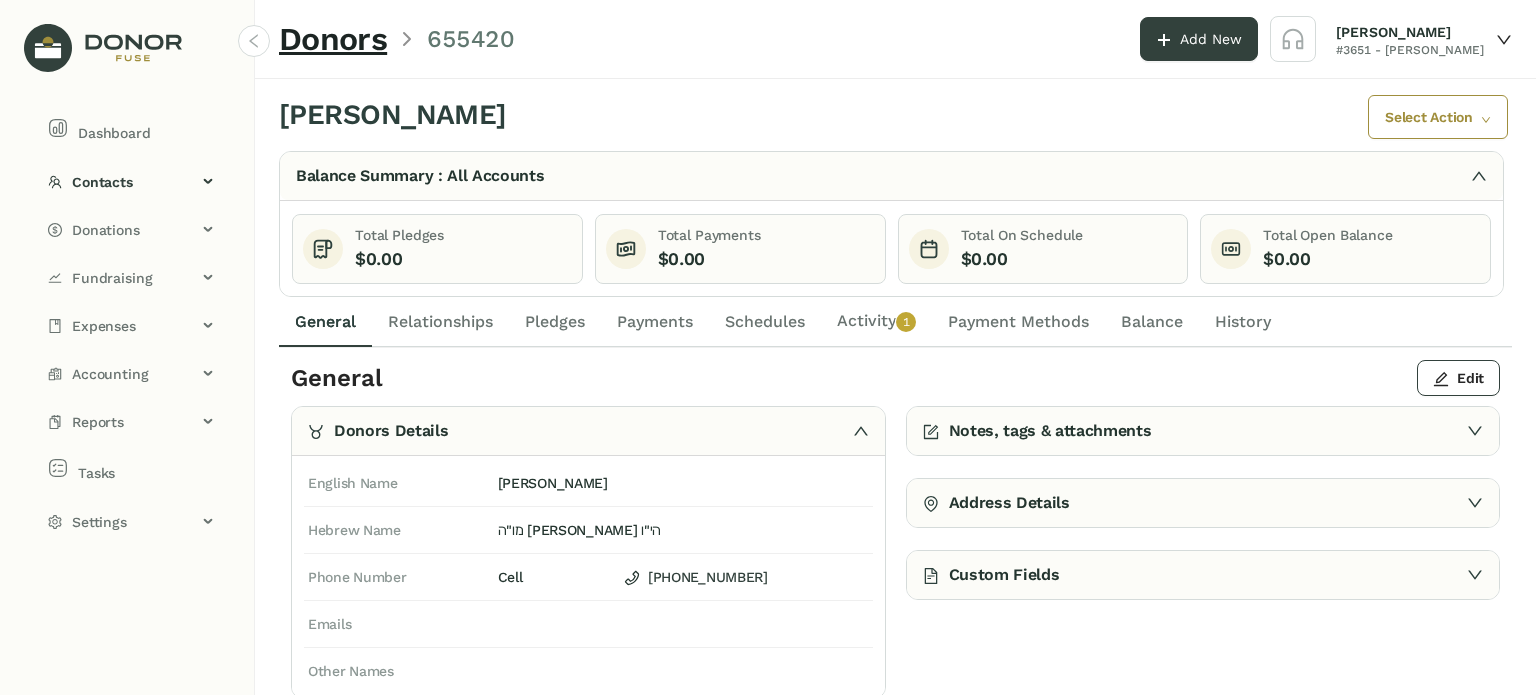 click on "Relationships" 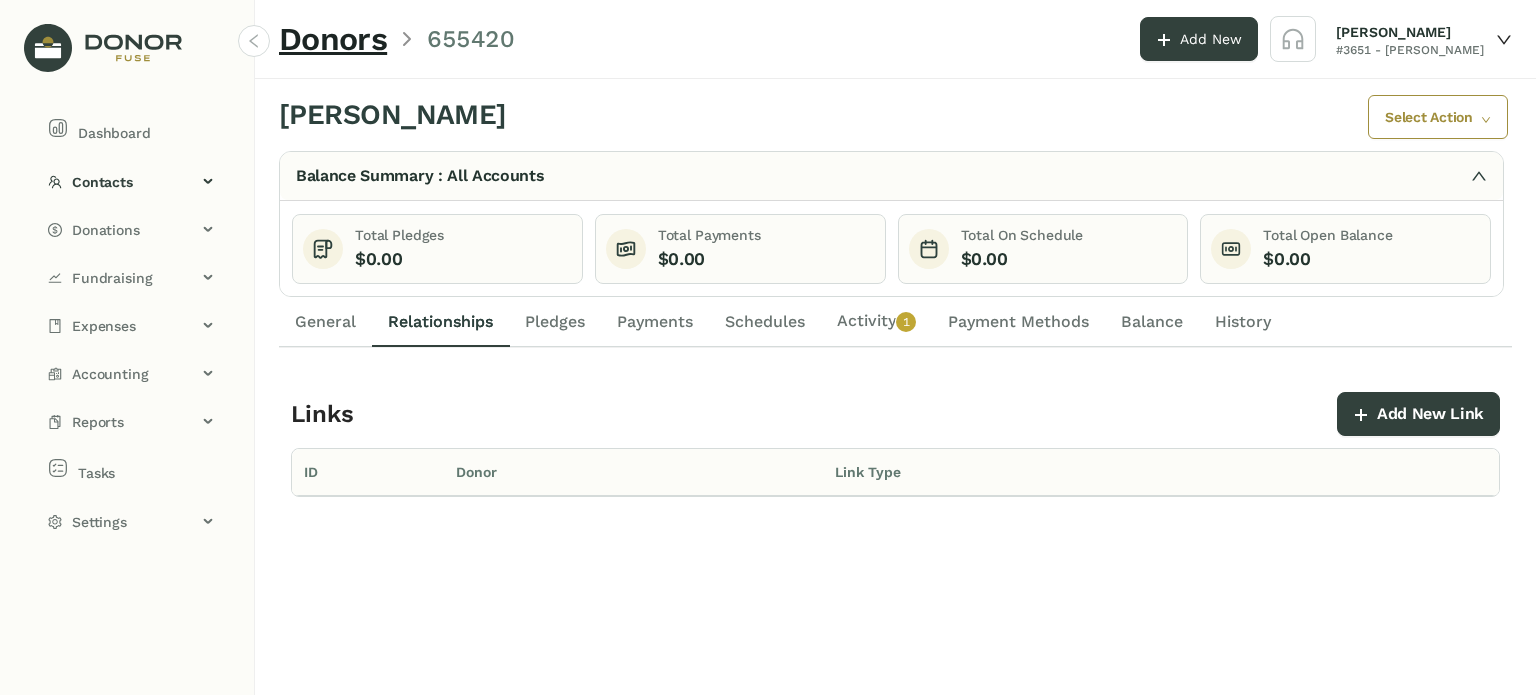 click on "General" 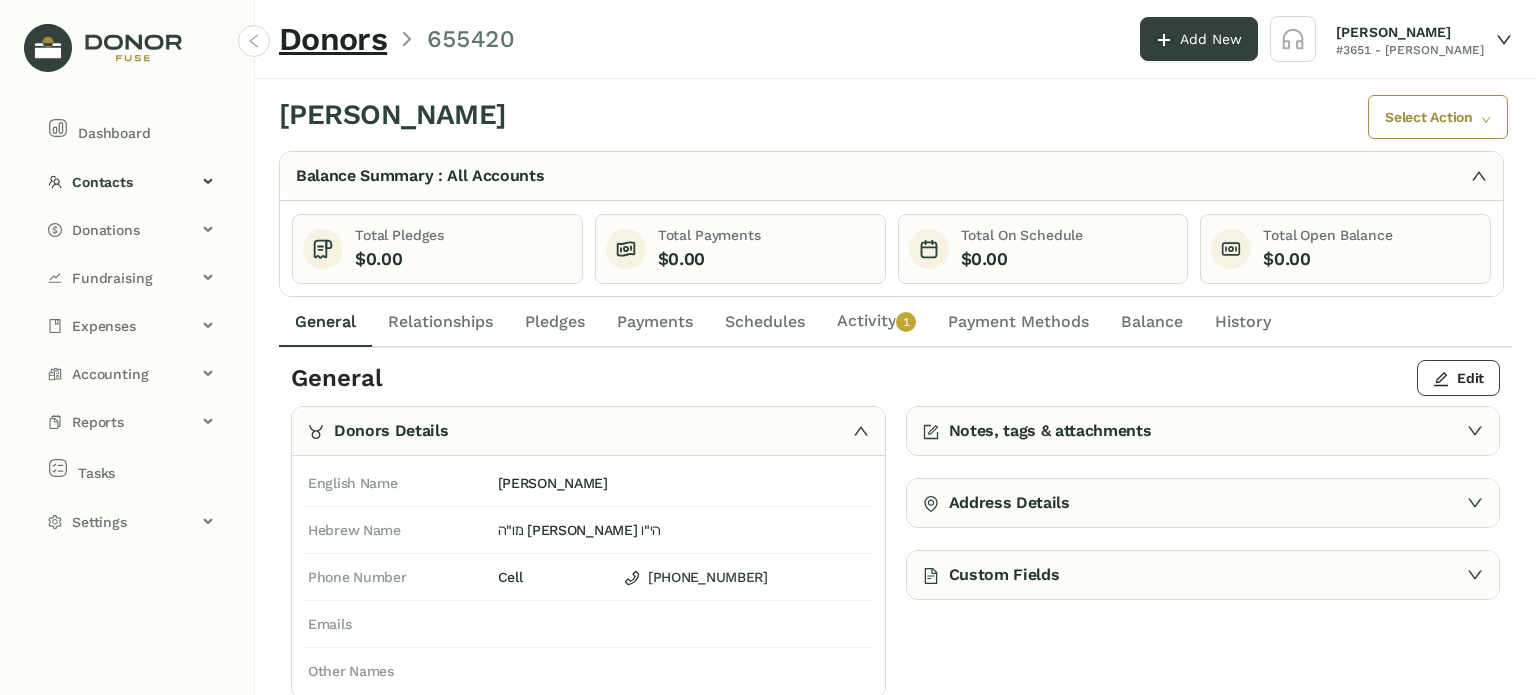 click on "Pledges" 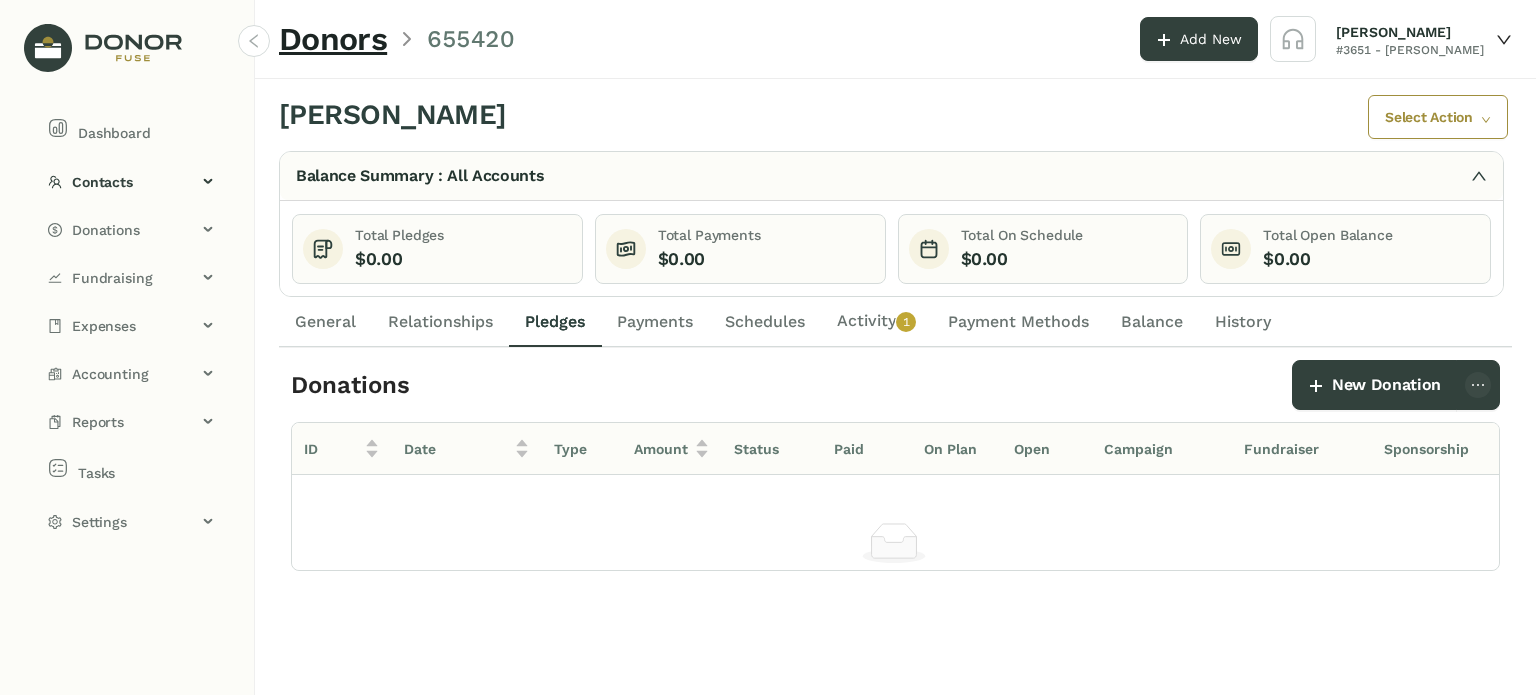 click on "Payments" 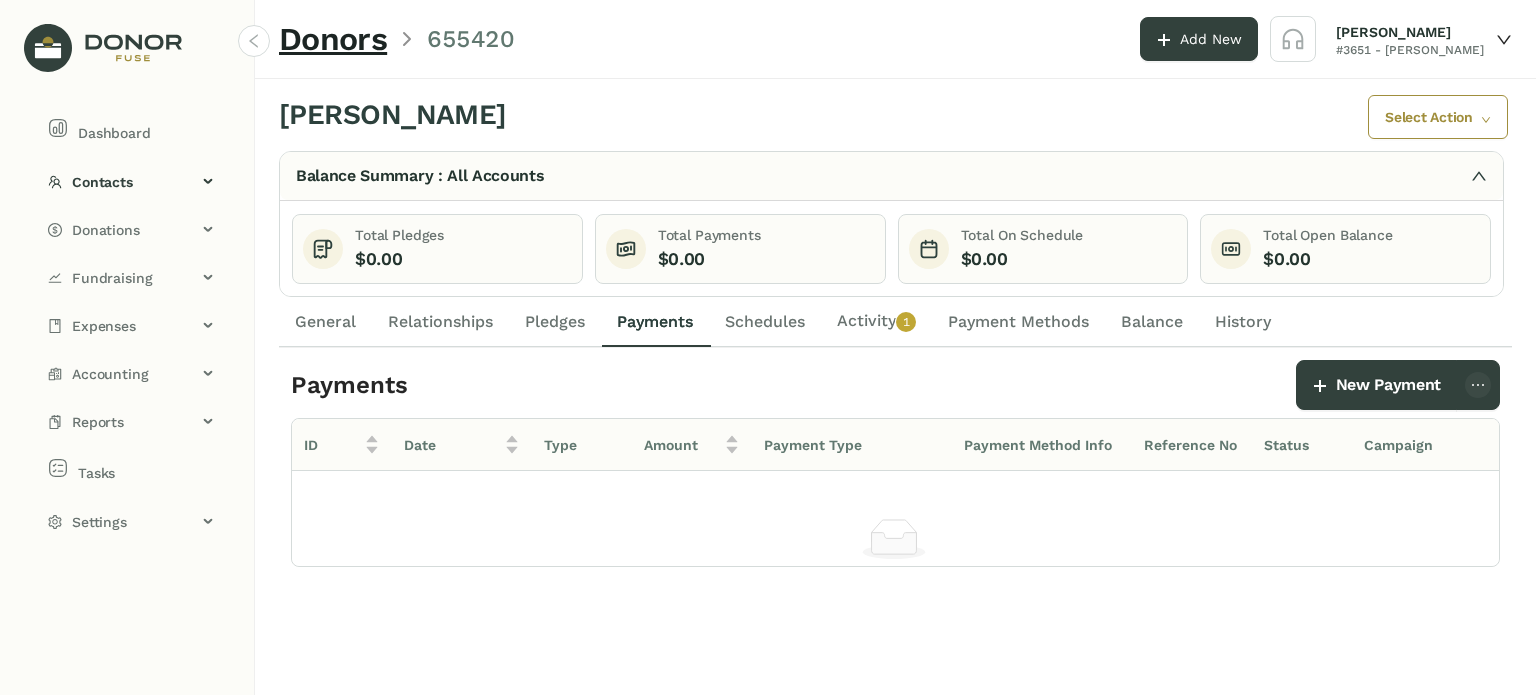 click on "General" 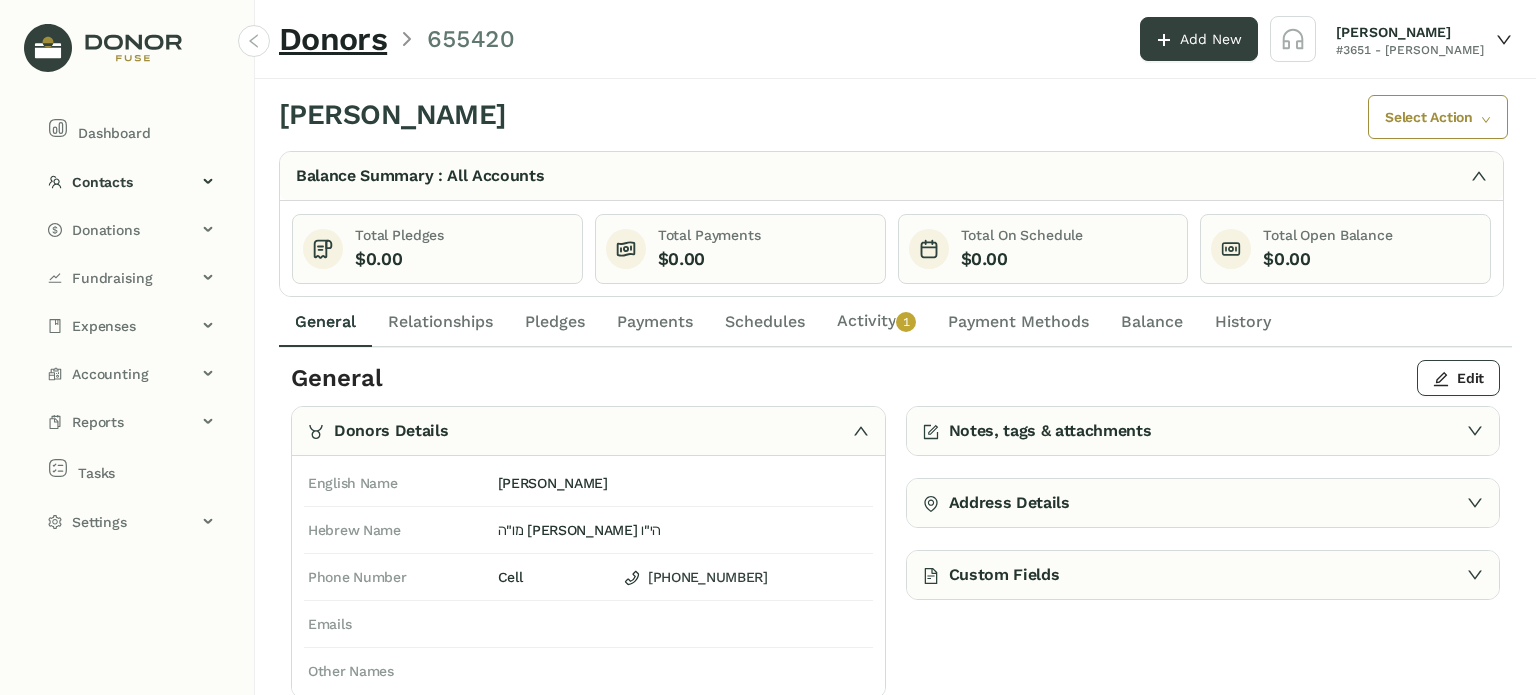 click on "Activity   0   1   2   3   4   5   6   7   8   9" 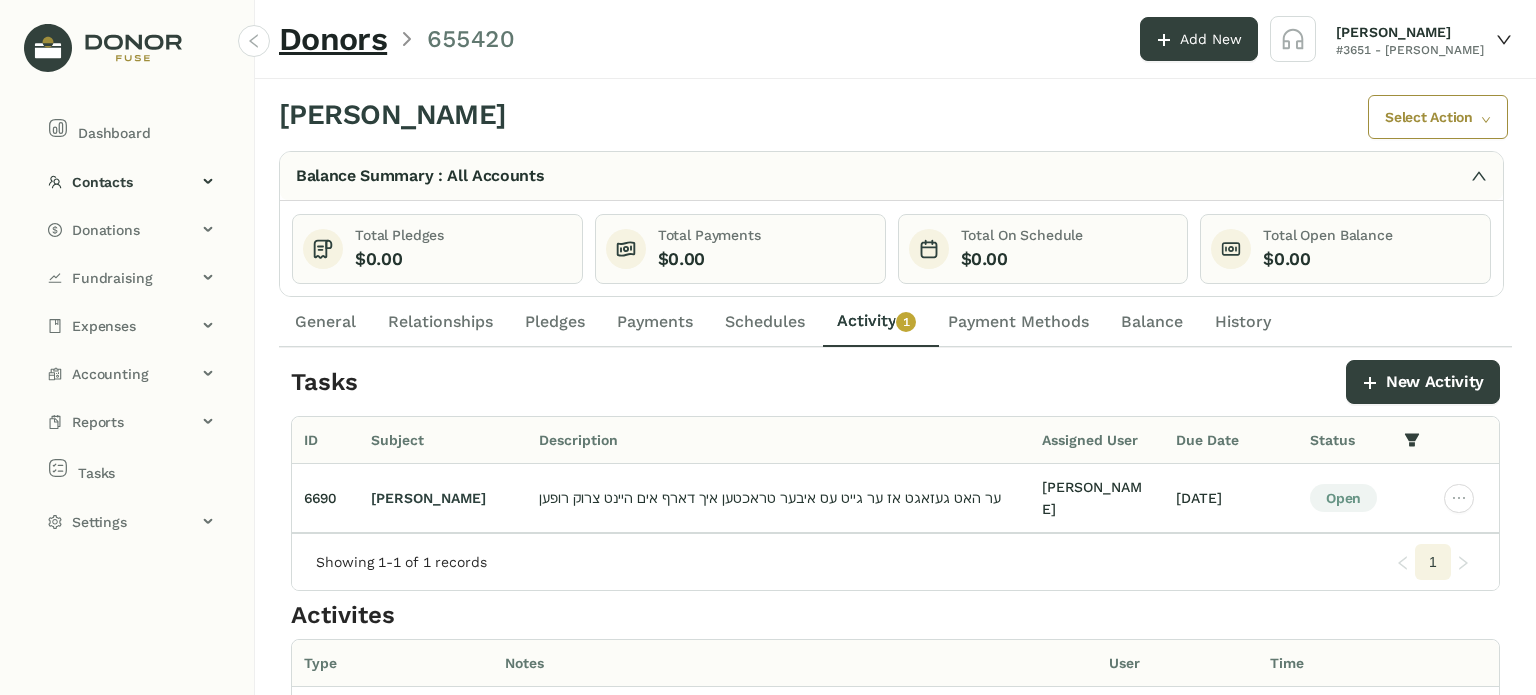 click on "General" 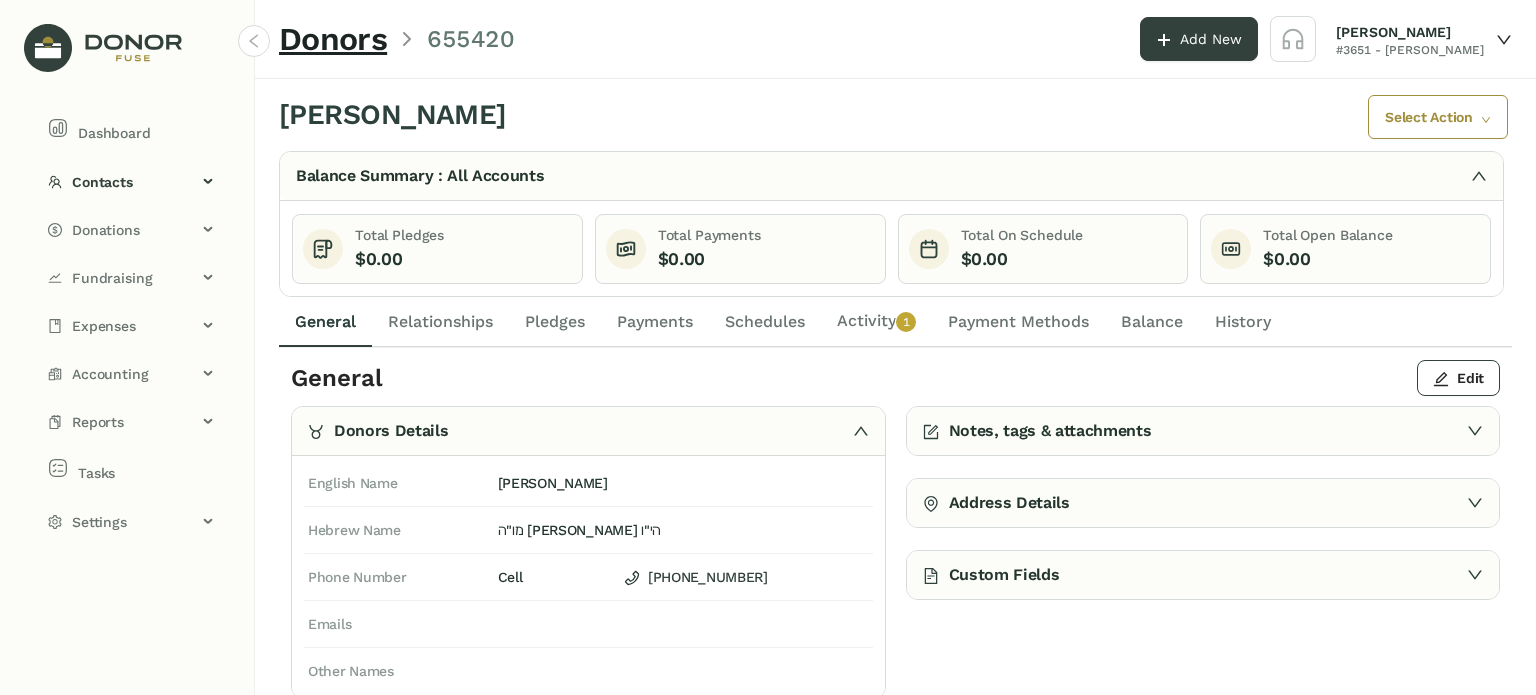 click on "Payment Methods" 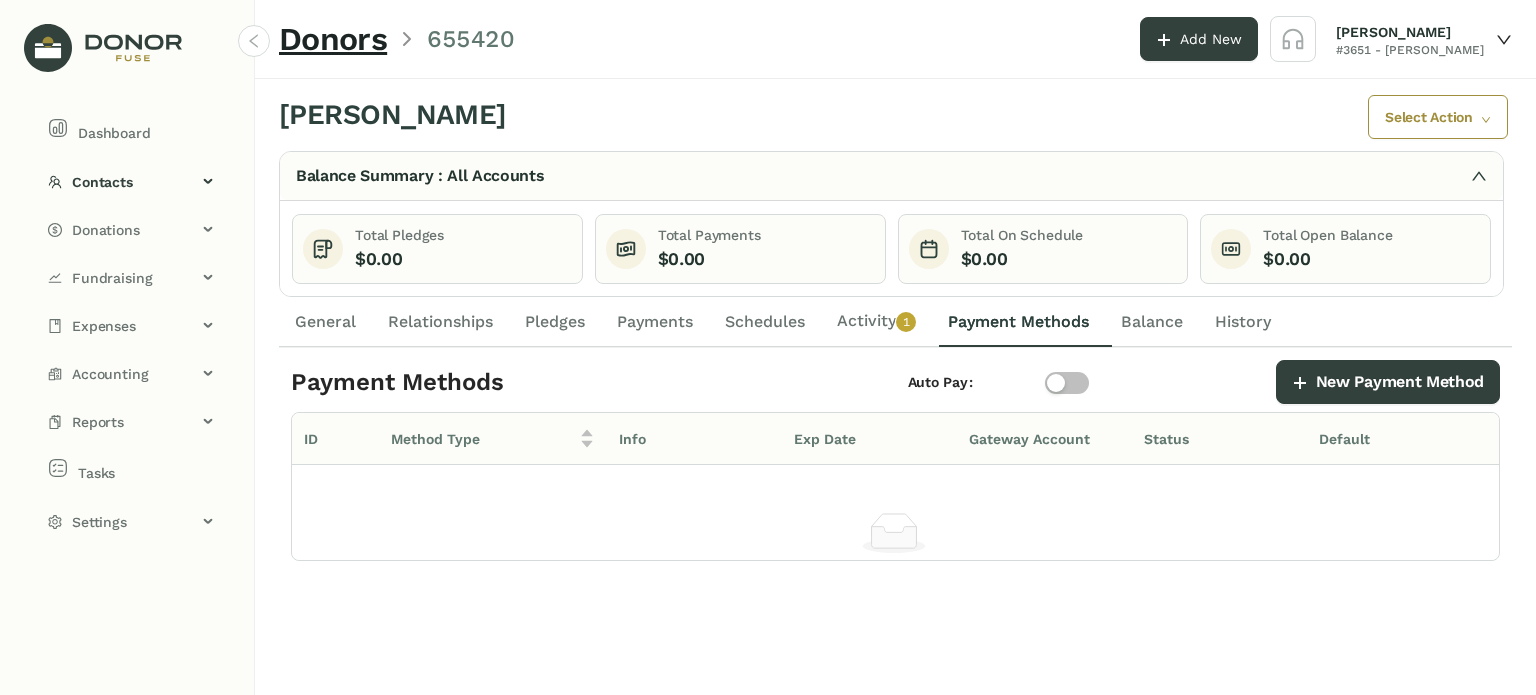 click on "Activity   0   1   2   3   4   5   6   7   8   9" 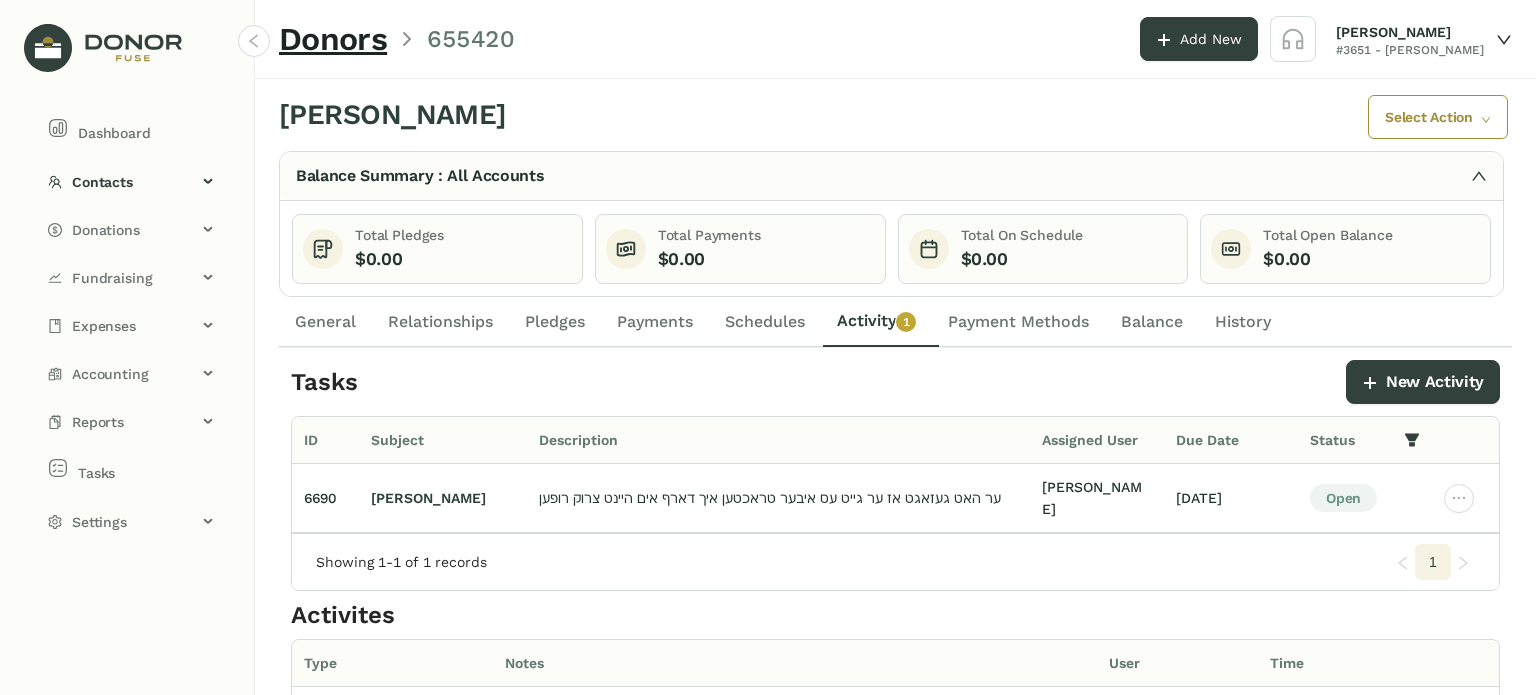 click on "General" 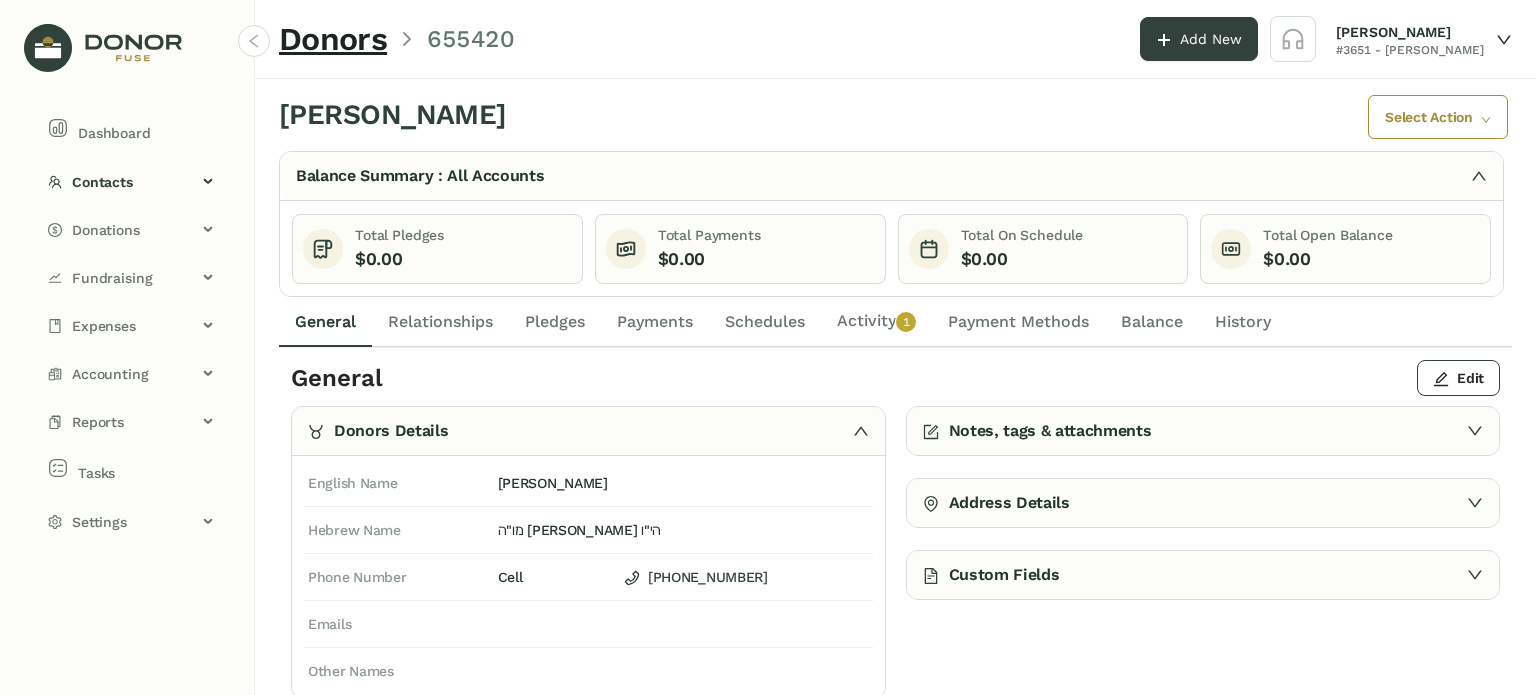 click on "Relationships" 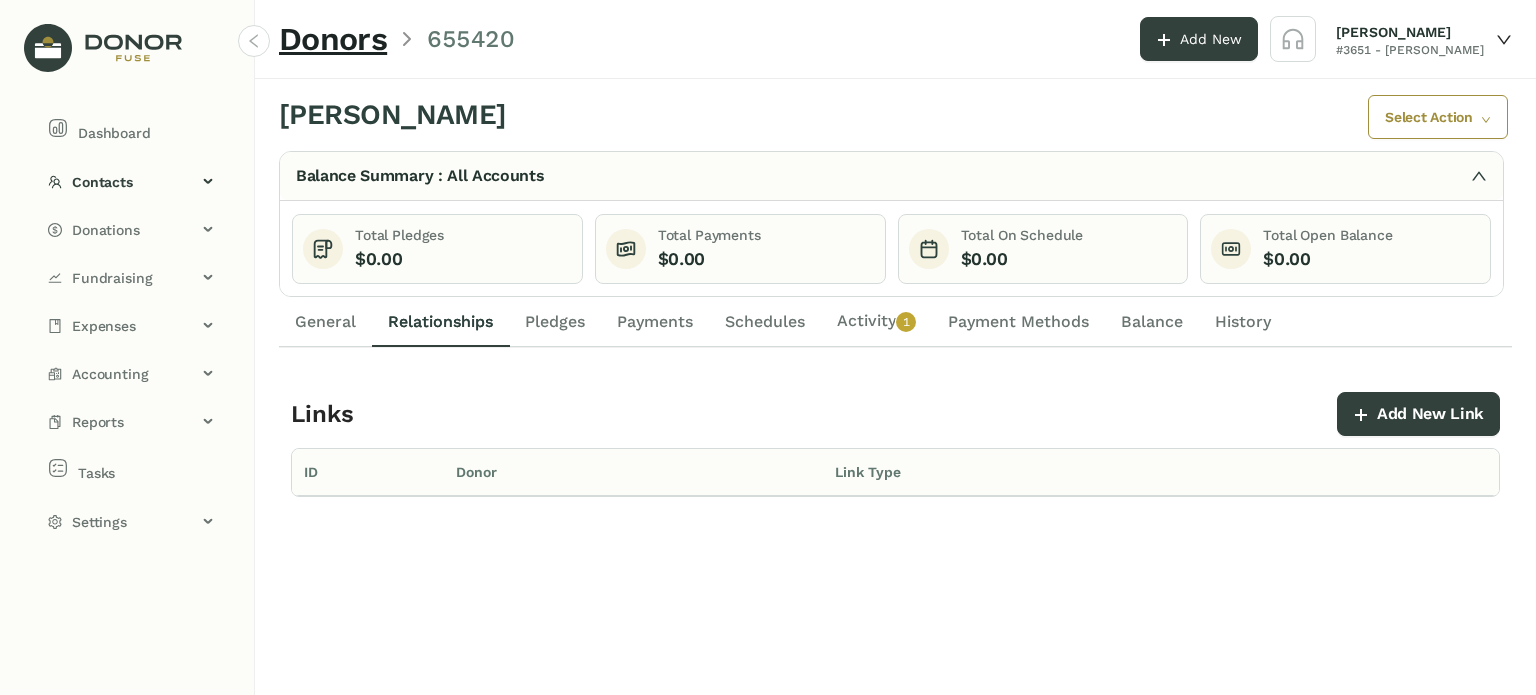 click on "General" 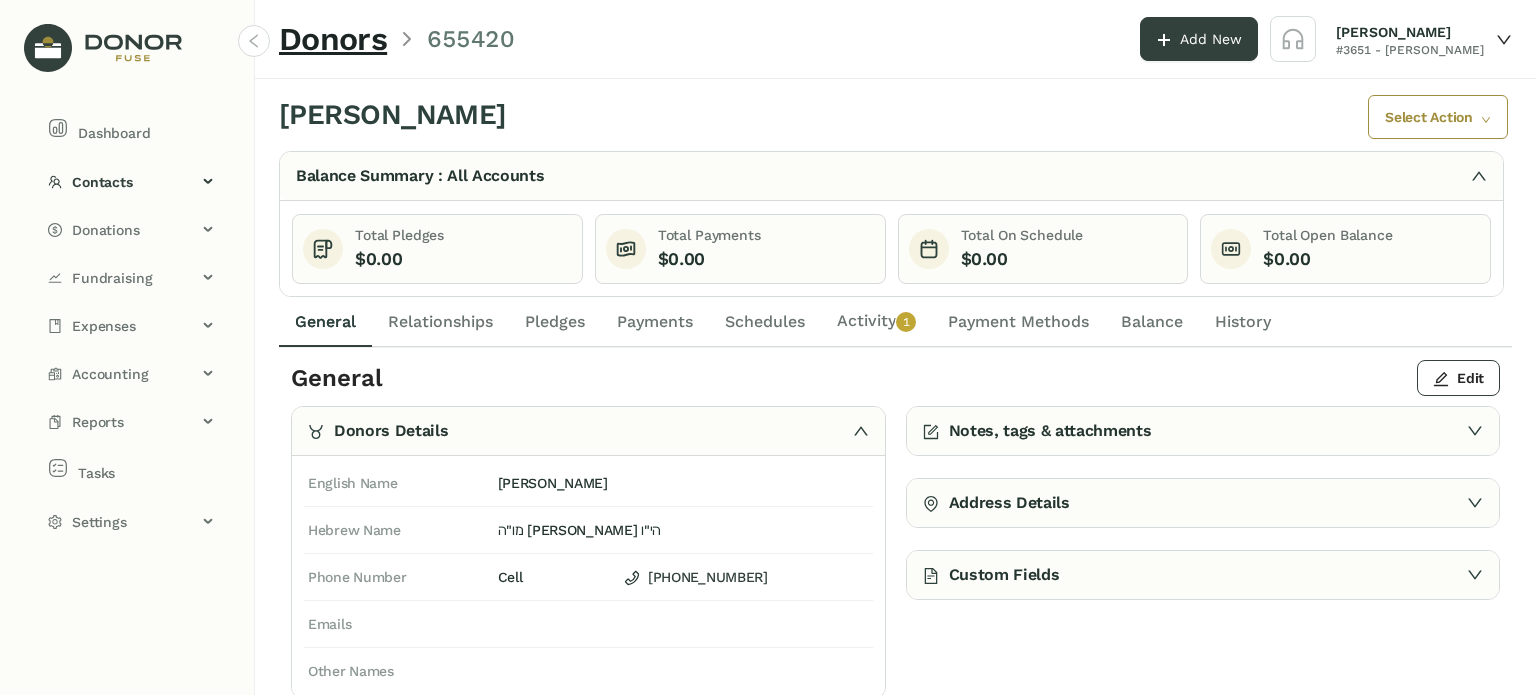 click on "Activity   0   1   2   3   4   5   6   7   8   9" 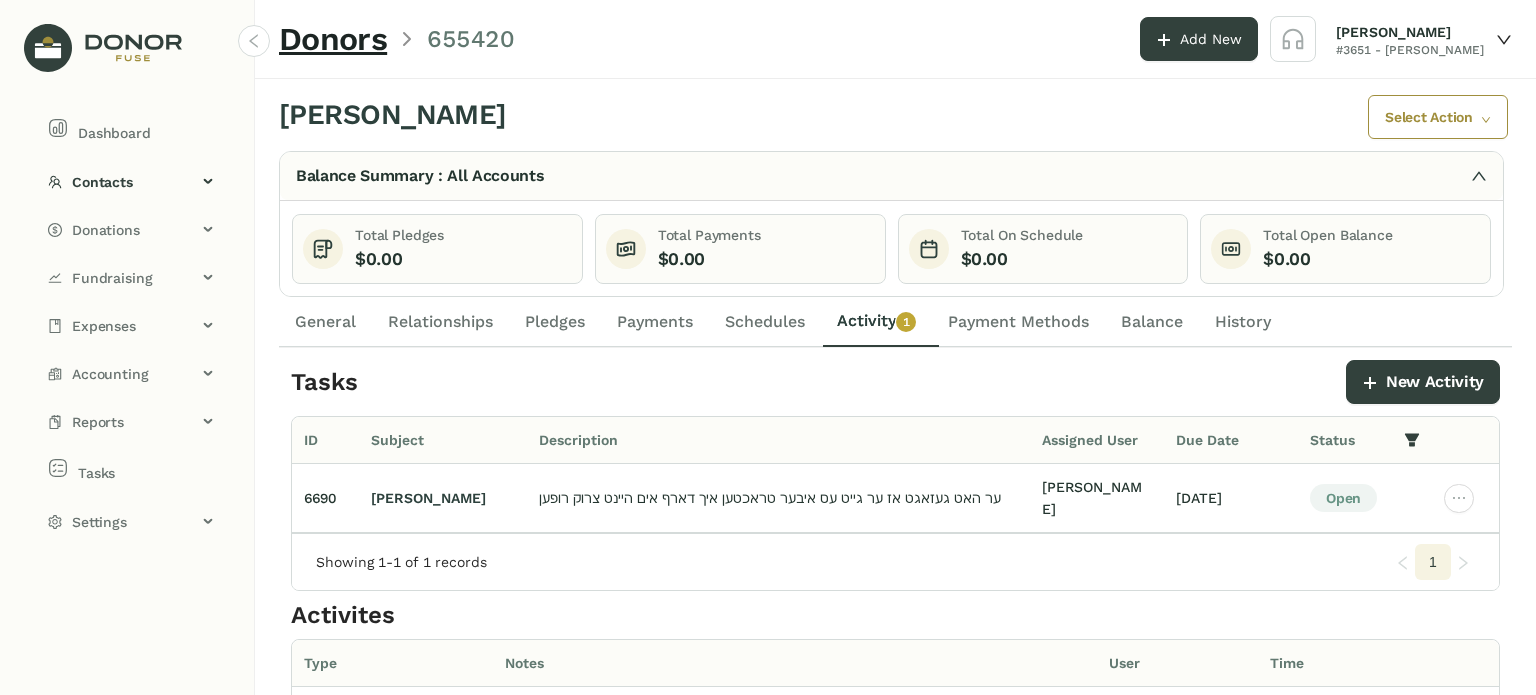 click on "General" 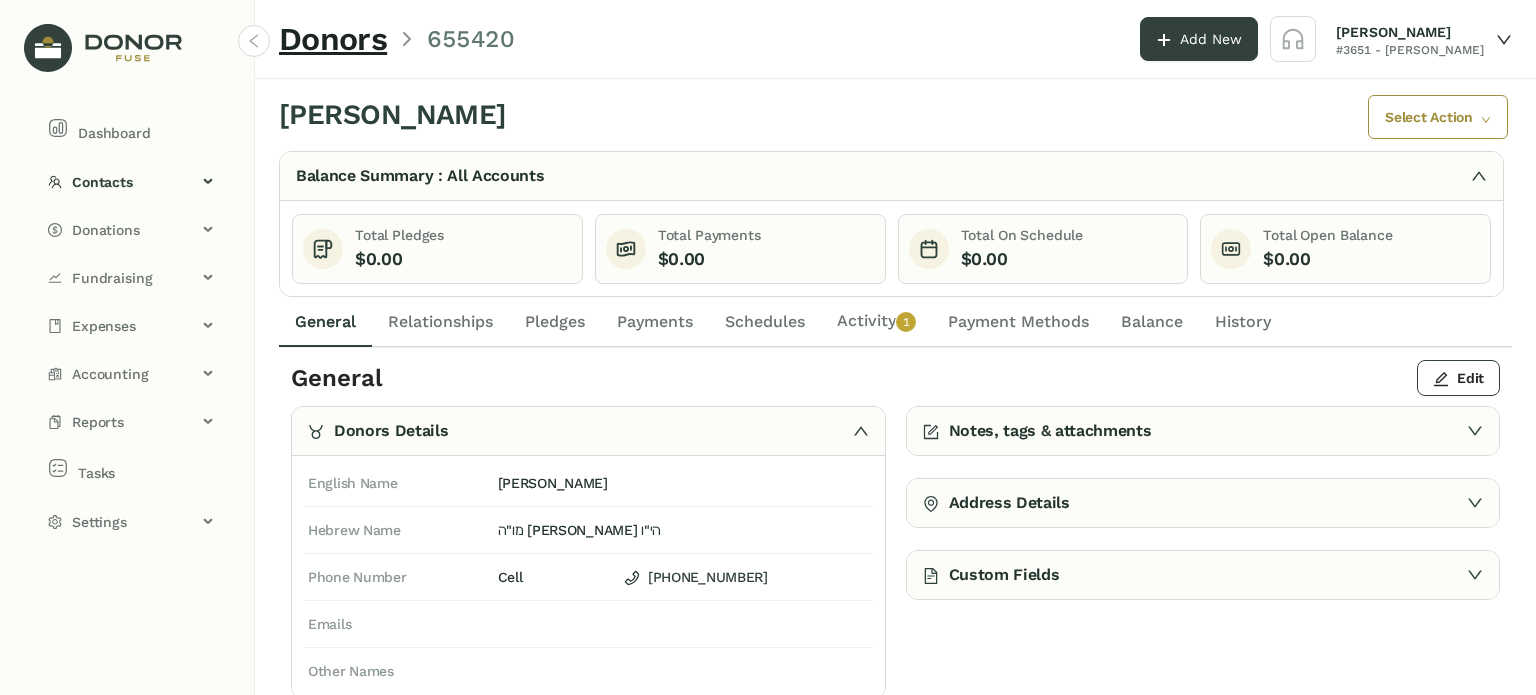 drag, startPoint x: 858, startPoint y: 315, endPoint x: 831, endPoint y: 319, distance: 27.294687 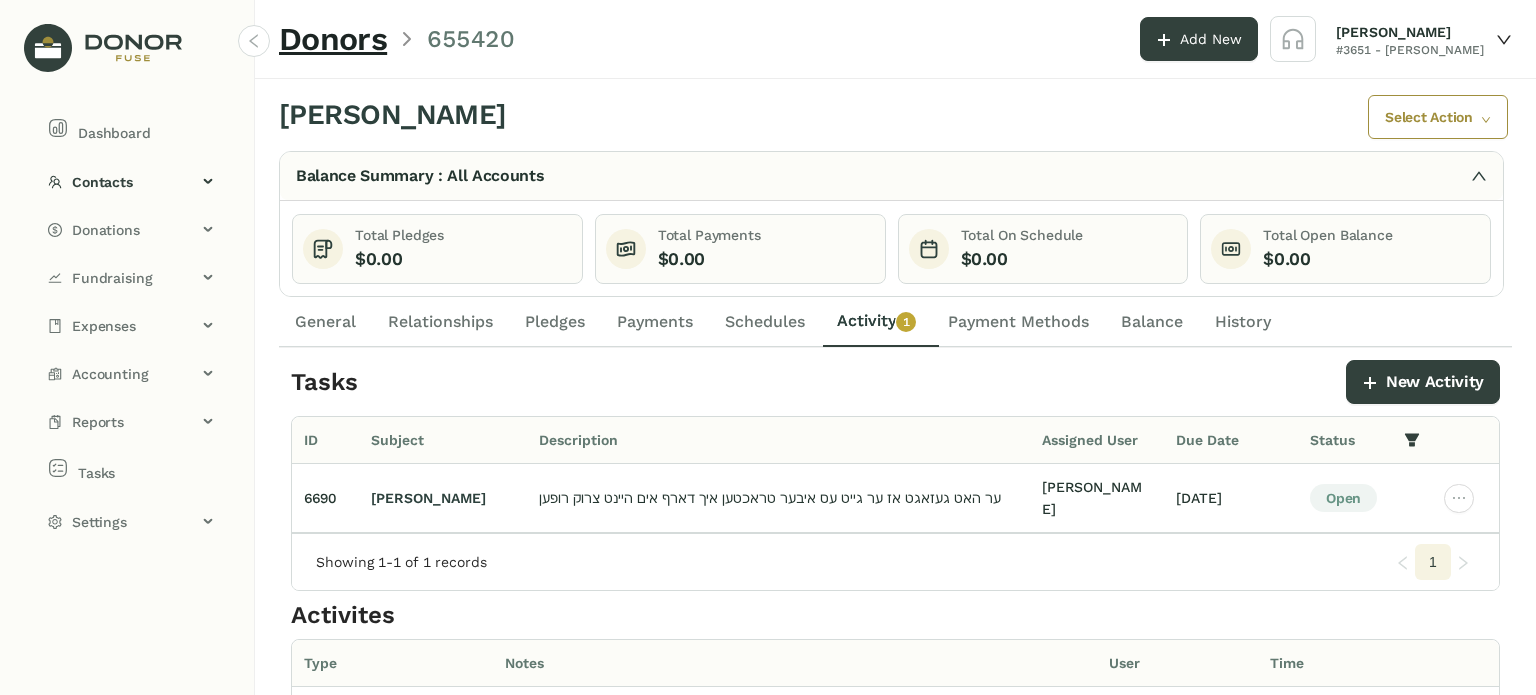 click on "Activity   0   1   2   3   4   5   6   7   8   9" 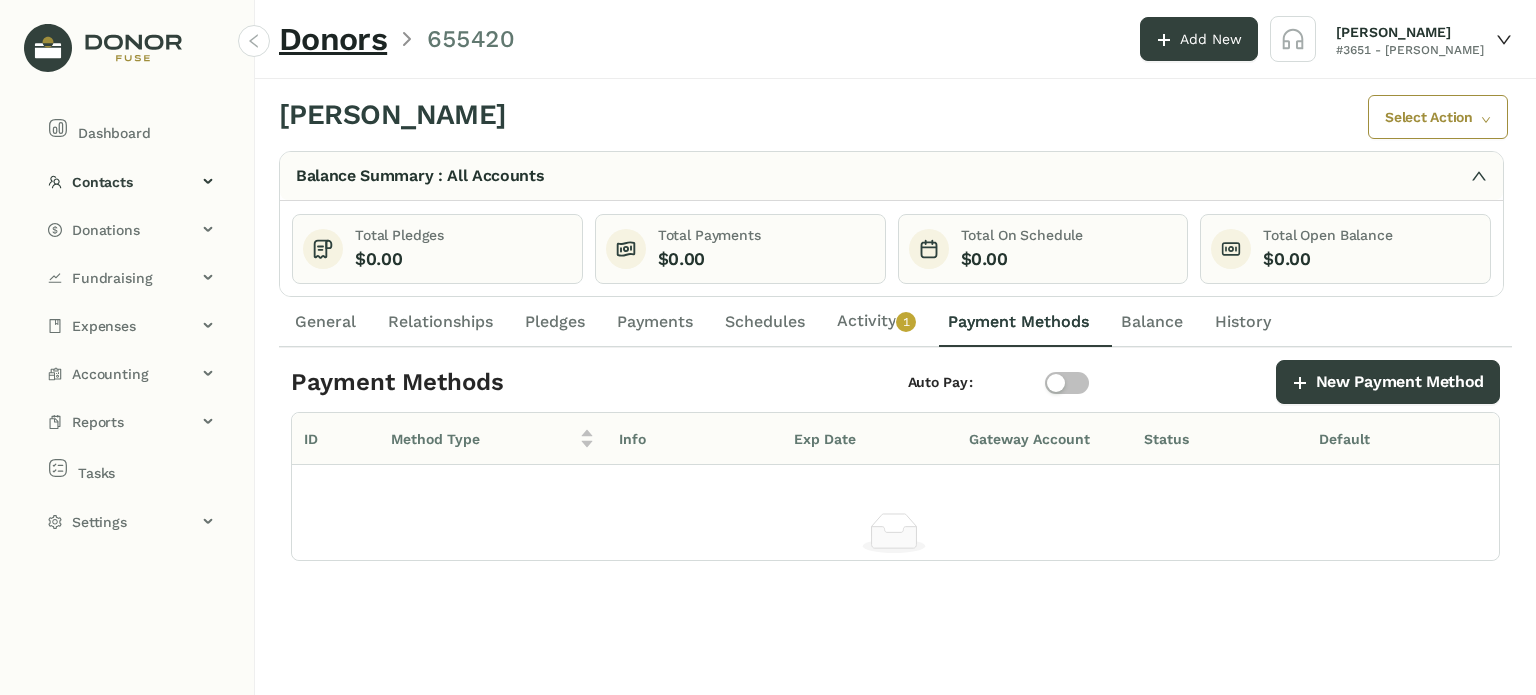 click on "1" 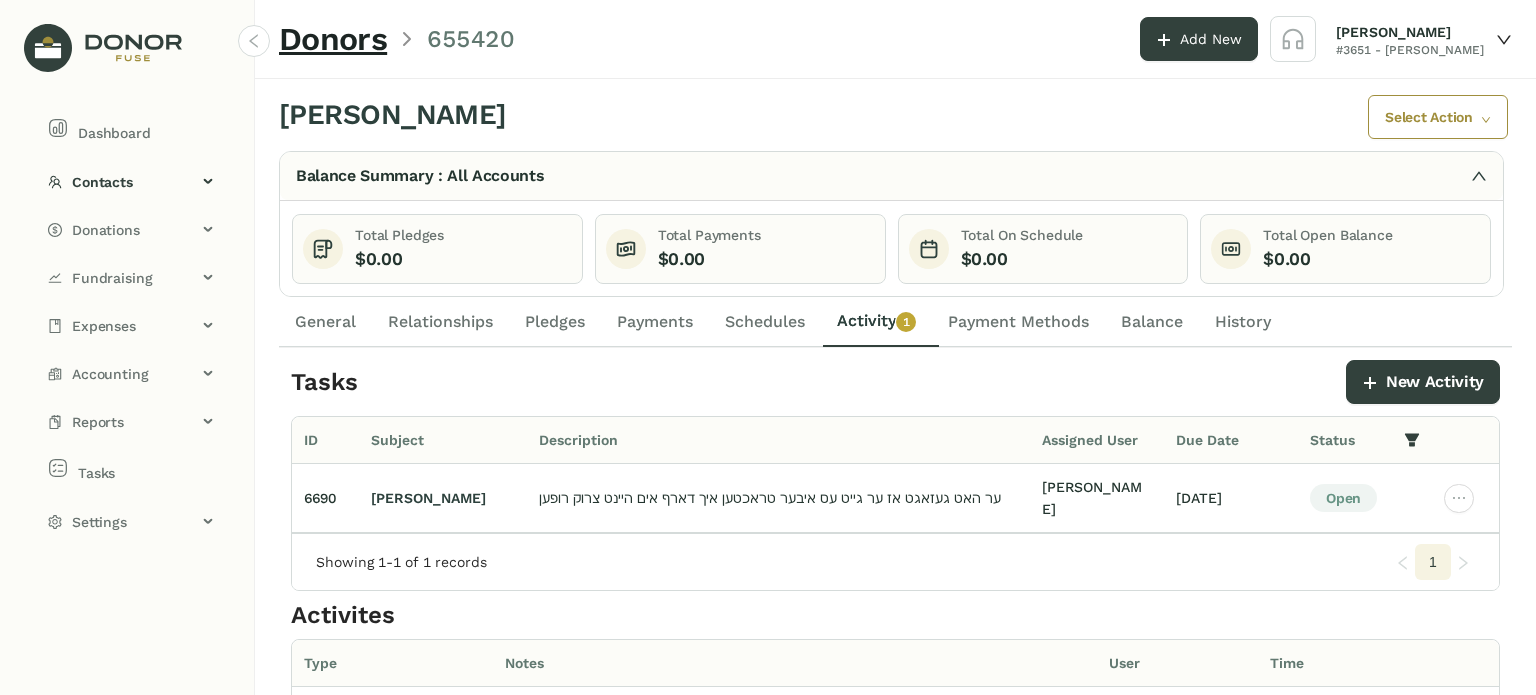 click on "General" 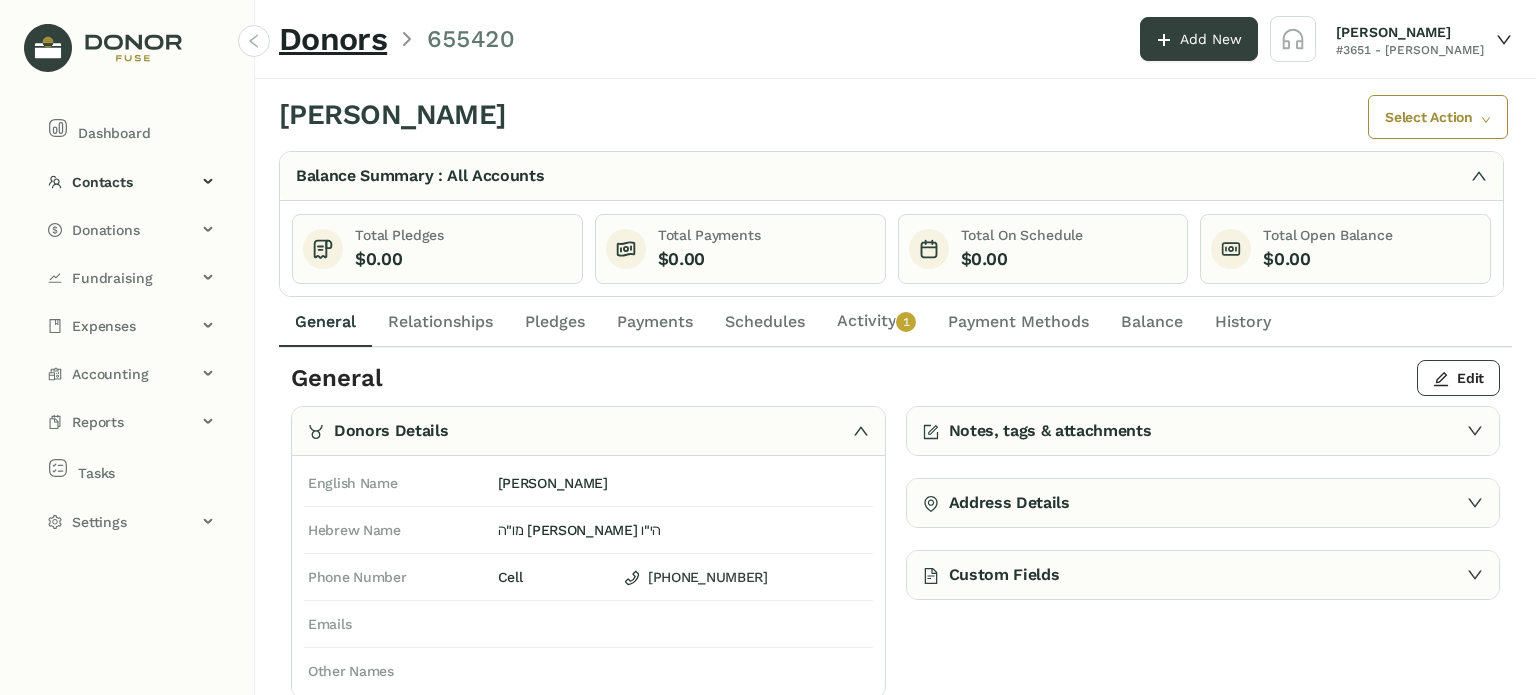 click on "Activity   0   1   2   3   4   5   6   7   8   9" 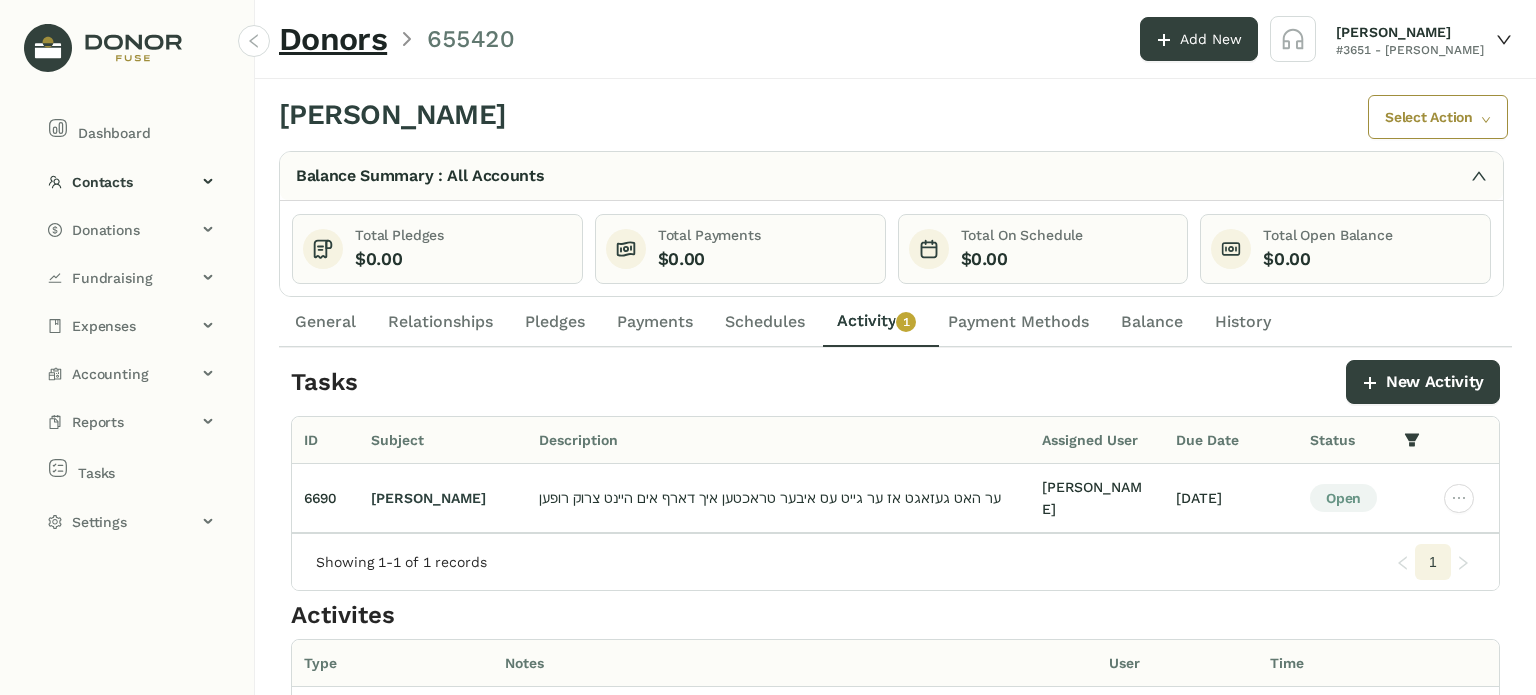 click on "General" 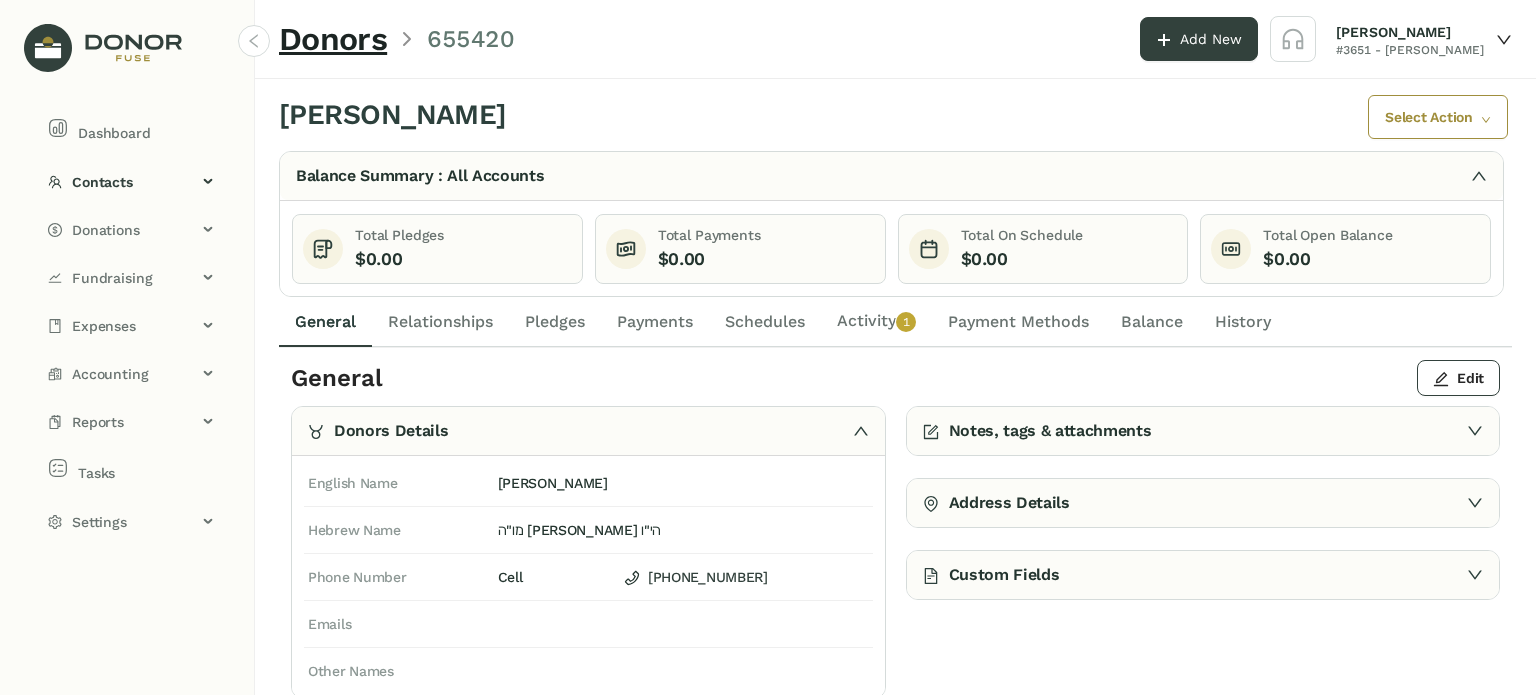 click on "Activity   0   1   2   3   4   5   6   7   8   9" 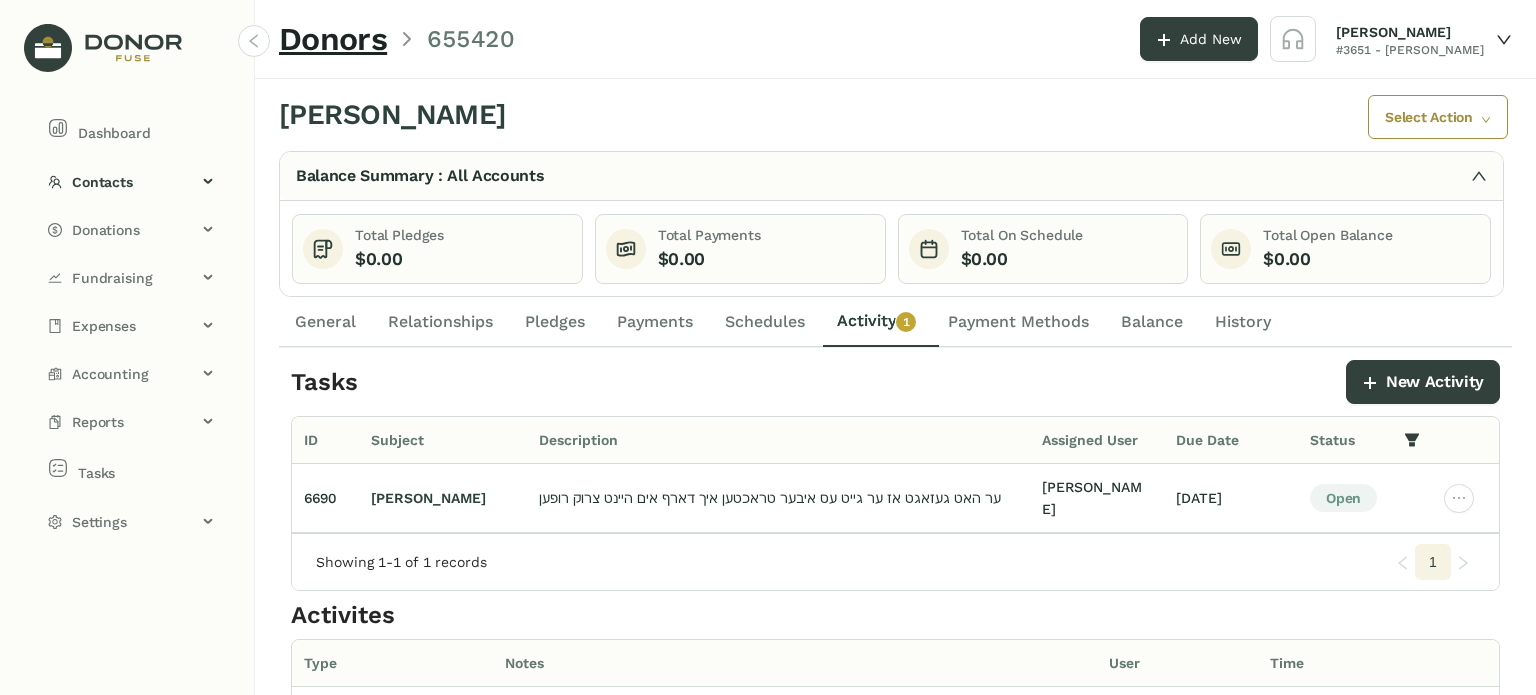 click on "General" 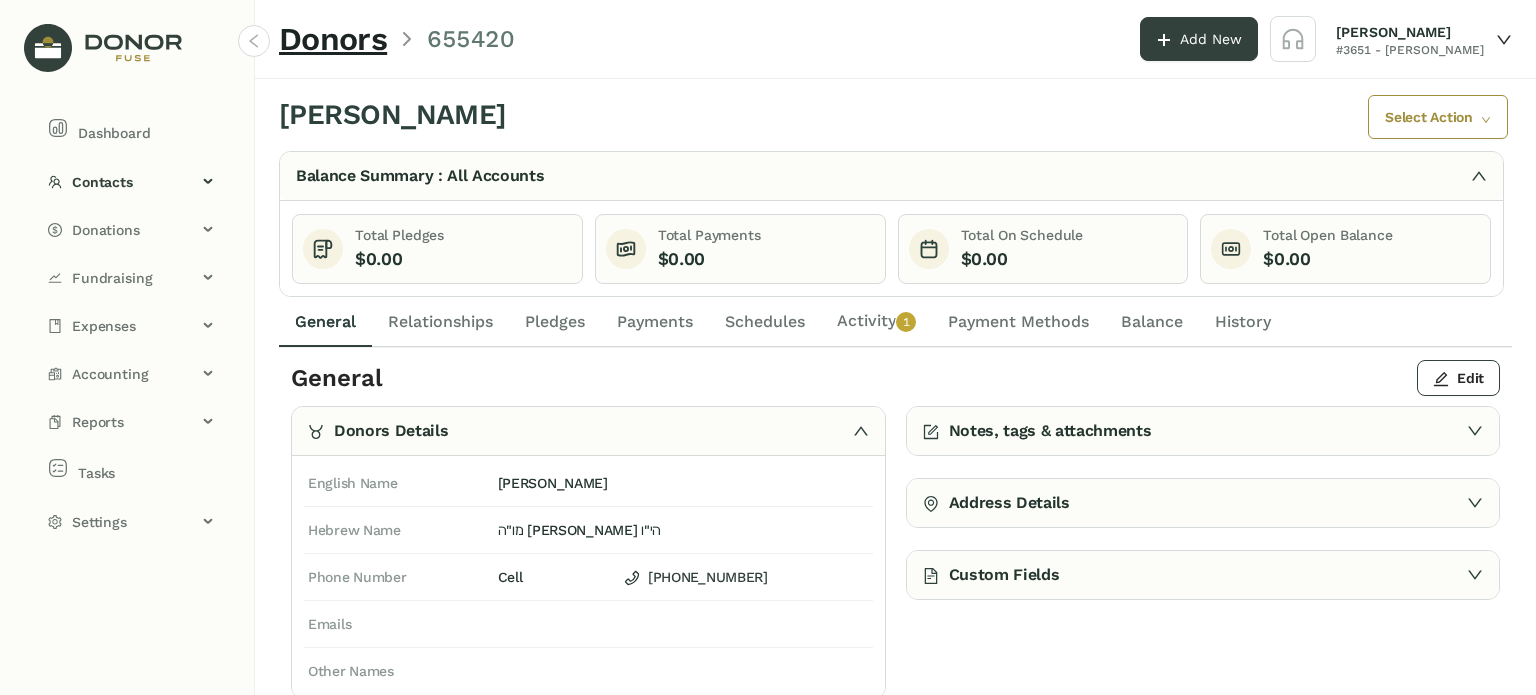 click on "Activity   0   1   2   3   4   5   6   7   8   9" 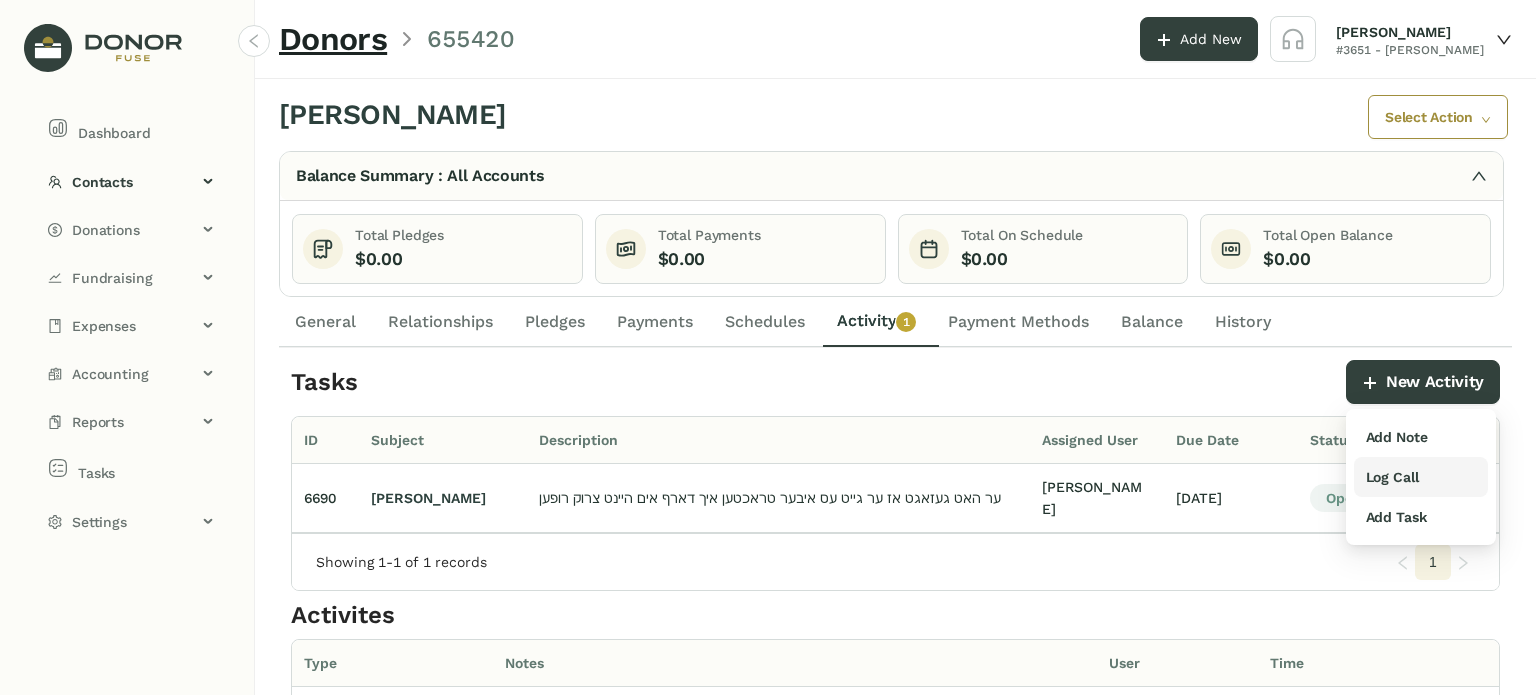 click on "Log Call" at bounding box center [1392, 477] 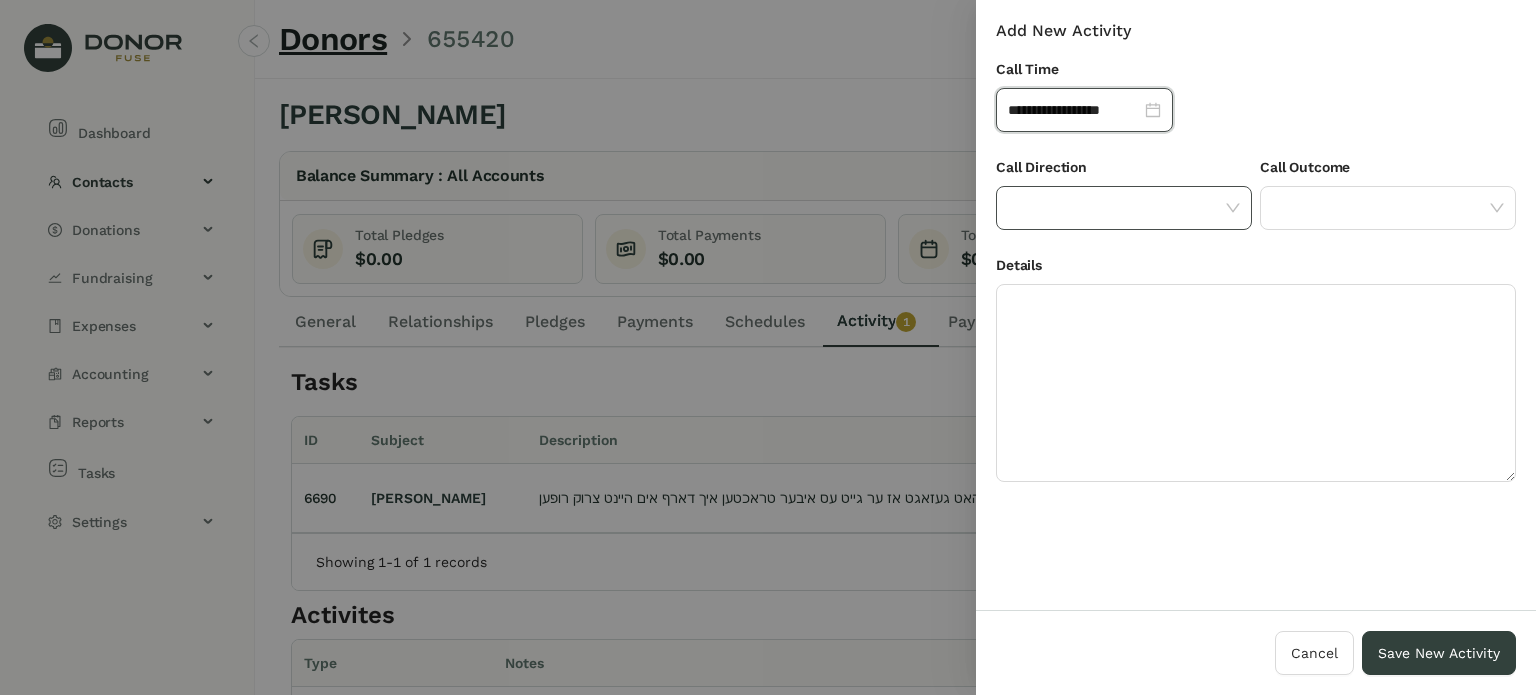 click 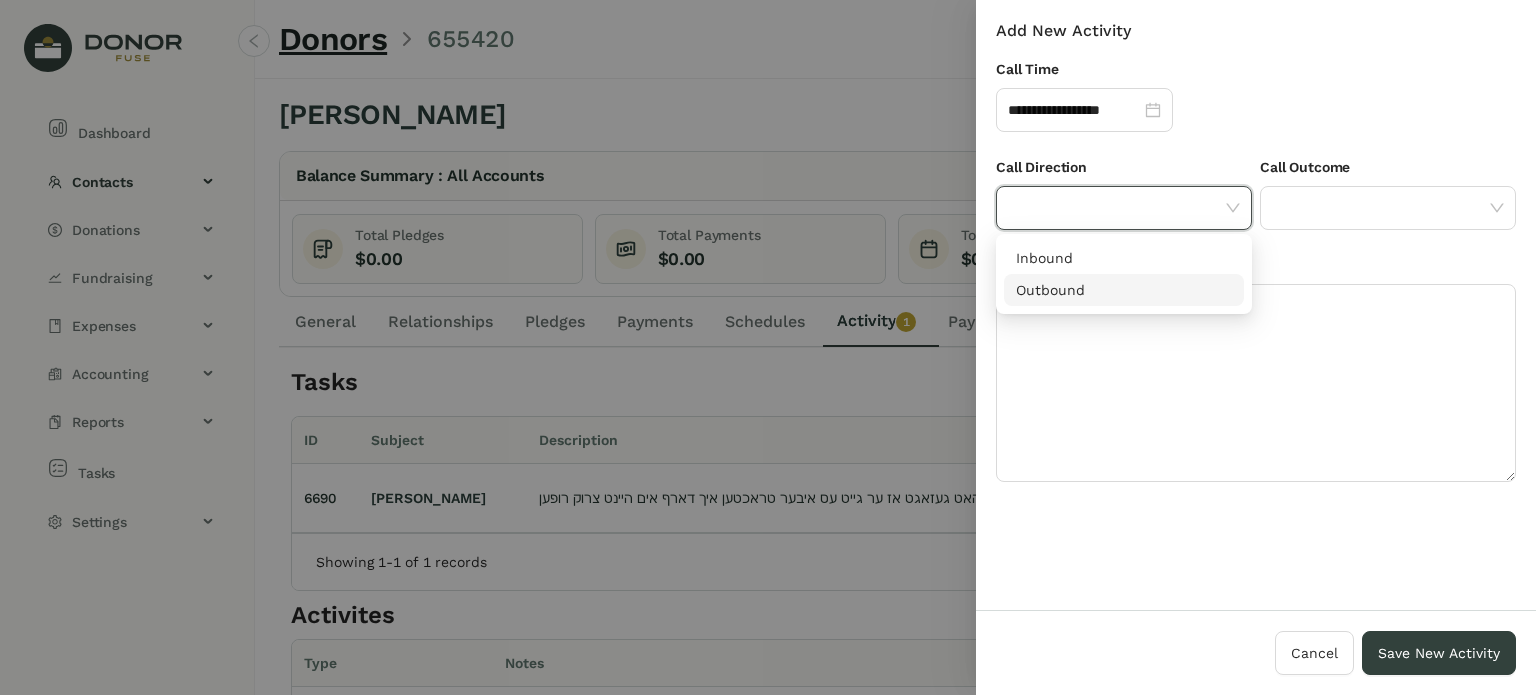 drag, startPoint x: 1168, startPoint y: 284, endPoint x: 1241, endPoint y: 275, distance: 73.552704 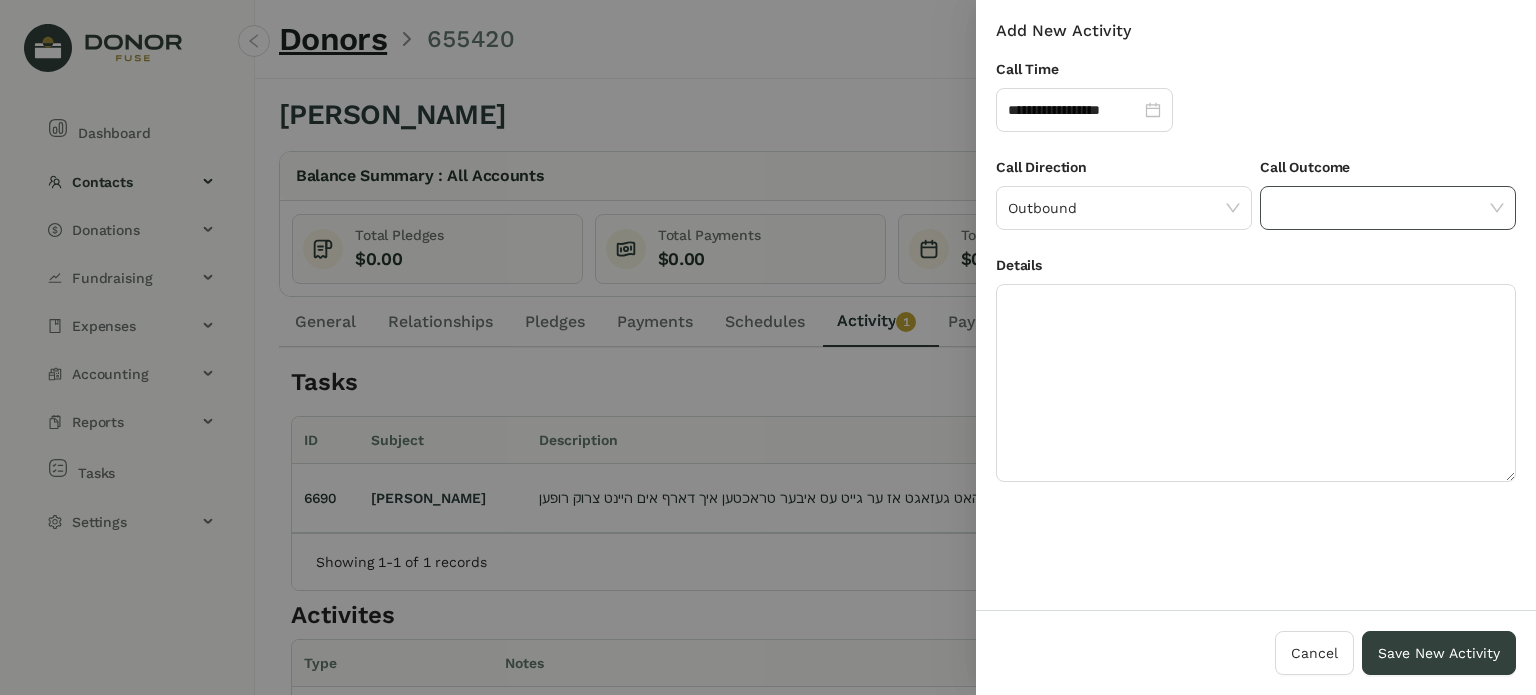 click 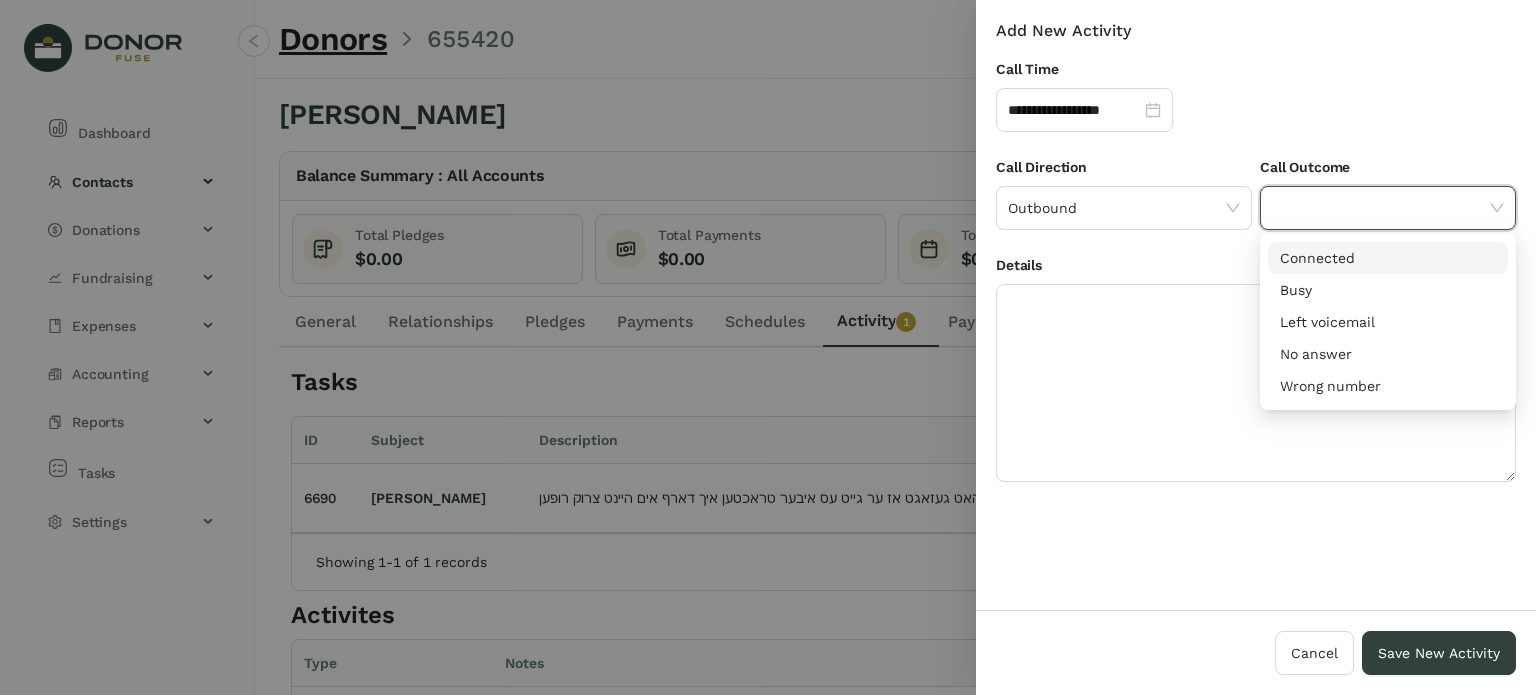 click on "Connected" at bounding box center [1388, 258] 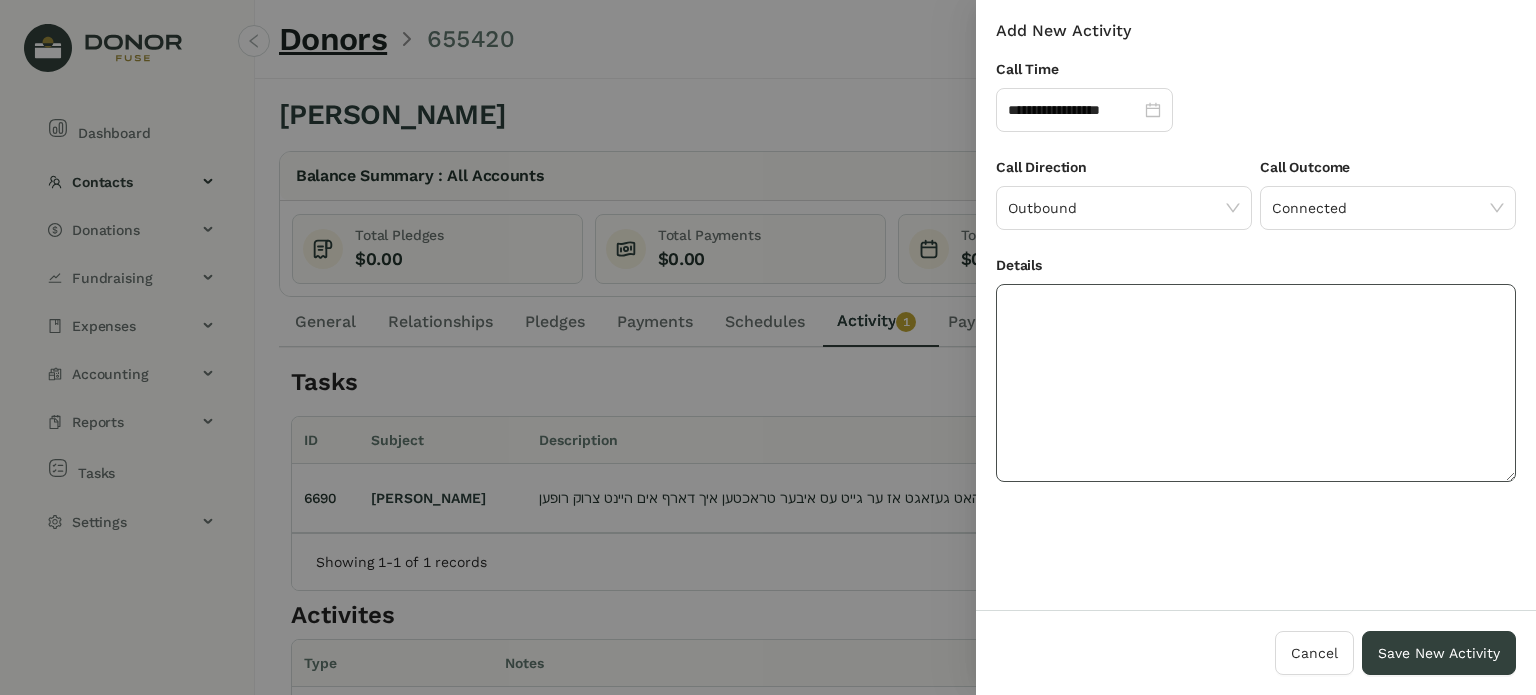 click 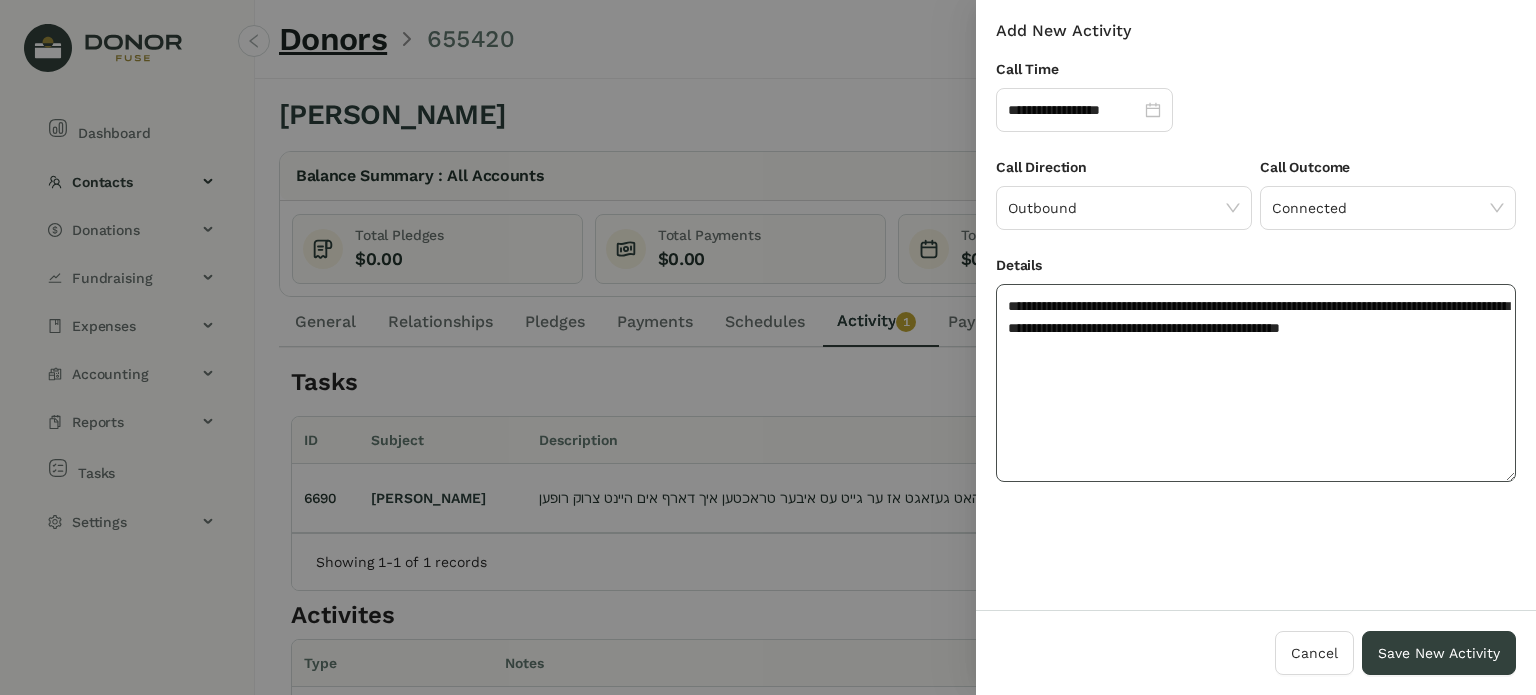 click on "**********" 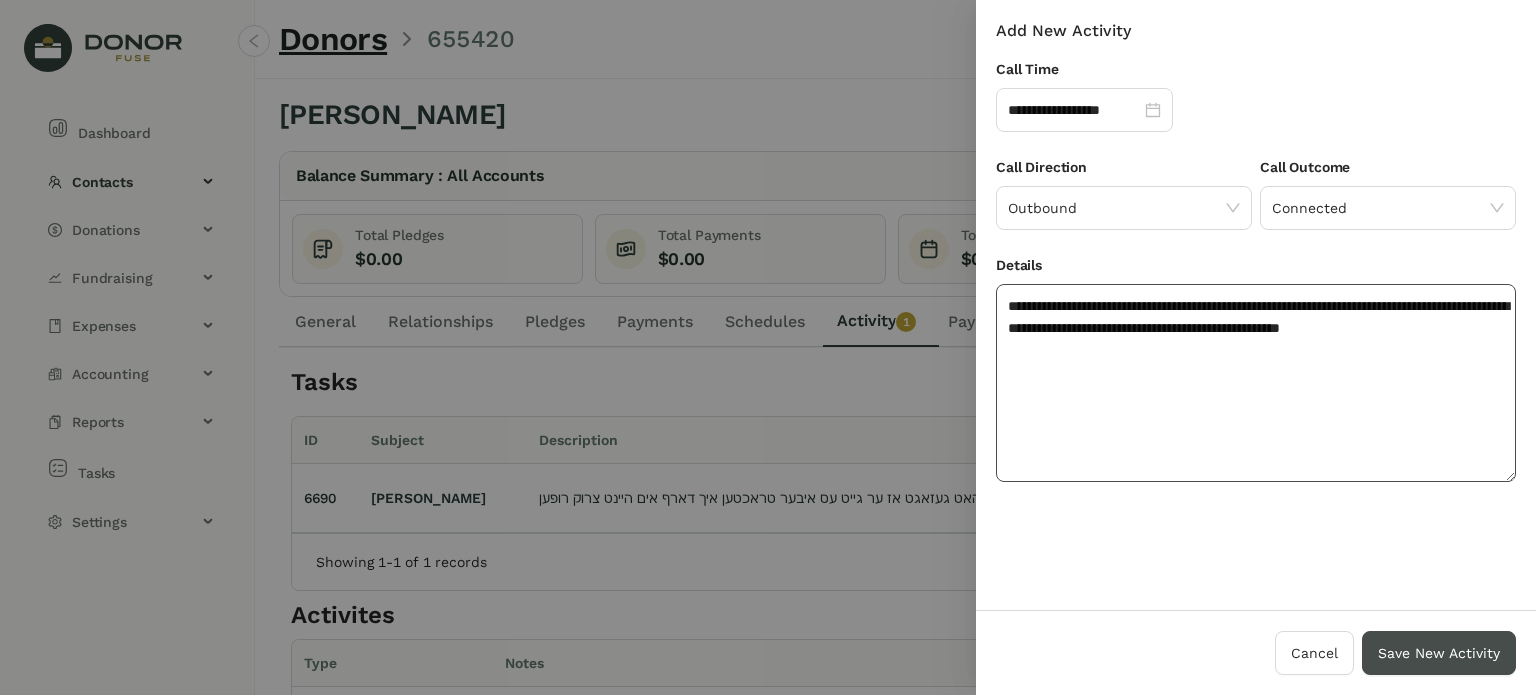 type on "**********" 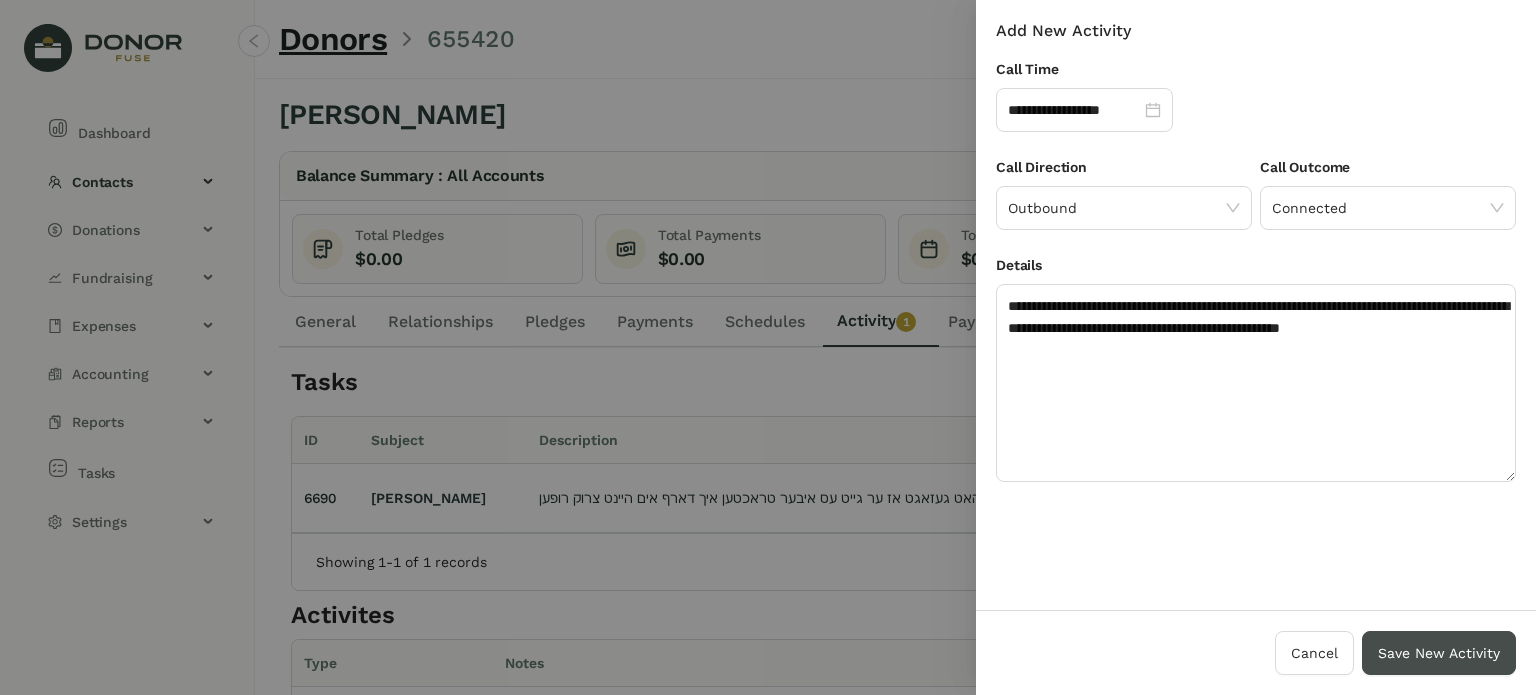 click on "Save New Activity" at bounding box center [1439, 653] 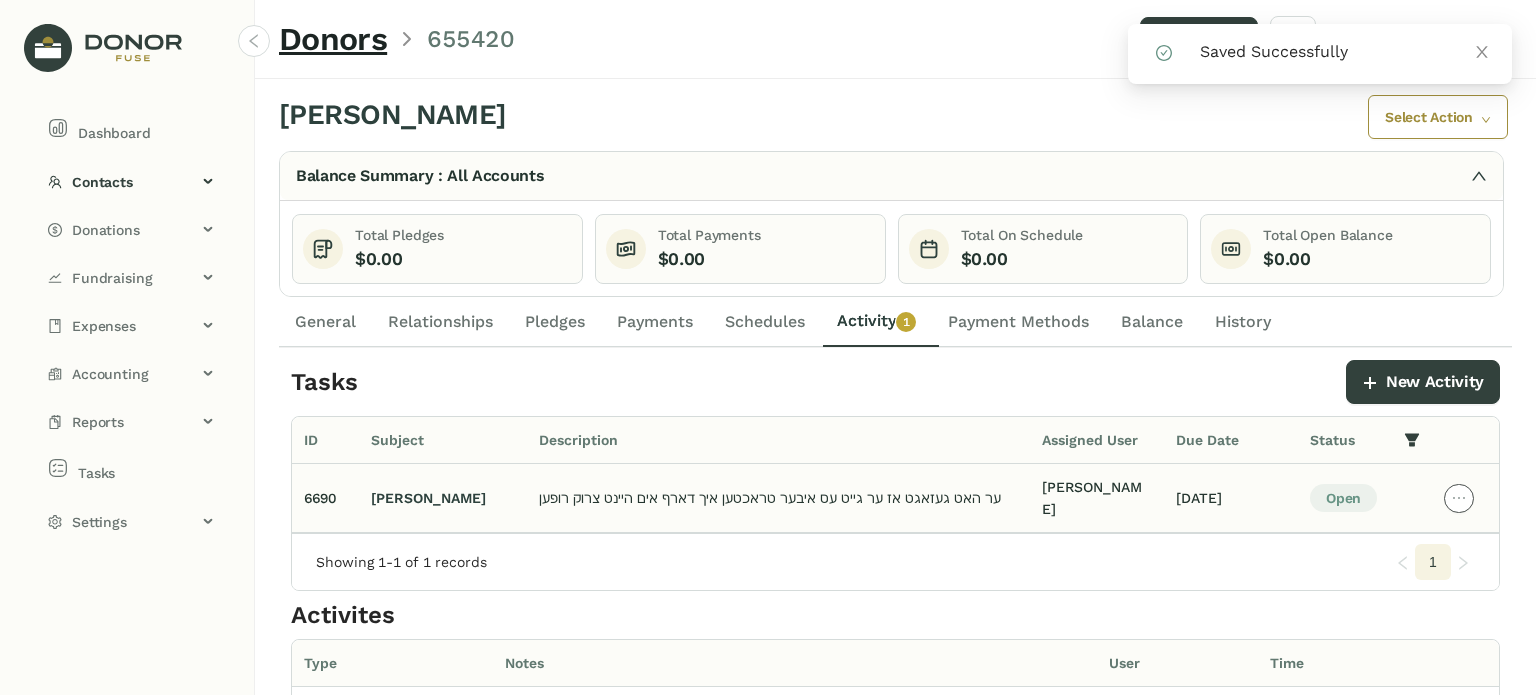 click 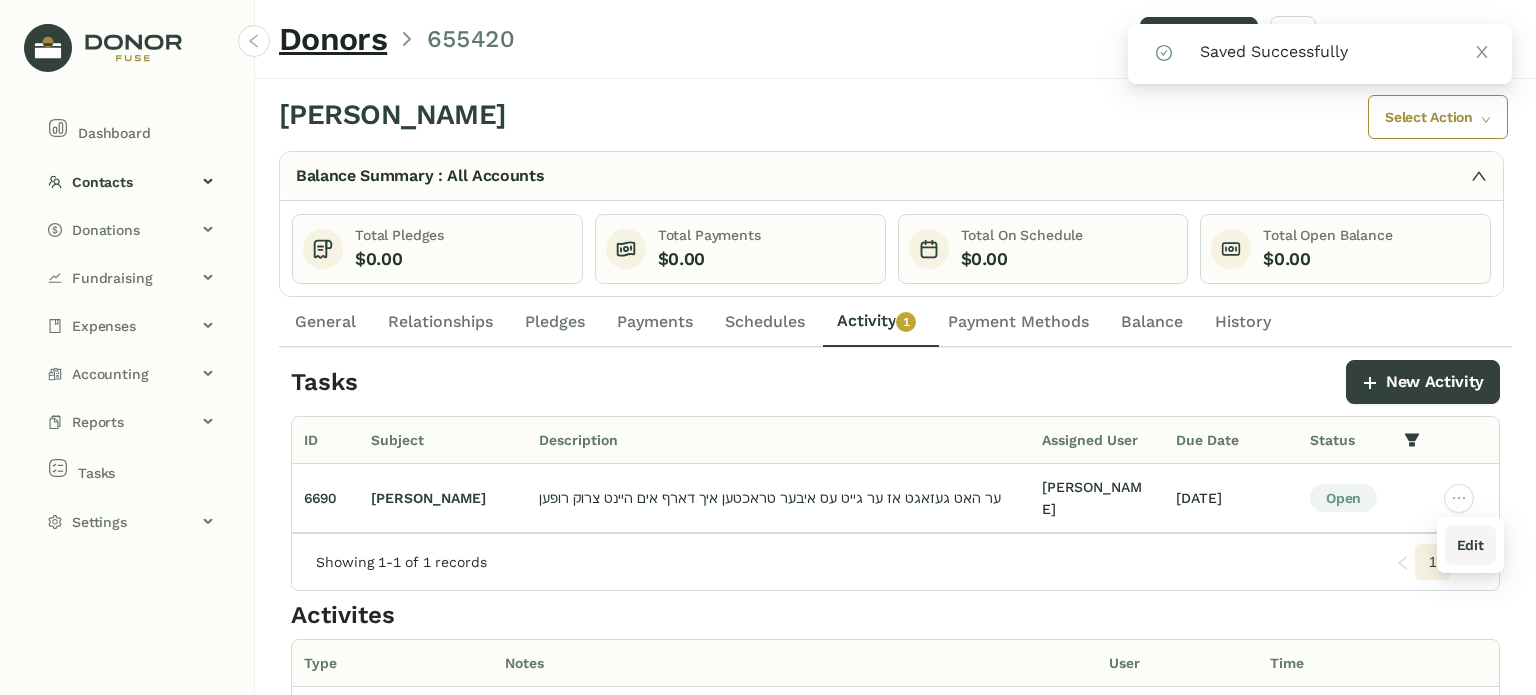 click on "Edit" at bounding box center (1470, 545) 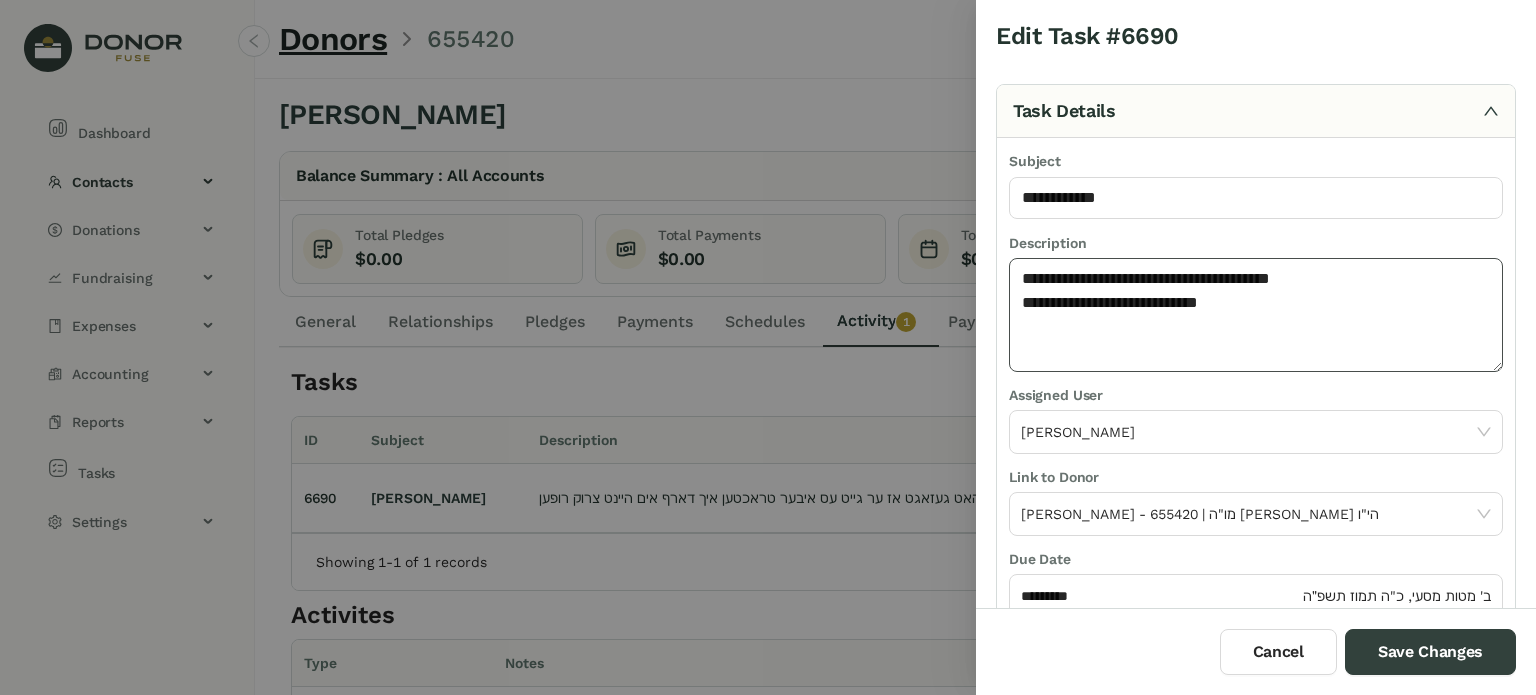 click on "**********" 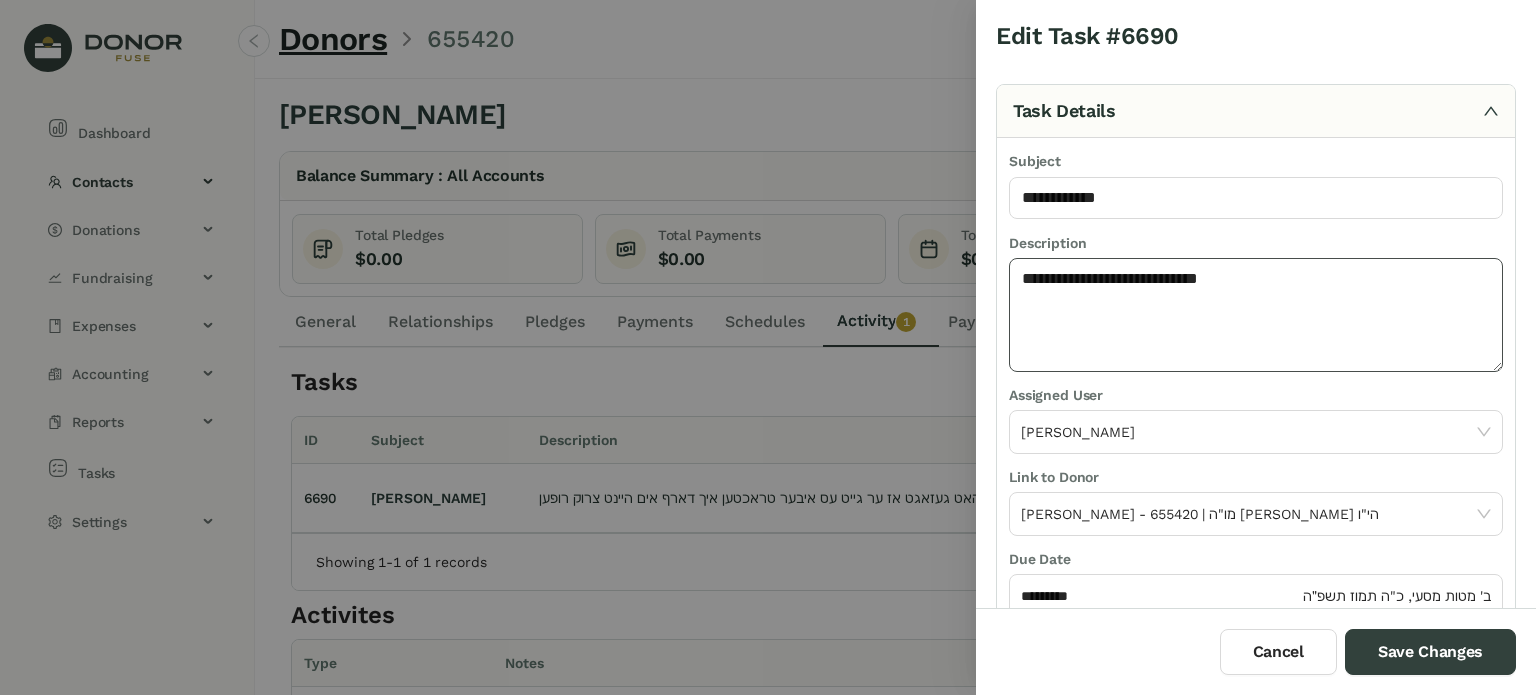 click on "**********" 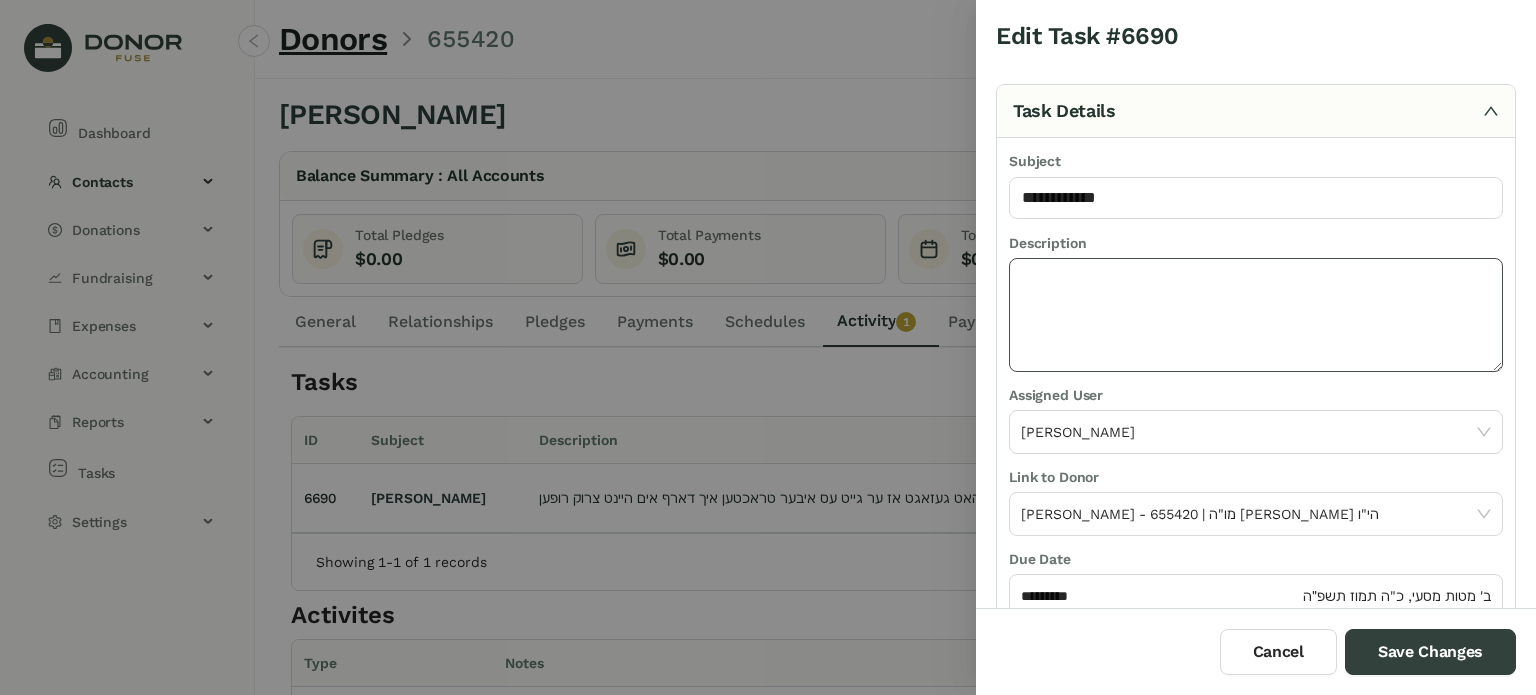 paste on "**********" 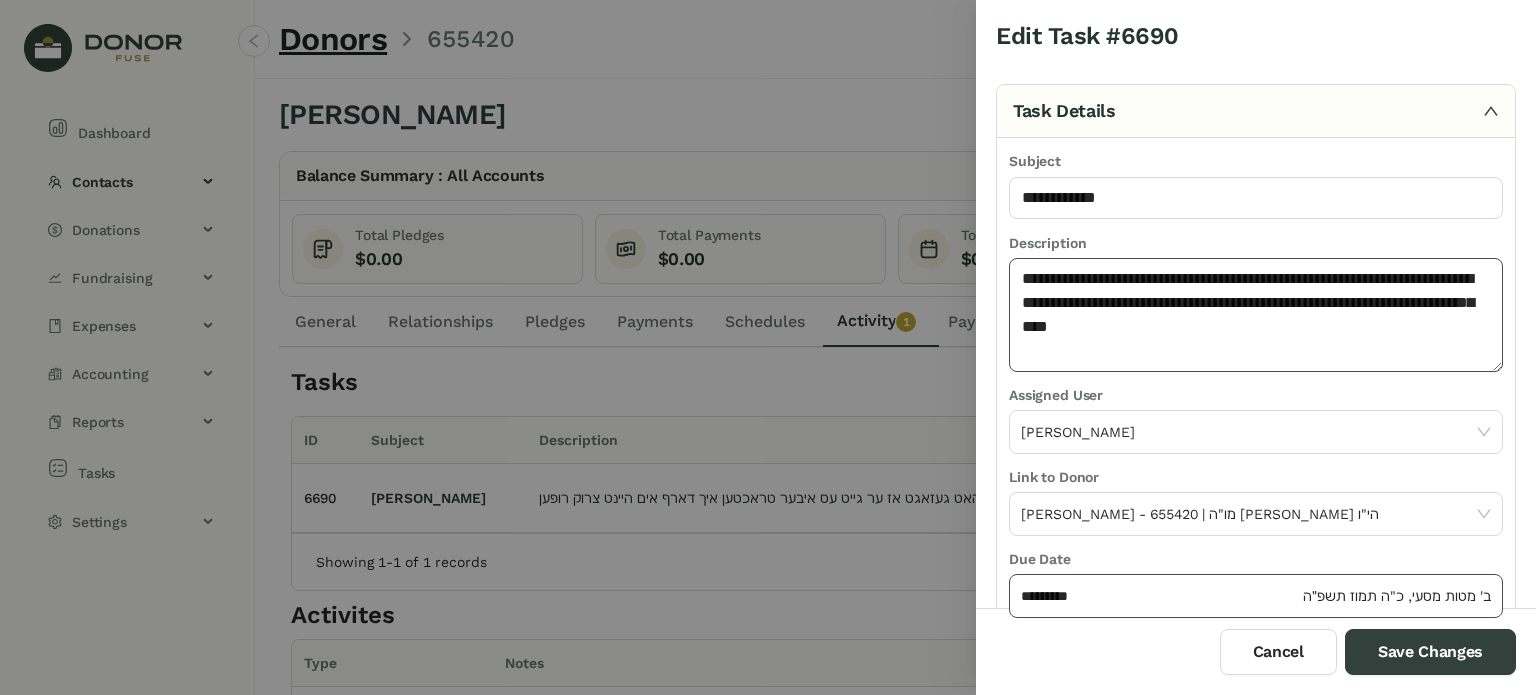 type on "**********" 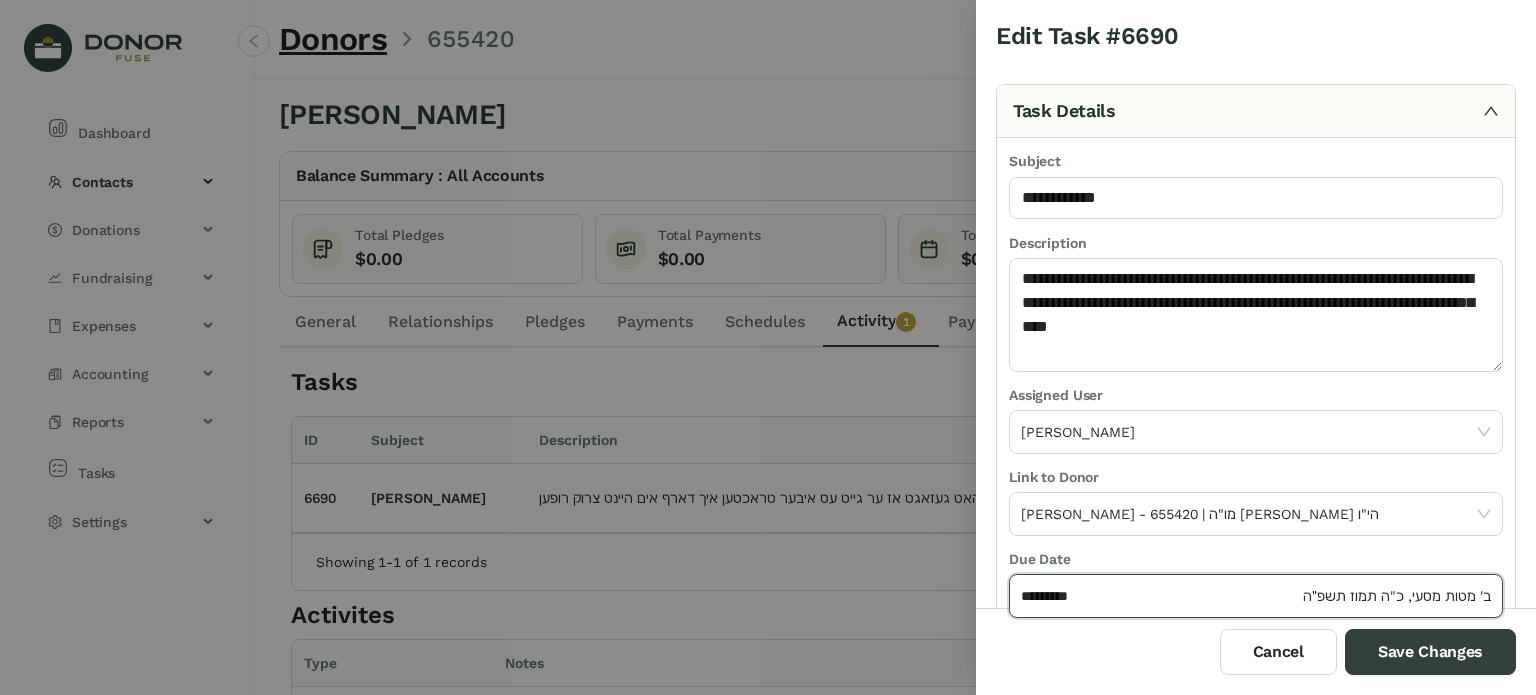 click on "*********" 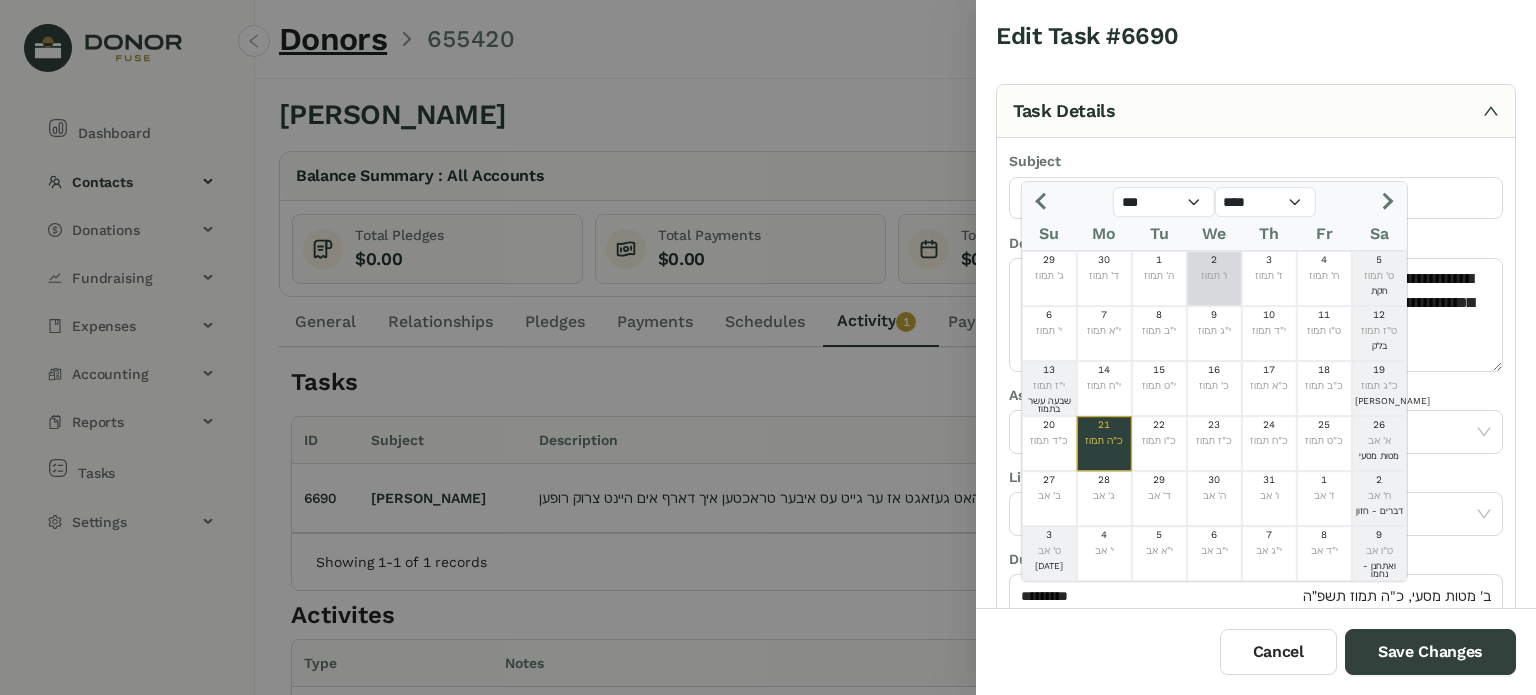 click on "We" 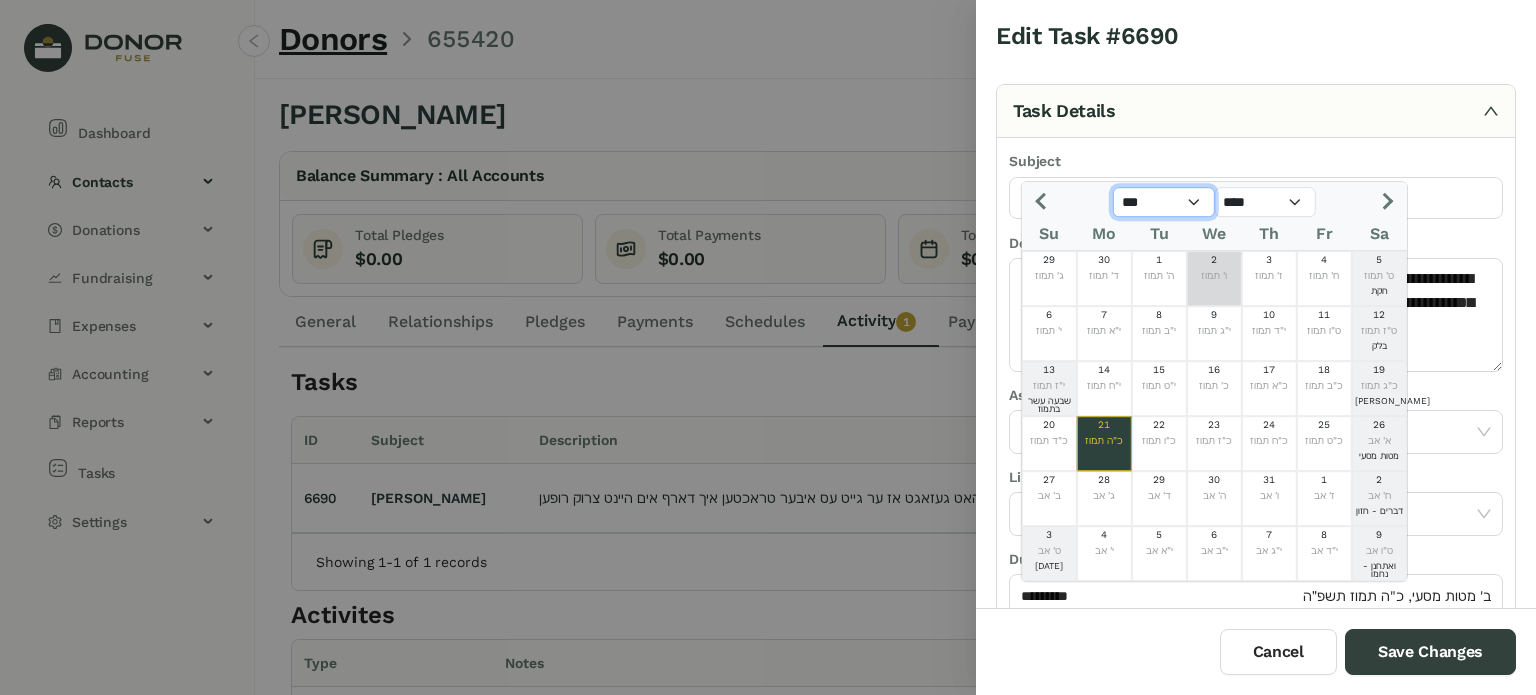 click on "*** *** *** *** *** *** *** *** *** *** *** ***" 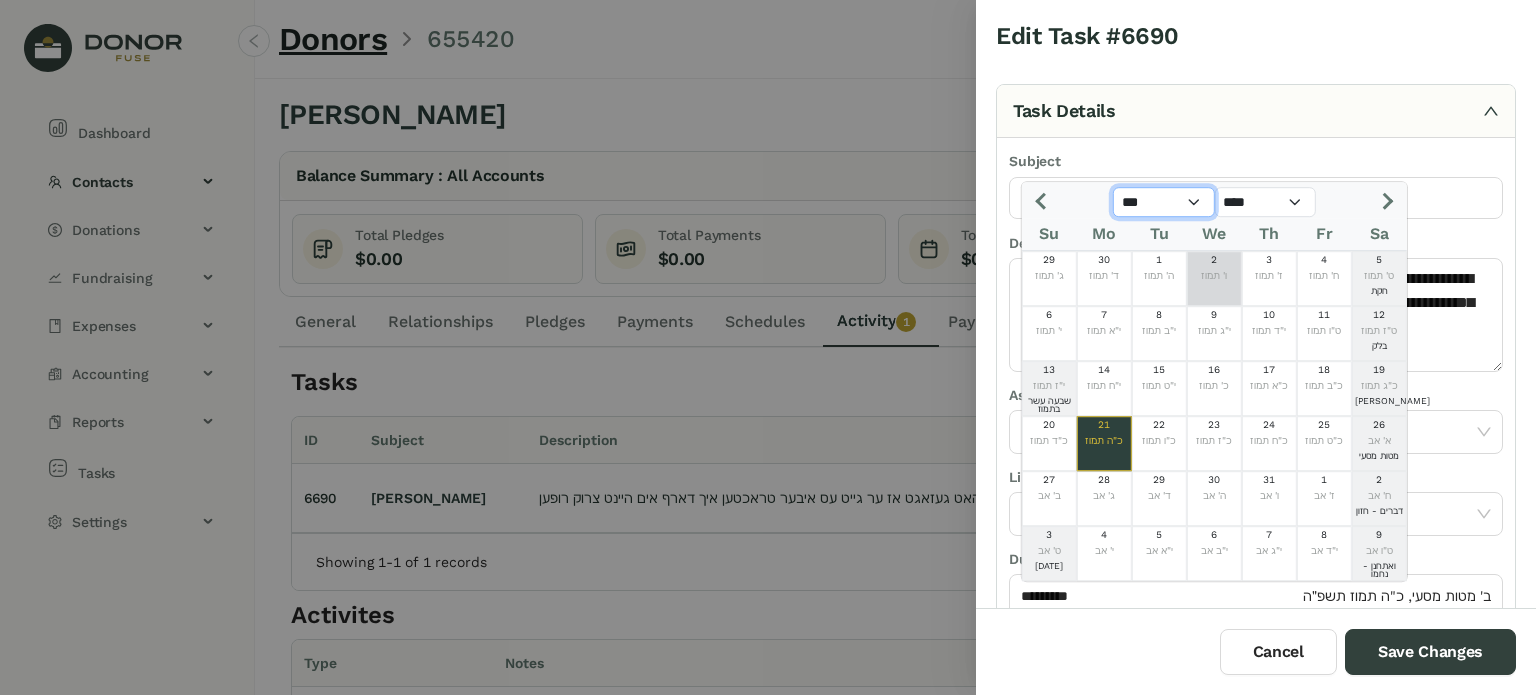 select on "*" 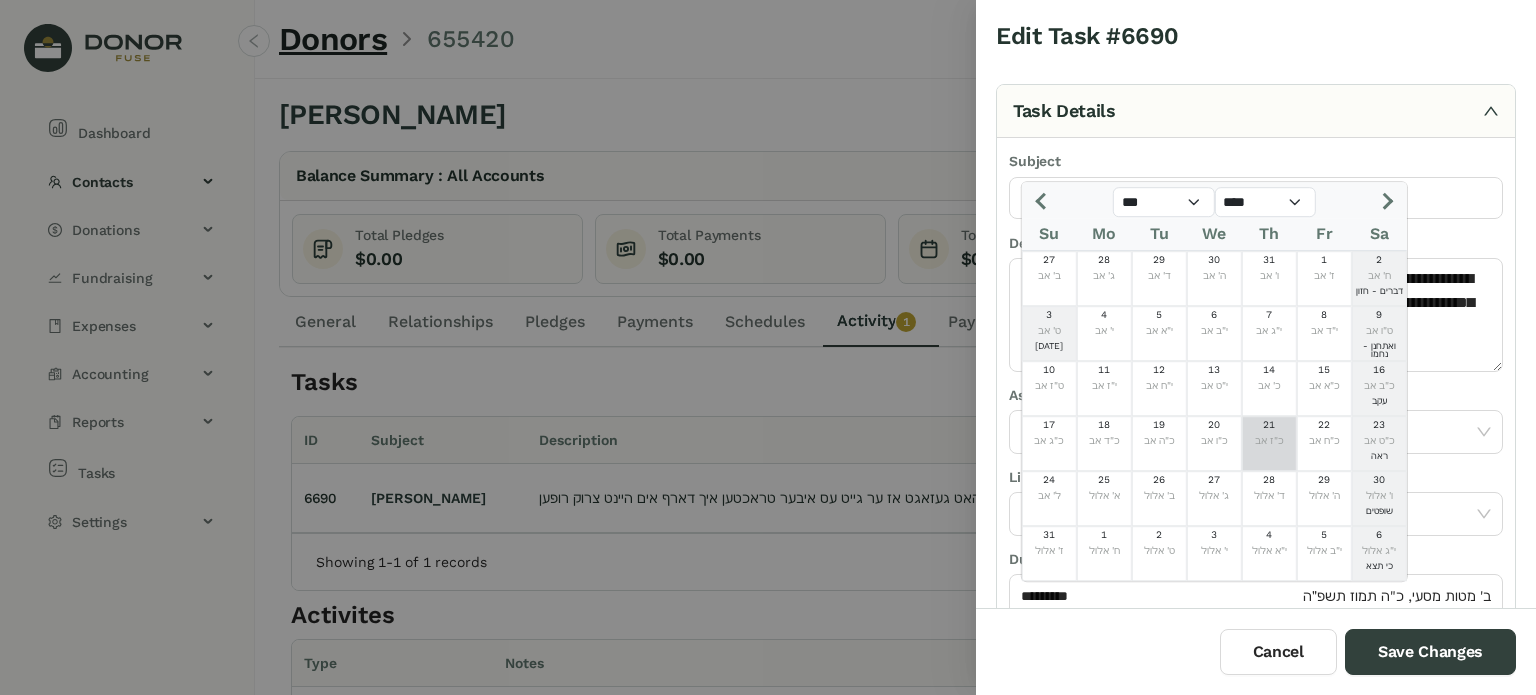 click on "כ"ז אב" 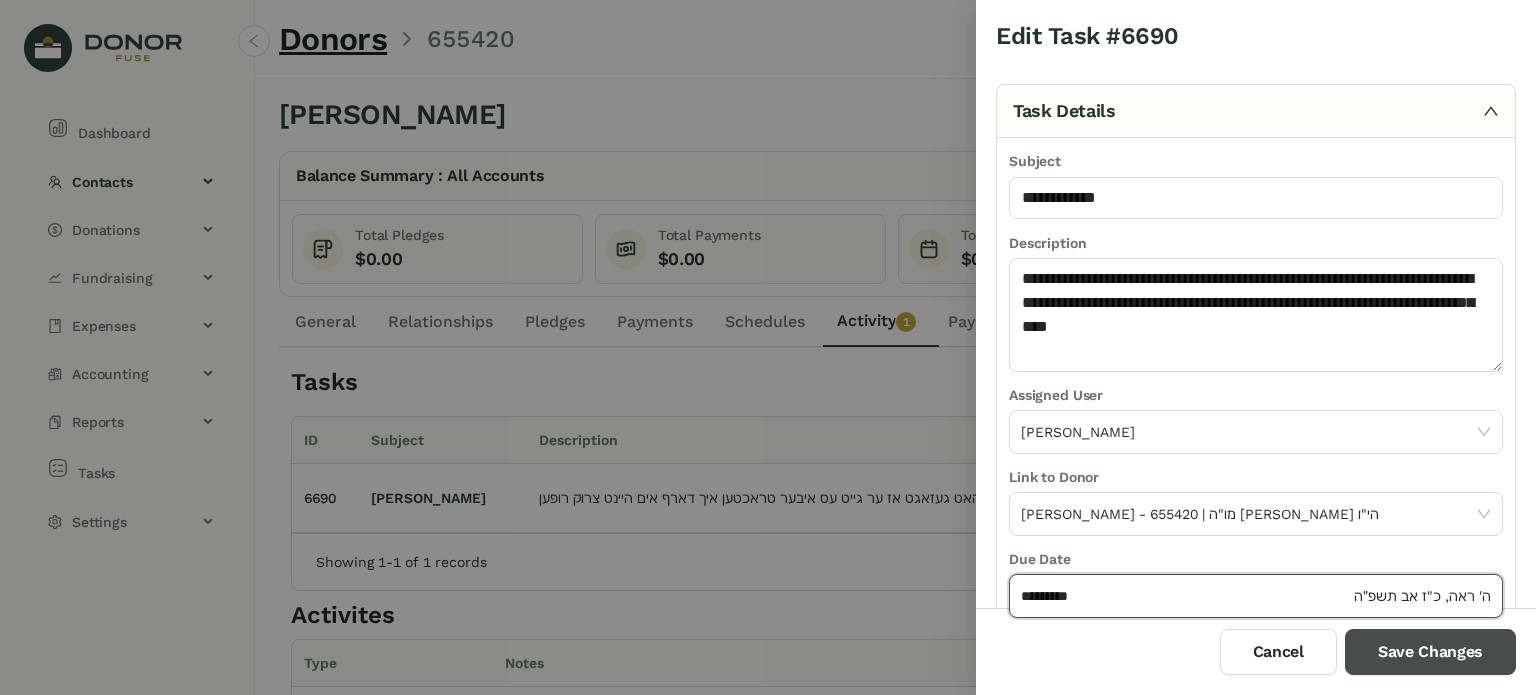 drag, startPoint x: 1389, startPoint y: 653, endPoint x: 1378, endPoint y: 650, distance: 11.401754 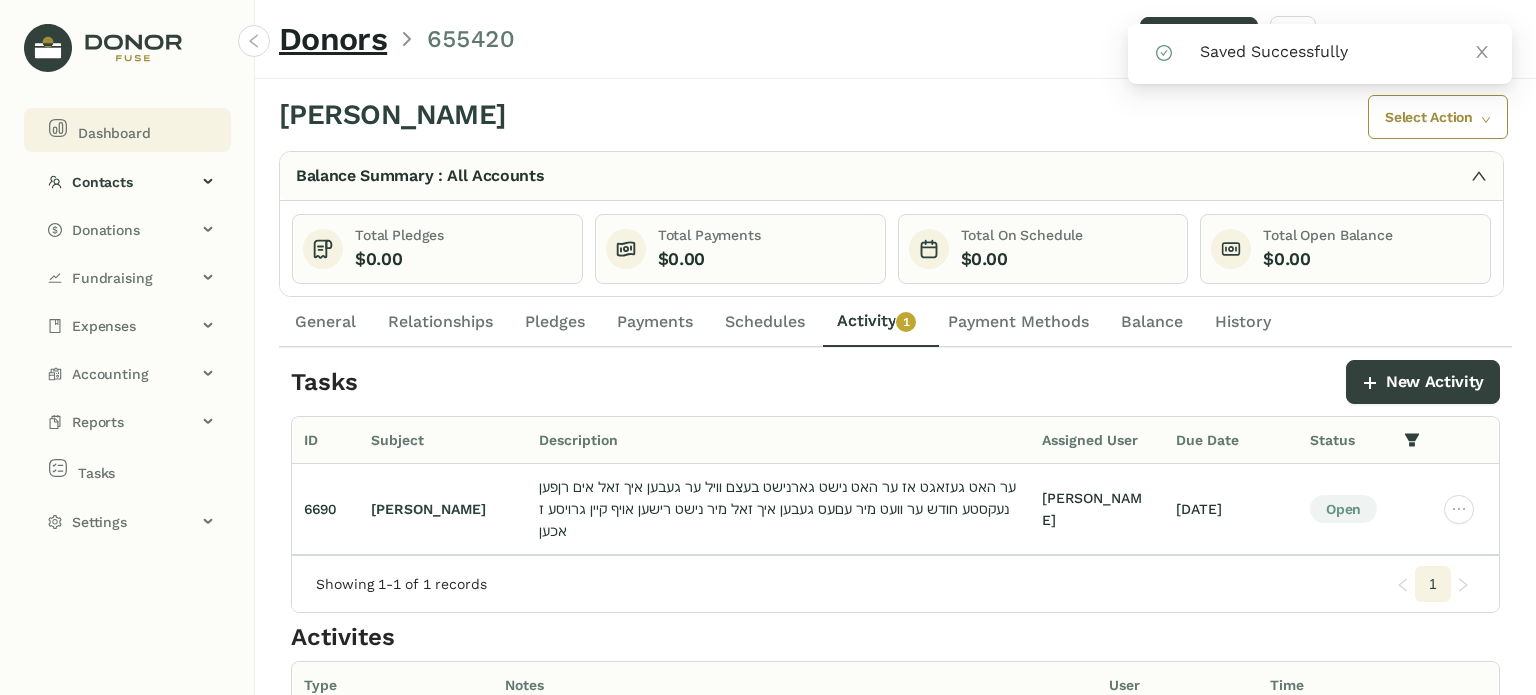 click on "Dashboard" 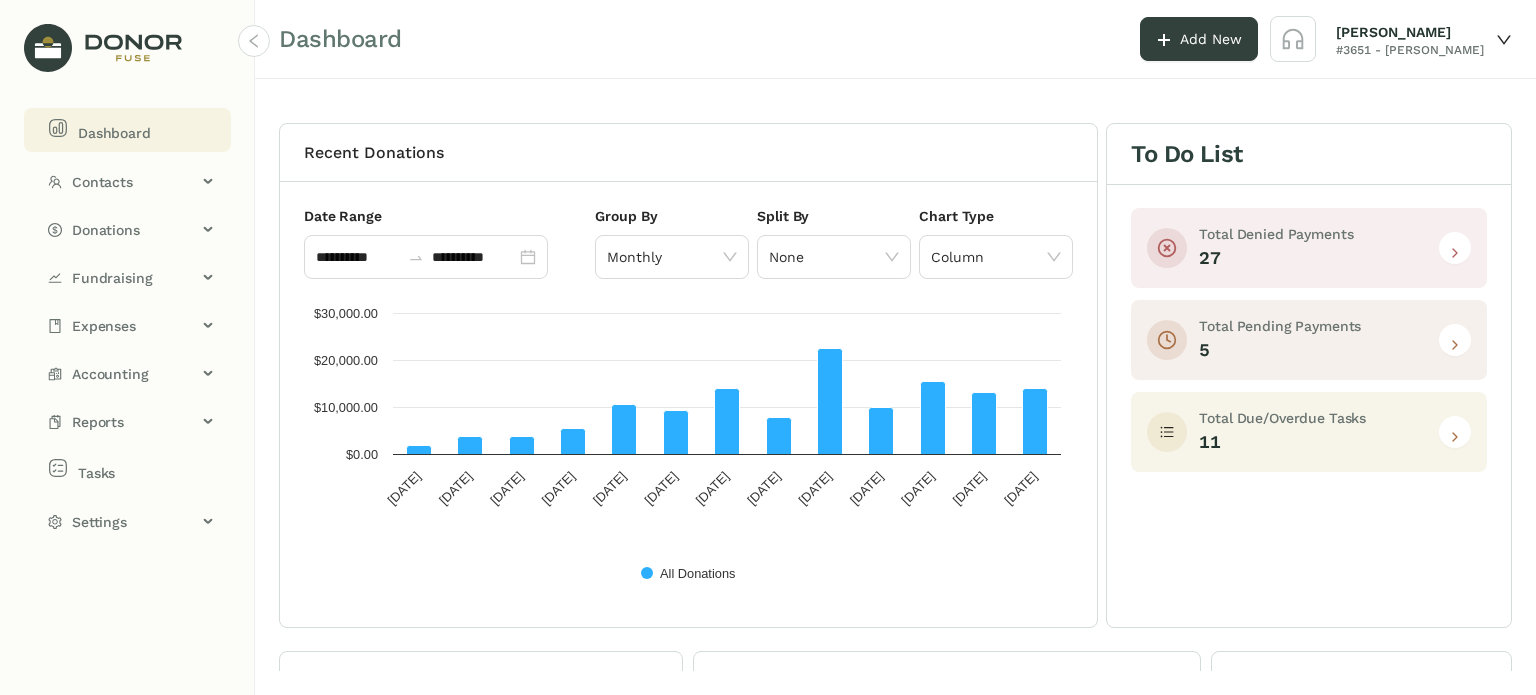 click 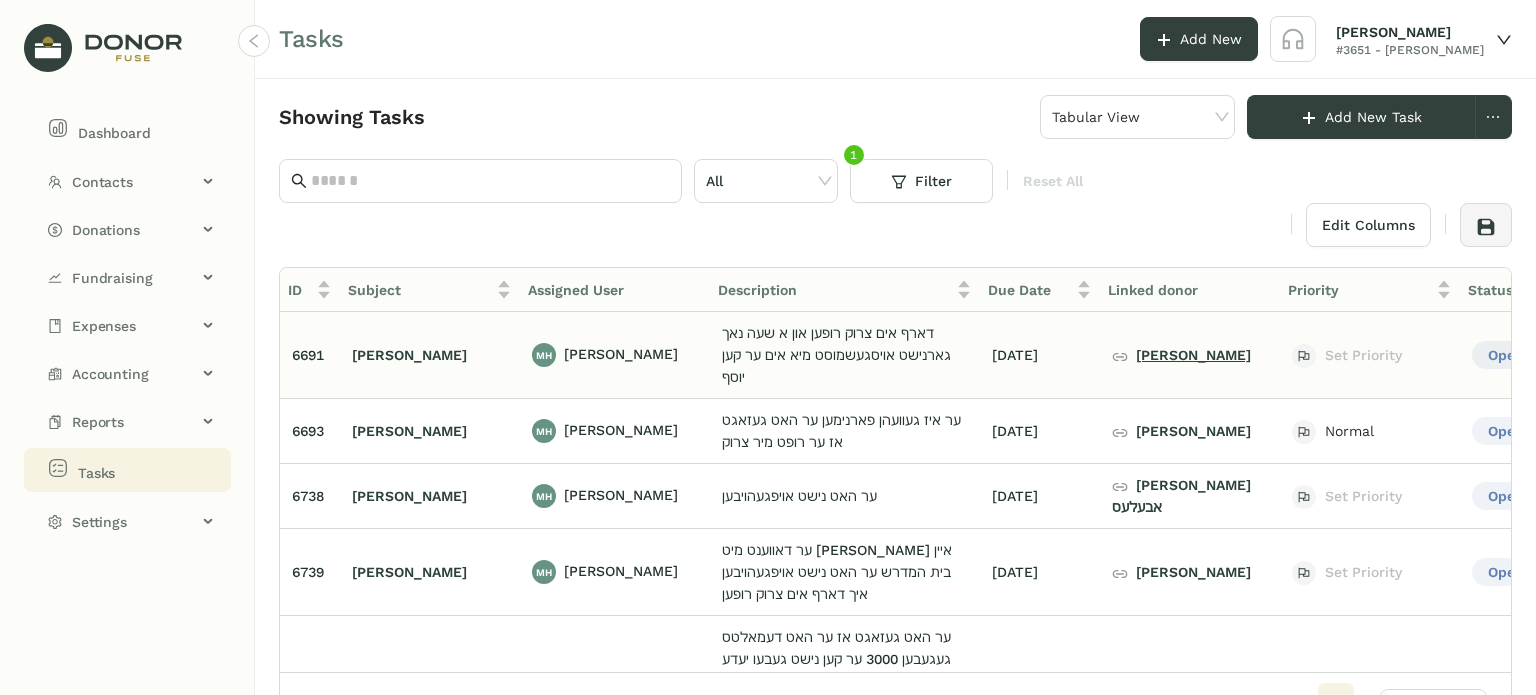 click on "[PERSON_NAME]" 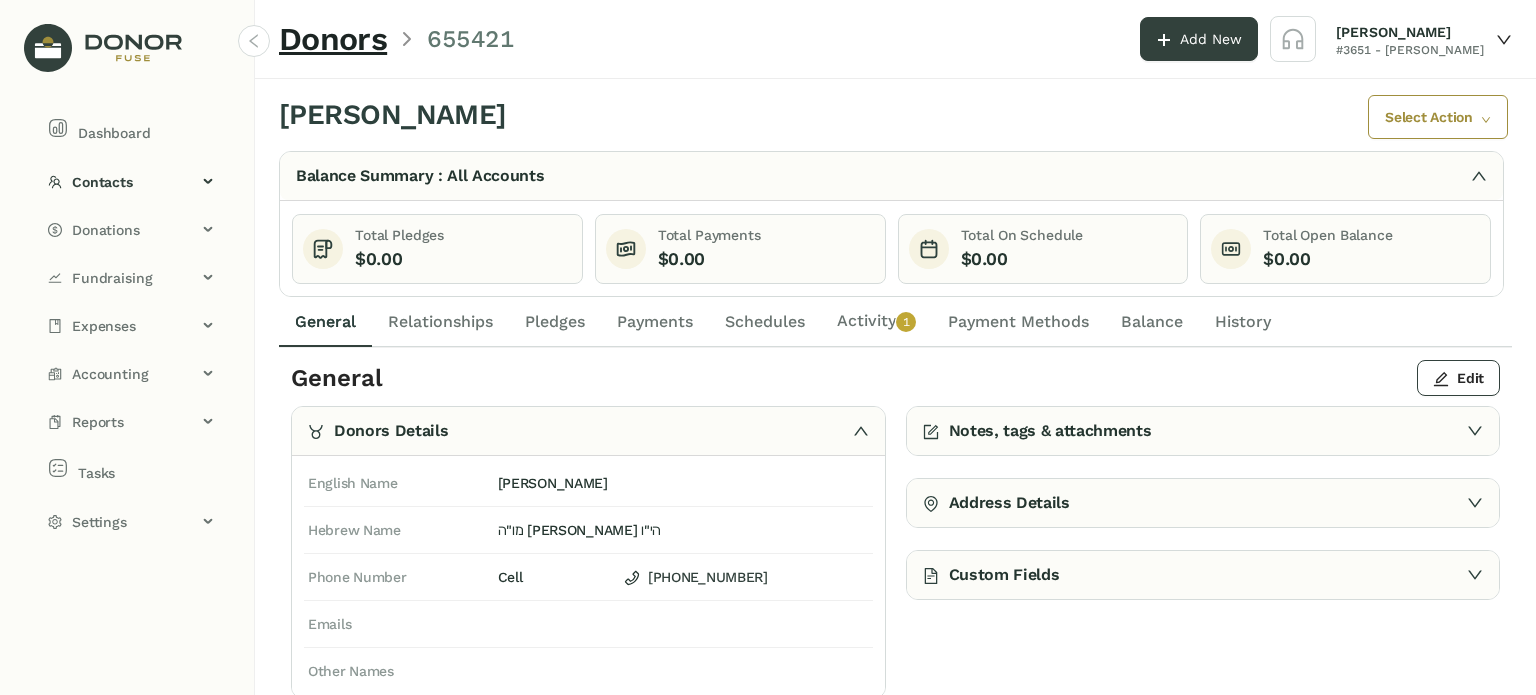 click on "Activity   0   1   2   3   4   5   6   7   8   9" 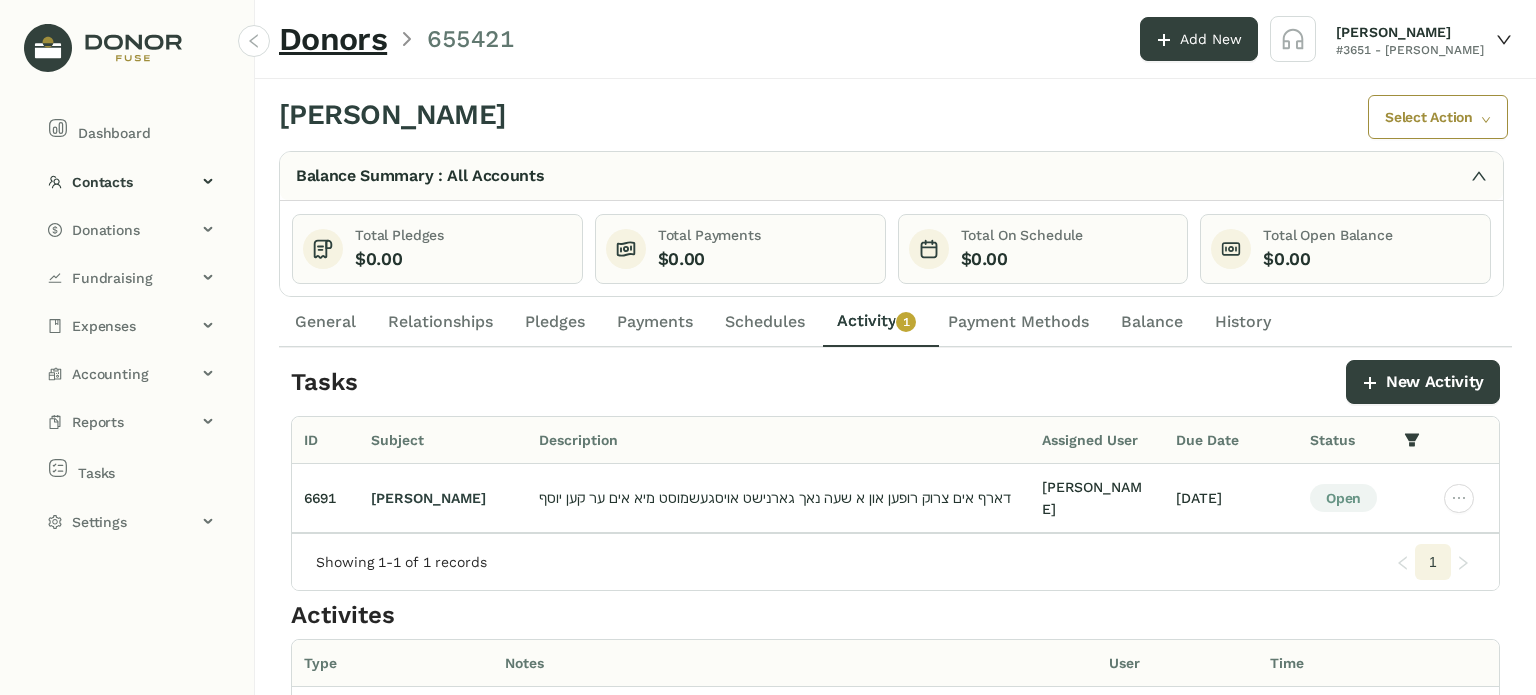 click on "General" 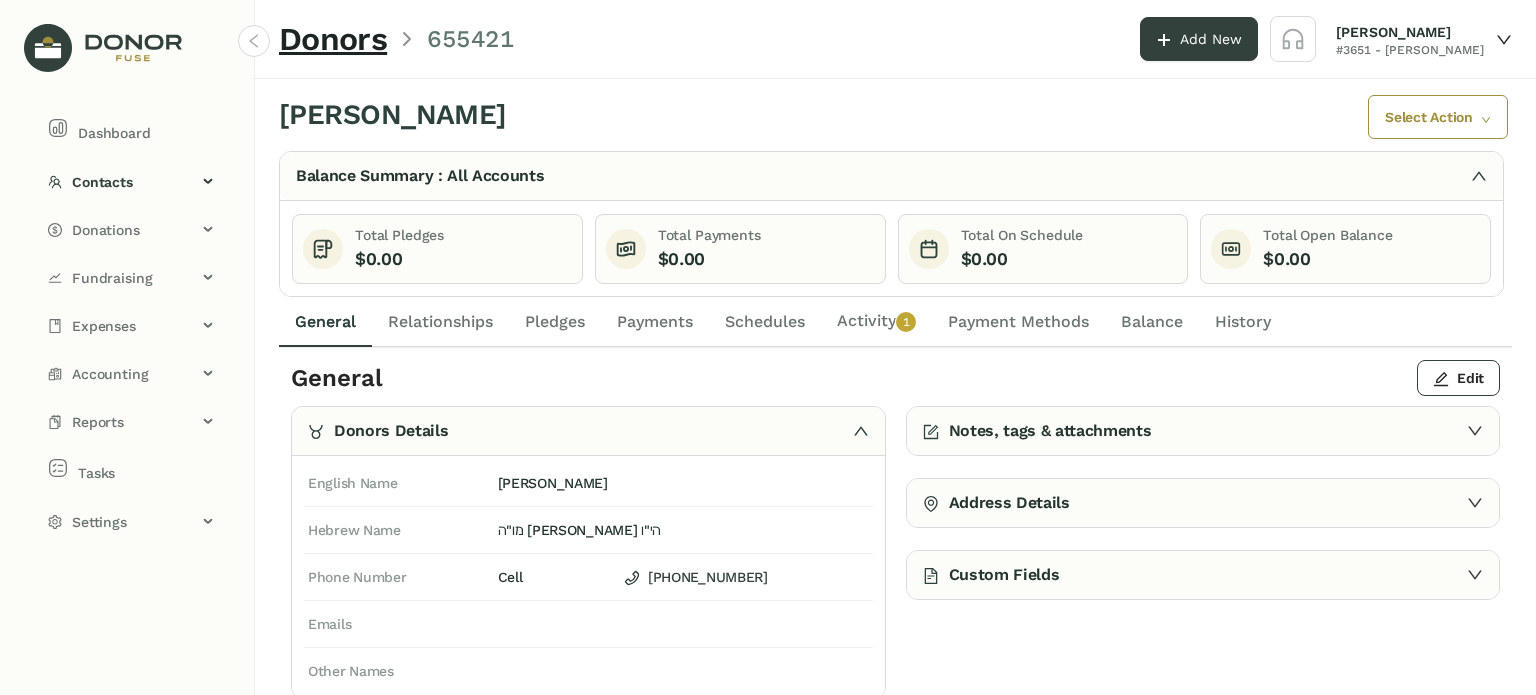 click on "Activity   0   1   2   3   4   5   6   7   8   9" 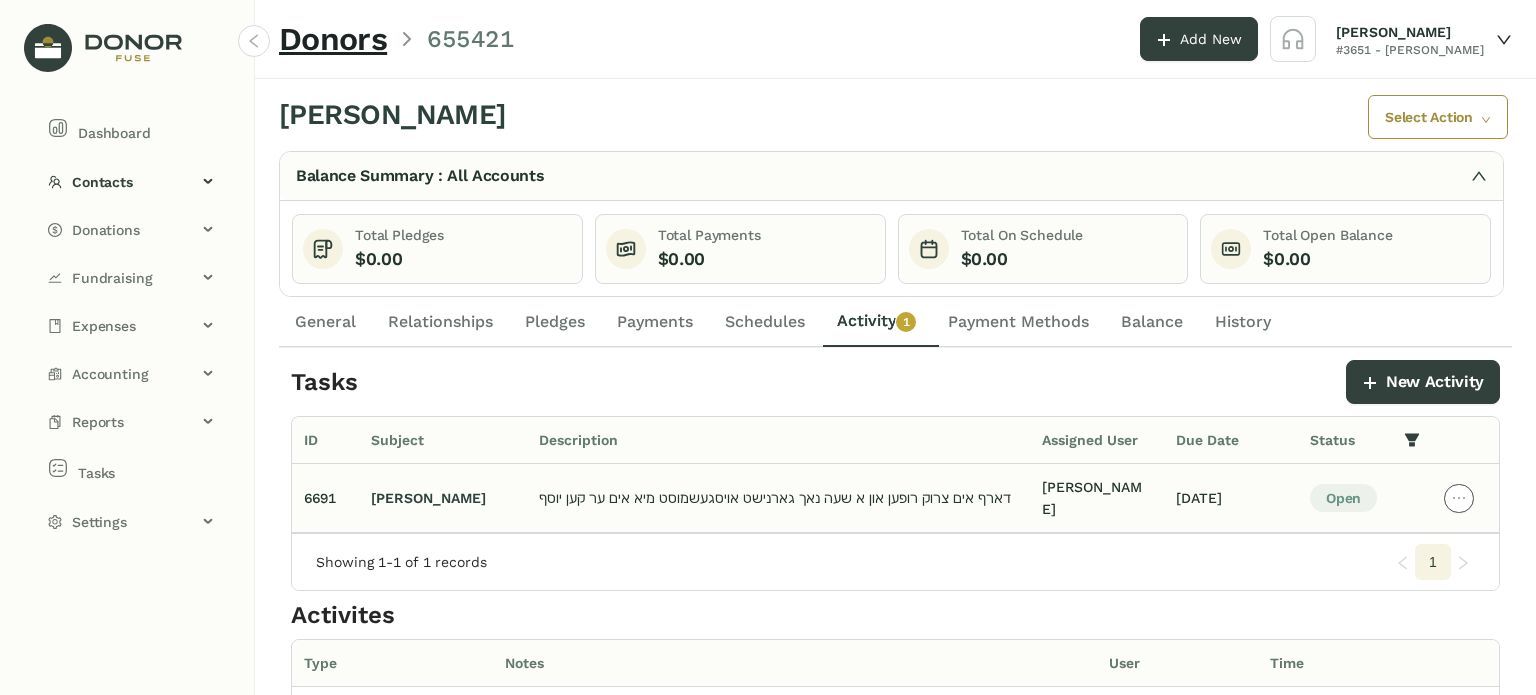 click 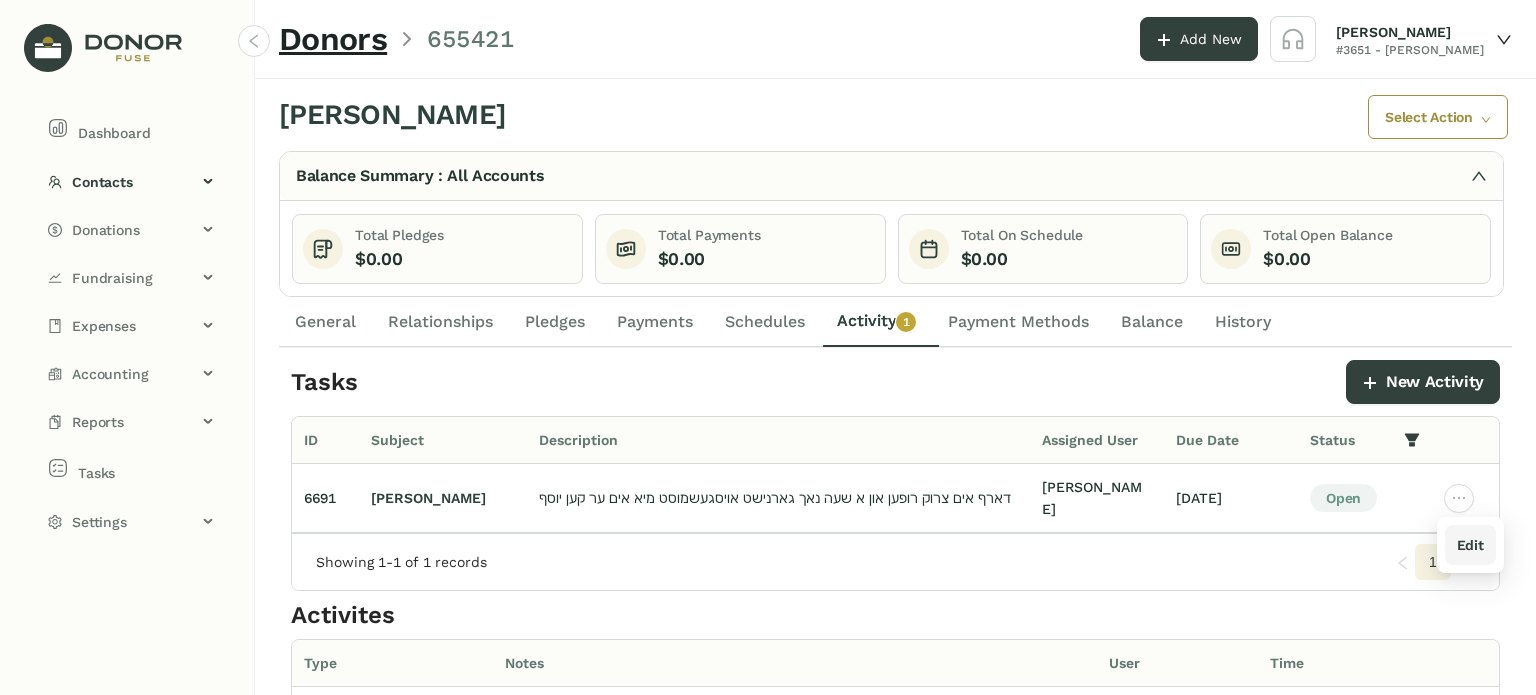 click on "Edit" at bounding box center [1470, 545] 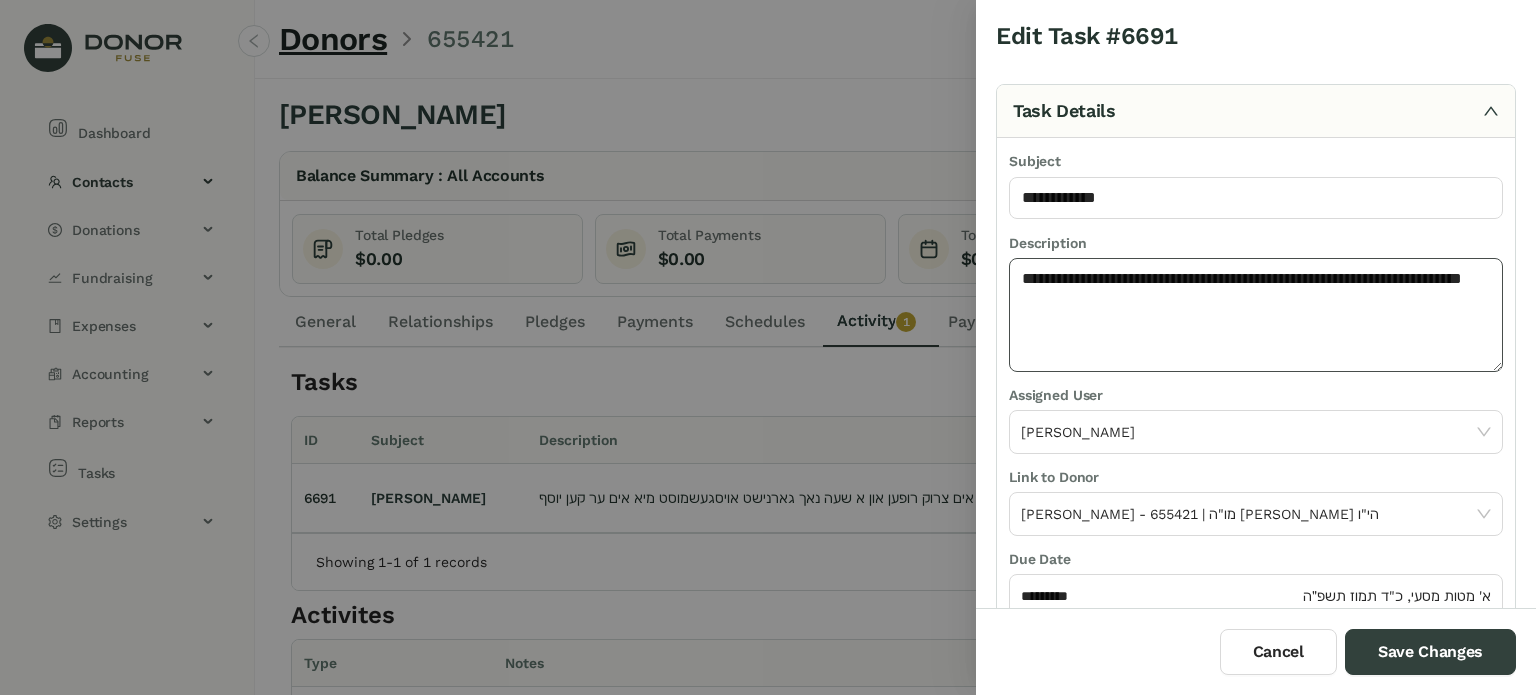 click on "**********" 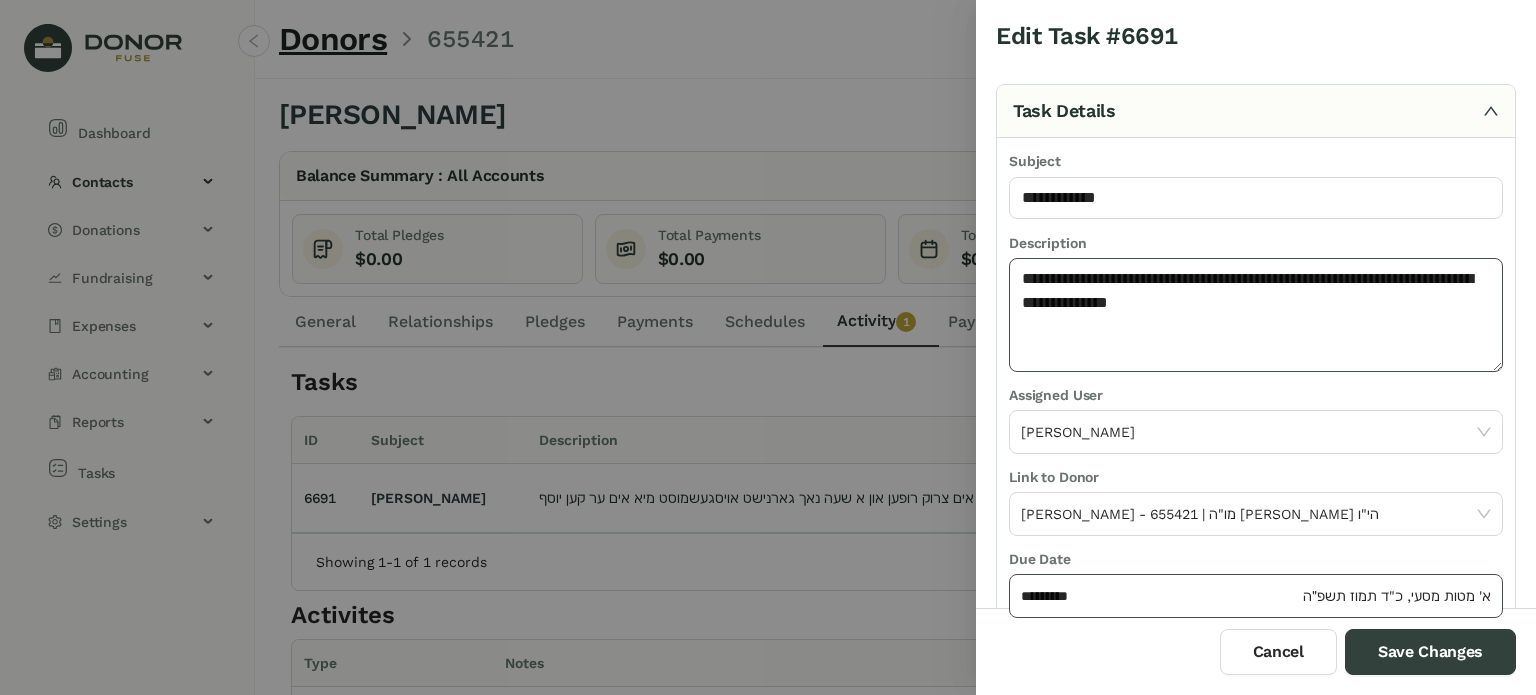 type on "**********" 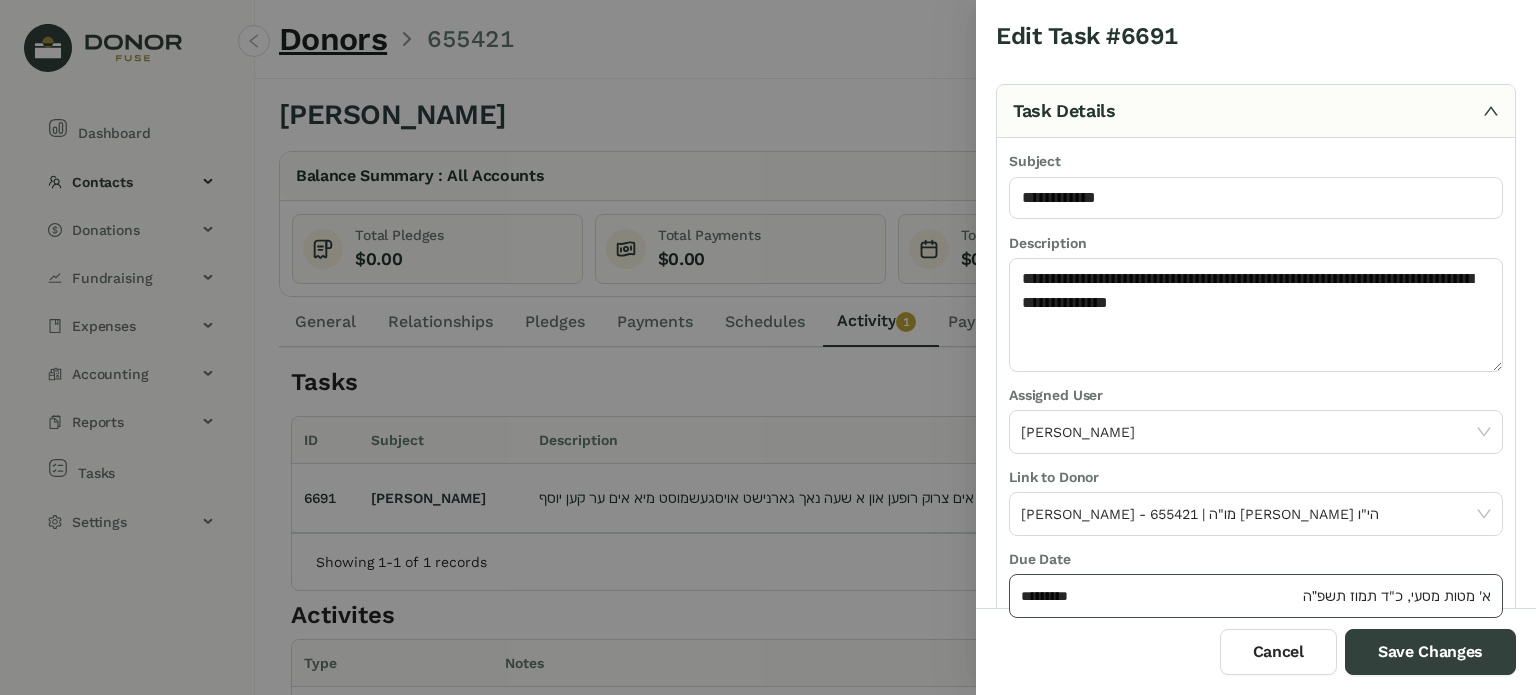 click on "*********" 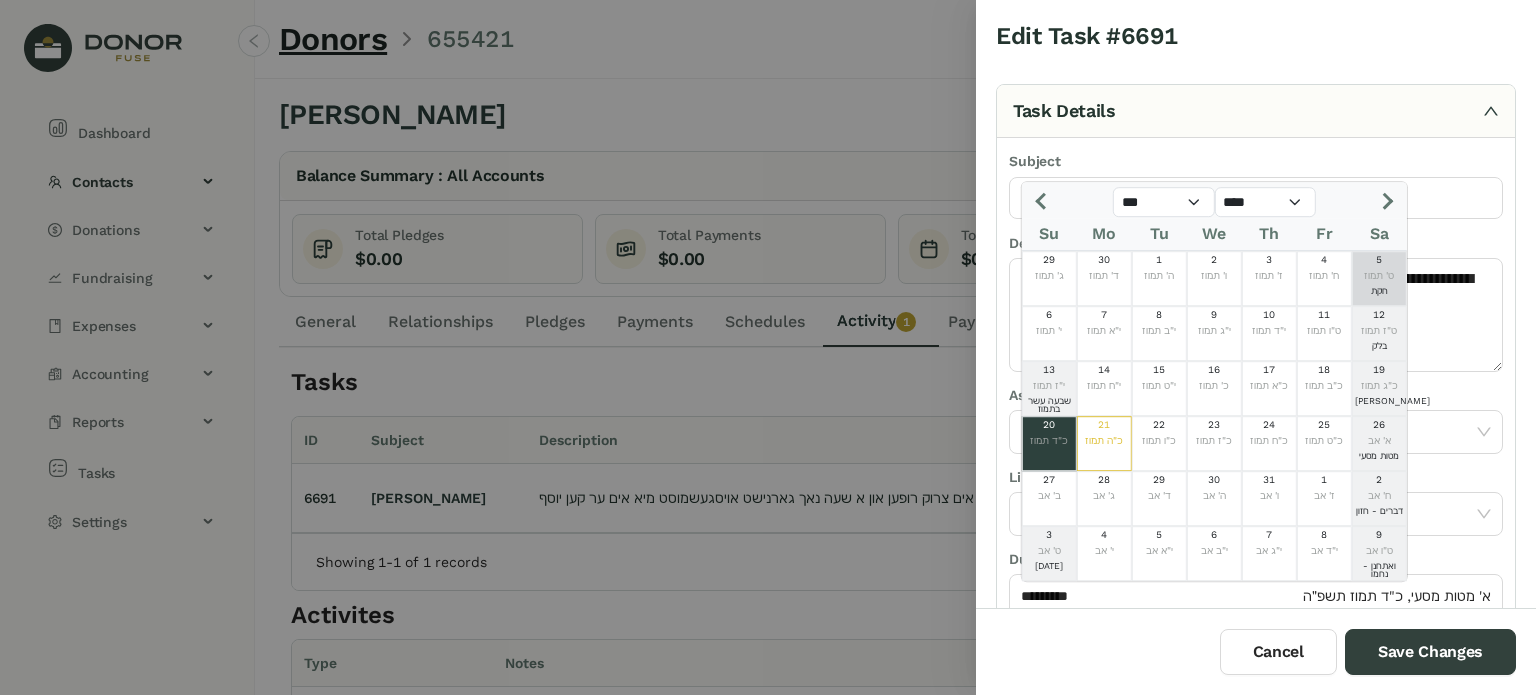 click 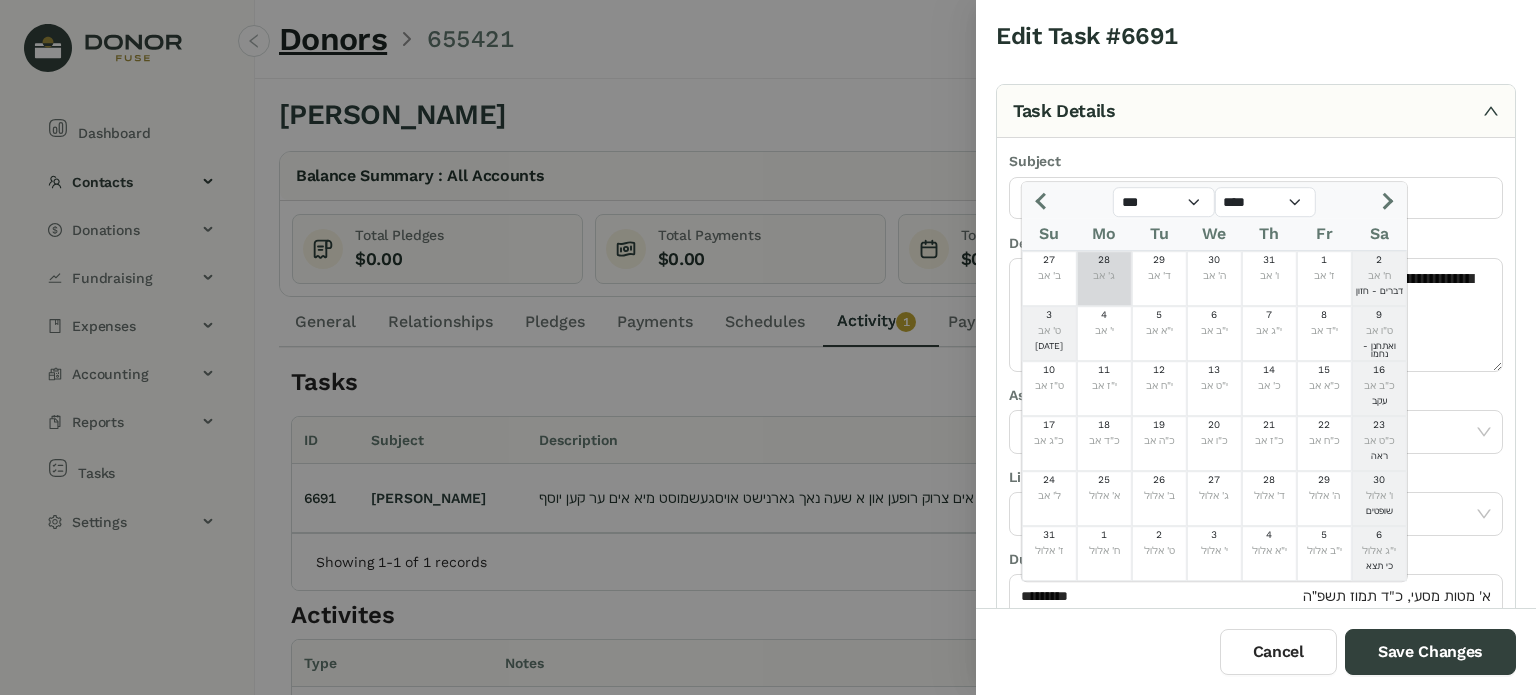 click on "ג' אב" 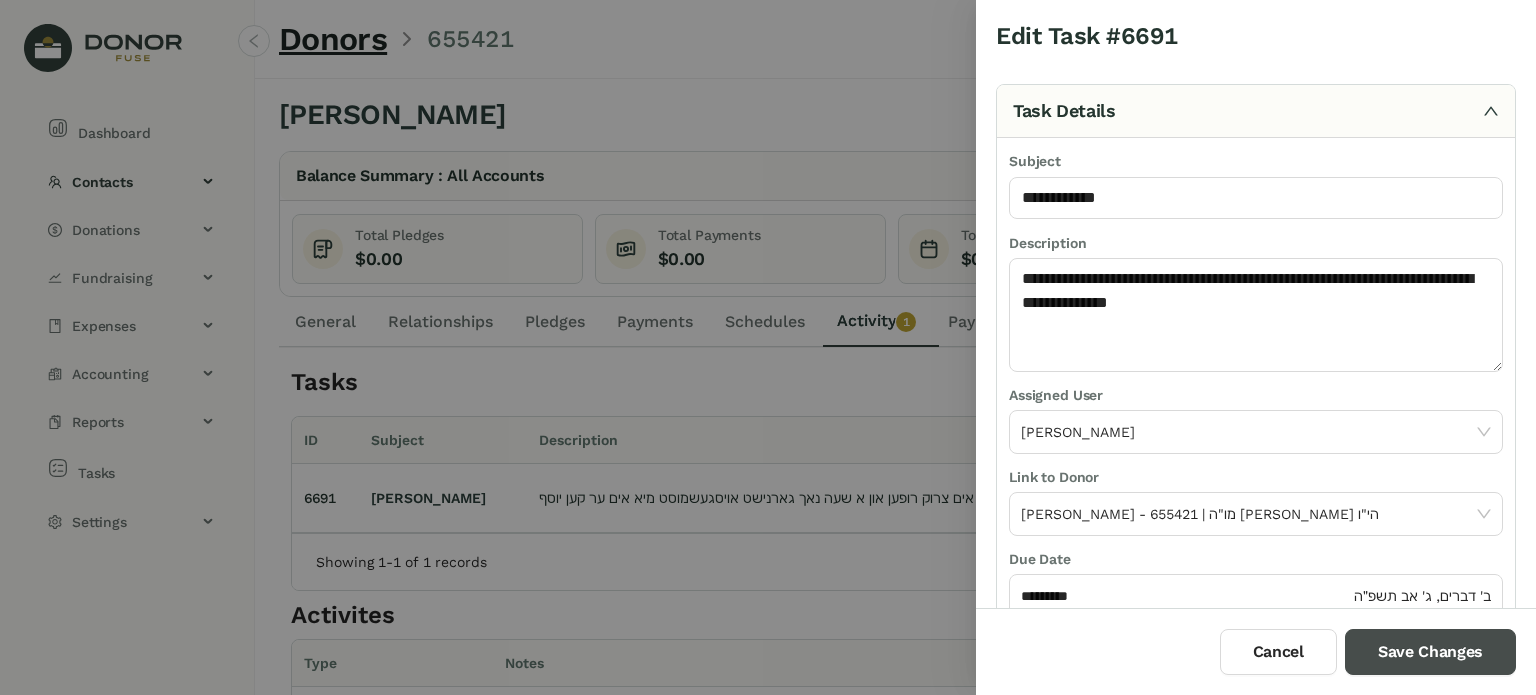 click on "Save Changes" at bounding box center [1430, 652] 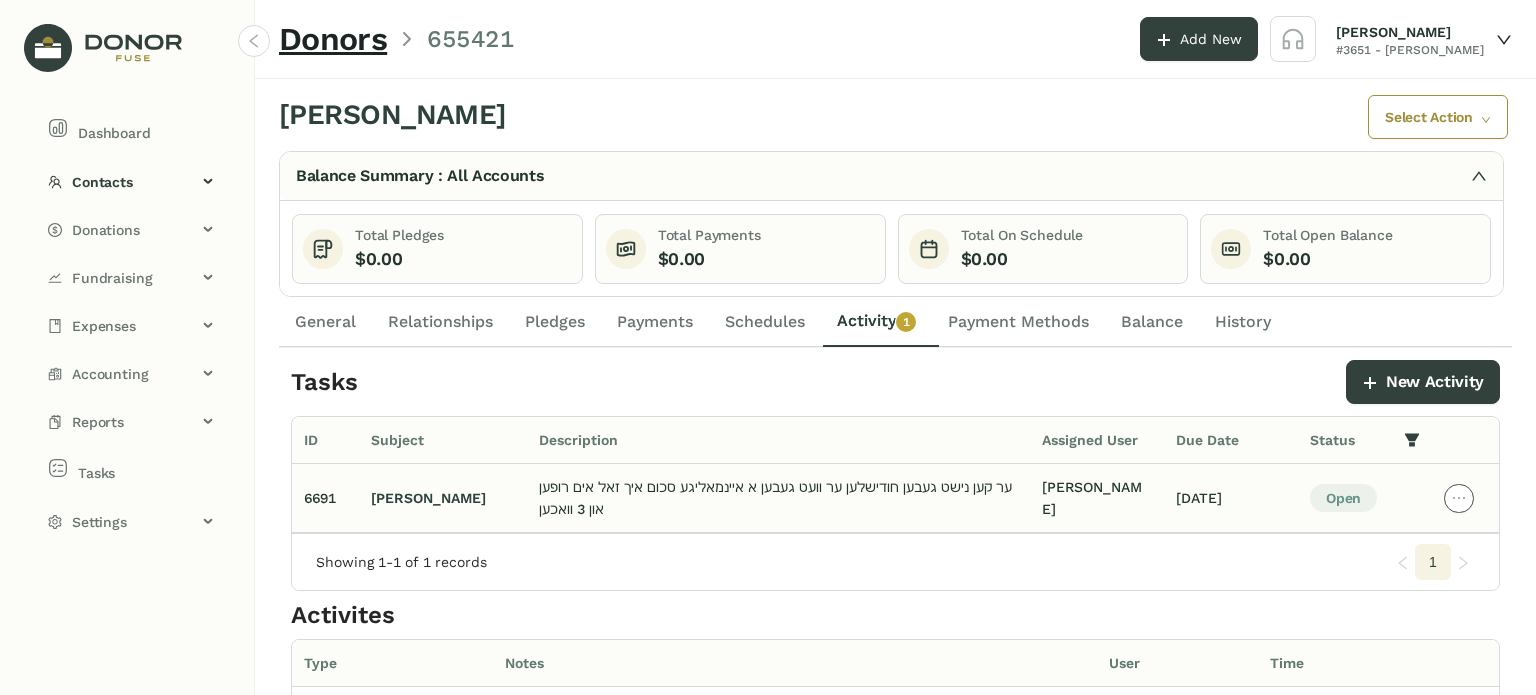 click 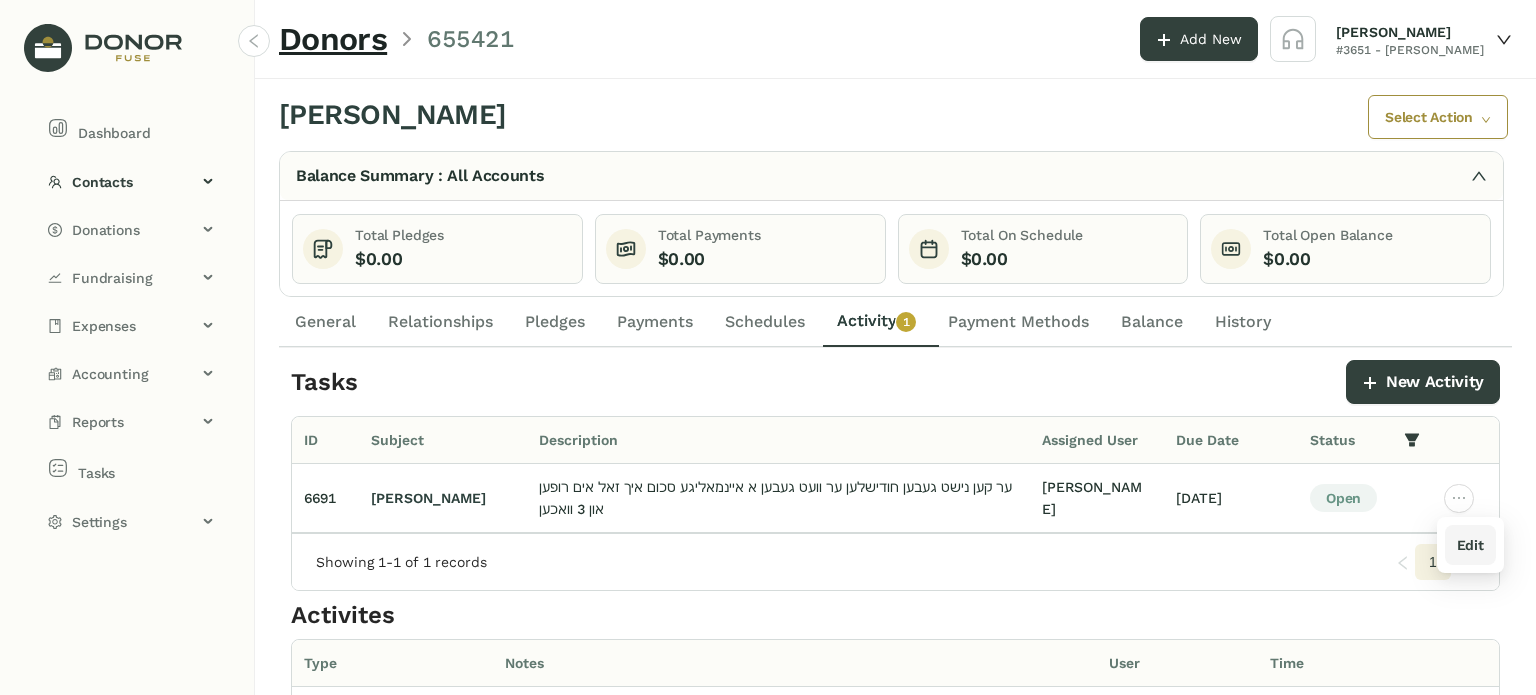 click on "Edit" at bounding box center [1470, 545] 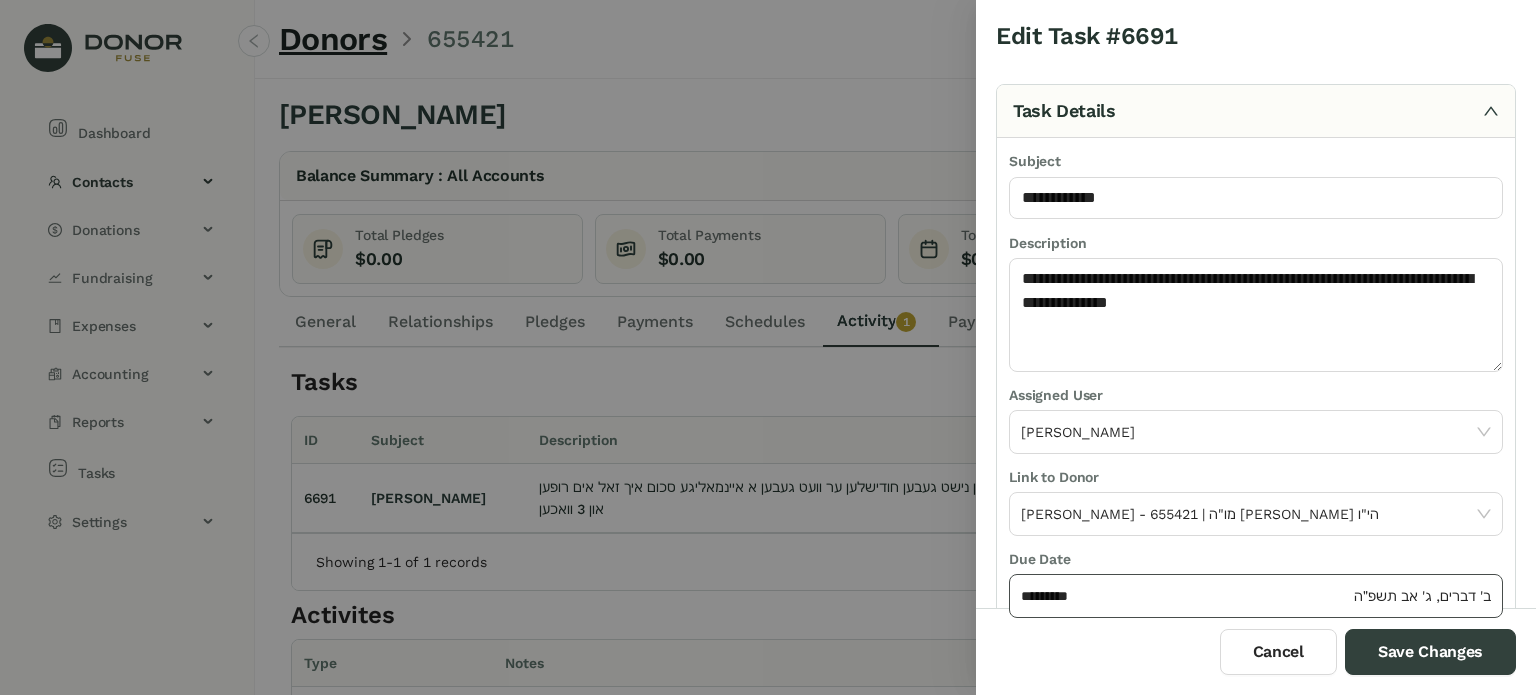 click on "********* ב' דברים, ג' אב תשפ״ה" 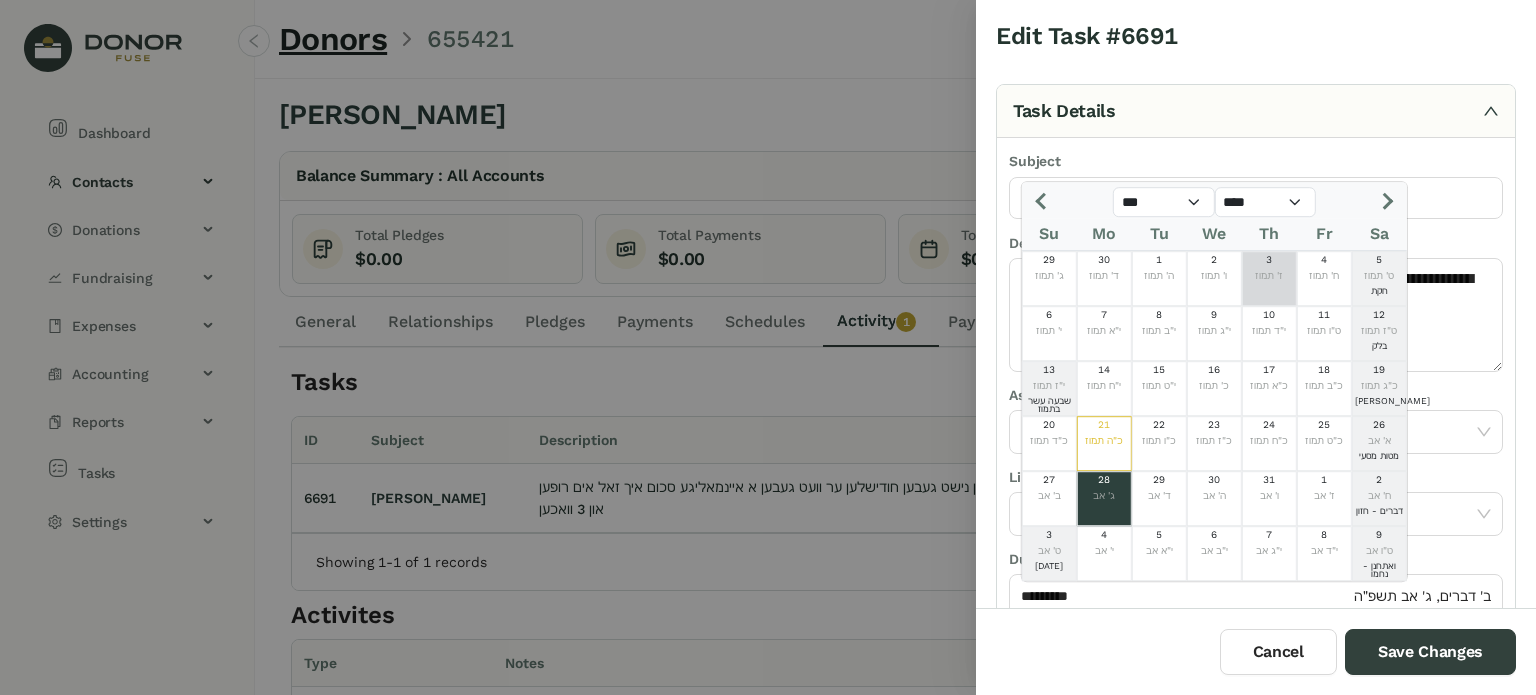 click 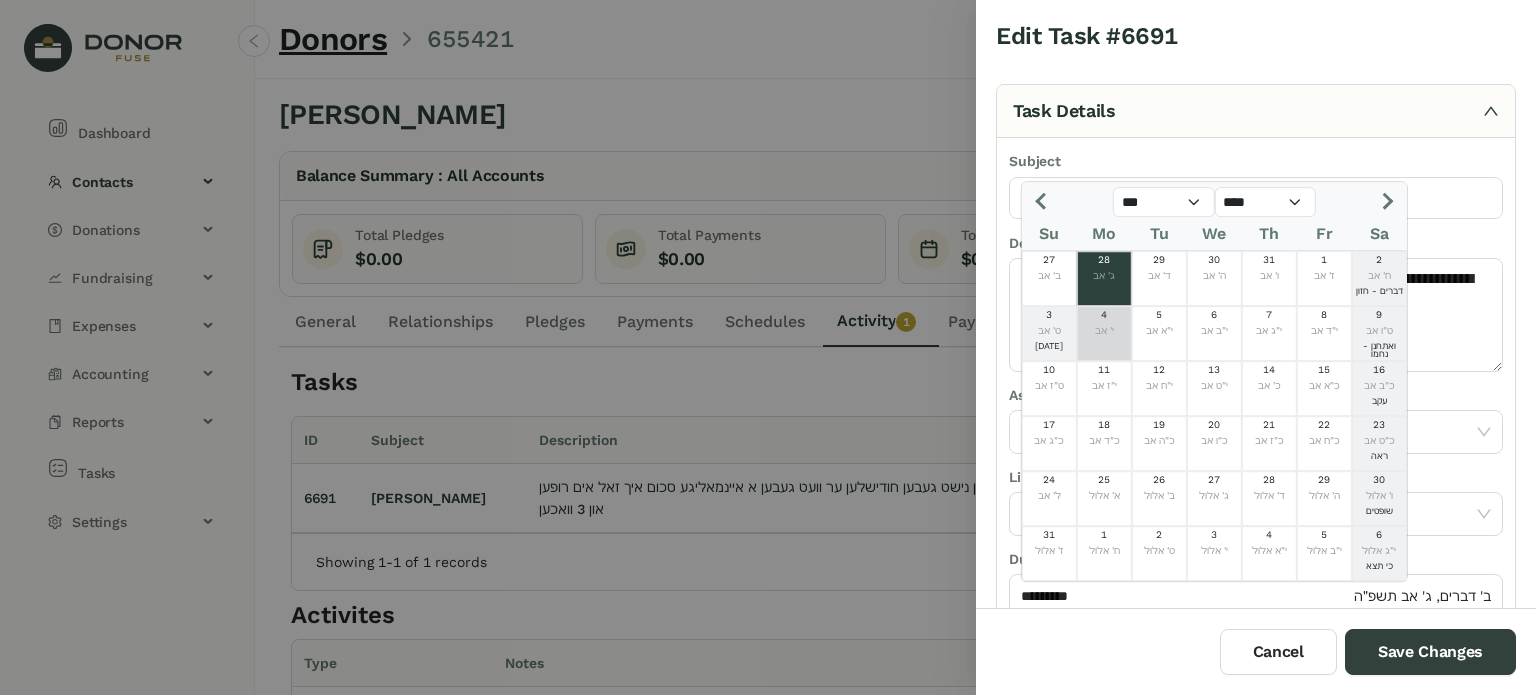 click on "י' אב" 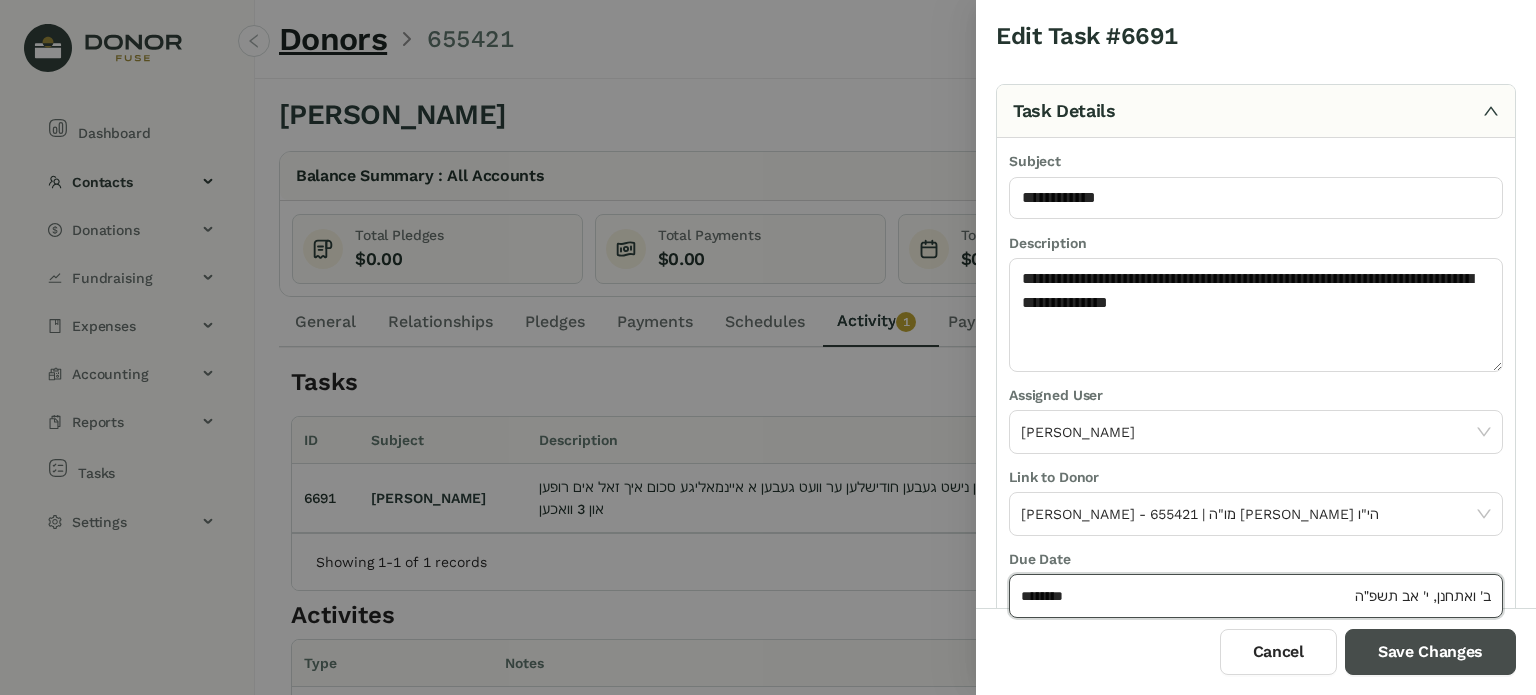 drag, startPoint x: 1396, startPoint y: 646, endPoint x: 1386, endPoint y: 636, distance: 14.142136 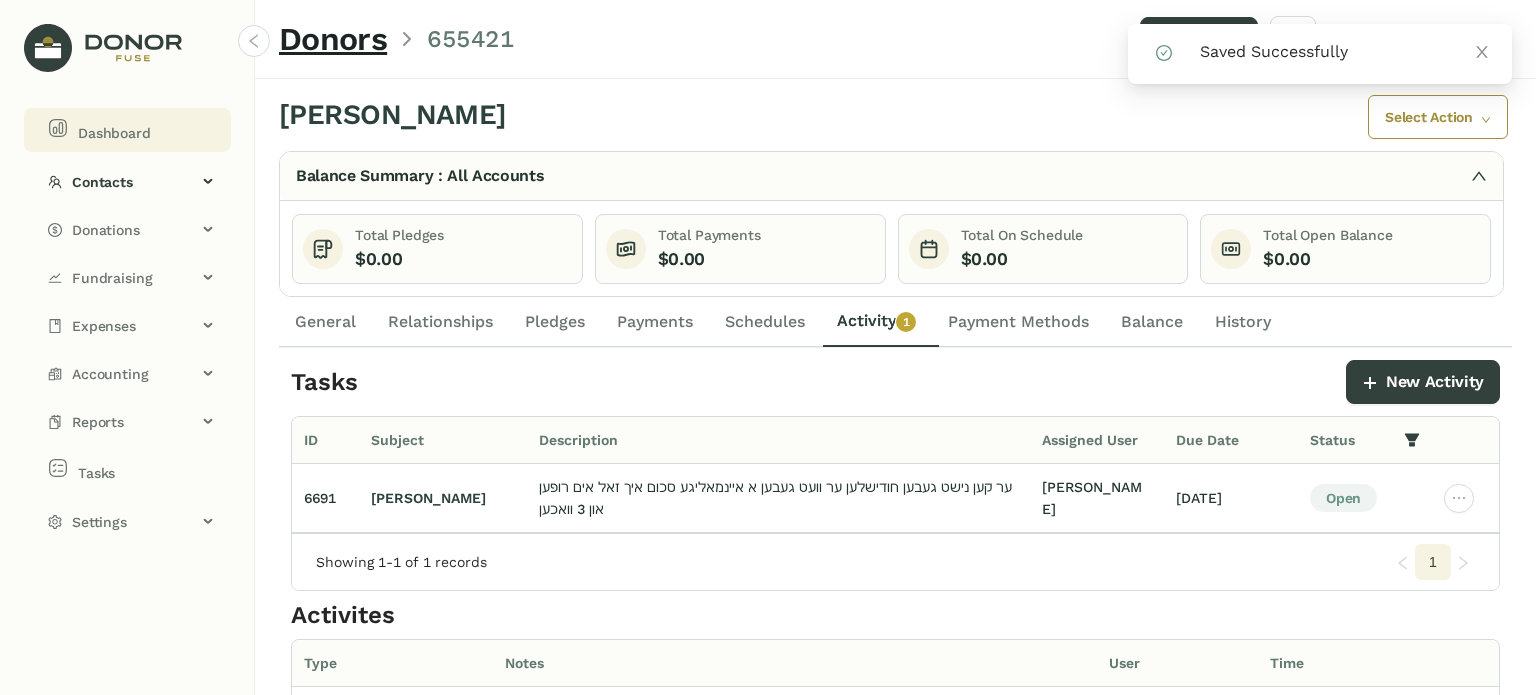 click on "Dashboard" 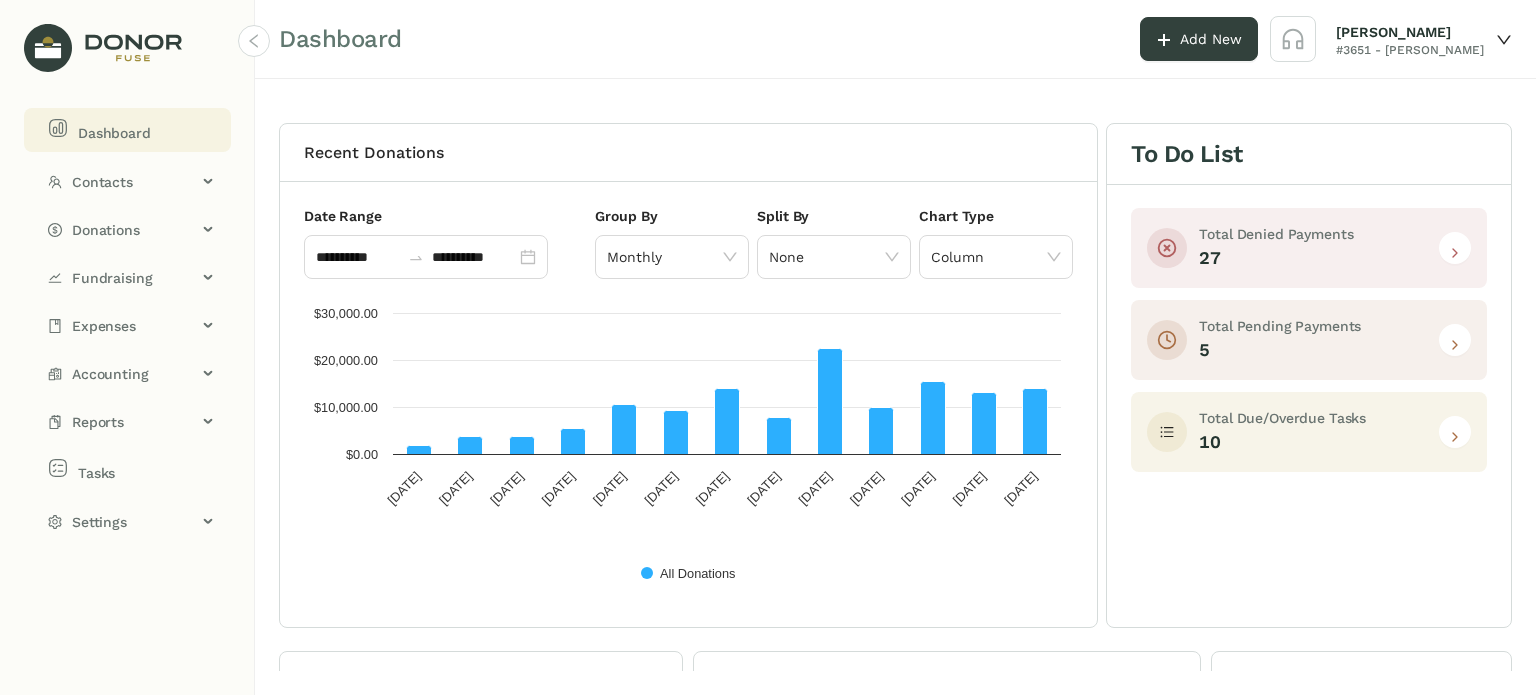 click 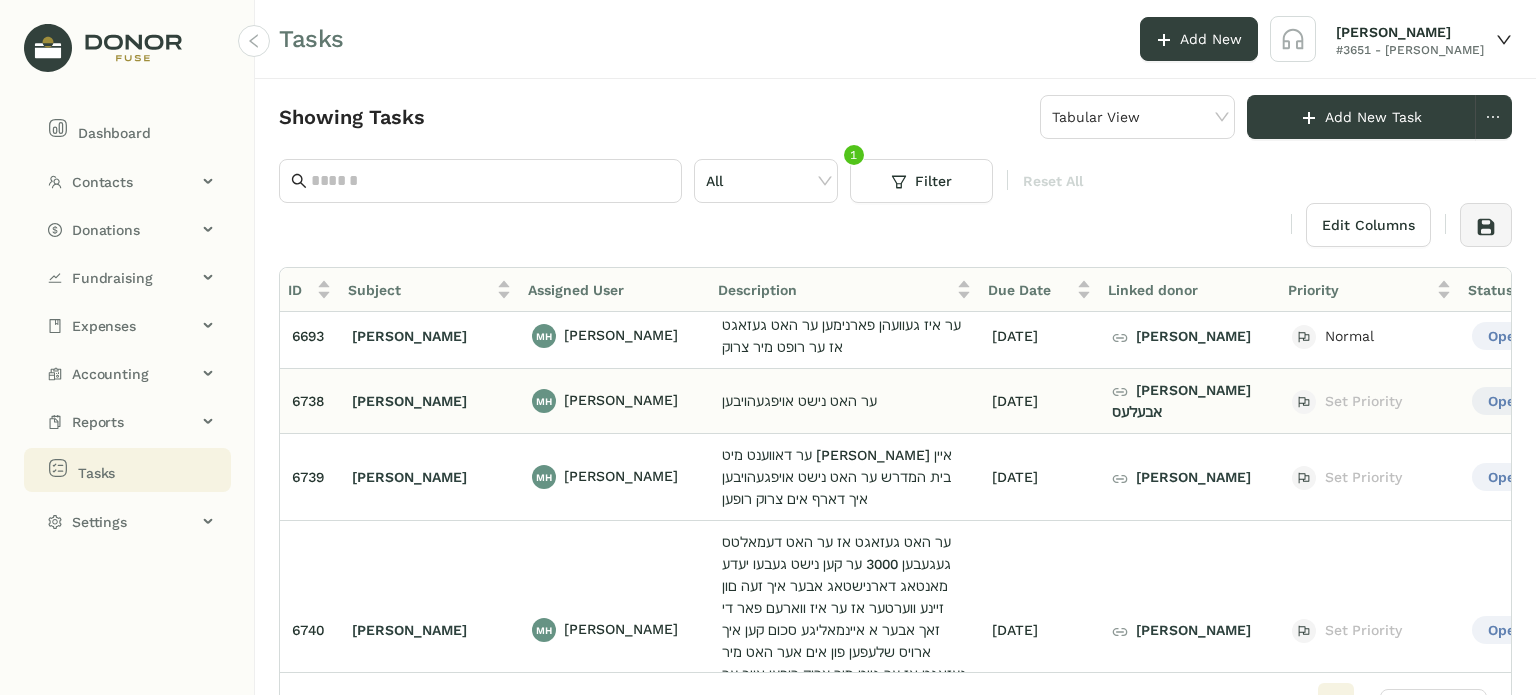 scroll, scrollTop: 0, scrollLeft: 0, axis: both 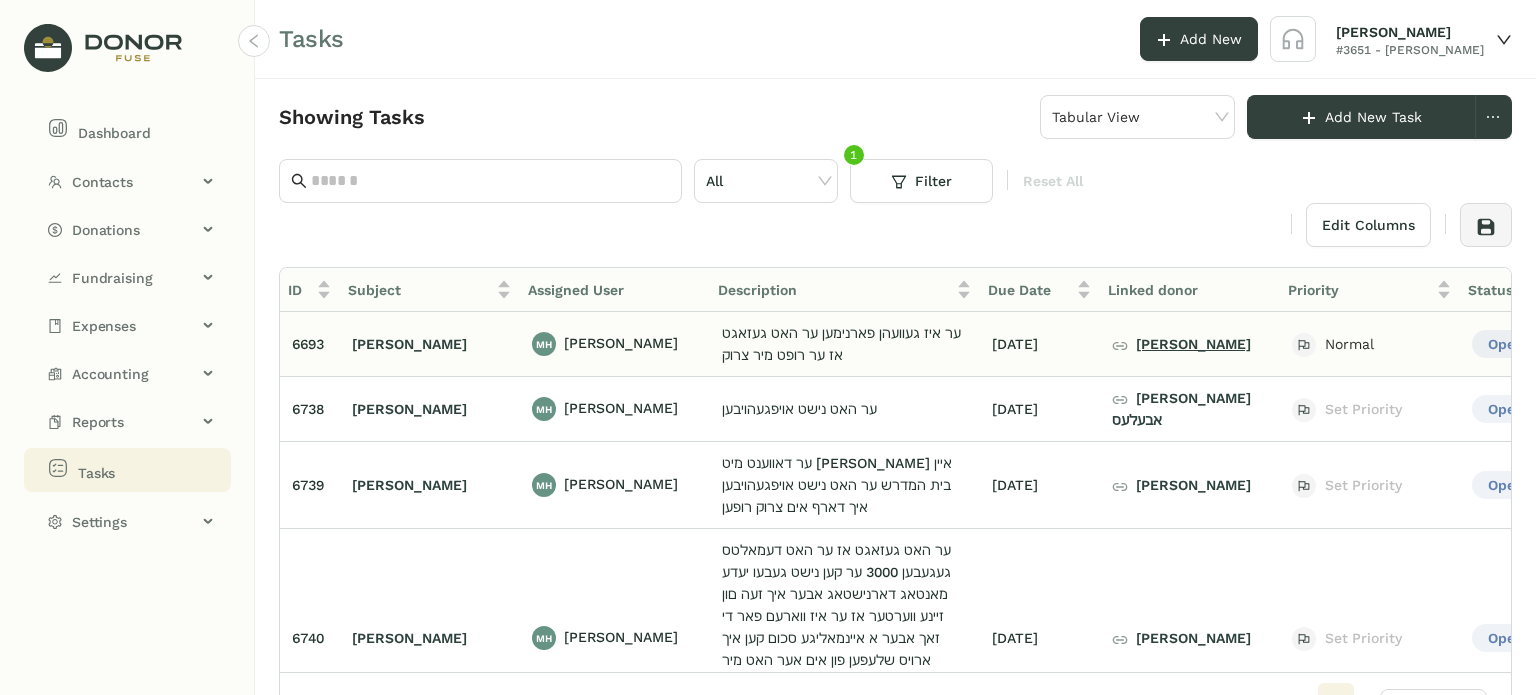 click on "[PERSON_NAME]" 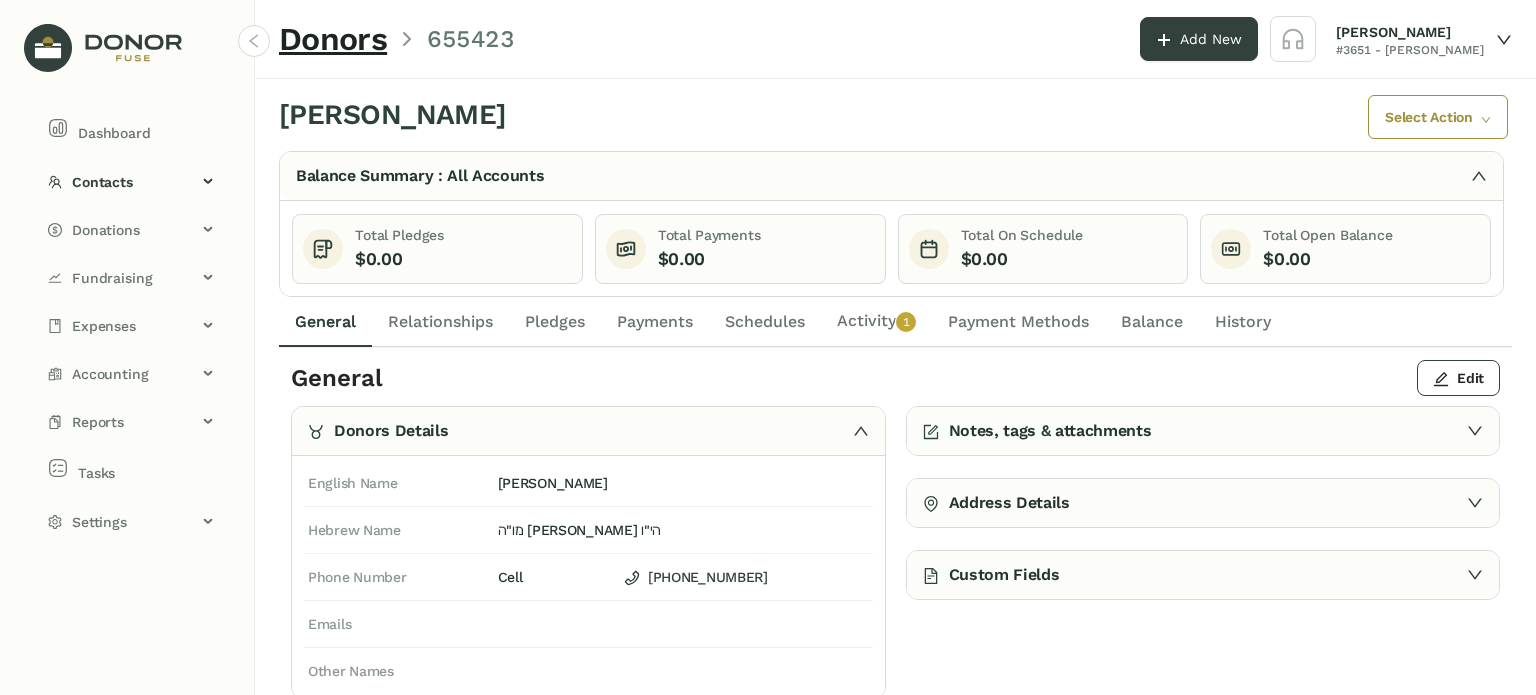 click on "Activity   0   1   2   3   4   5   6   7   8   9" 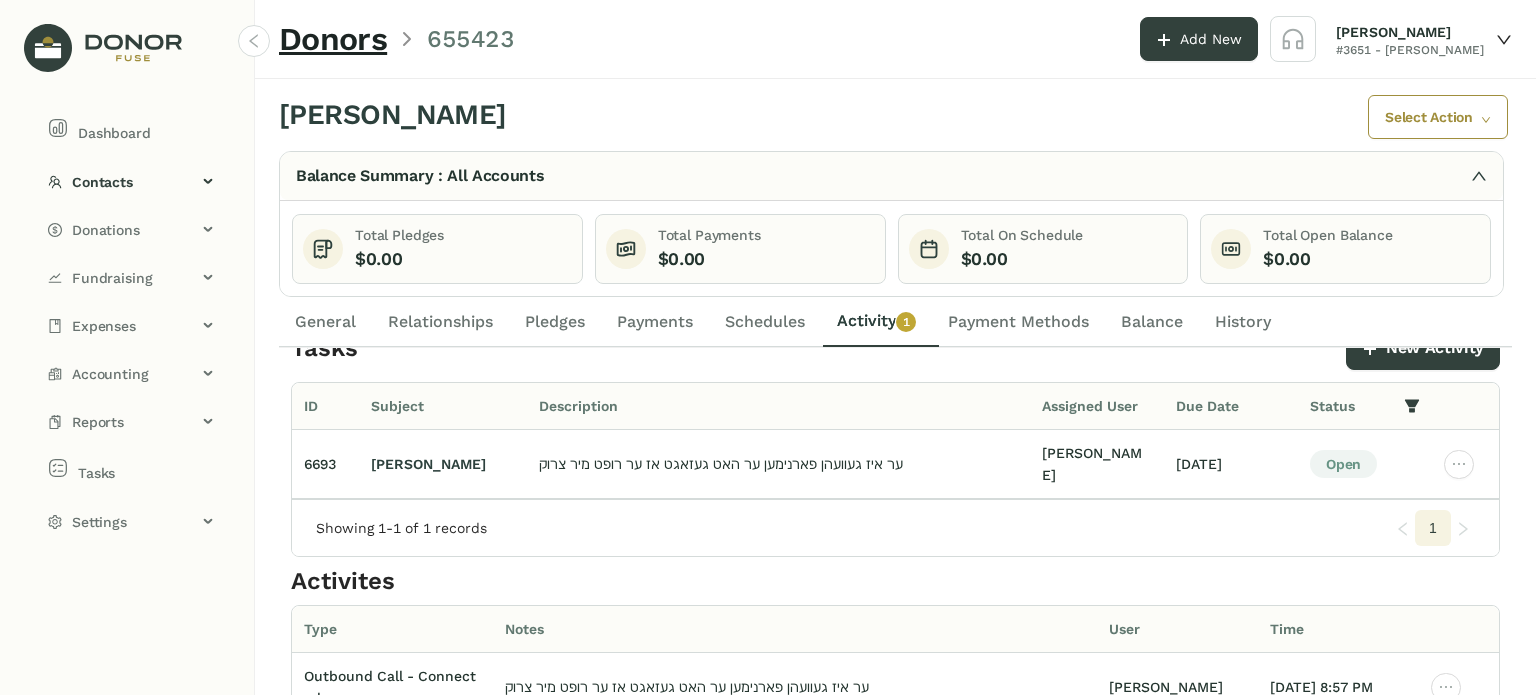 scroll, scrollTop: 0, scrollLeft: 0, axis: both 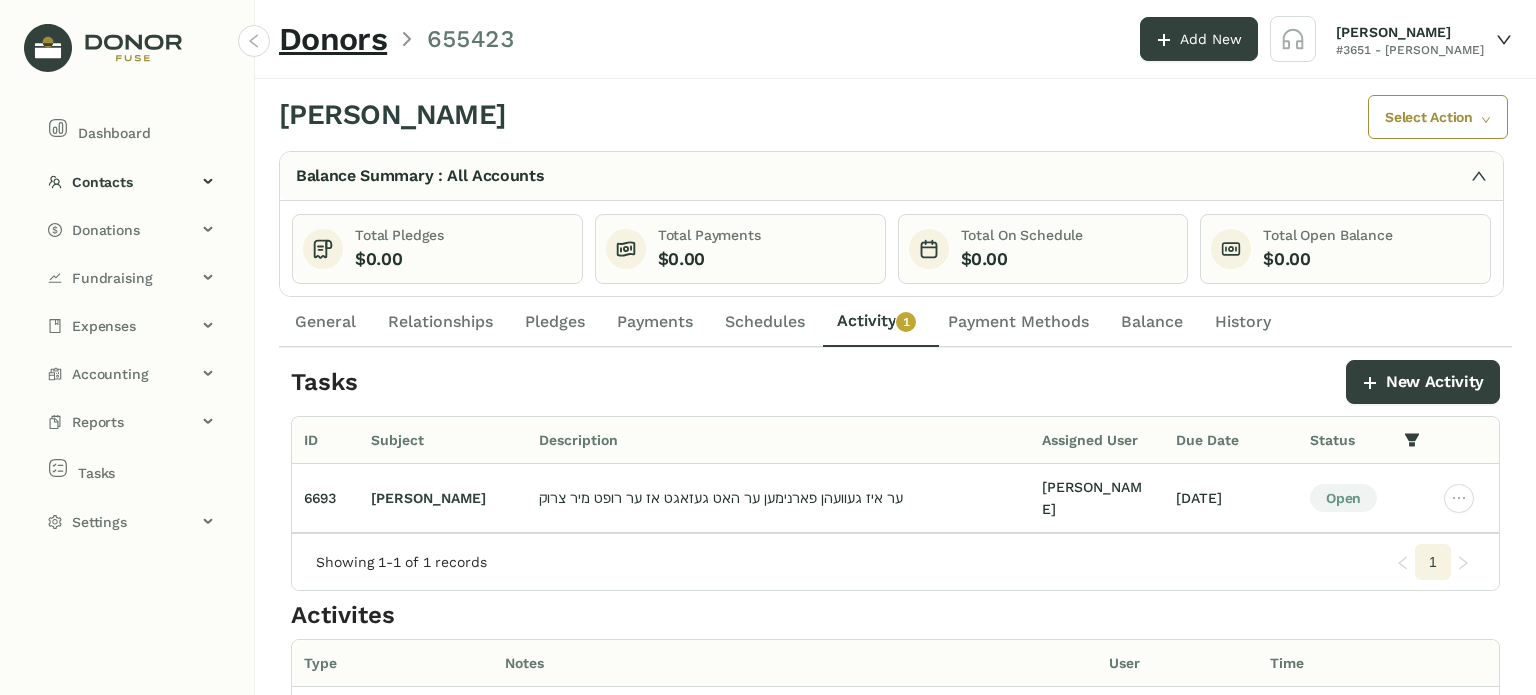 click on "General" 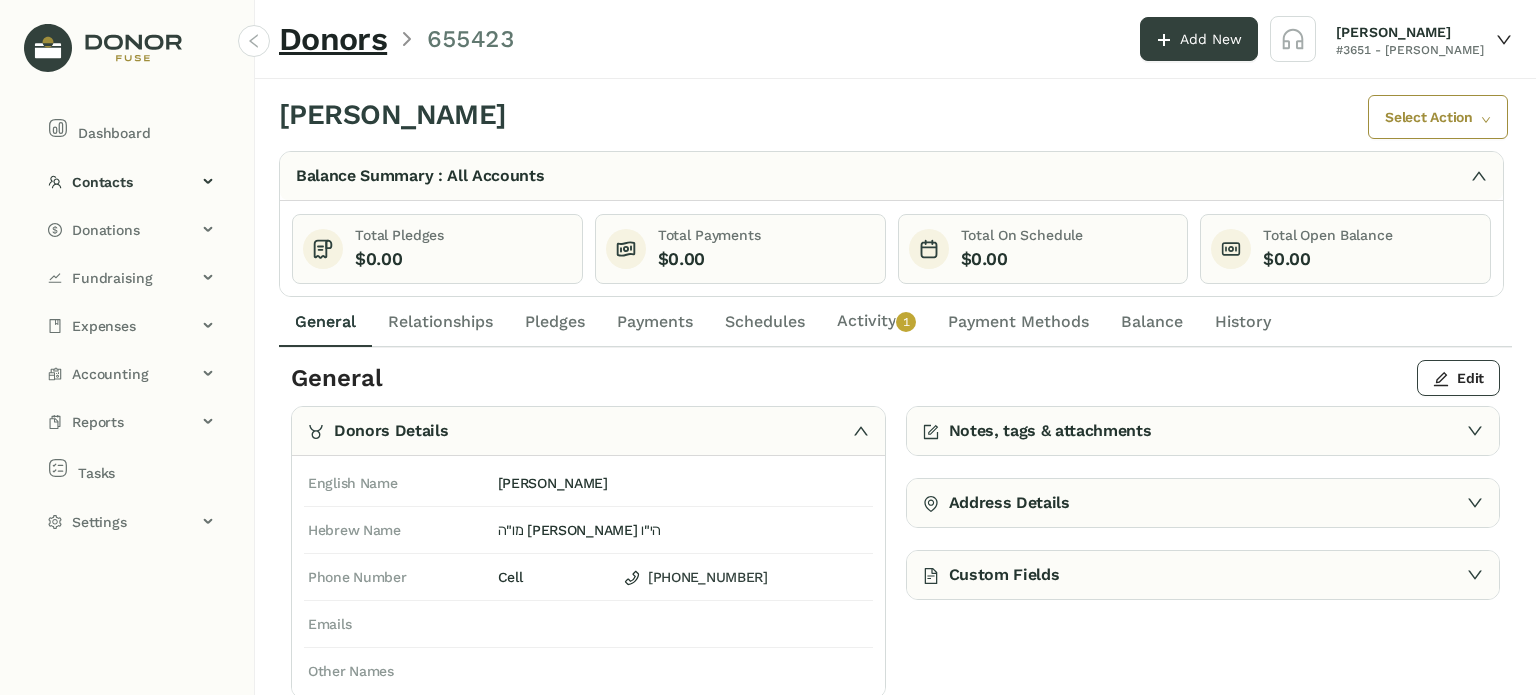 click on "Activity   0   1   2   3   4   5   6   7   8   9" 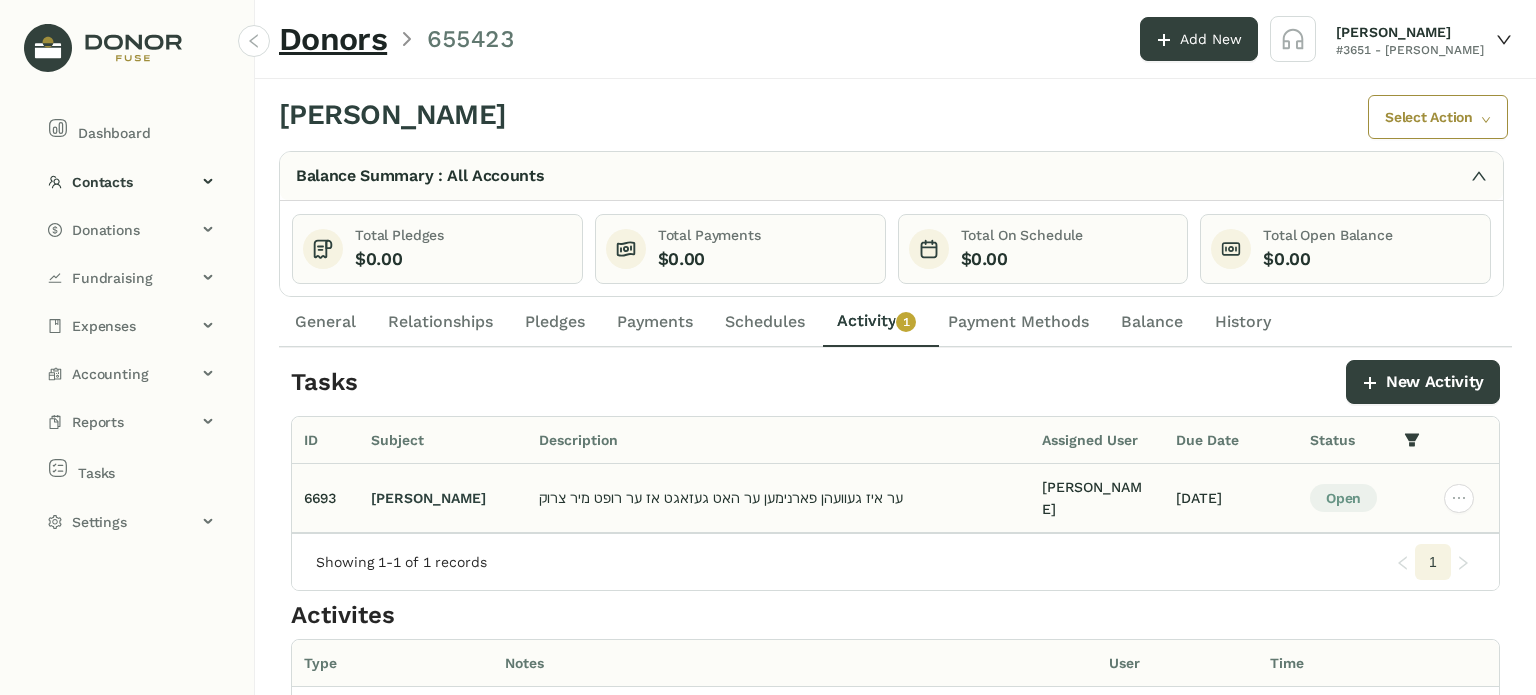 click 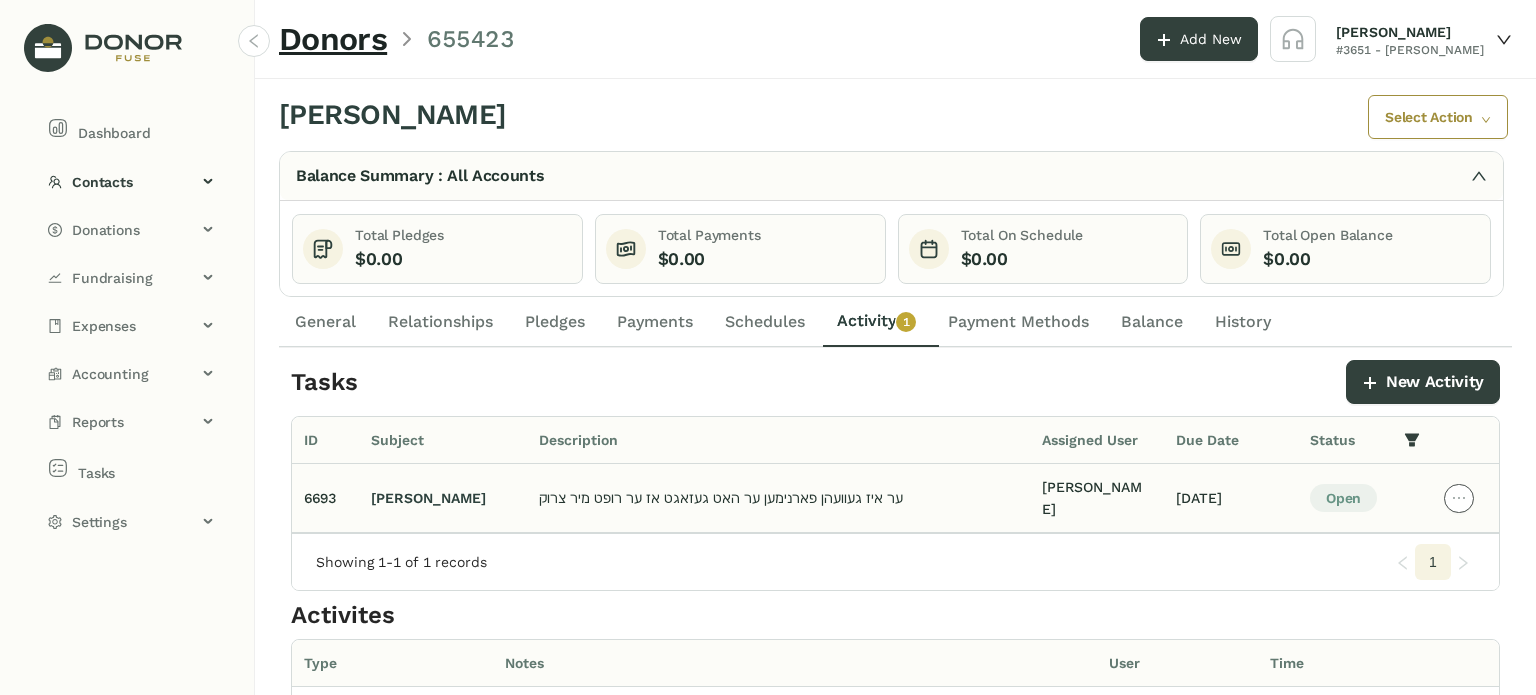 click 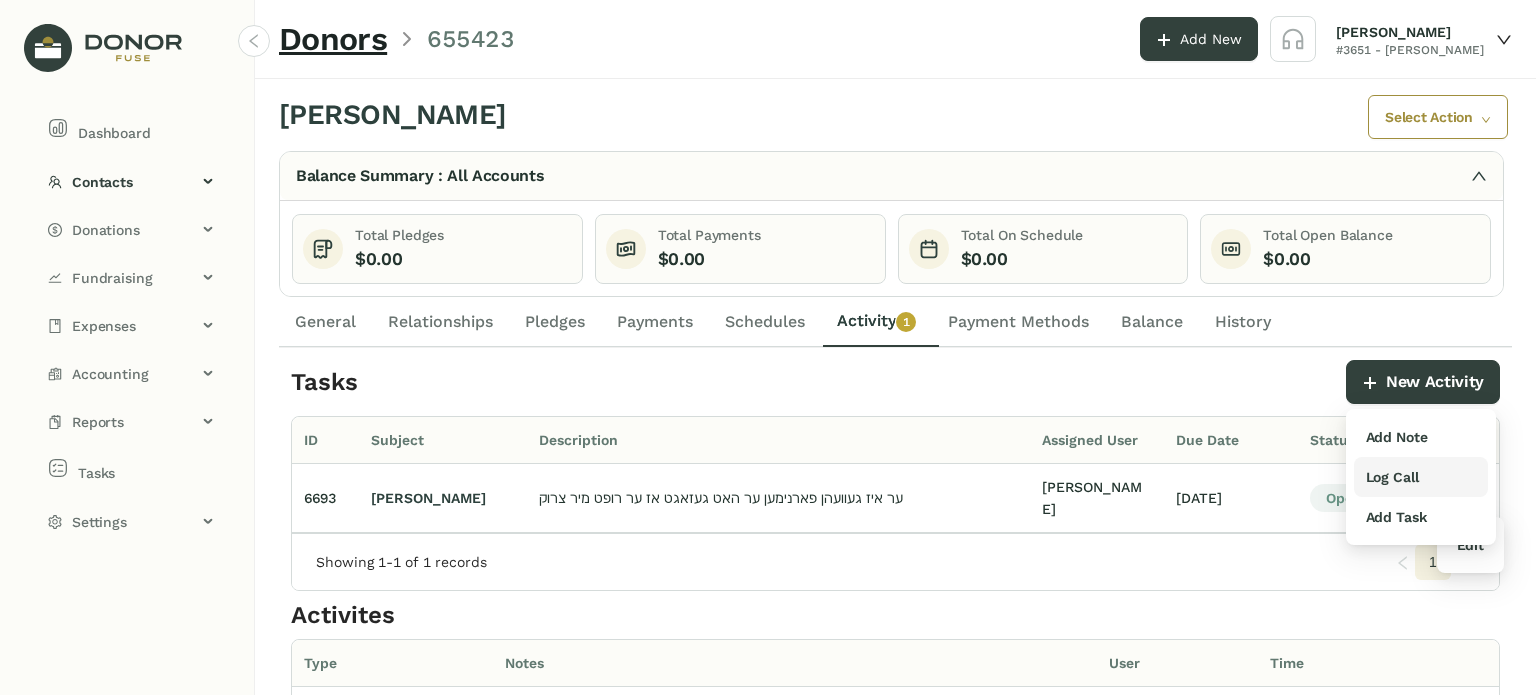 click on "Log Call" at bounding box center (1392, 477) 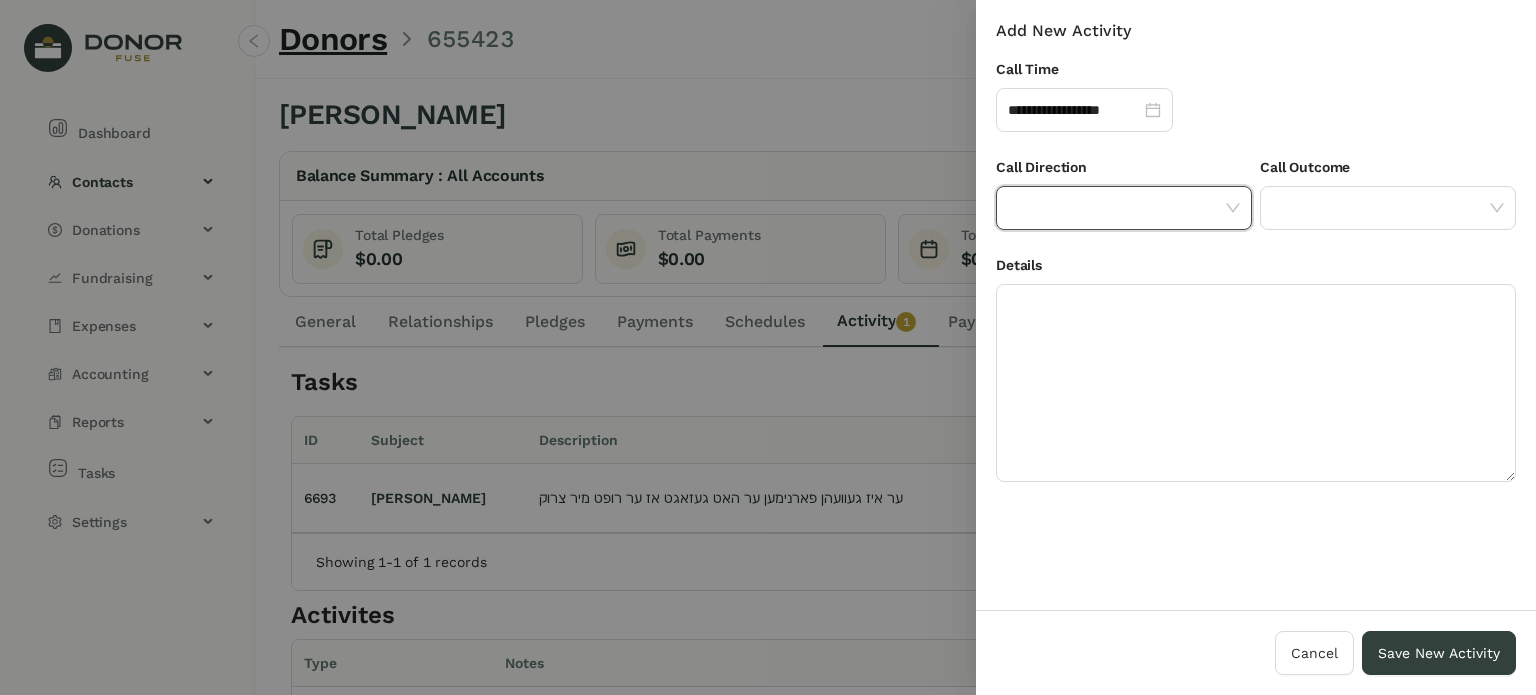 click 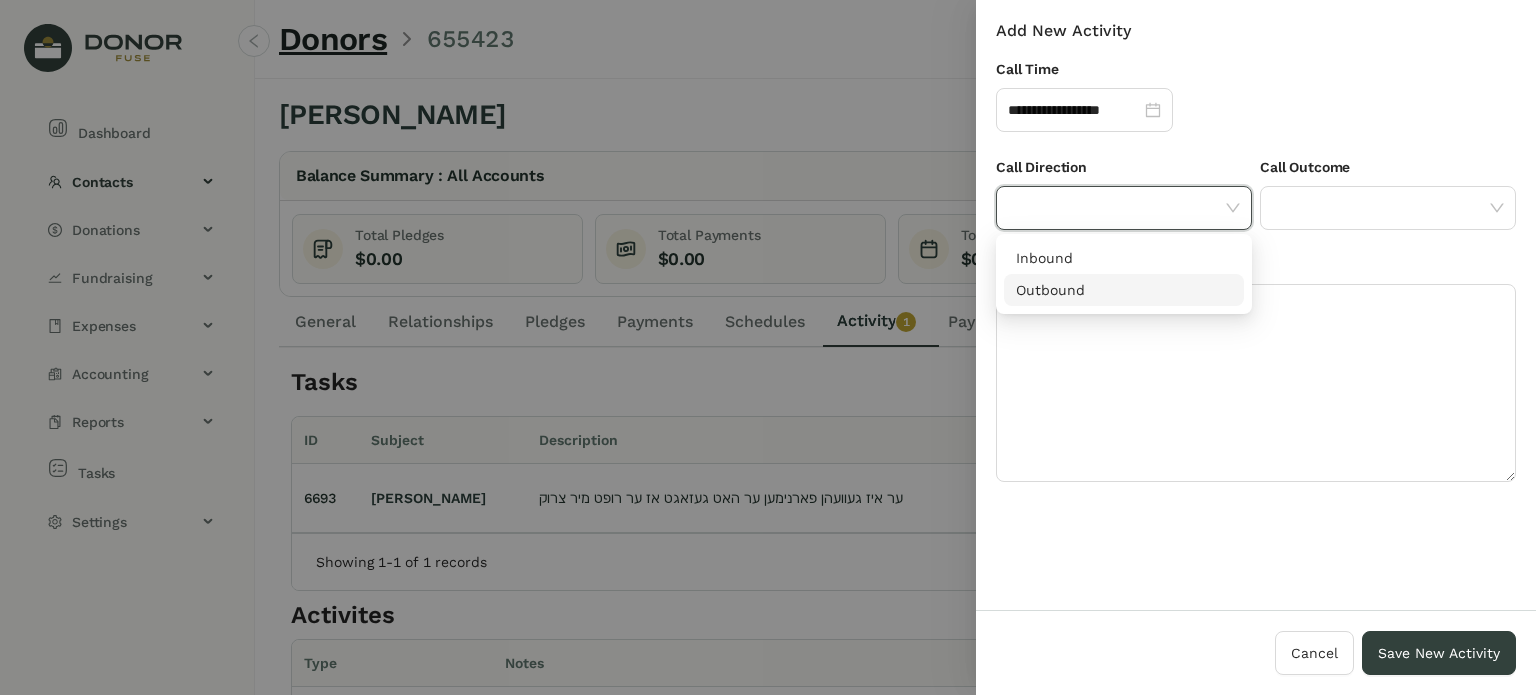click on "Outbound" at bounding box center [1124, 290] 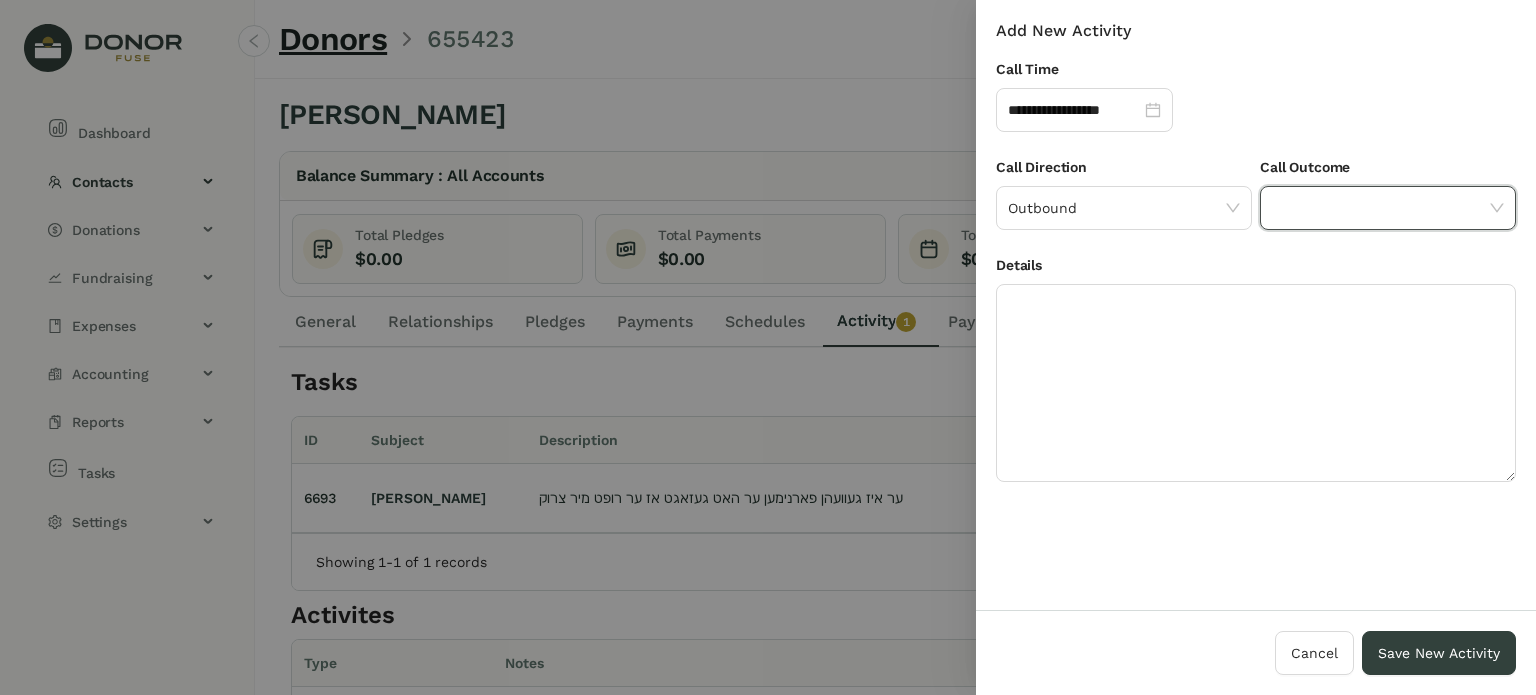 click 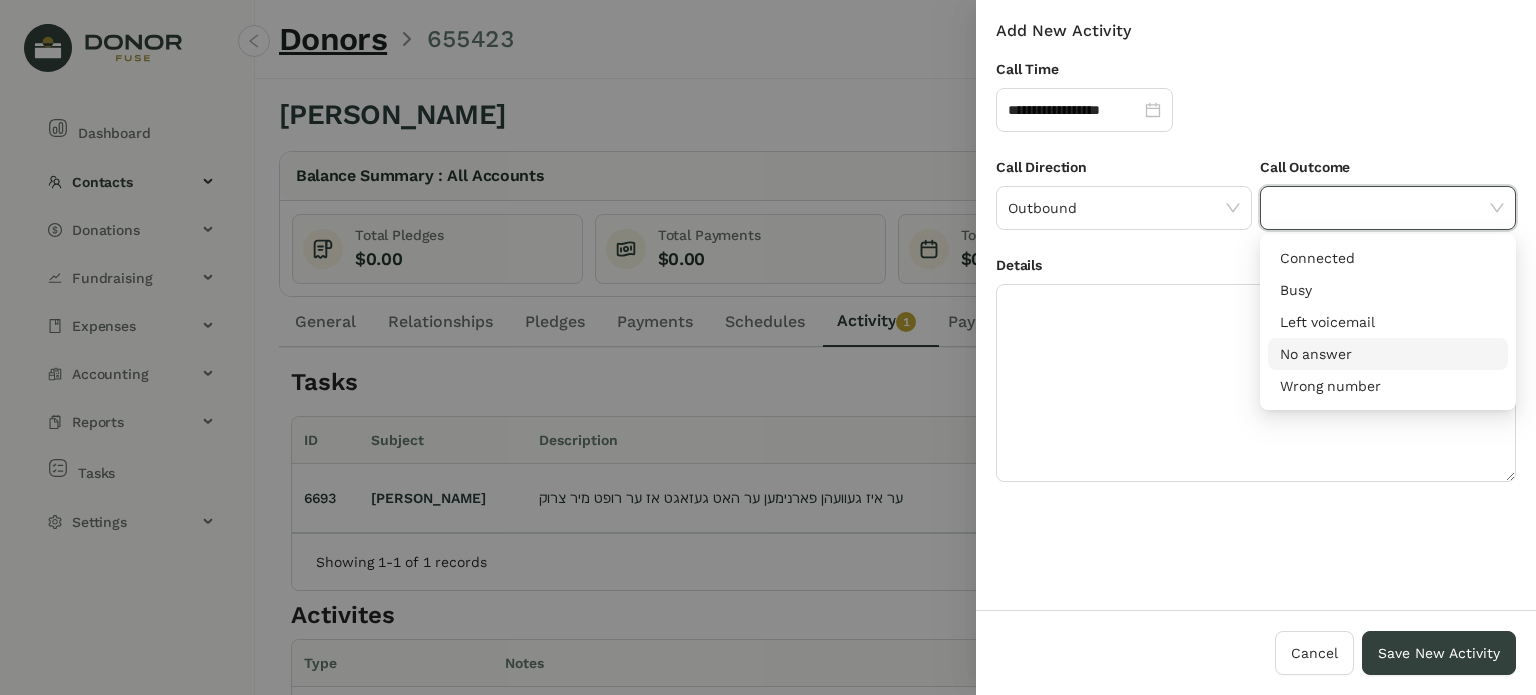 click on "No answer" at bounding box center [1388, 354] 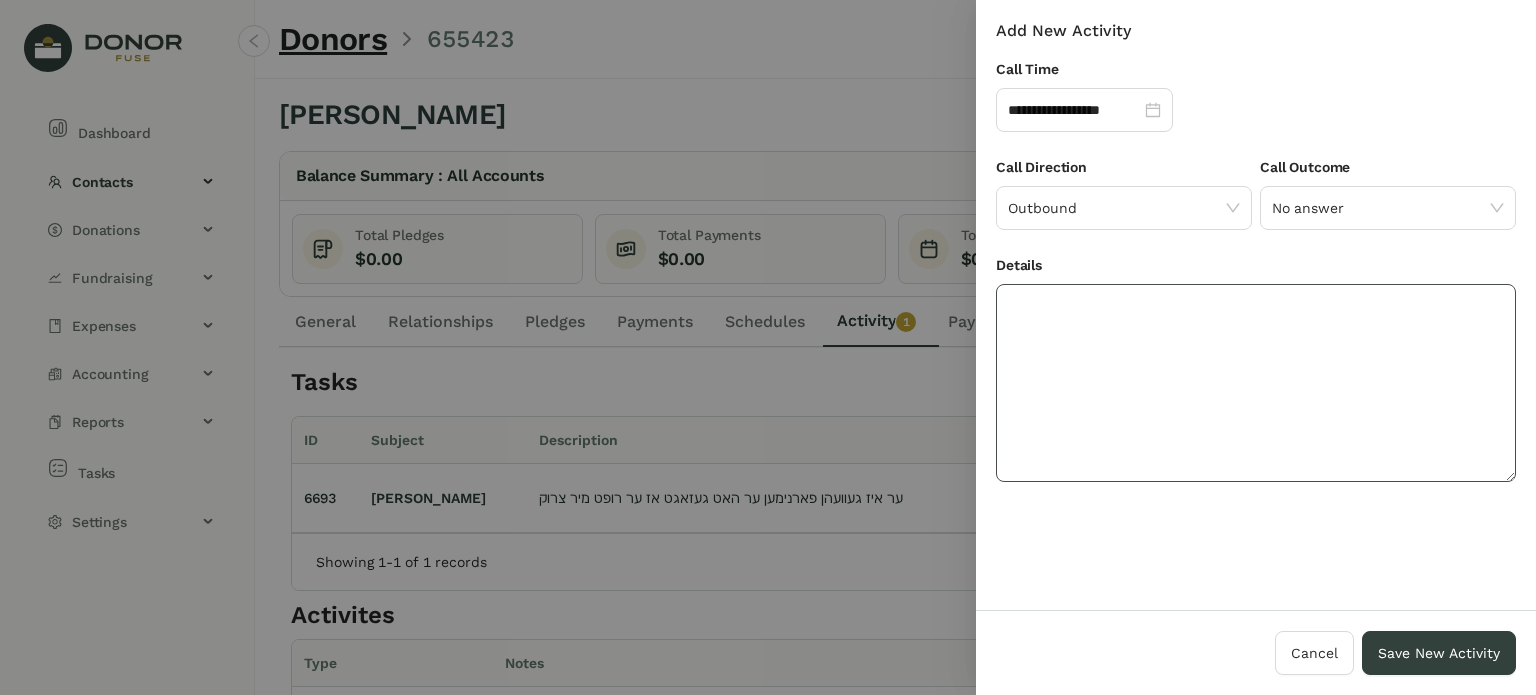 click 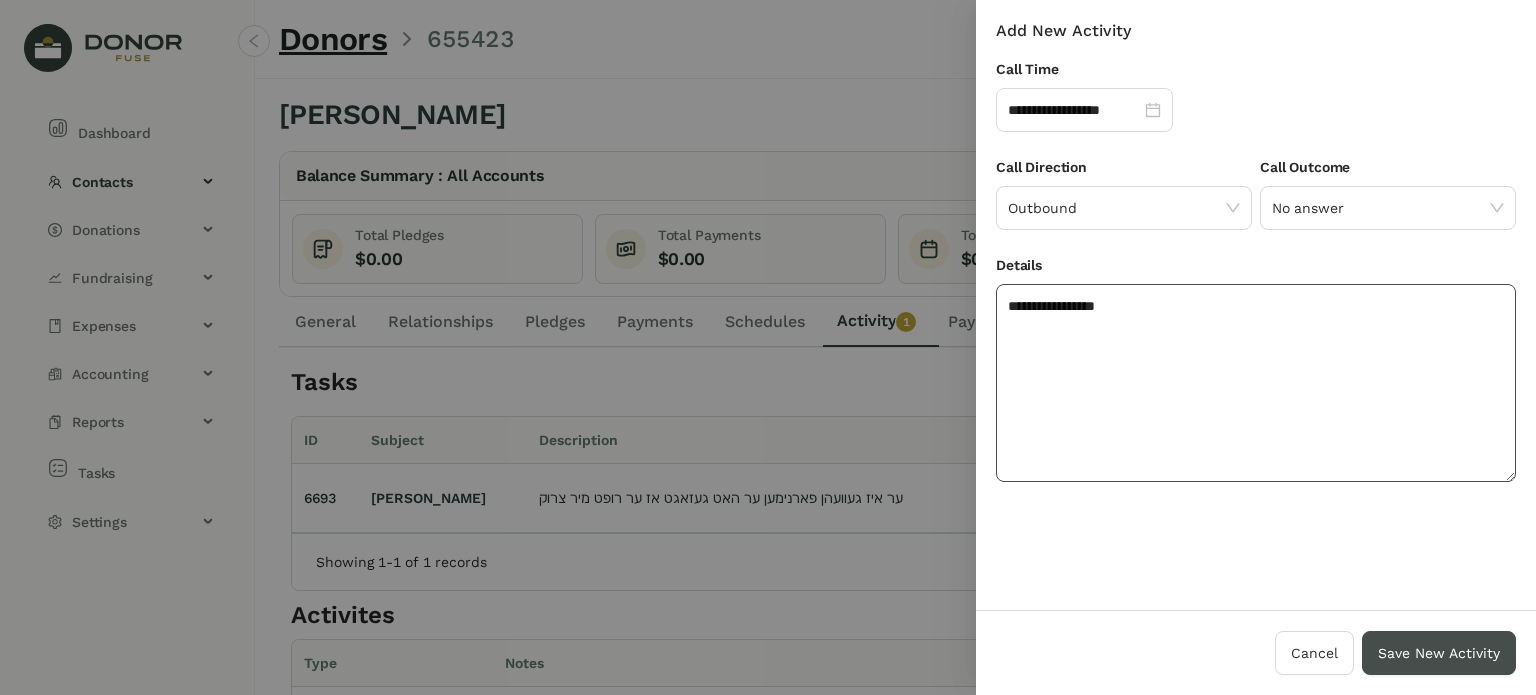 type on "**********" 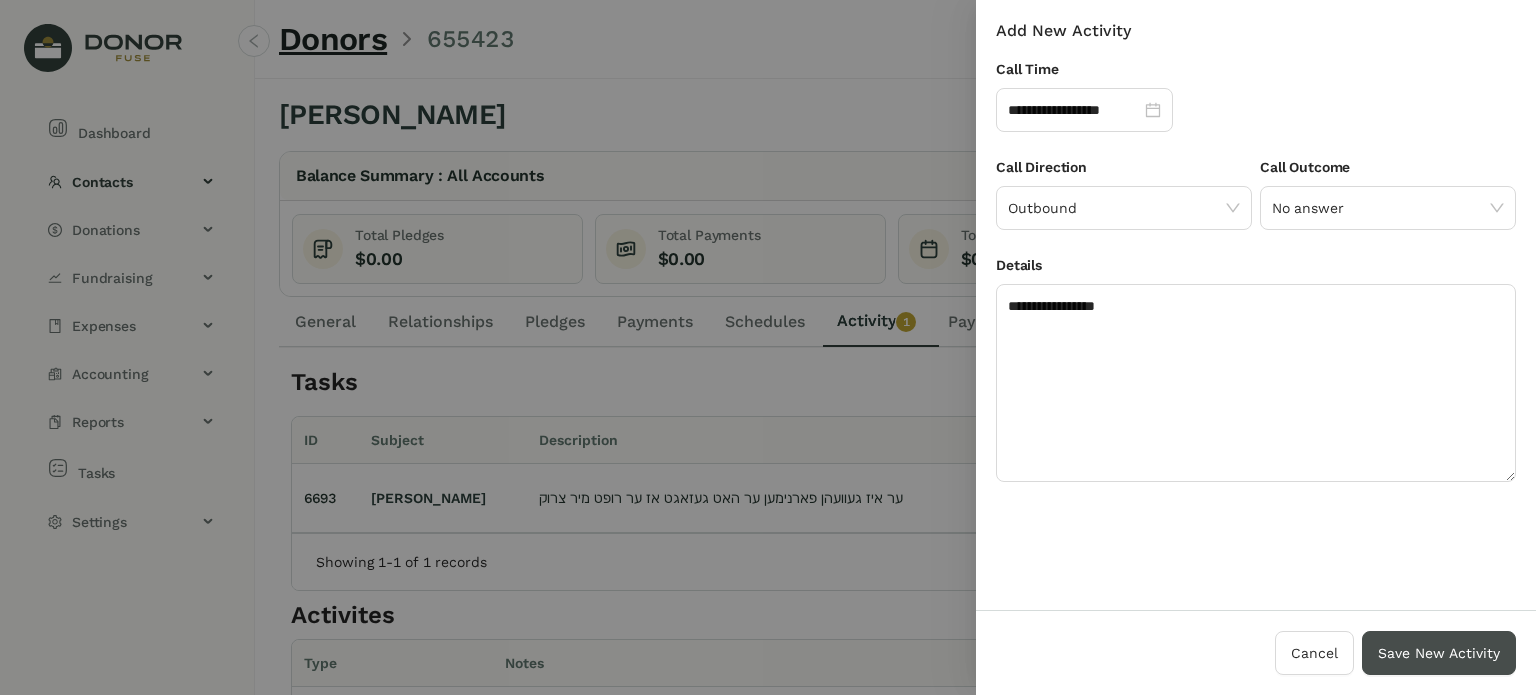 click on "Save New Activity" at bounding box center (1439, 653) 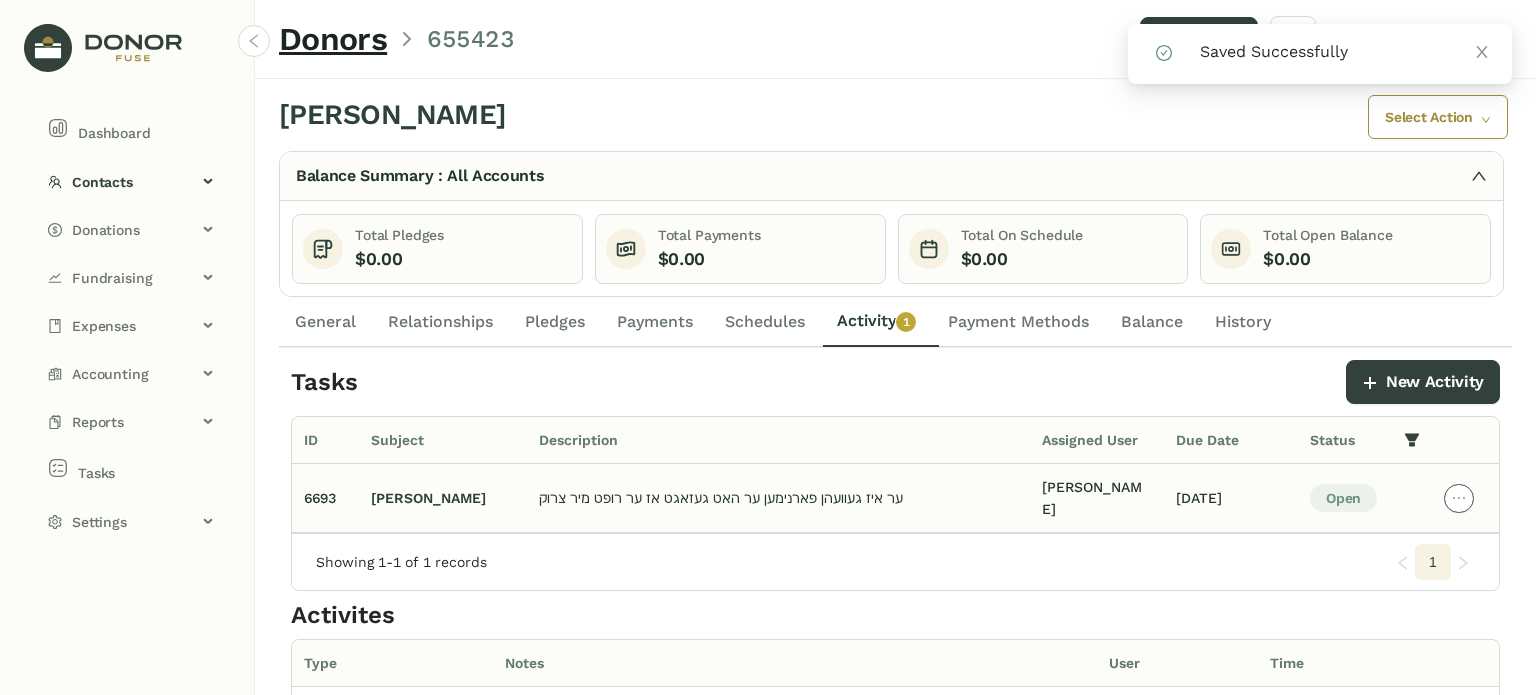 click 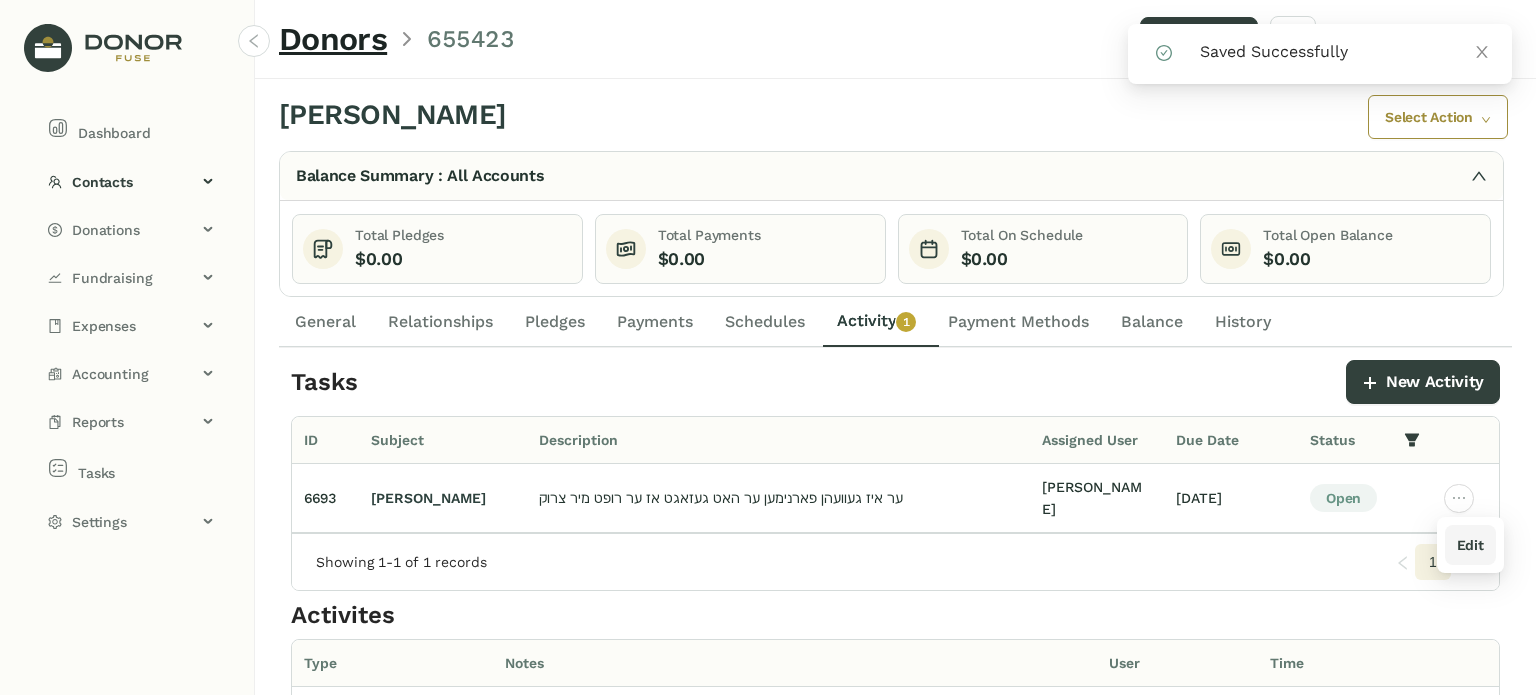 click on "Edit" at bounding box center [1470, 545] 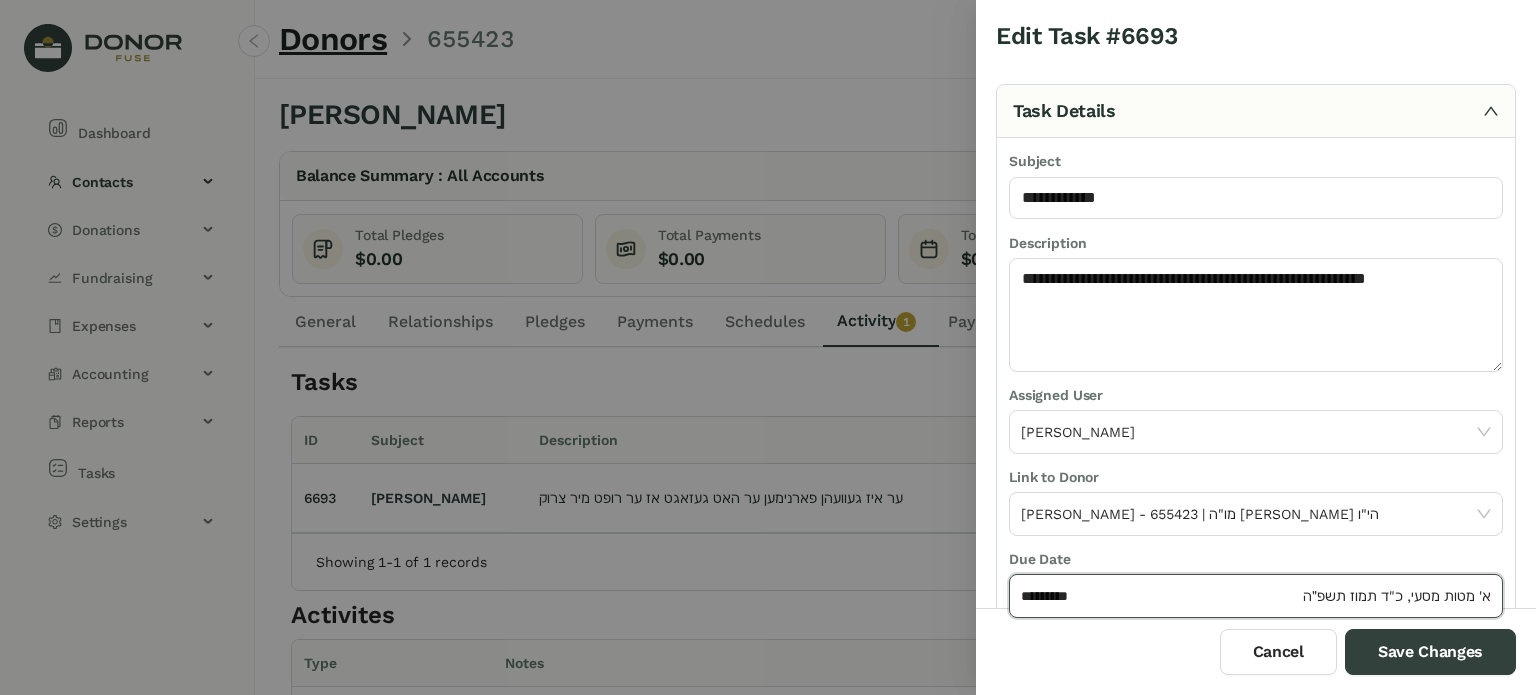 click on "*********" 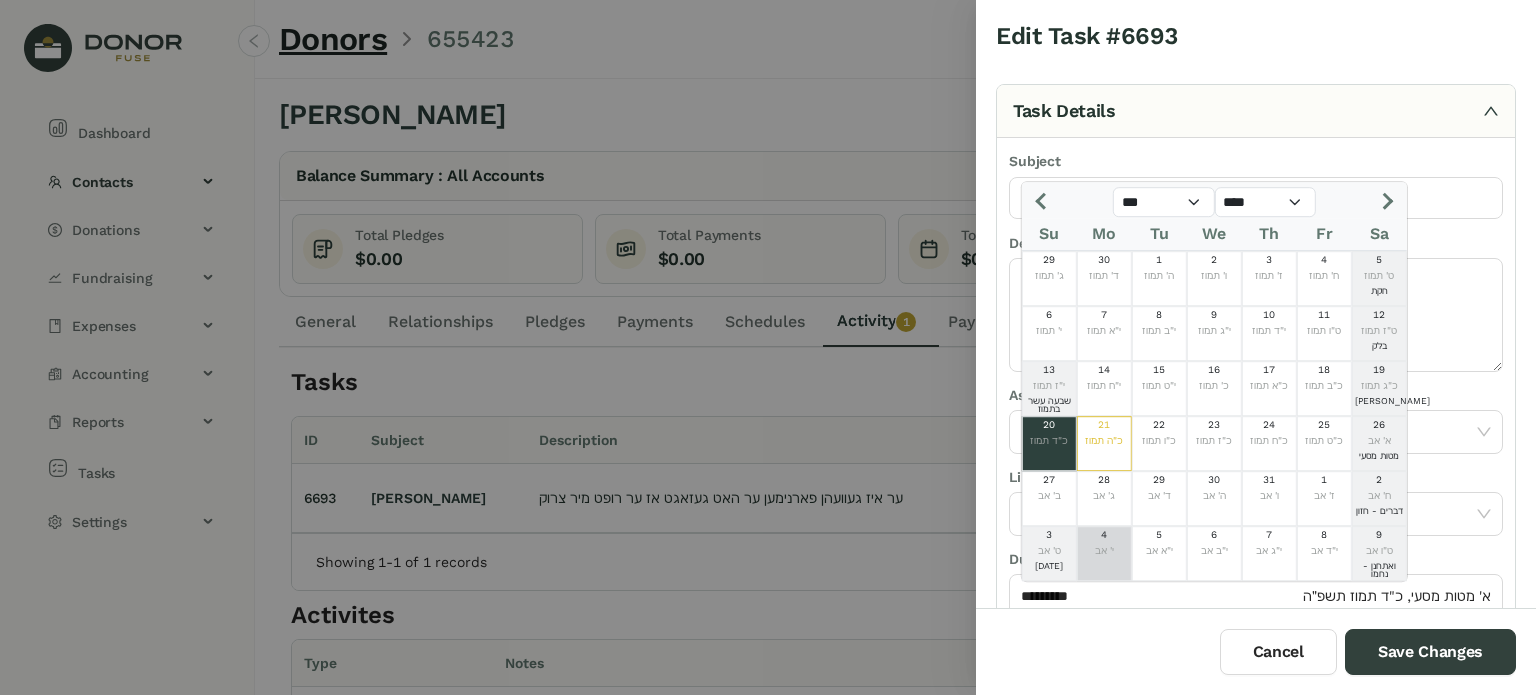 click on "י' אב" 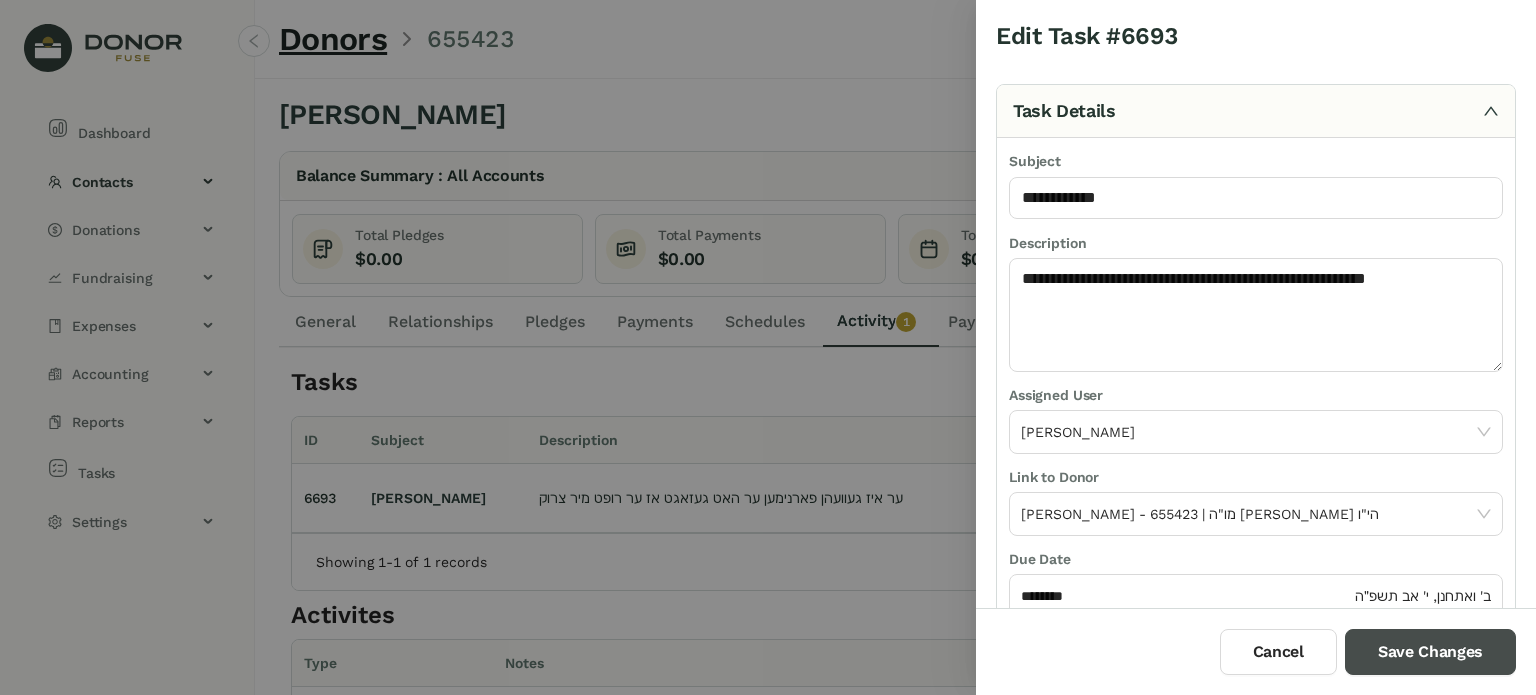 click on "Save Changes" at bounding box center (1430, 652) 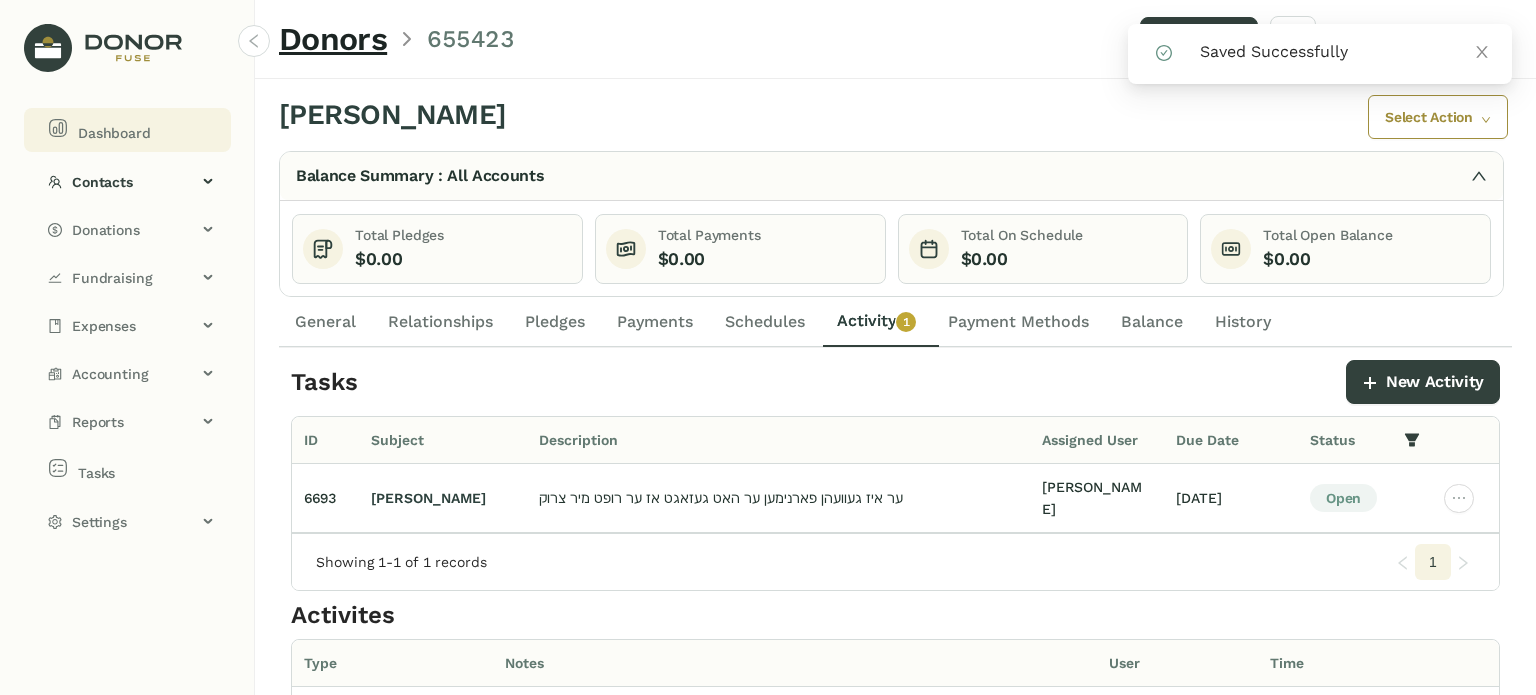 drag, startPoint x: 111, startPoint y: 134, endPoint x: 102, endPoint y: 121, distance: 15.811388 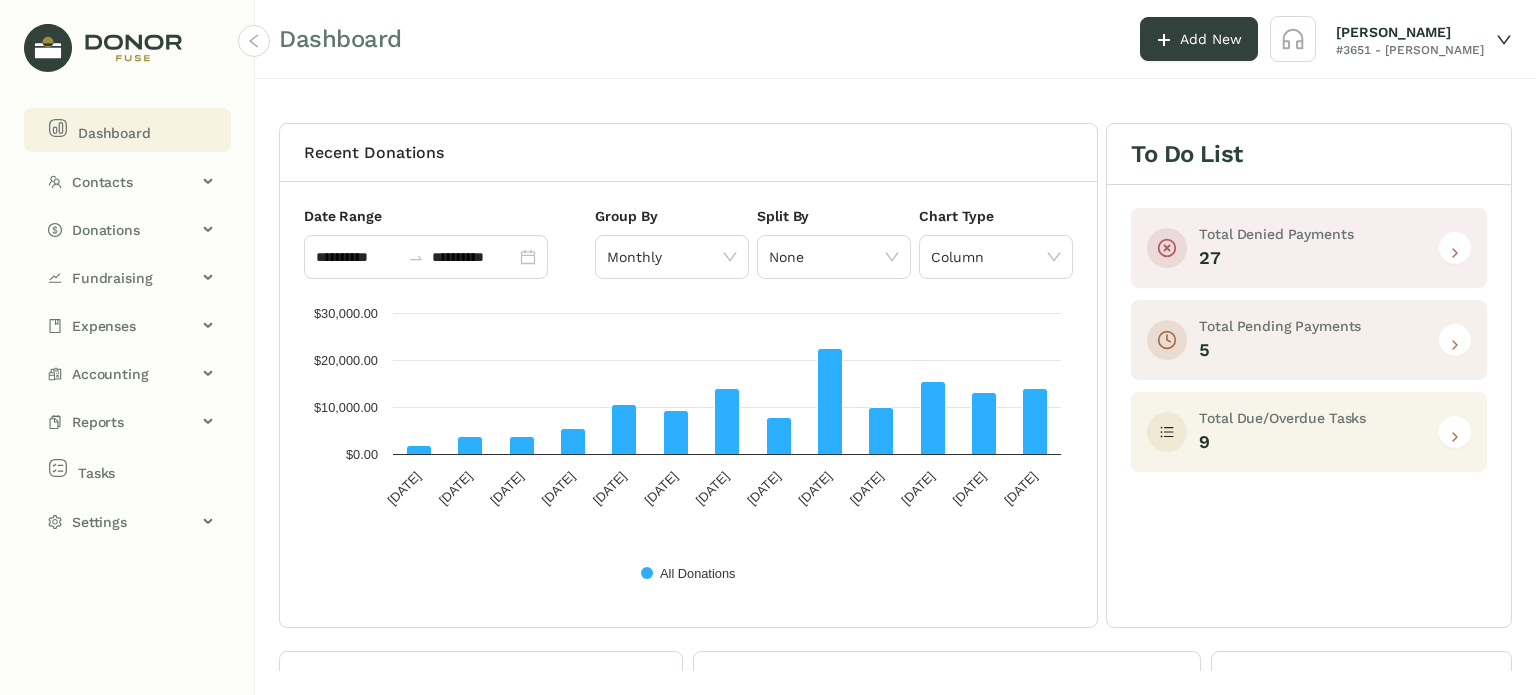 click 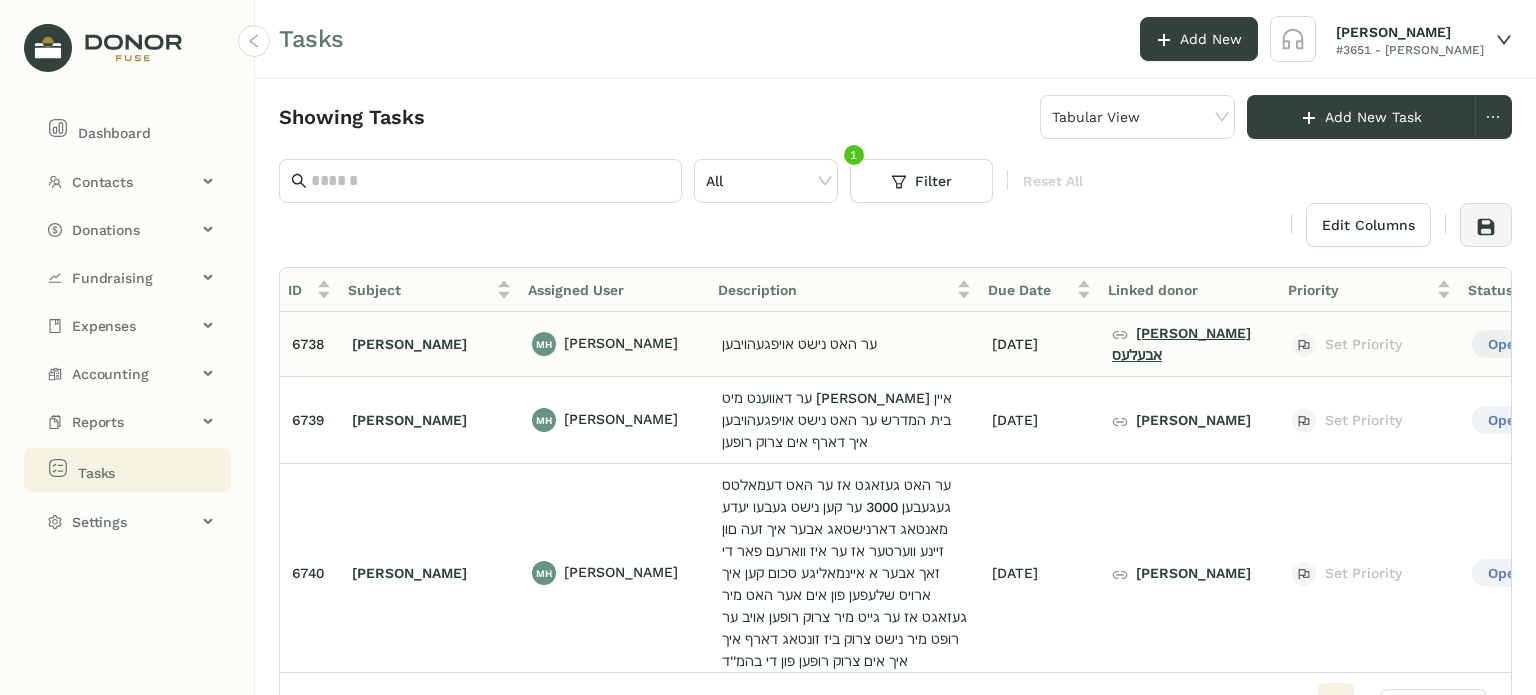 click on "[PERSON_NAME] אבעלעס" 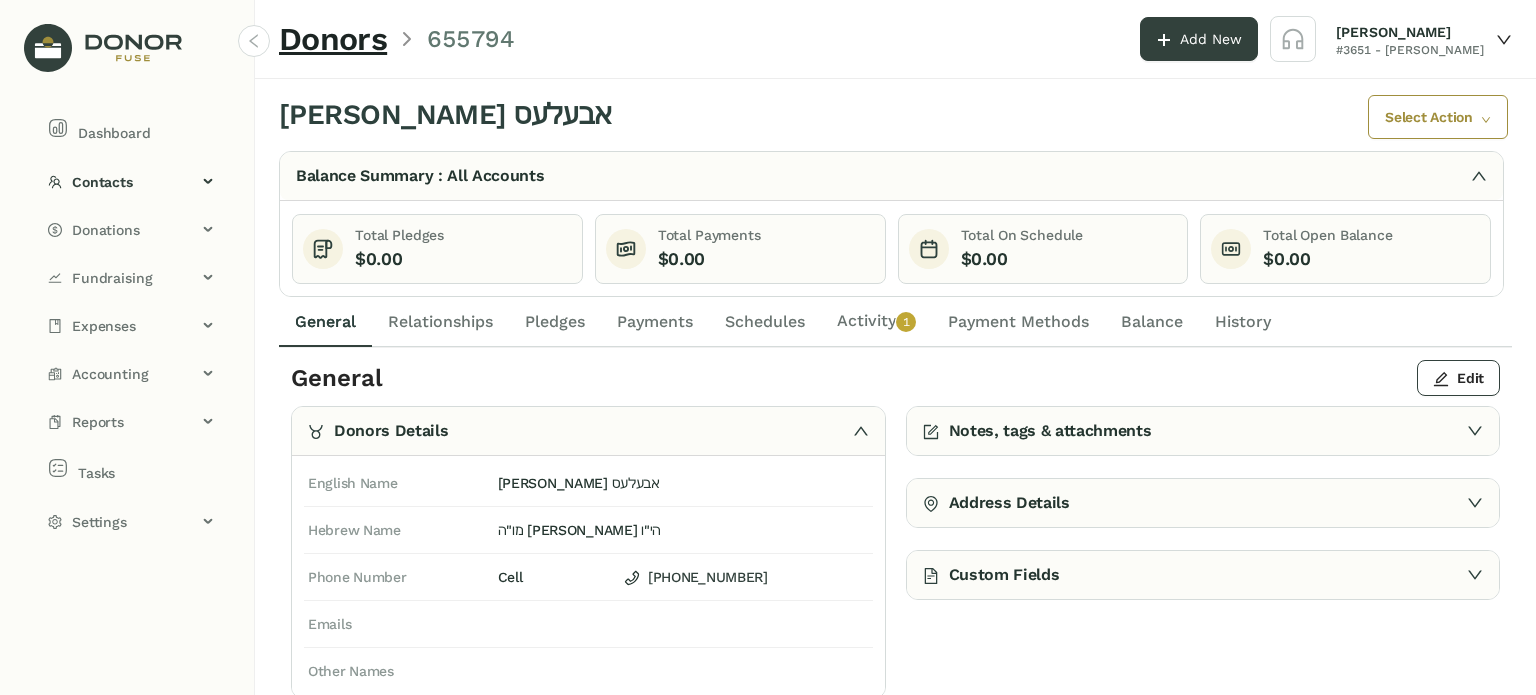 click on "Activity   0   1   2   3   4   5   6   7   8   9" 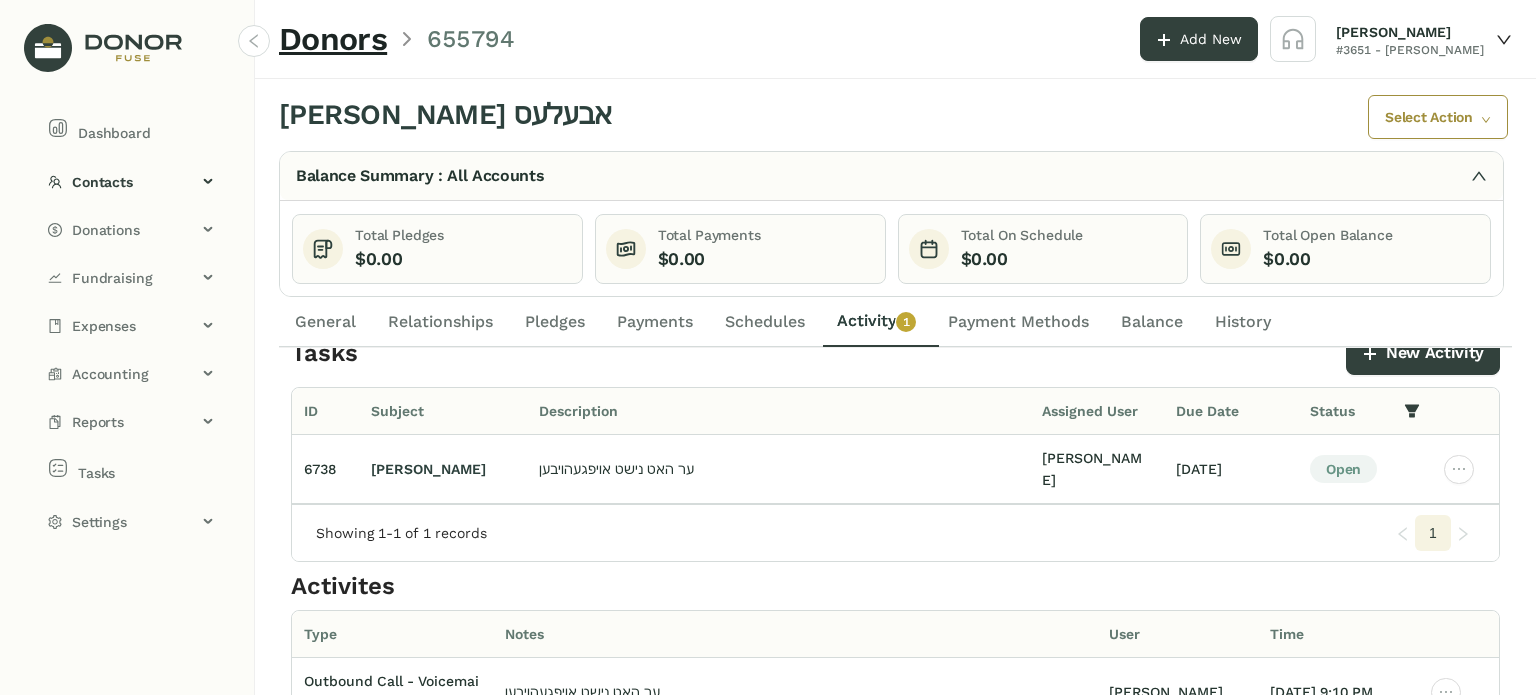 scroll, scrollTop: 0, scrollLeft: 0, axis: both 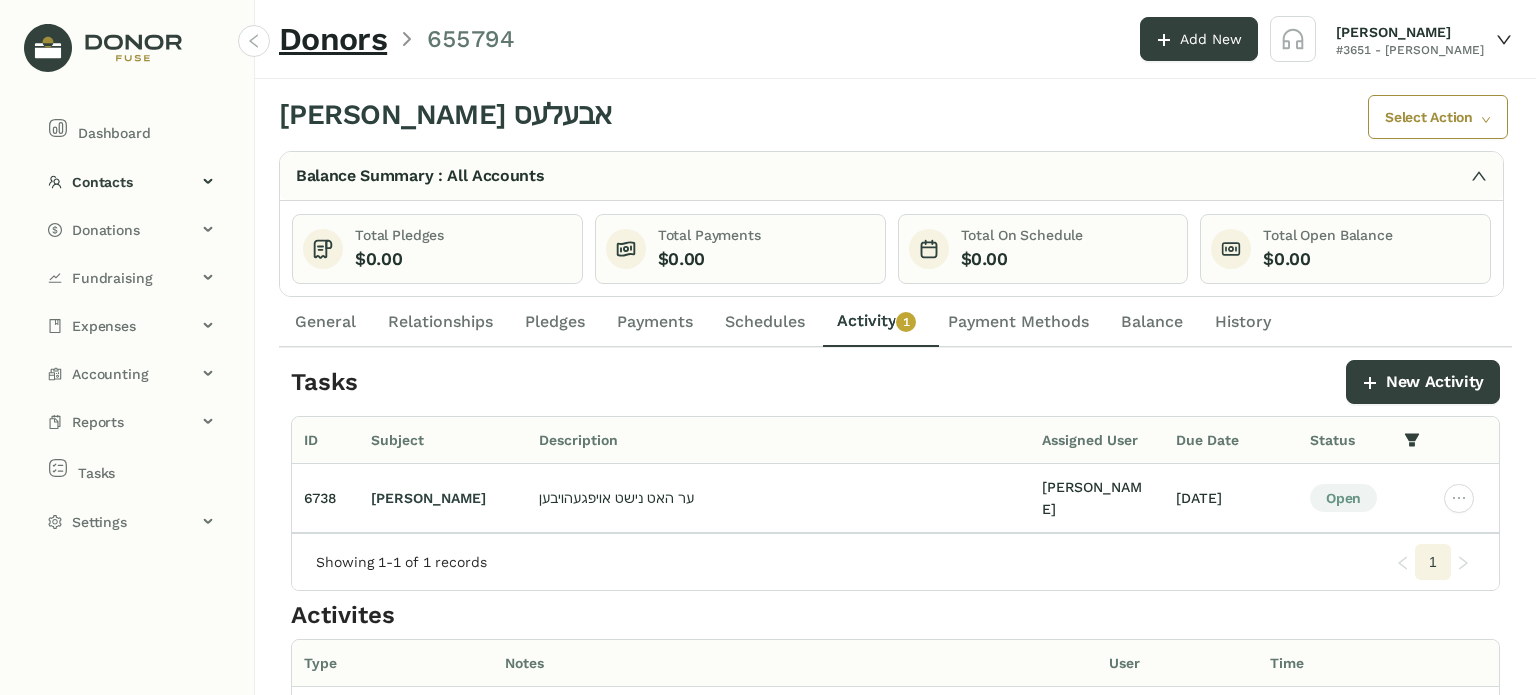 click on "General" 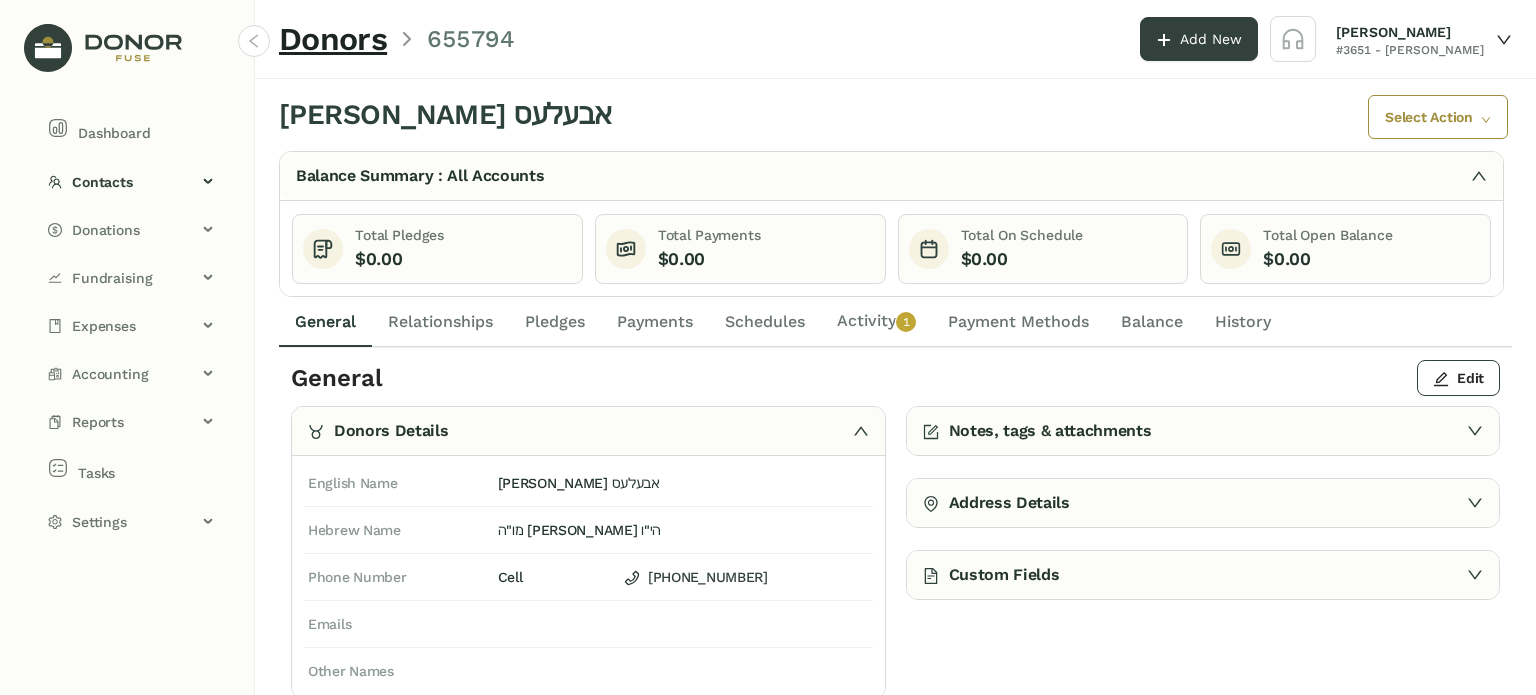 click on "Activity   0   1   2   3   4   5   6   7   8   9" 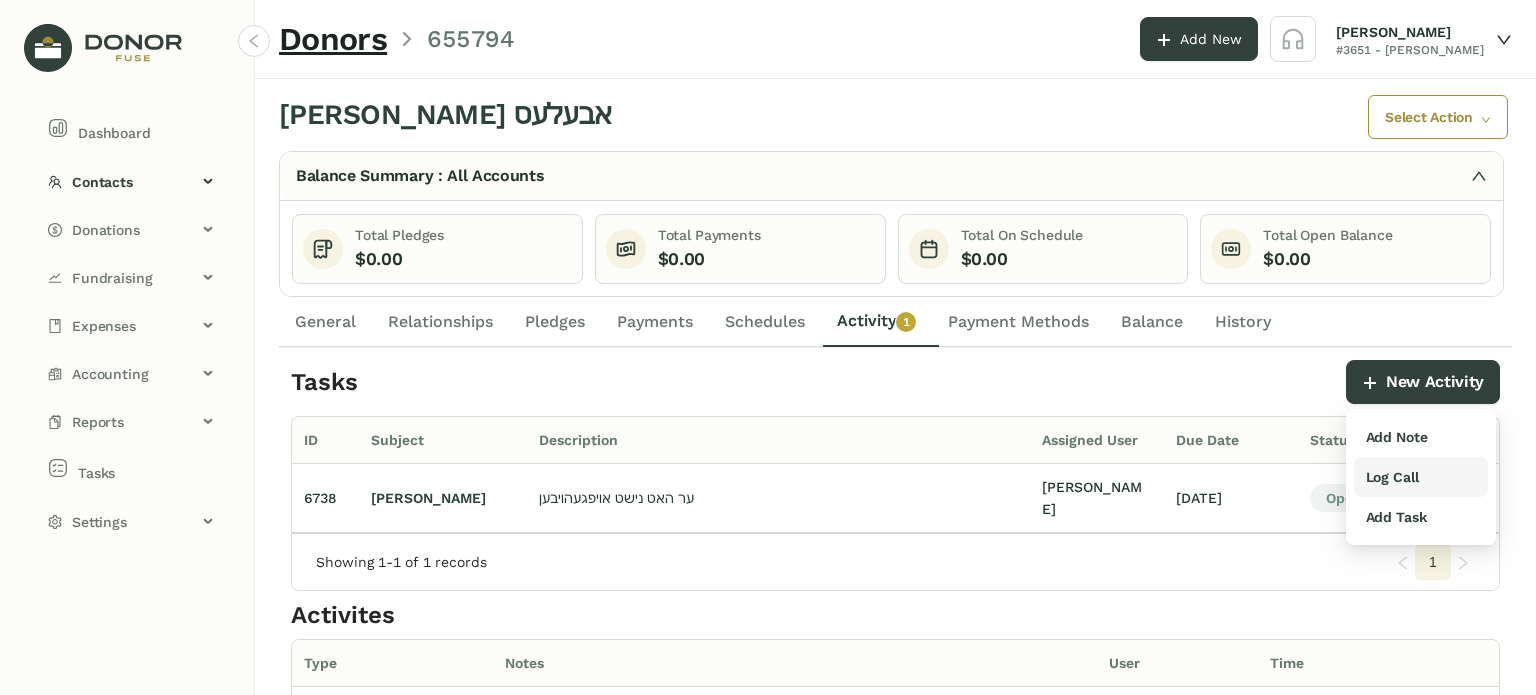 click on "Log Call" at bounding box center (1392, 477) 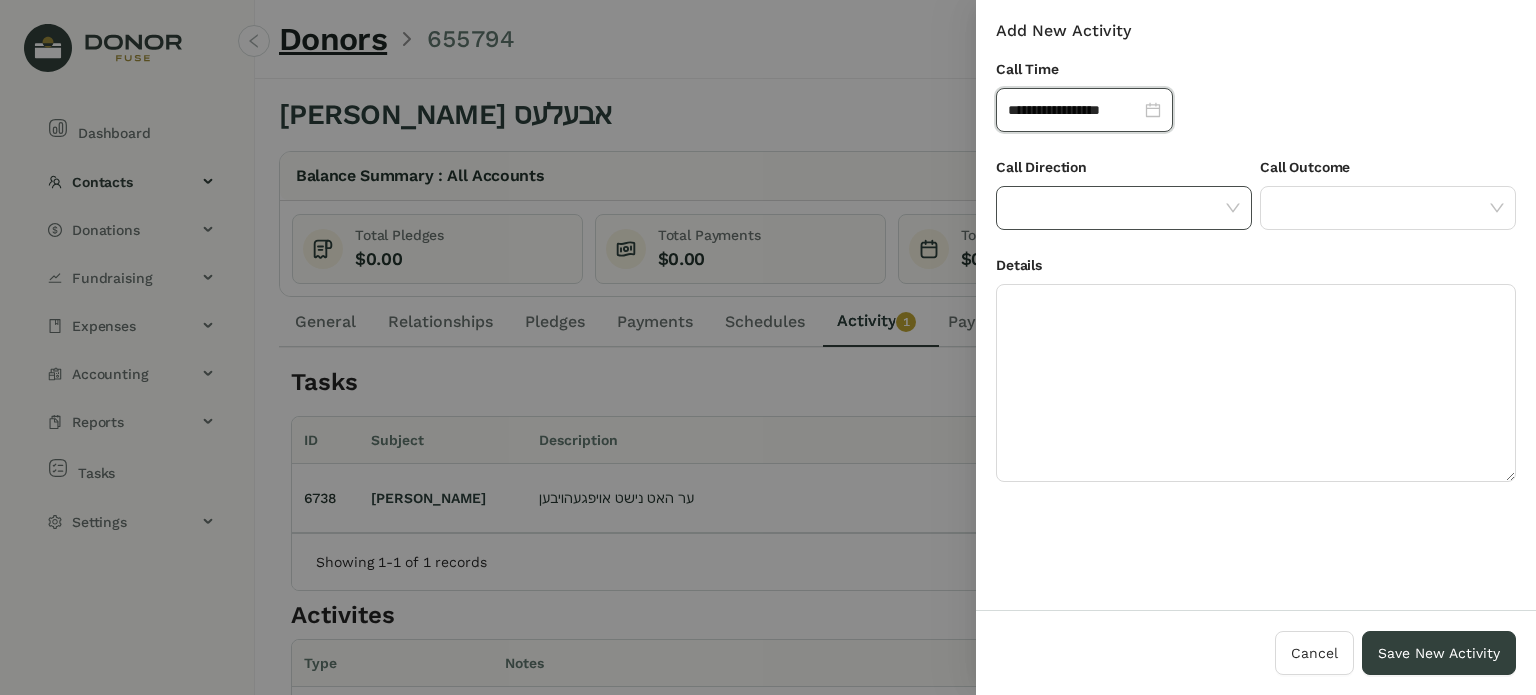 click 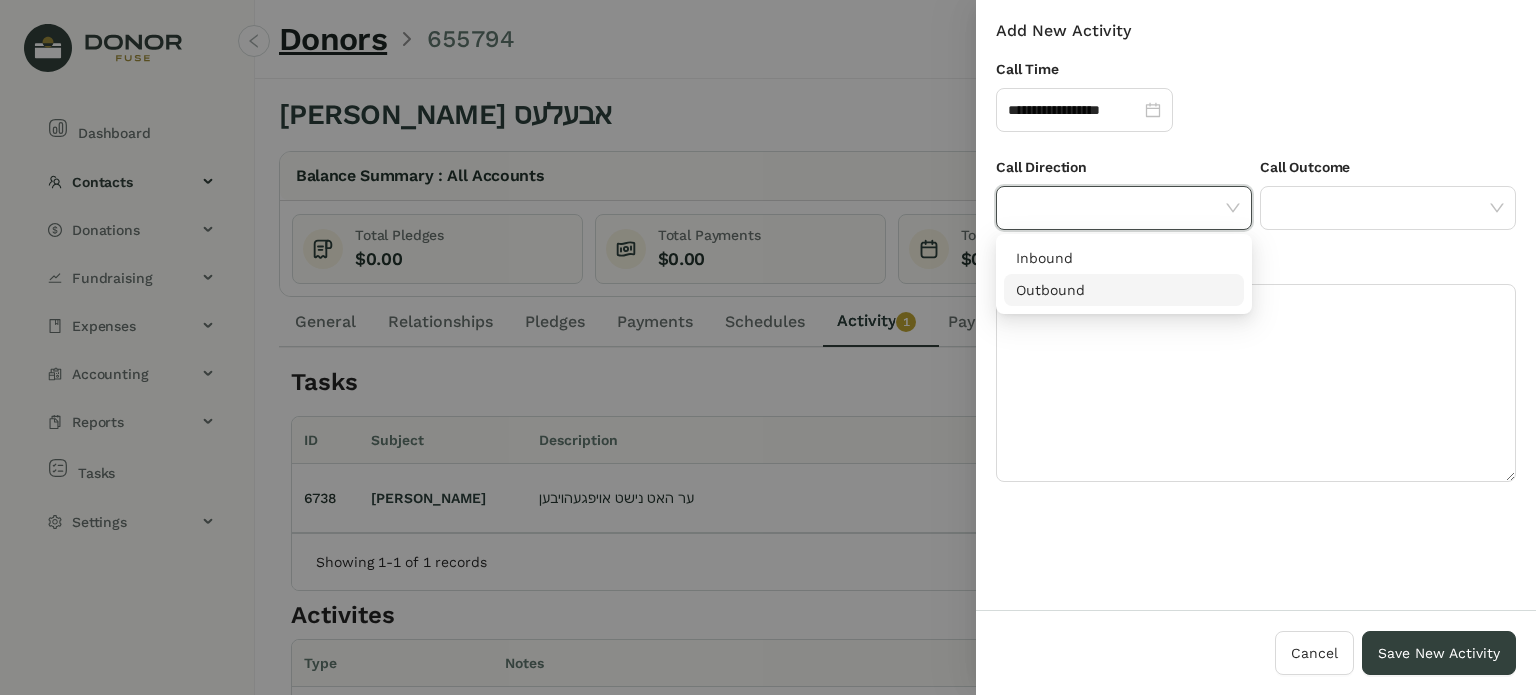 click on "Outbound" at bounding box center [1124, 290] 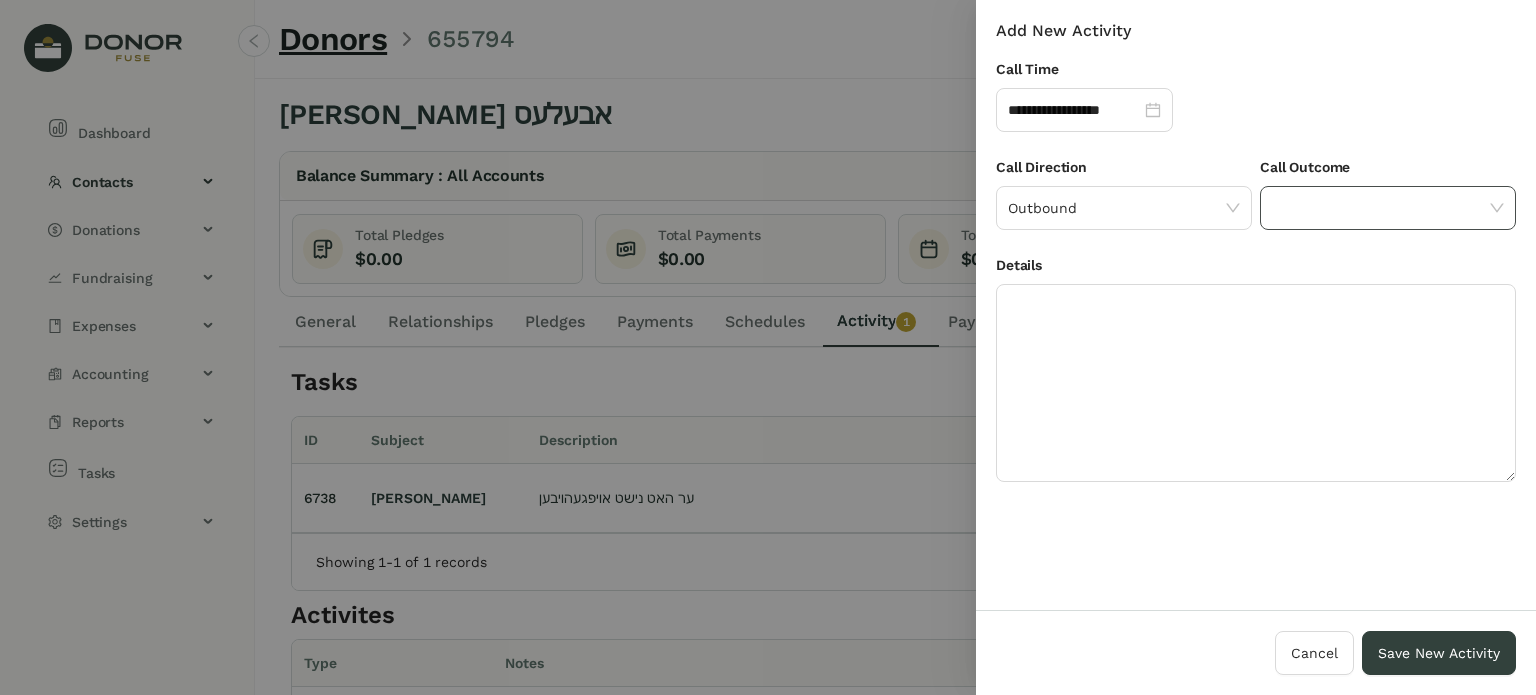 click 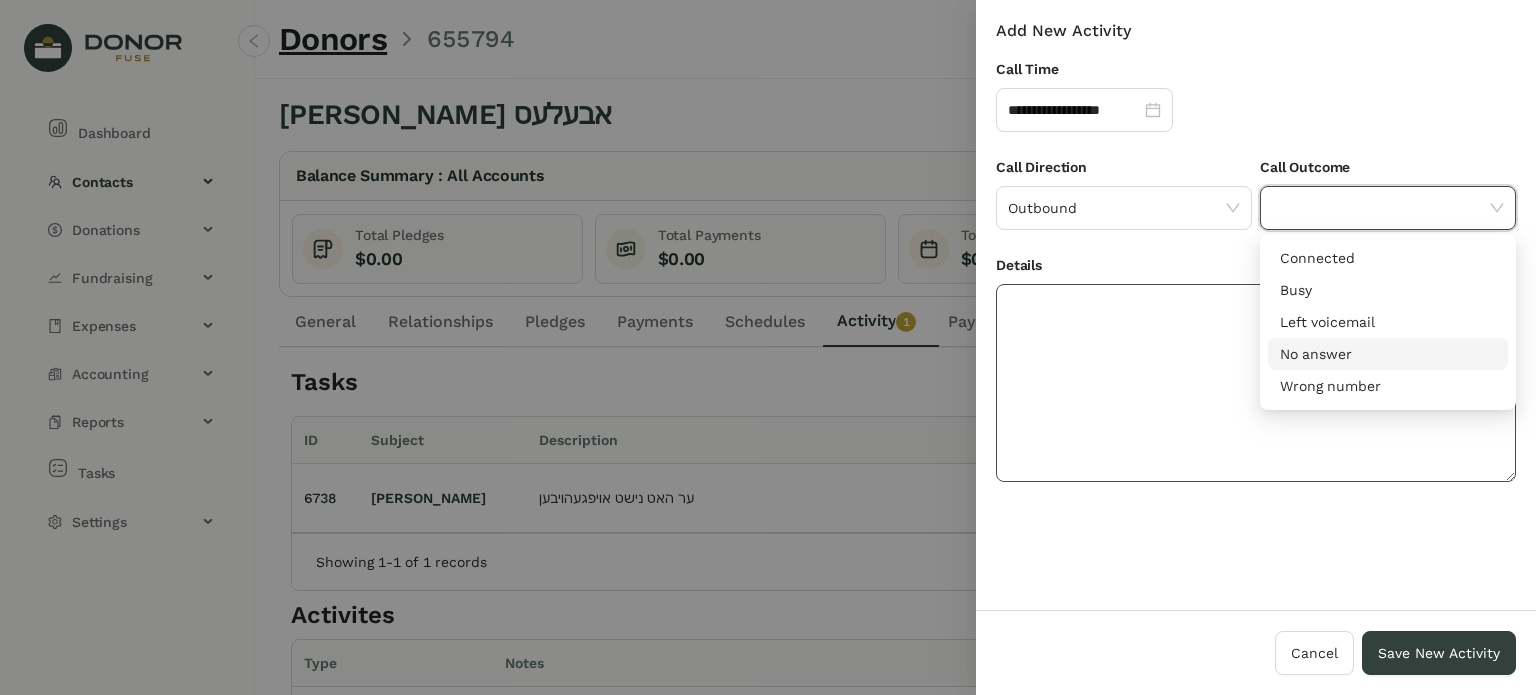 drag, startPoint x: 1311, startPoint y: 350, endPoint x: 1289, endPoint y: 350, distance: 22 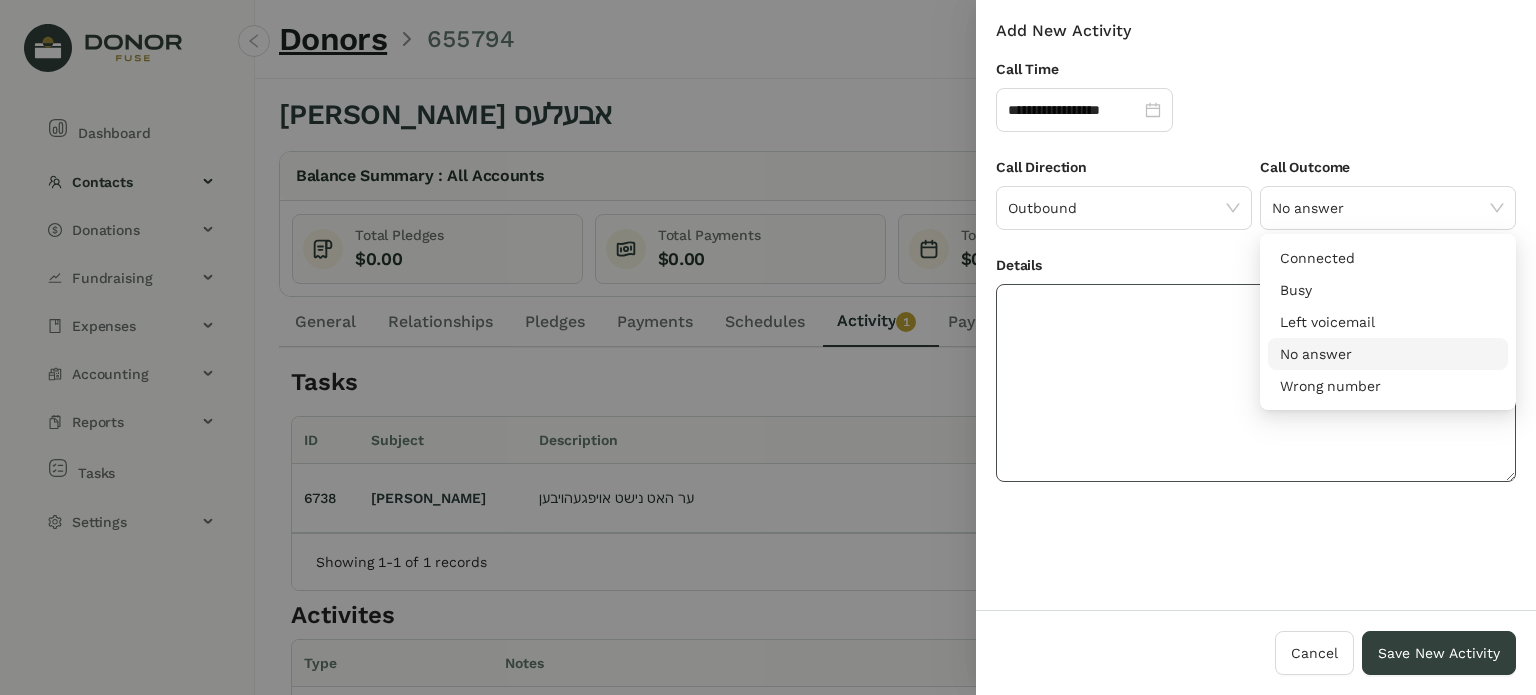 click 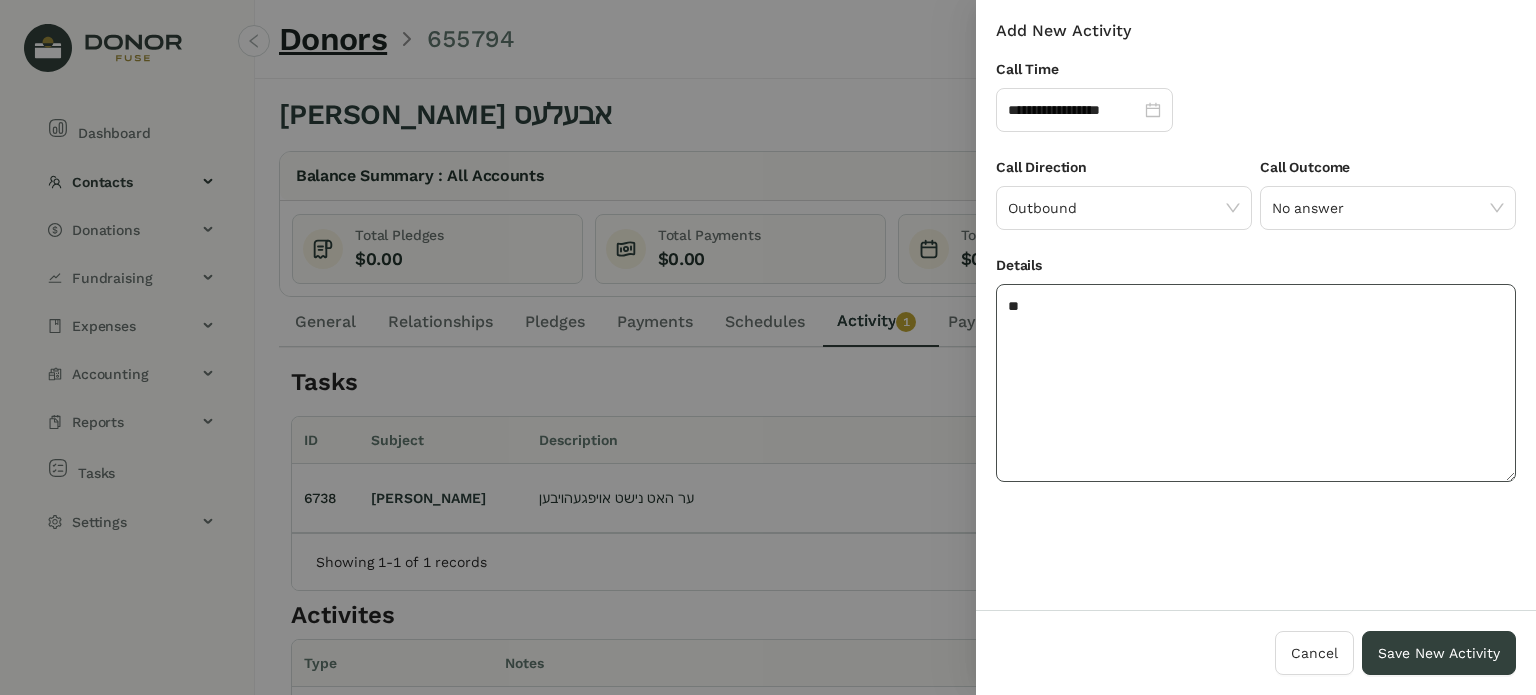 type on "*" 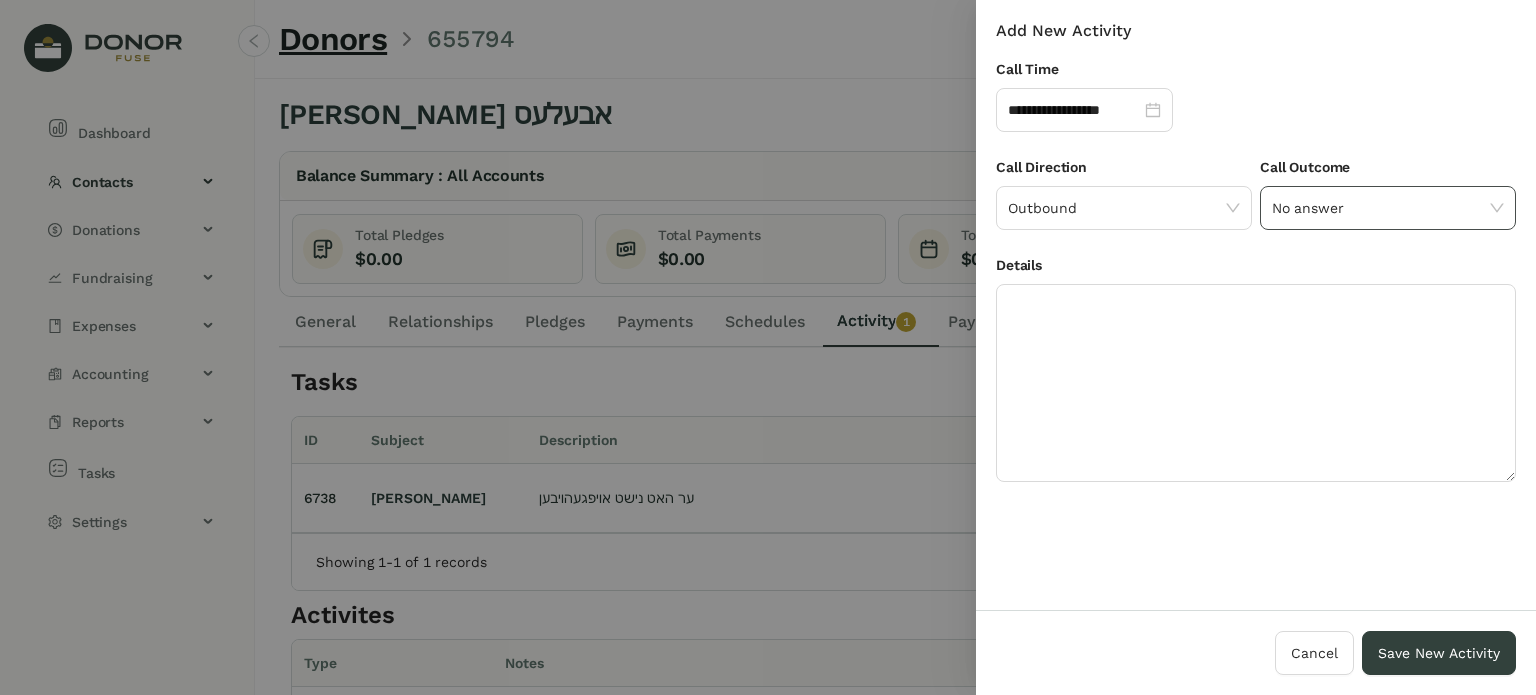 click on "No answer" 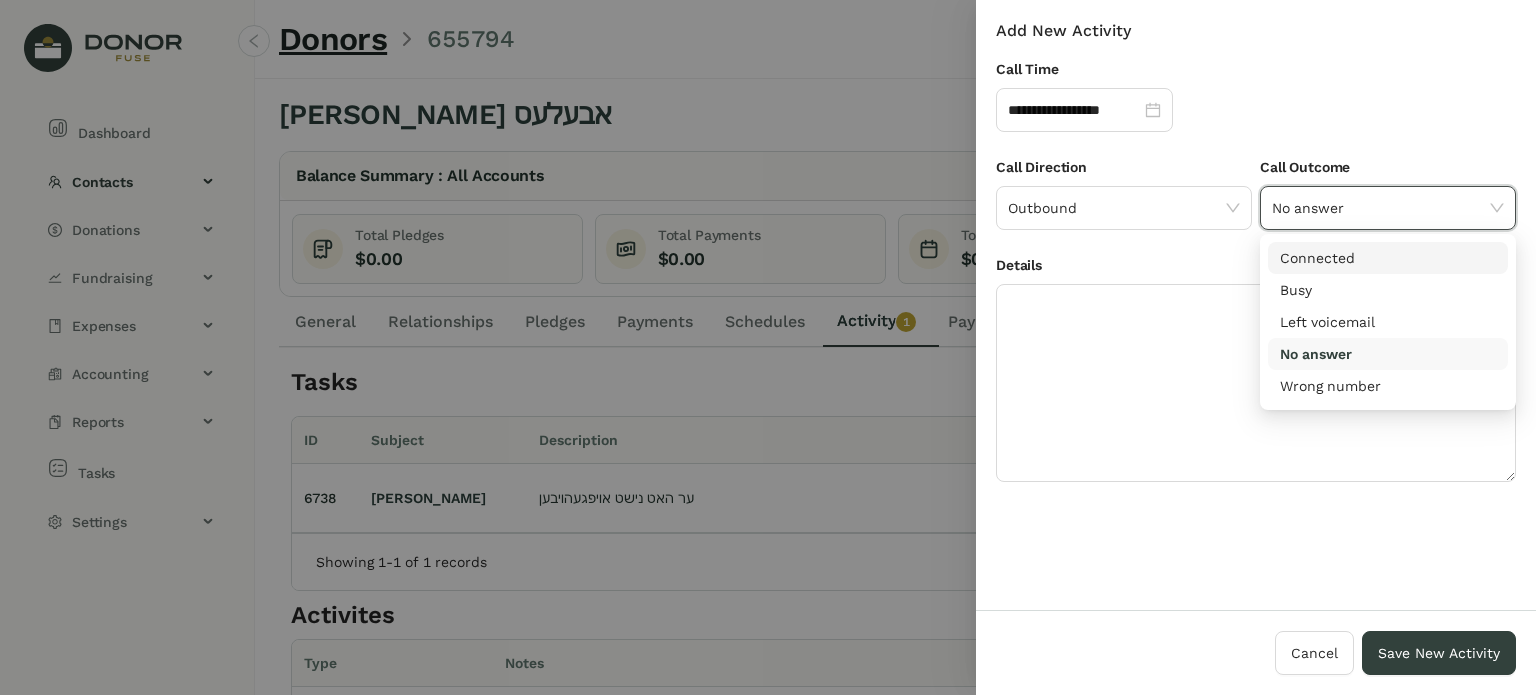 click on "Connected" at bounding box center [1388, 258] 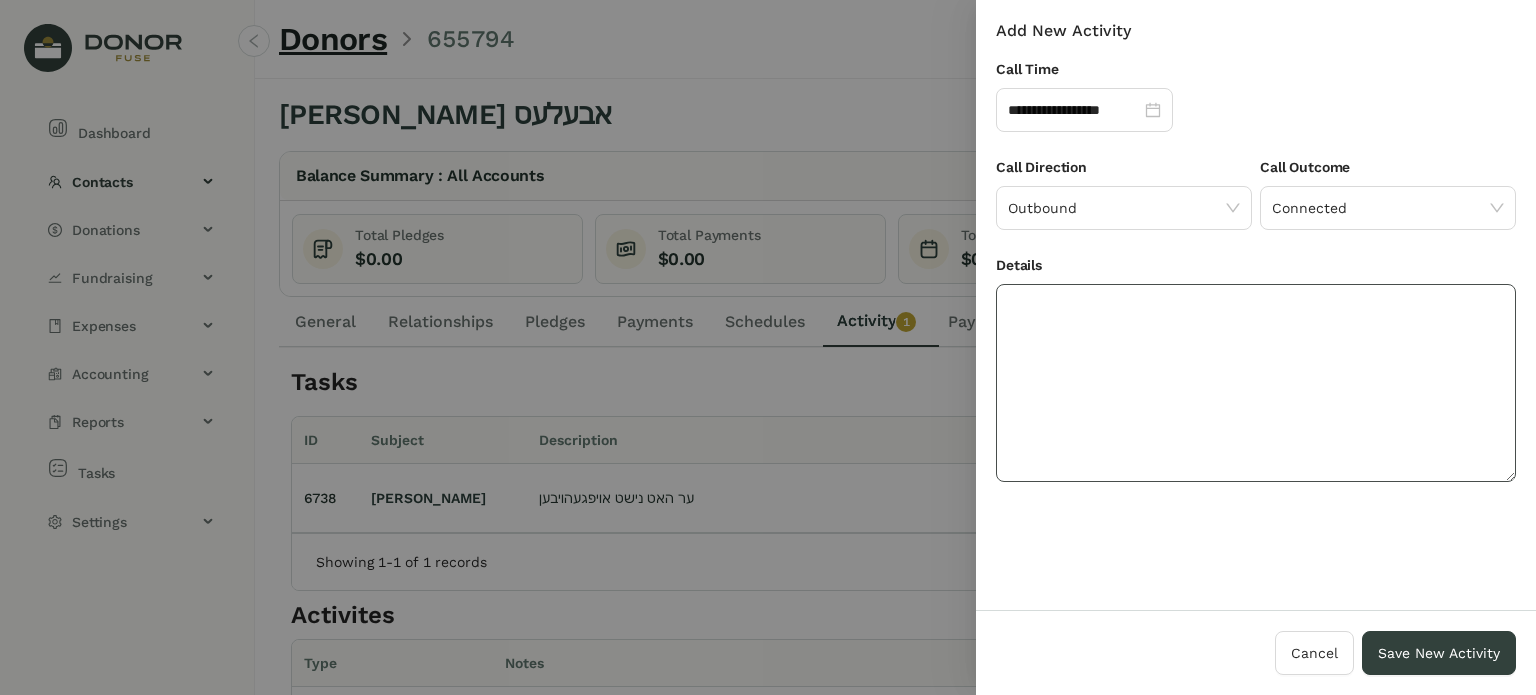 click 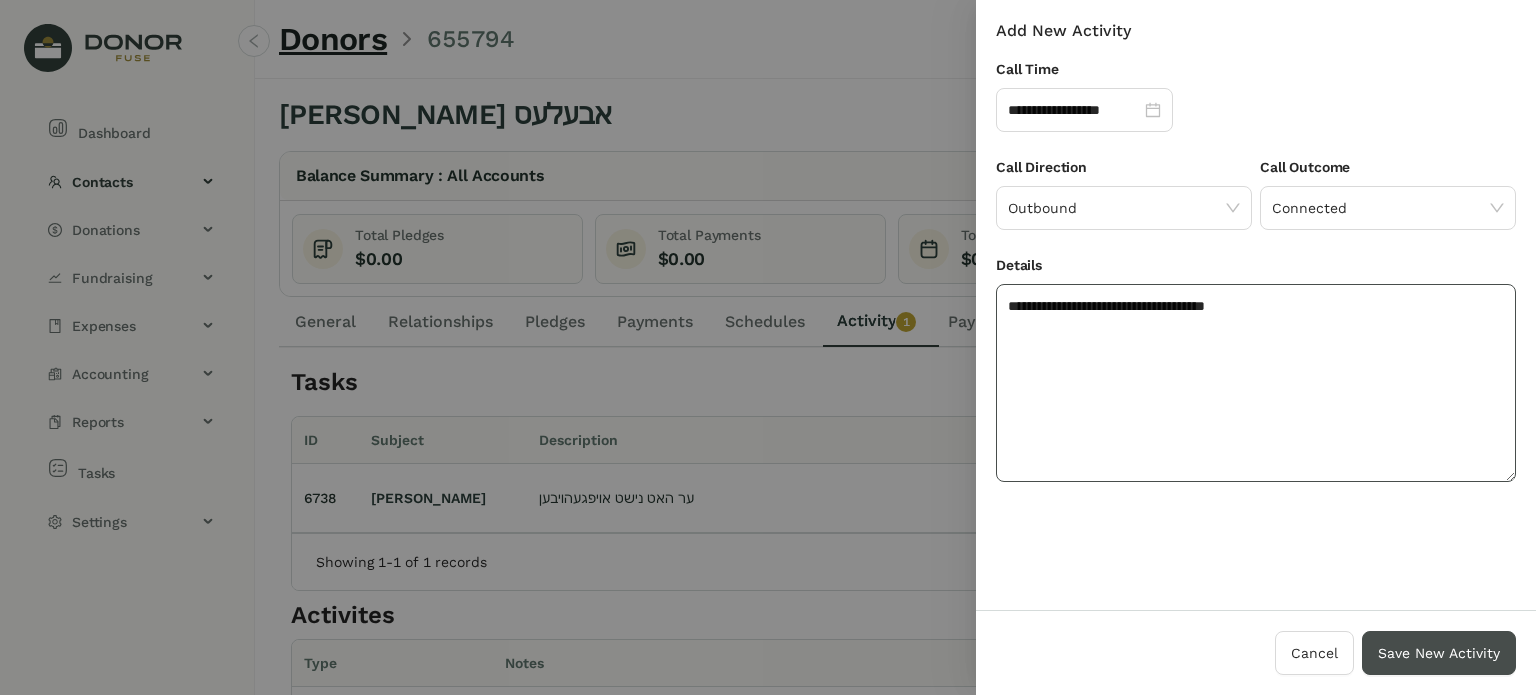 type on "**********" 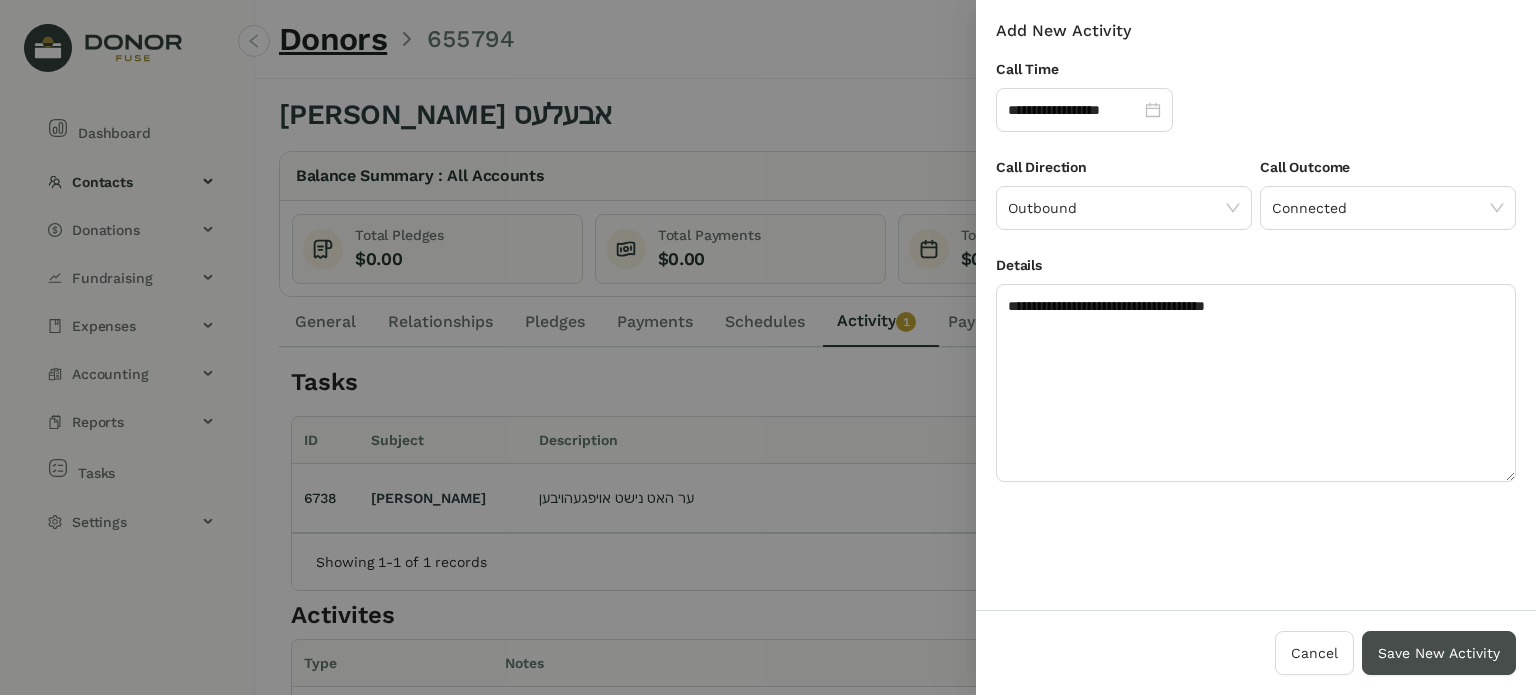 click on "Save New Activity" at bounding box center [1439, 653] 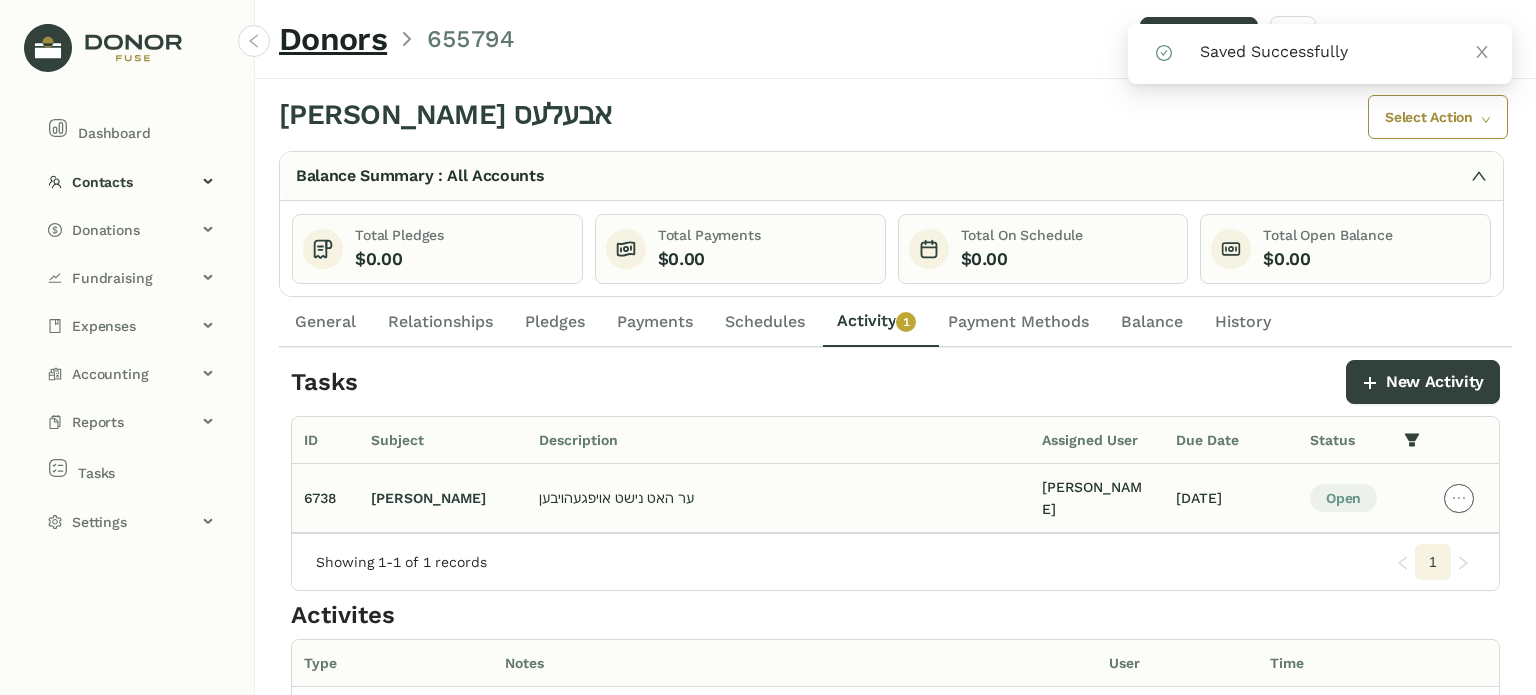 click 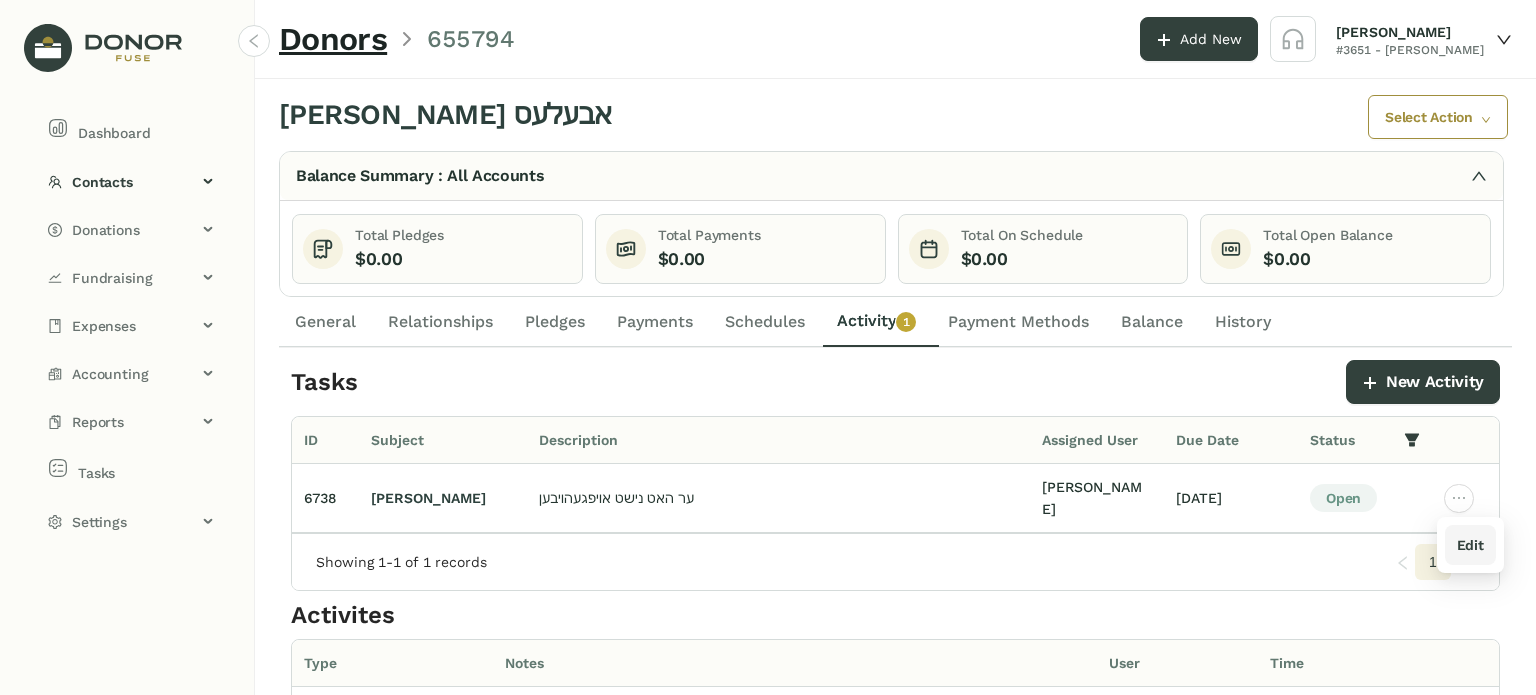 click on "Edit" at bounding box center [1470, 545] 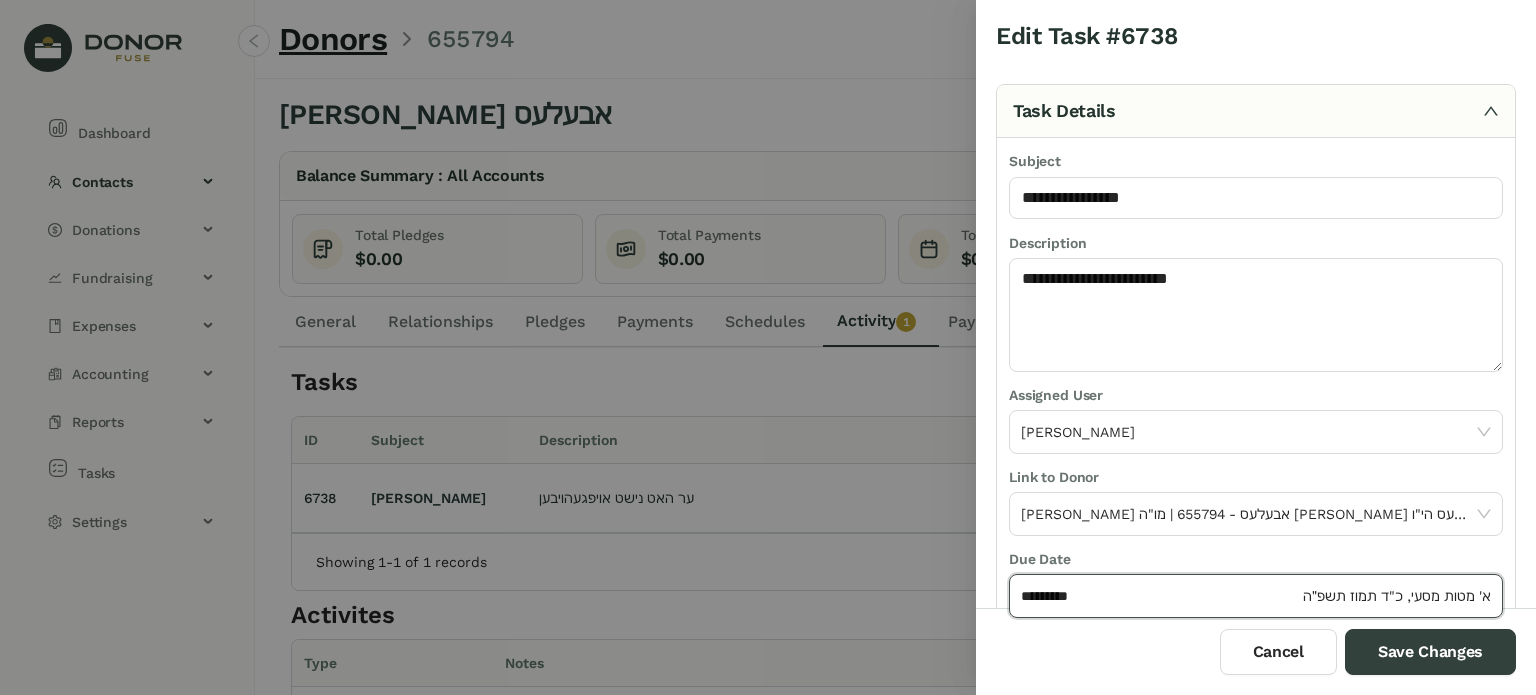 click on "*********" 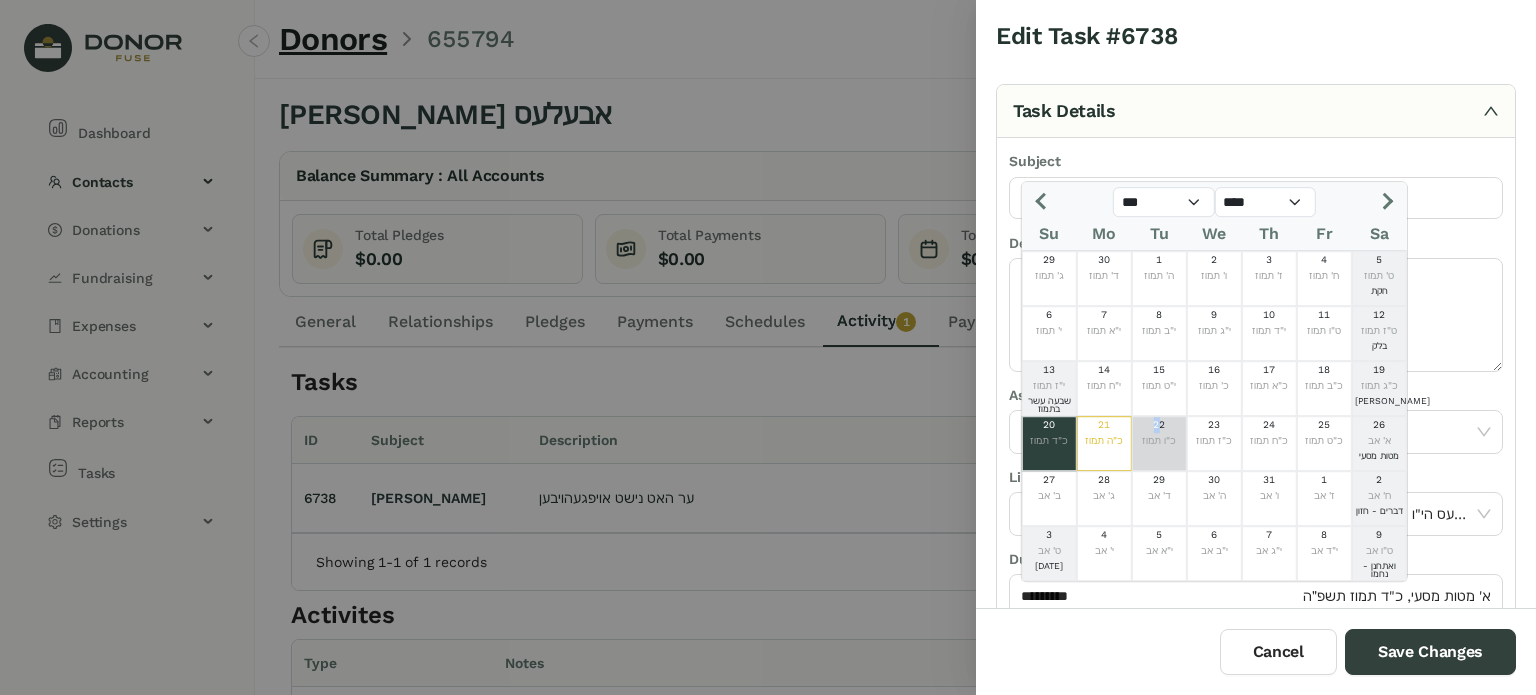 click on "22" 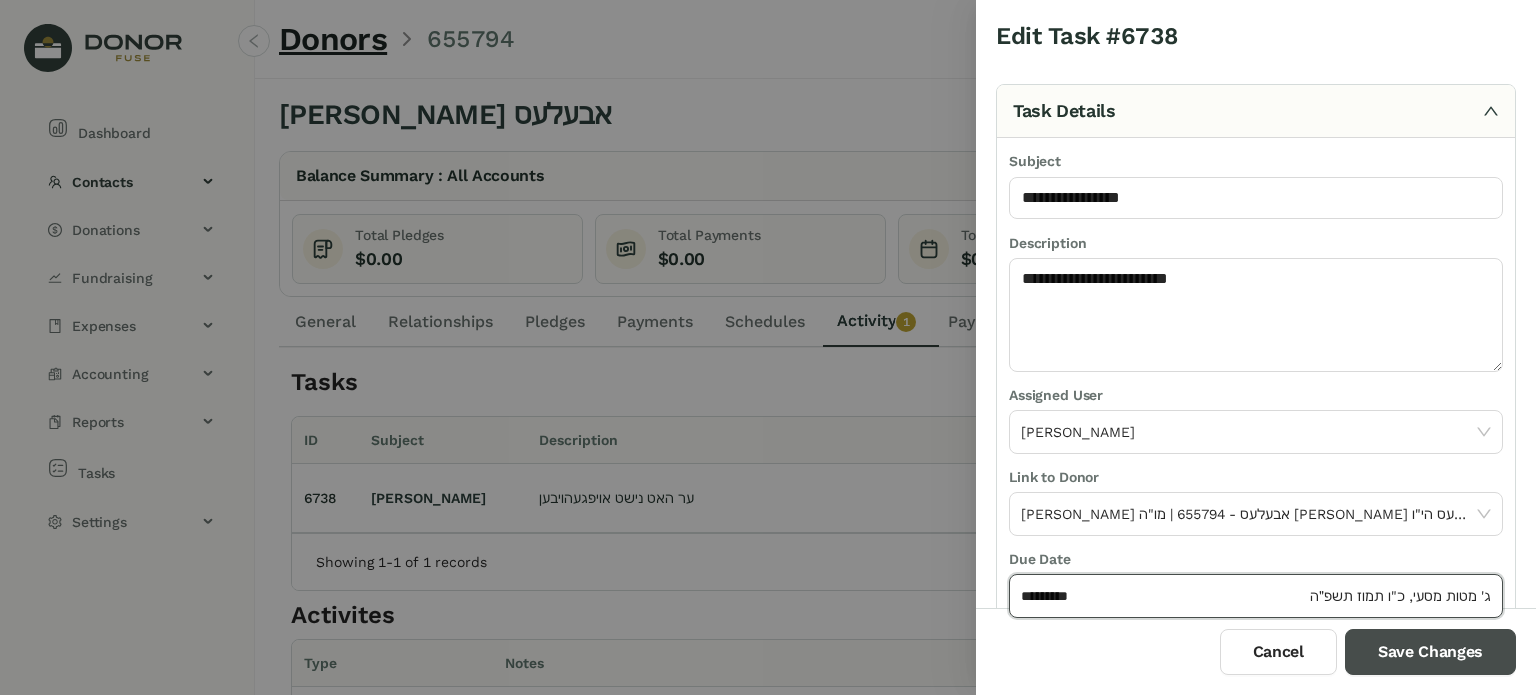 drag, startPoint x: 1372, startPoint y: 648, endPoint x: 1358, endPoint y: 623, distance: 28.653097 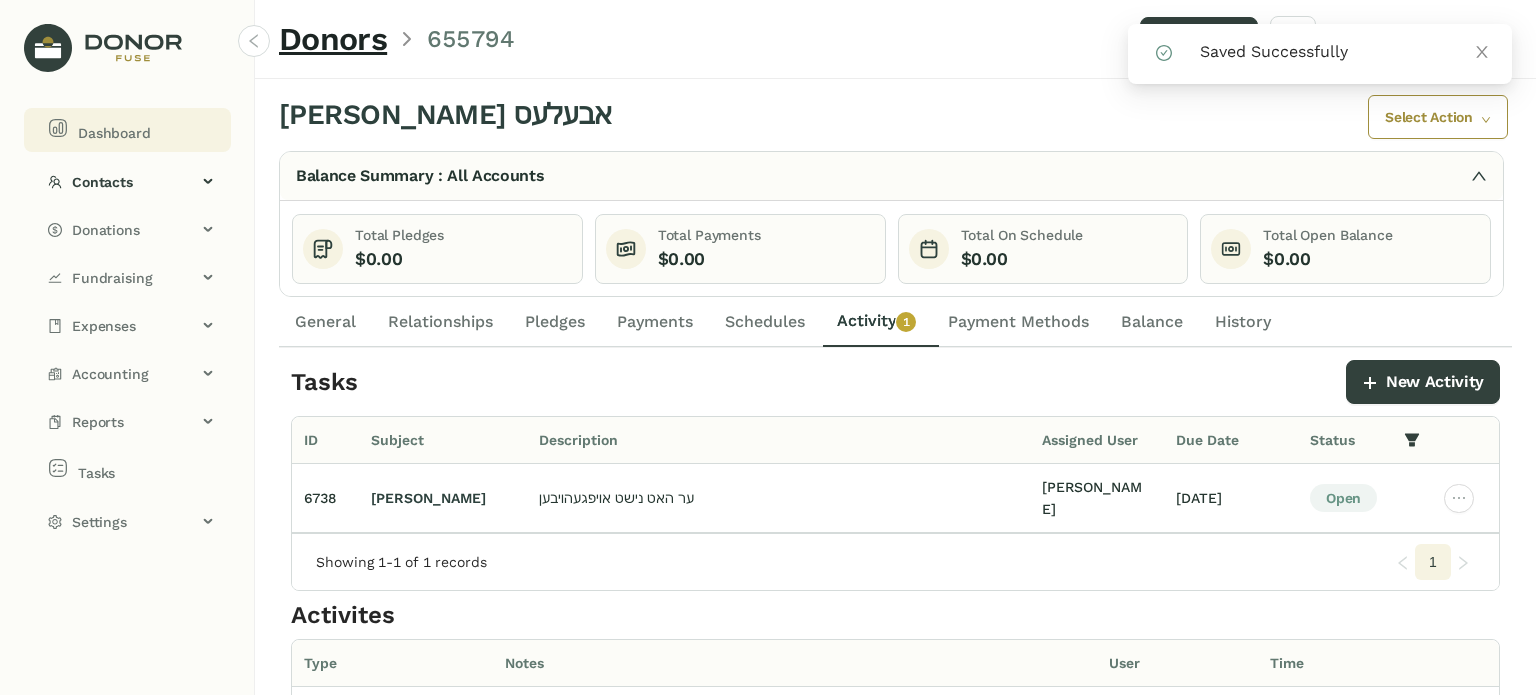 click on "Dashboard" 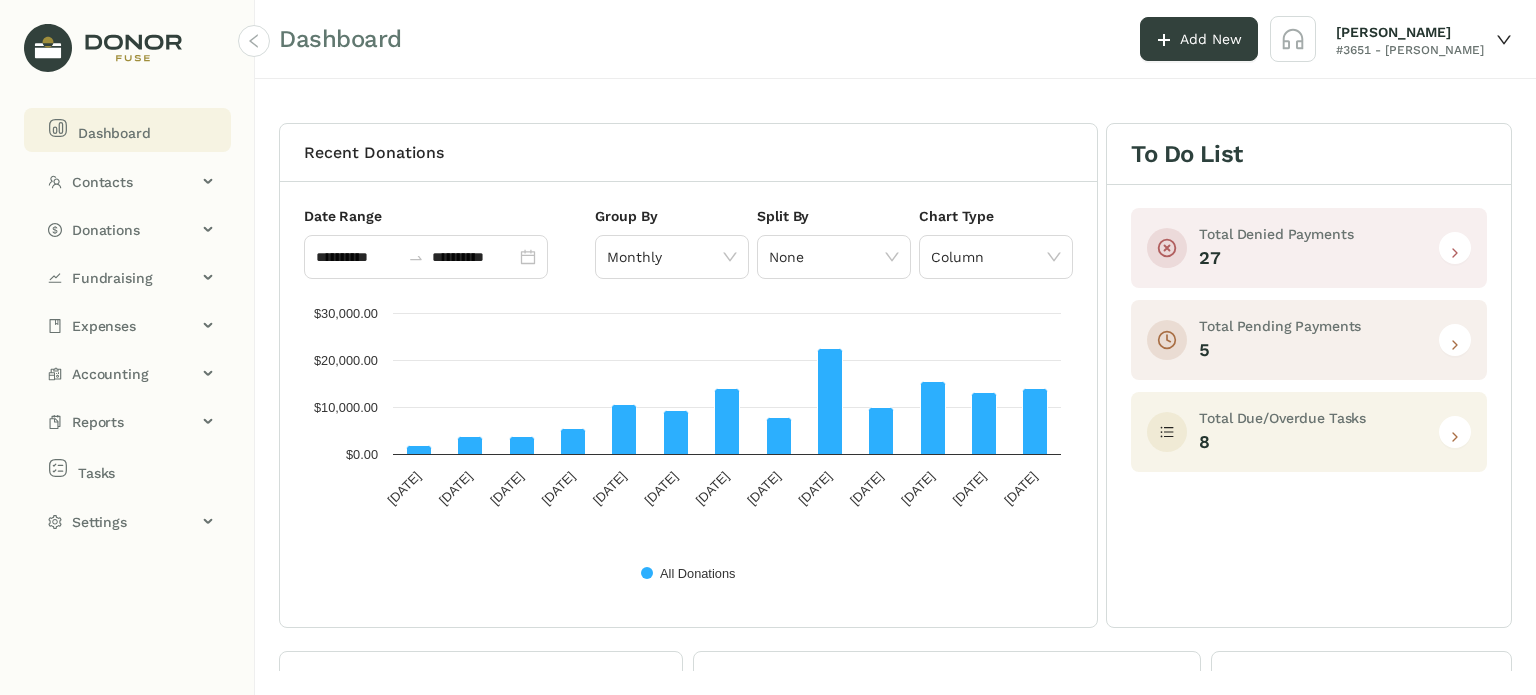 click 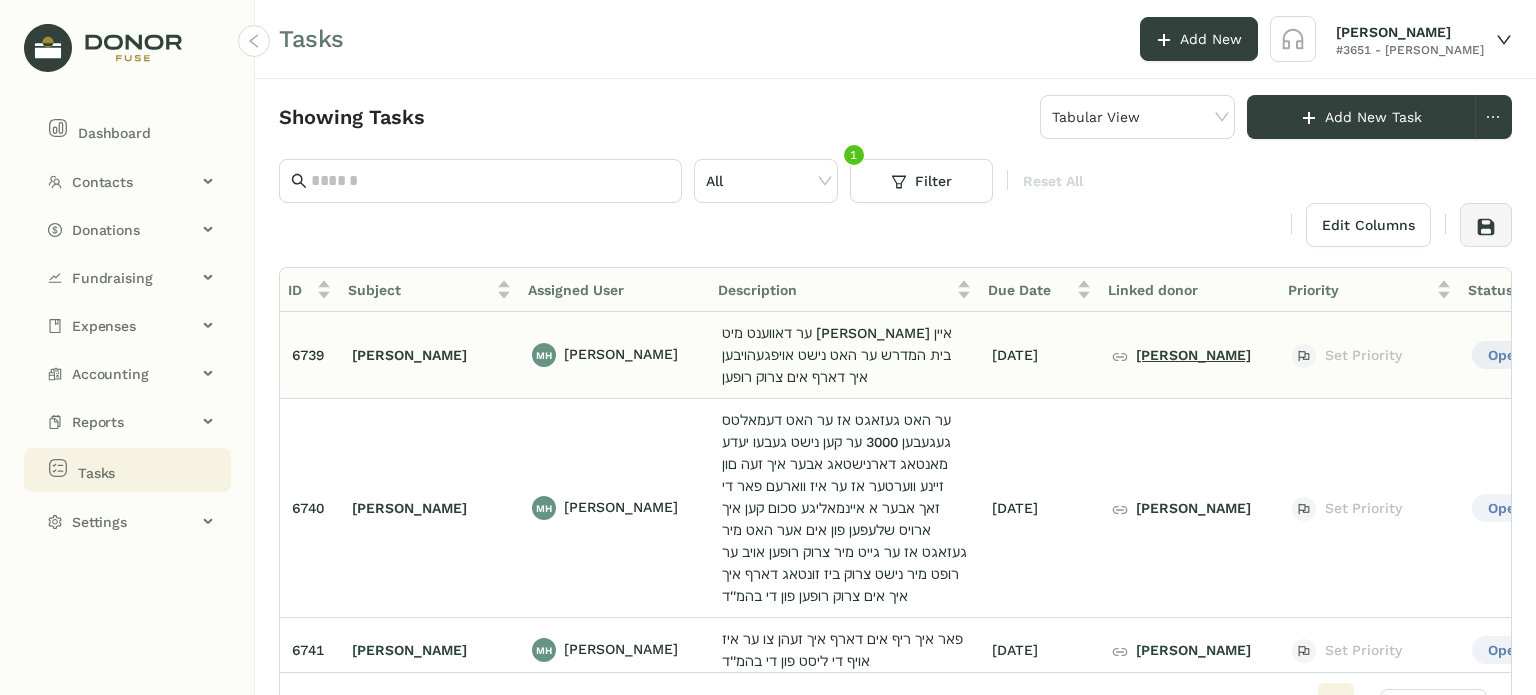 click on "[PERSON_NAME]" 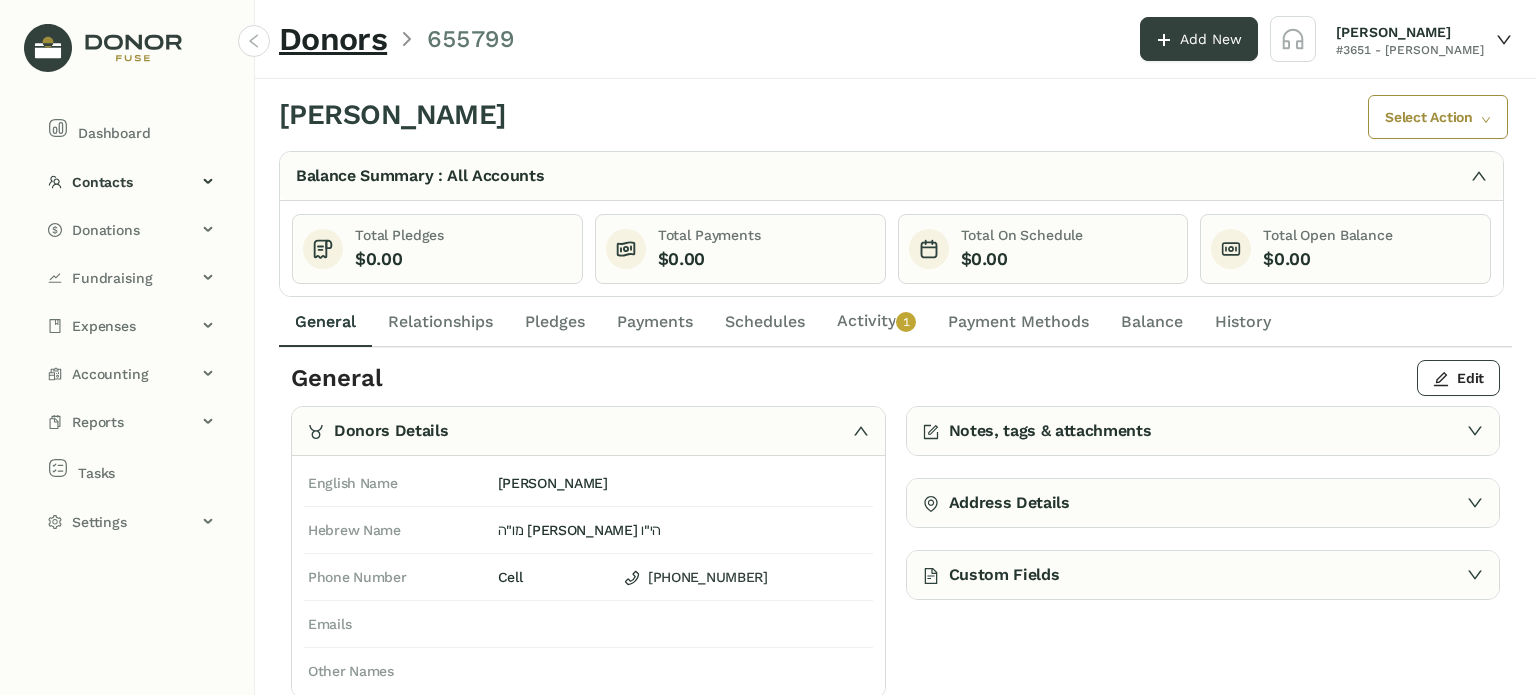click on "Payments" 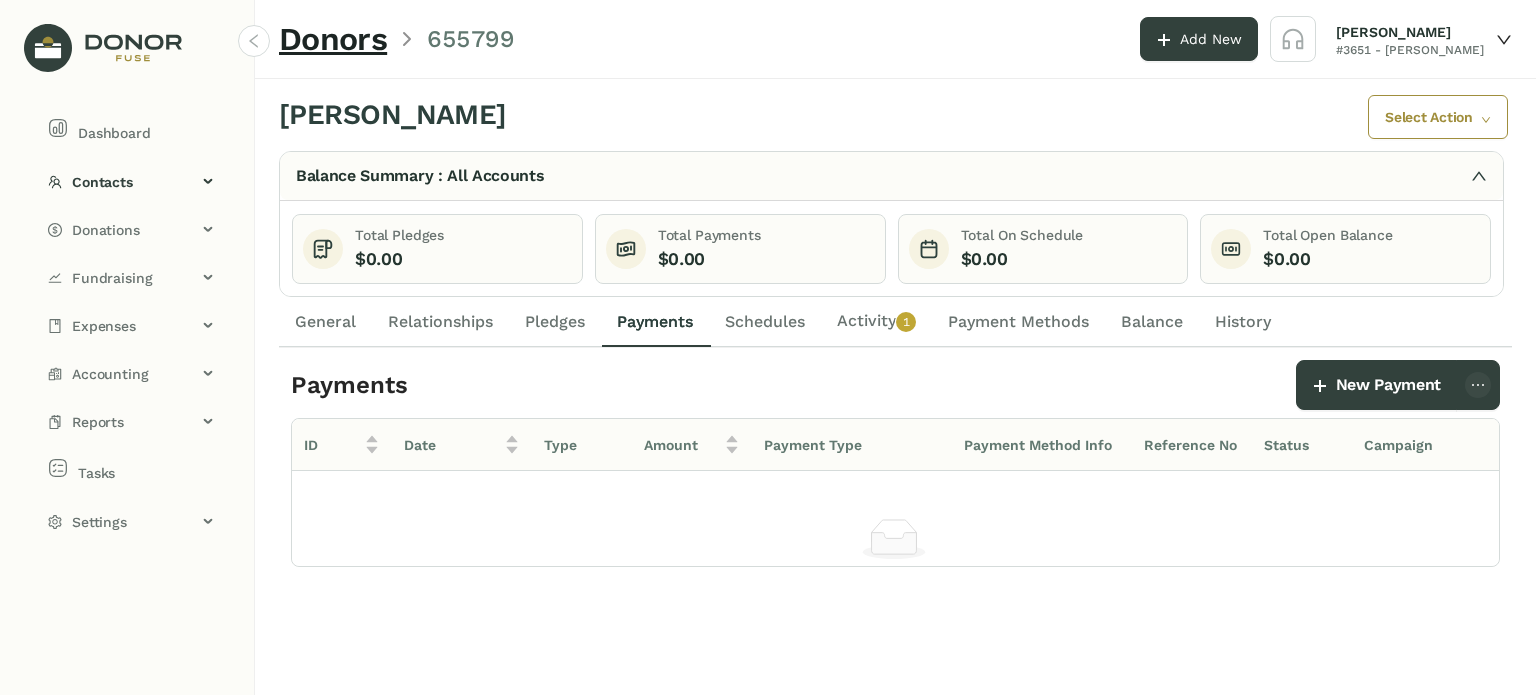 click on "Relationships" 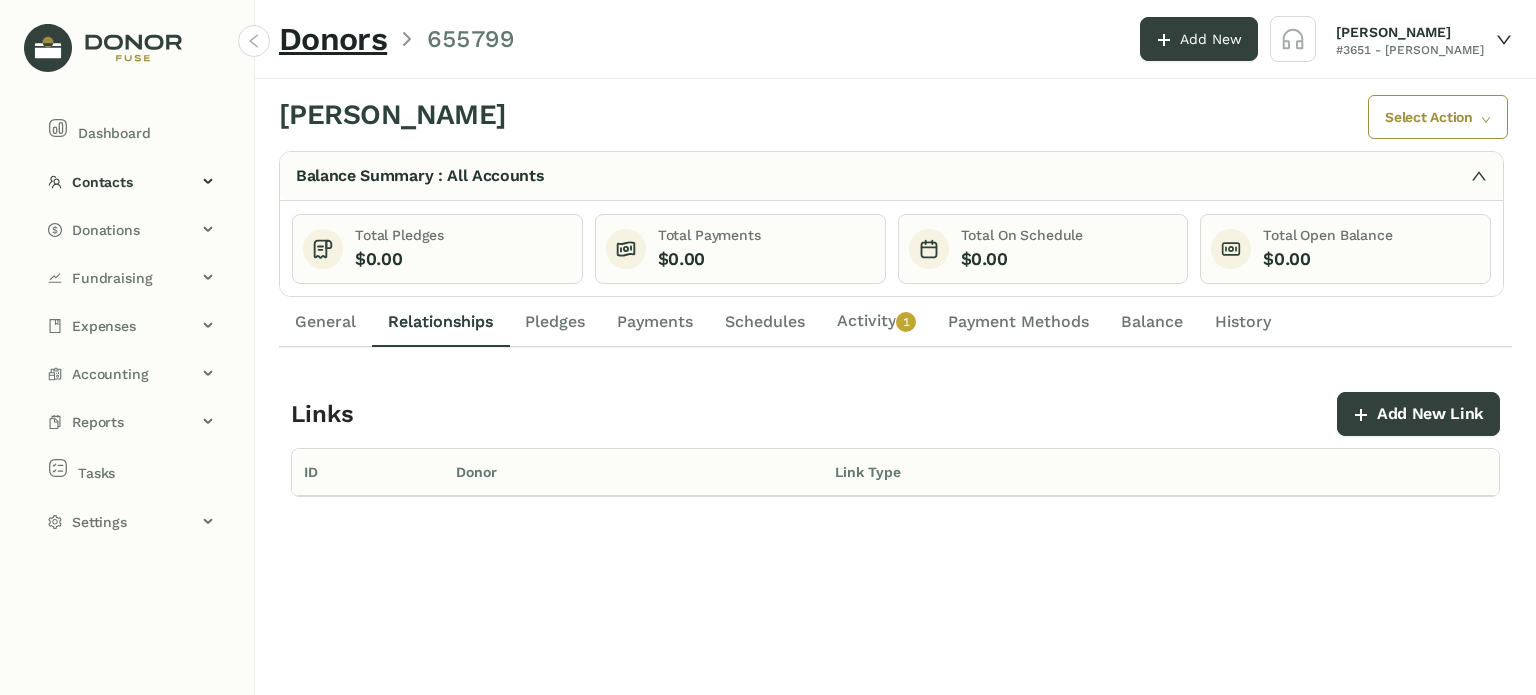 click on "General" 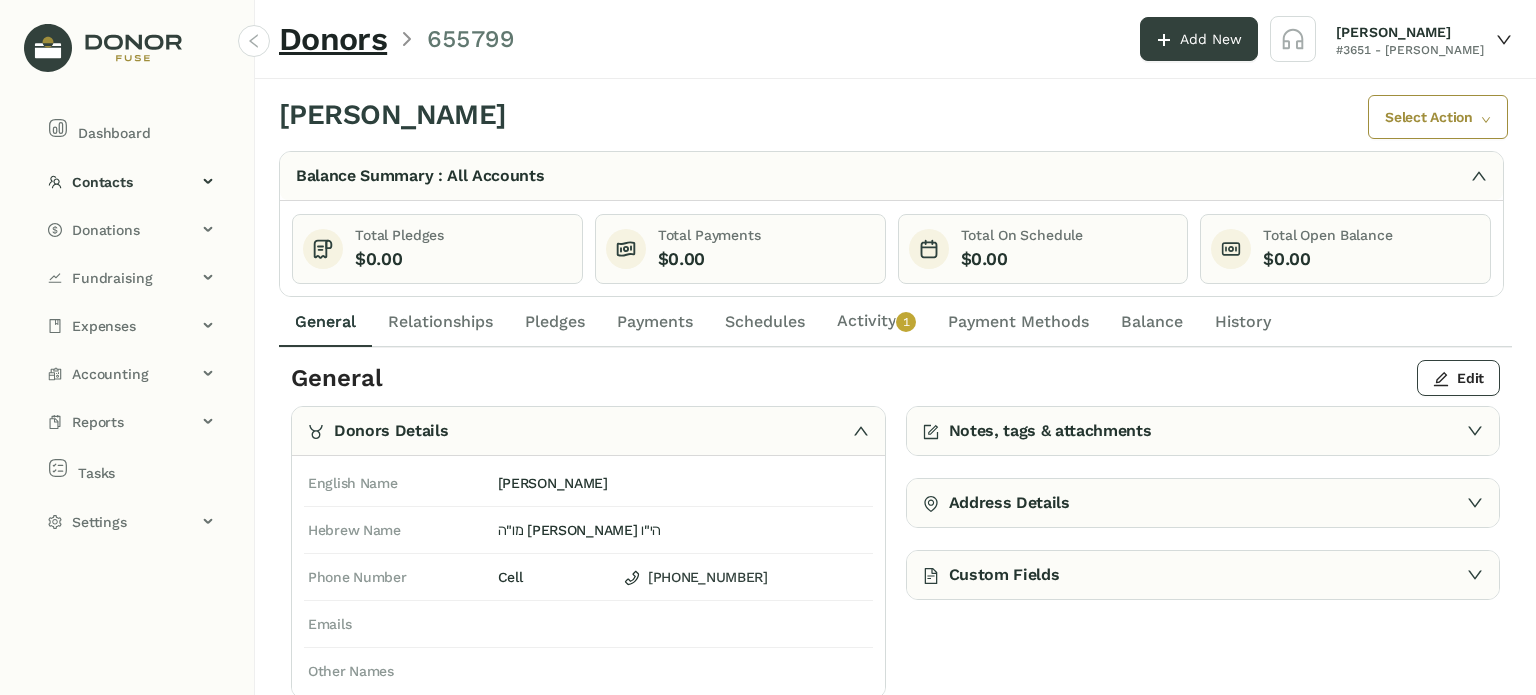 click on "Activity   0   1   2   3   4   5   6   7   8   9" 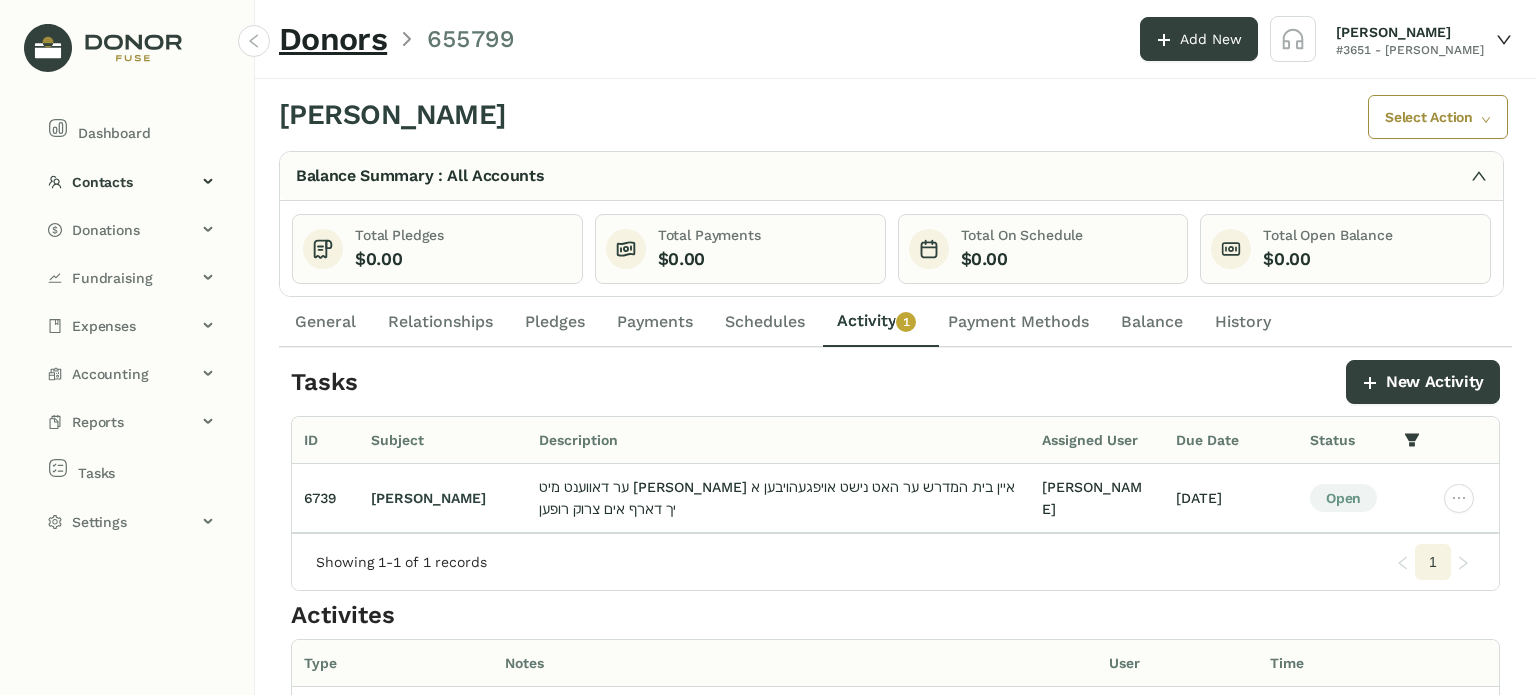 click on "General" 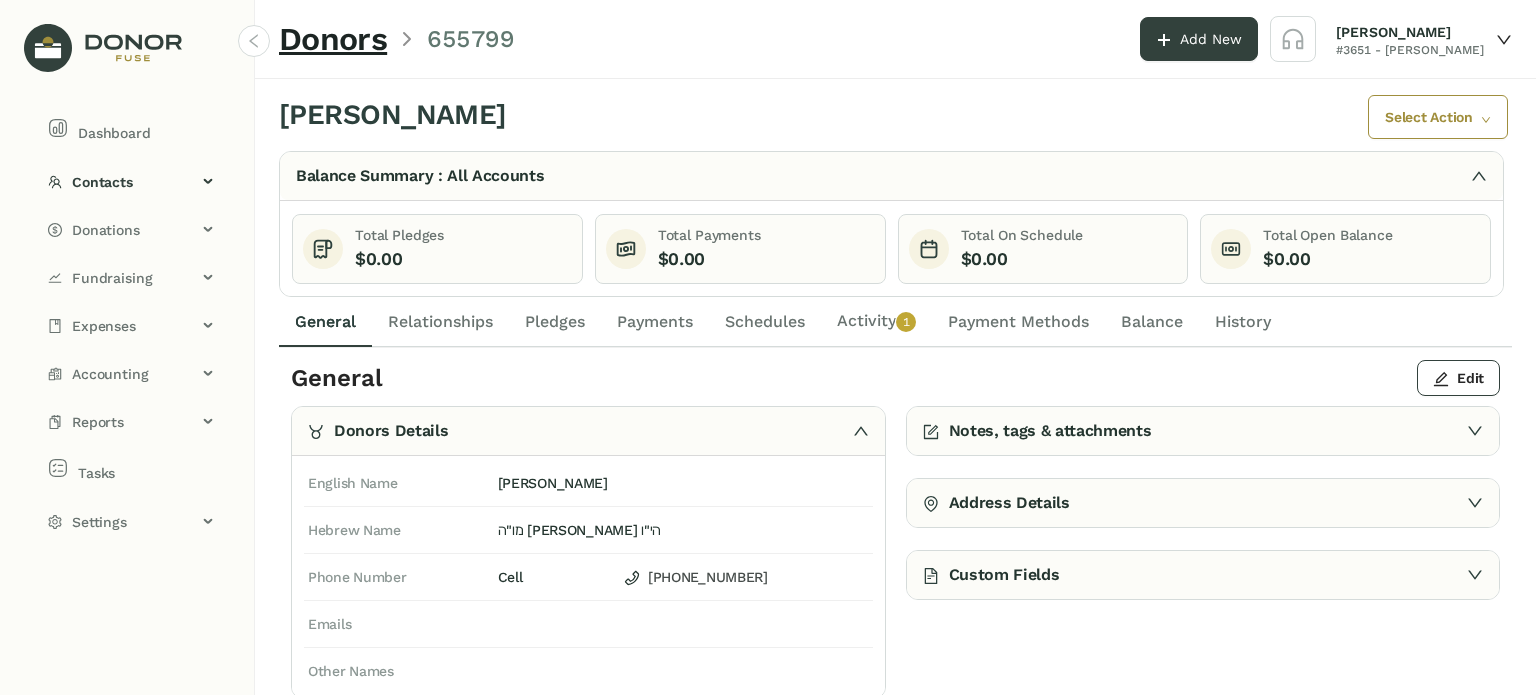 click on "[PHONE_NUMBER]" 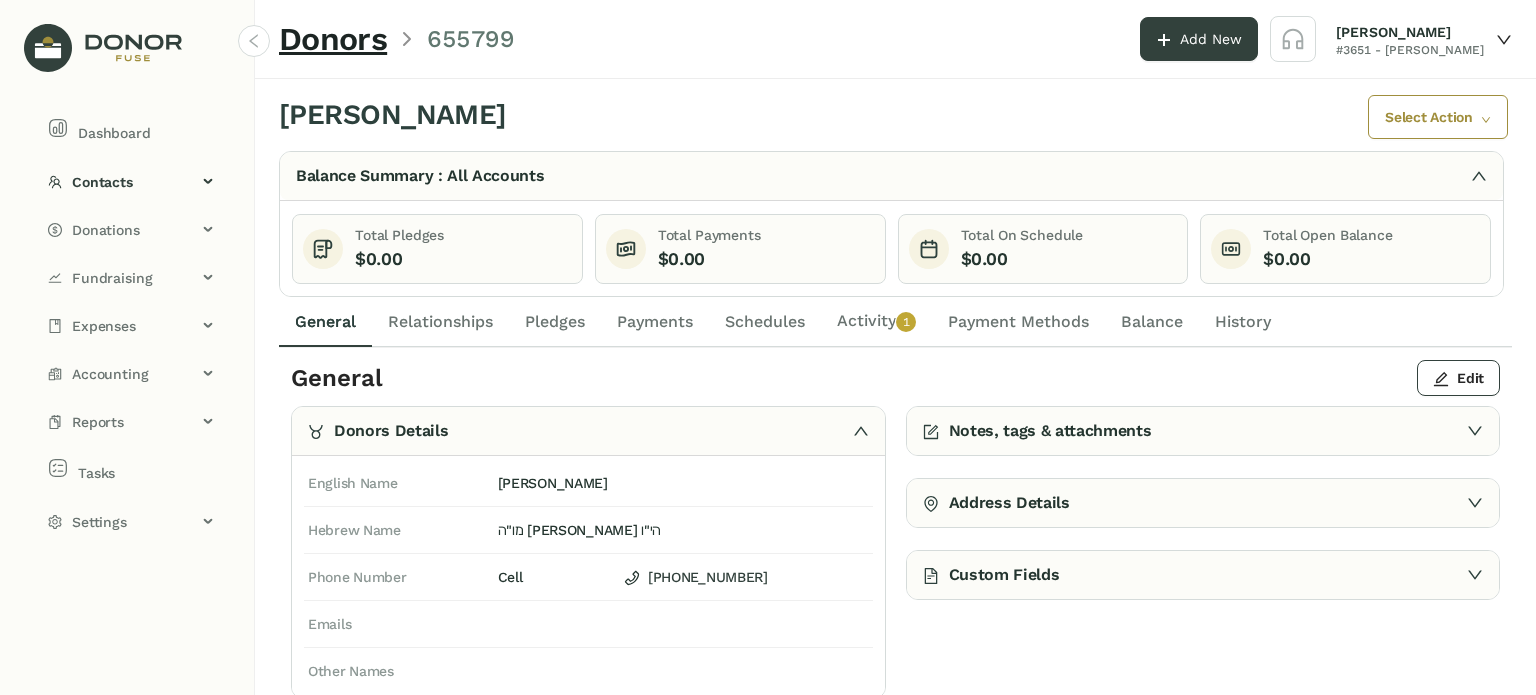 click on "Schedules" 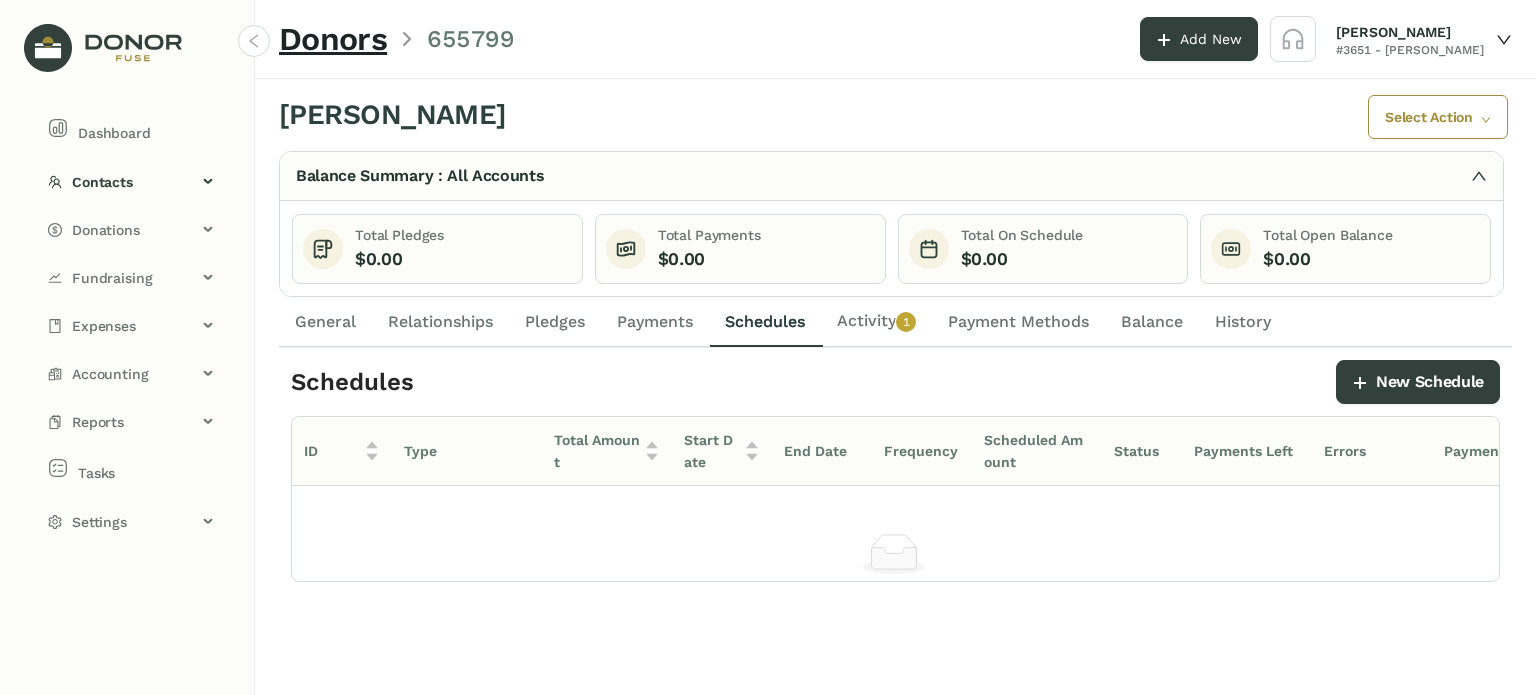 click on "Activity   0   1   2   3   4   5   6   7   8   9" 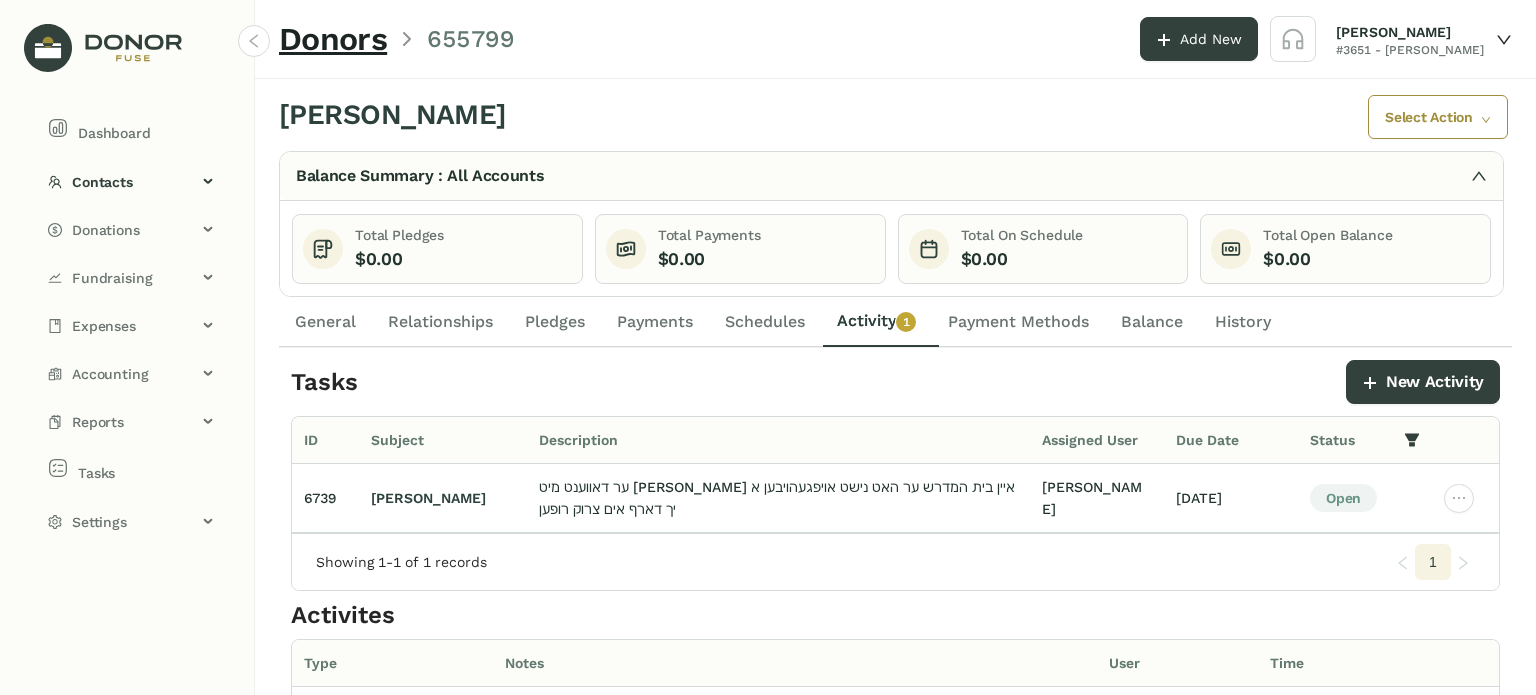 click on "General" 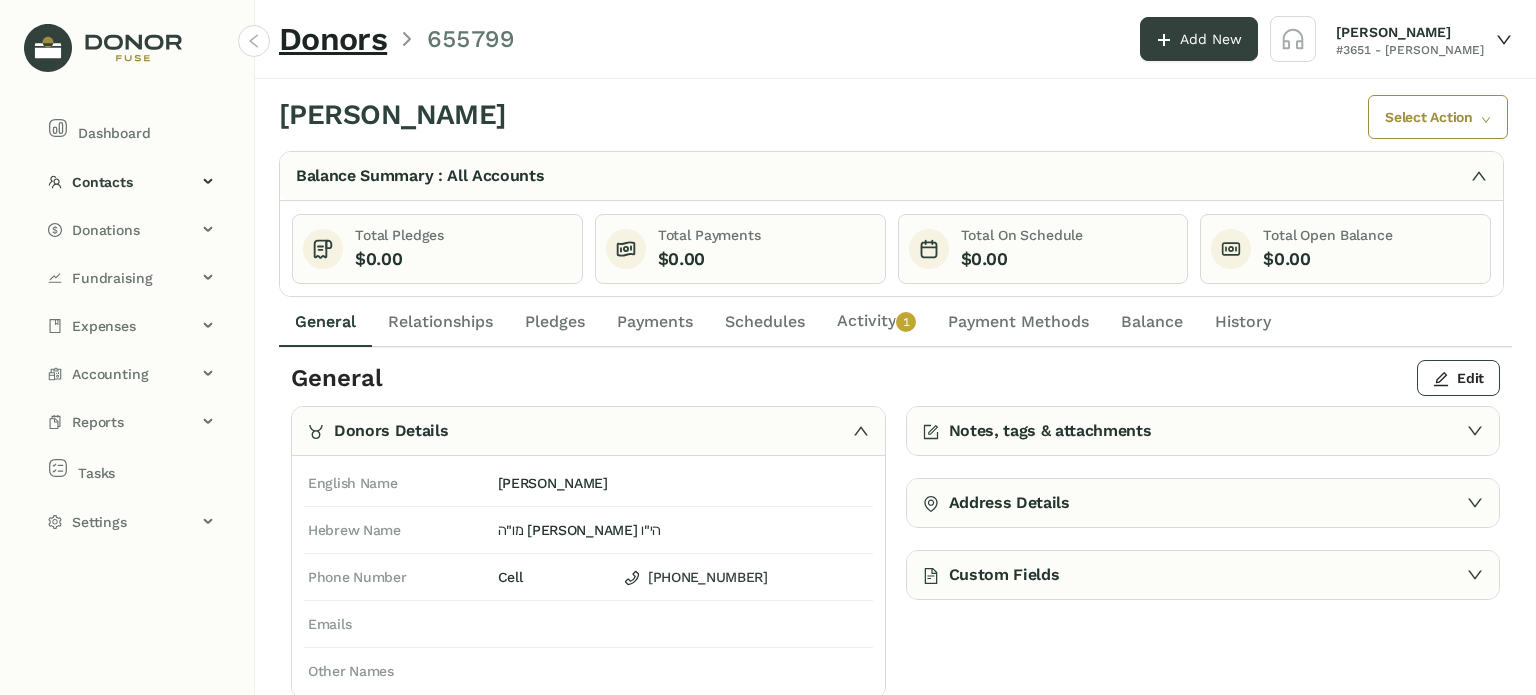click on "Schedules" 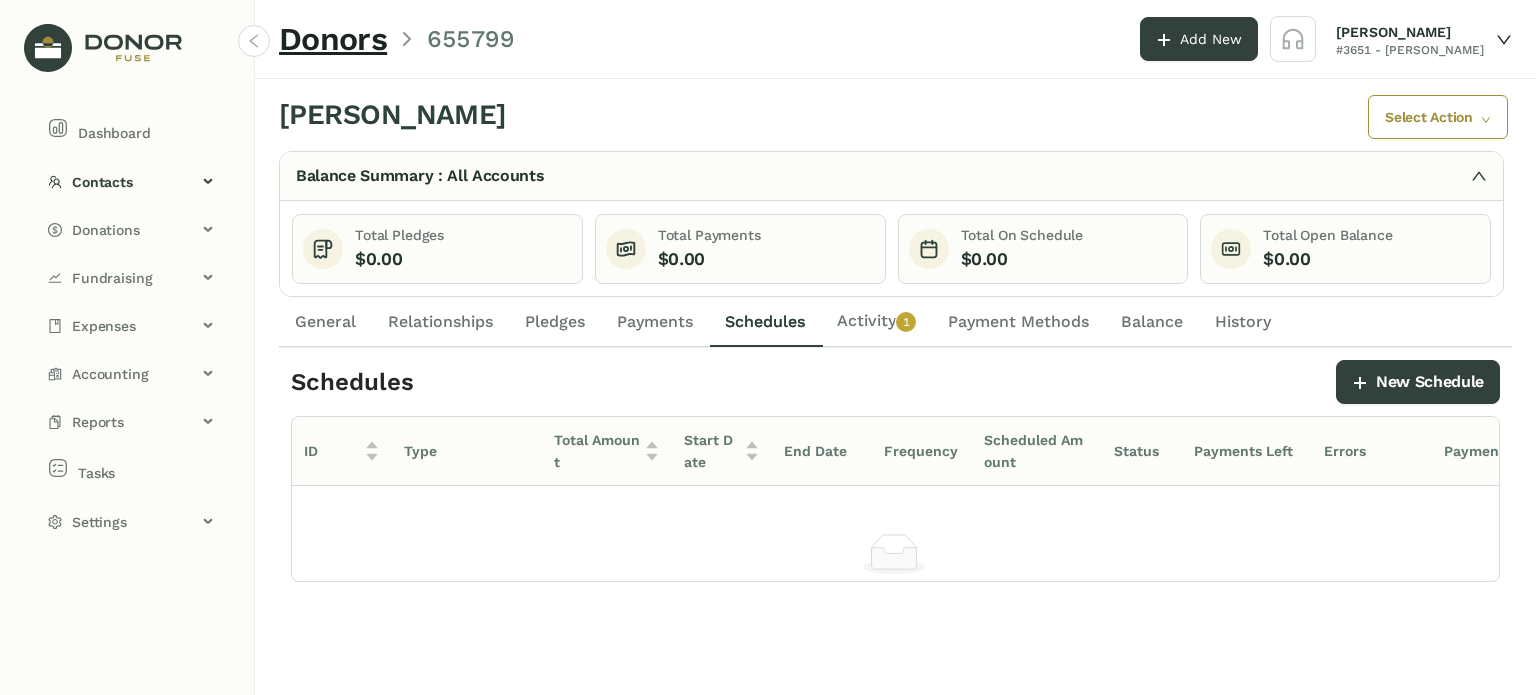 click on "Relationships" 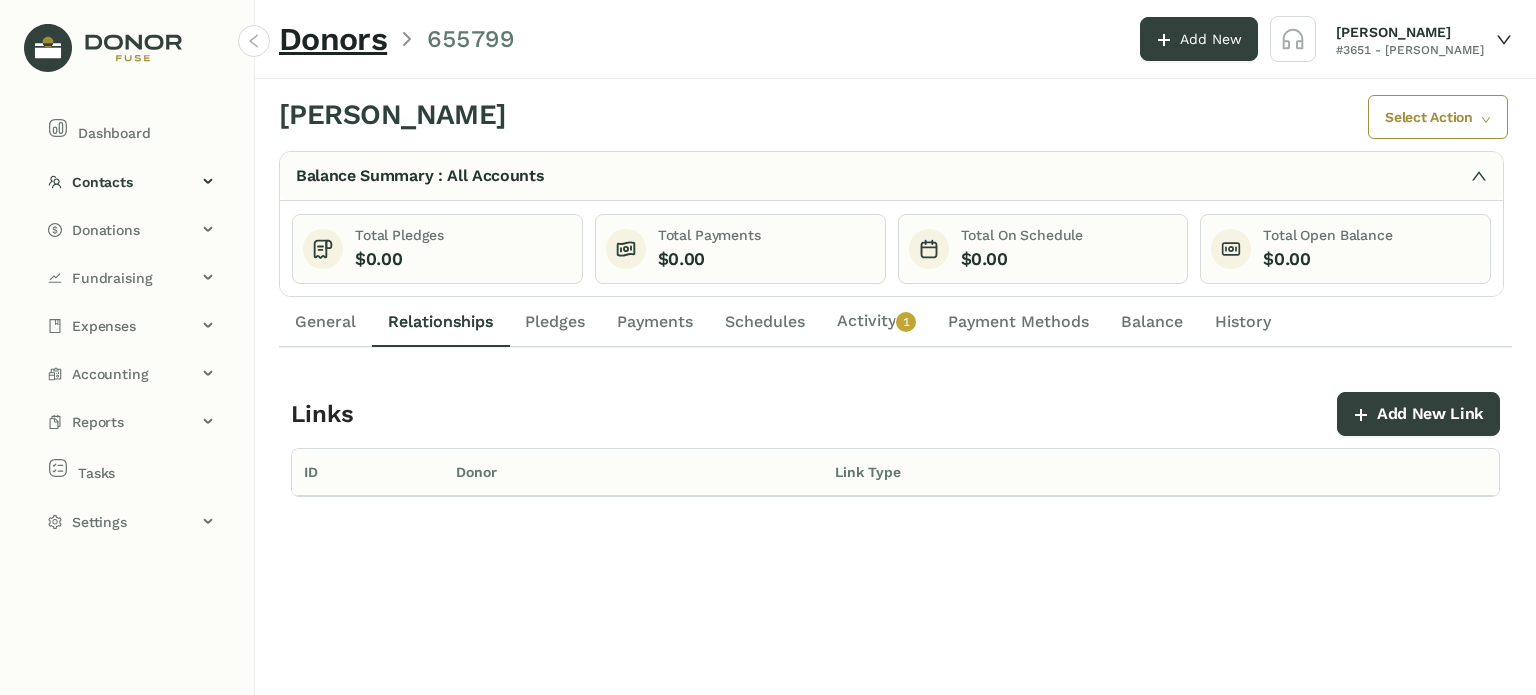 click on "General" 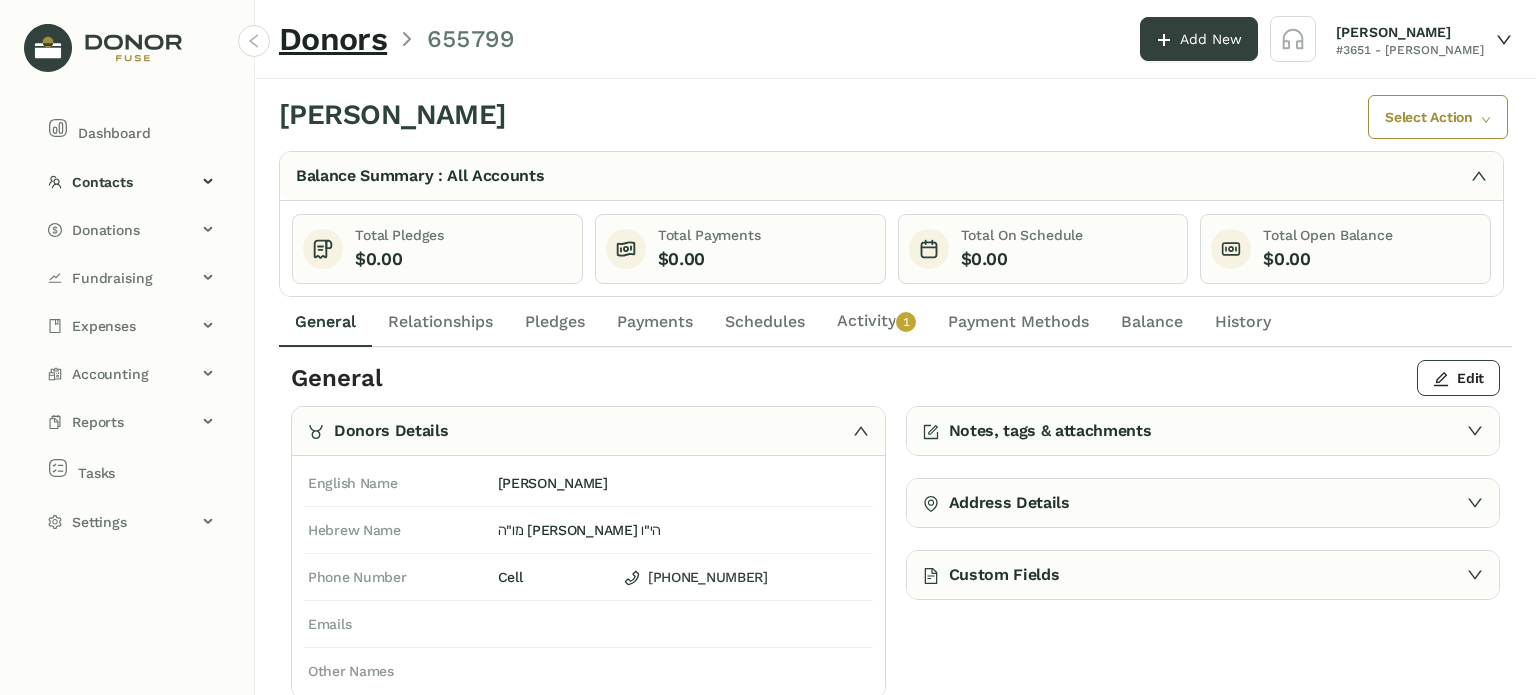 click on "Schedules" 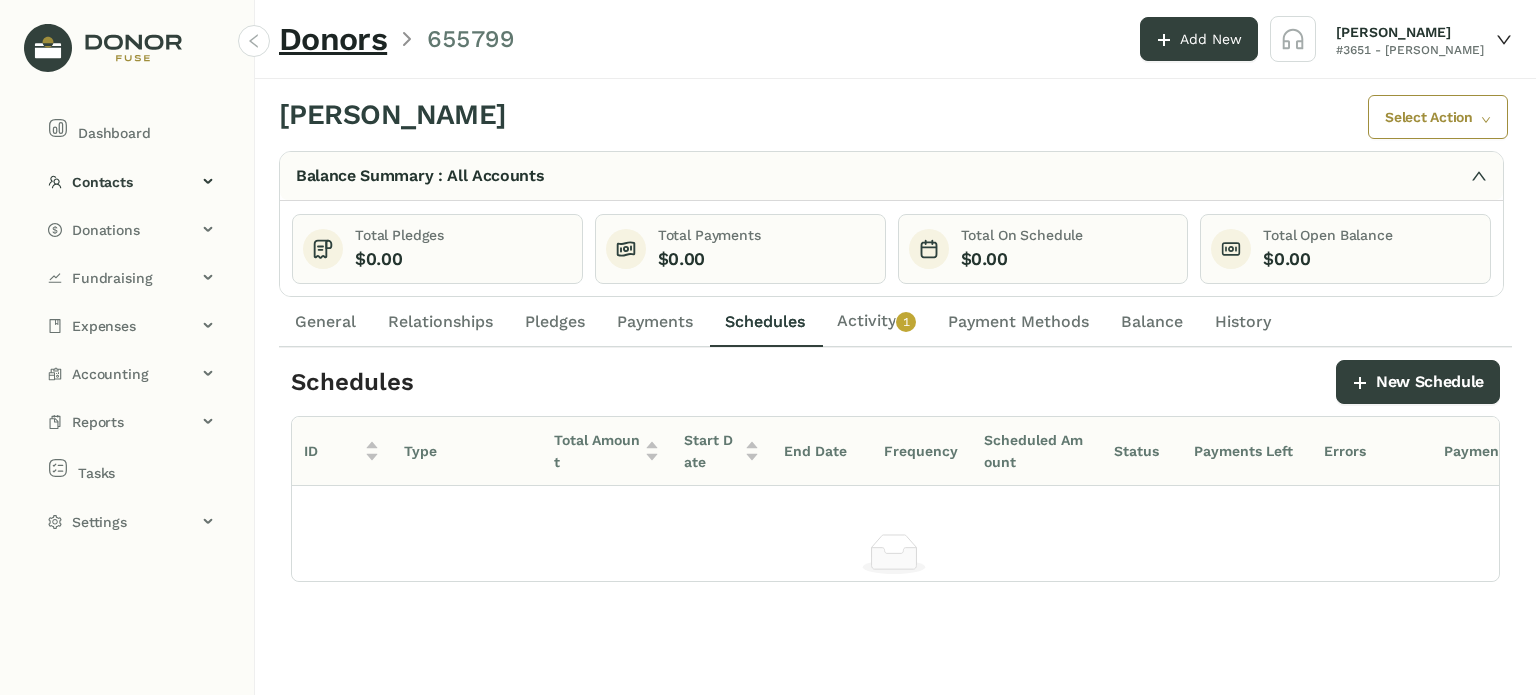 click on "Relationships" 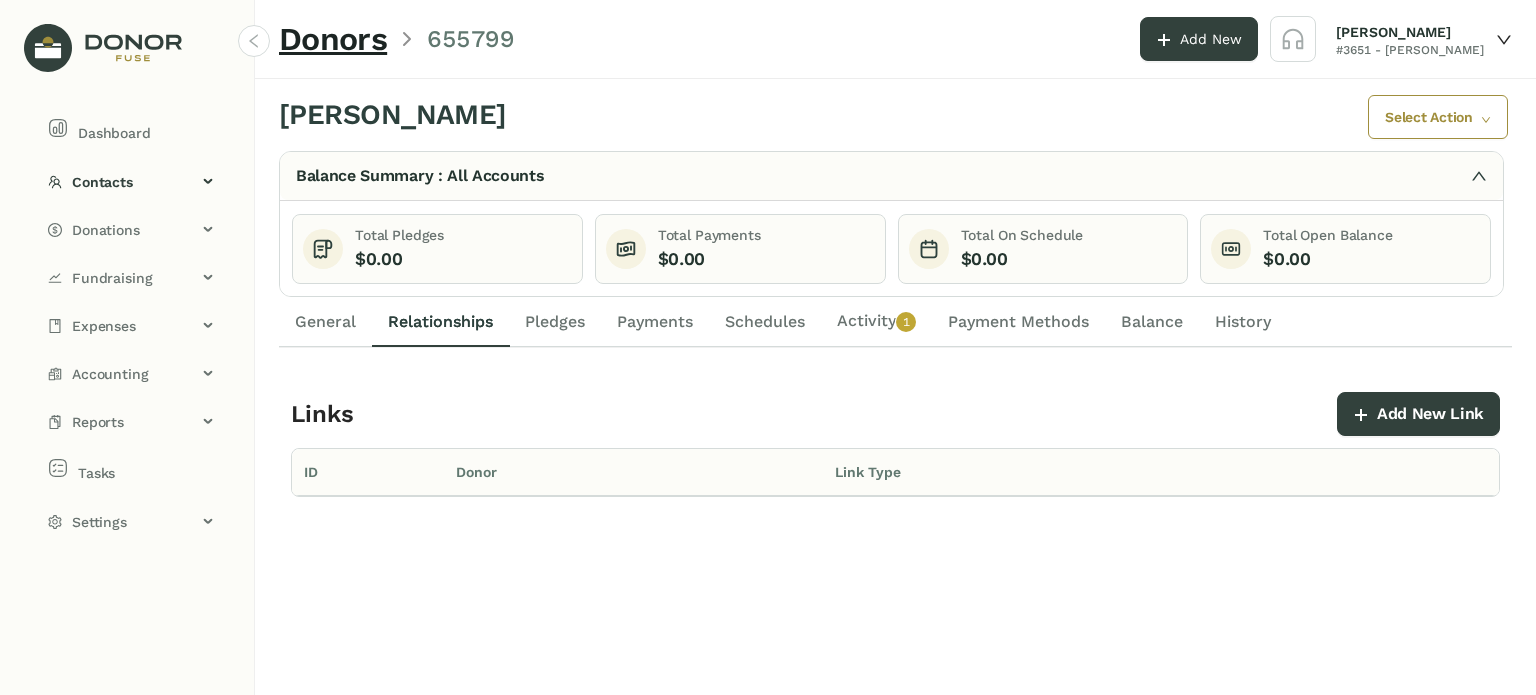 click on "General" 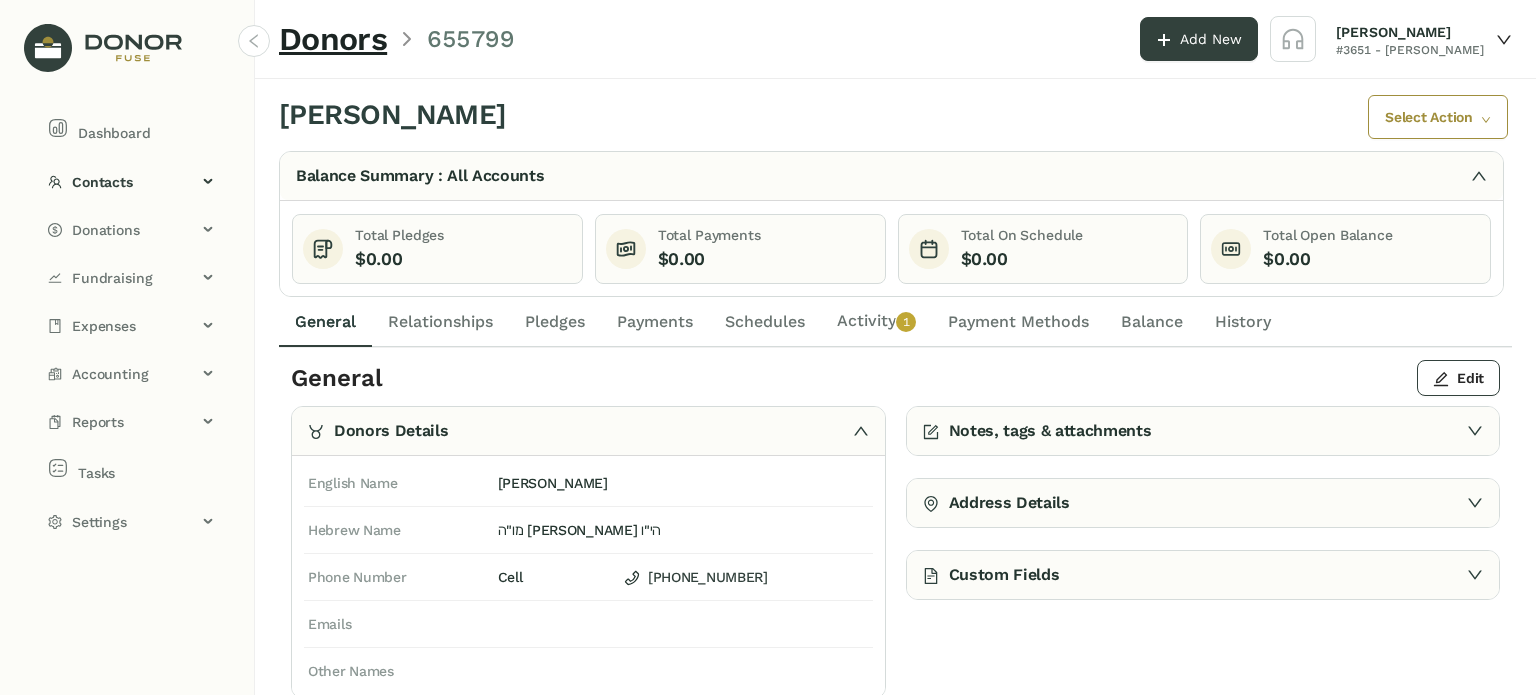 click on "Activity   0   1   2   3   4   5   6   7   8   9" 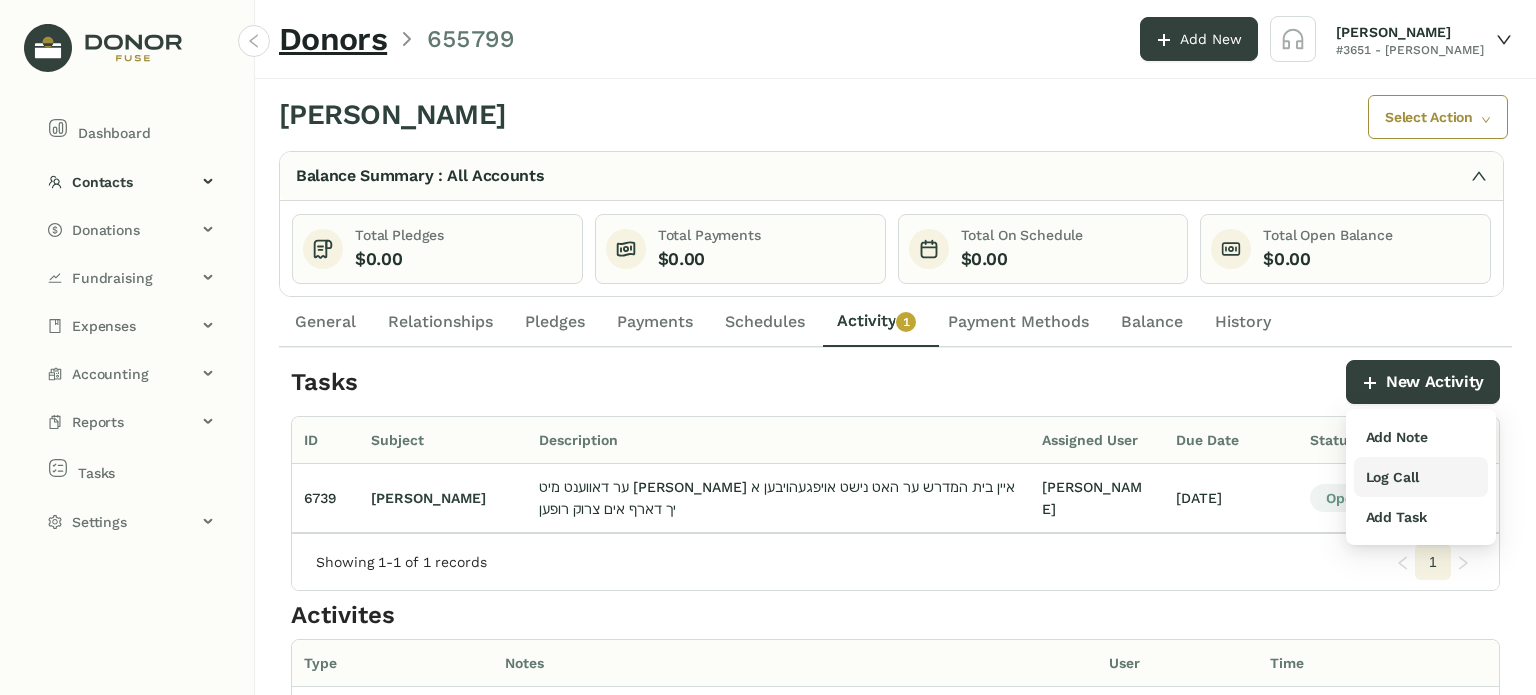 click on "Log Call" at bounding box center (1392, 477) 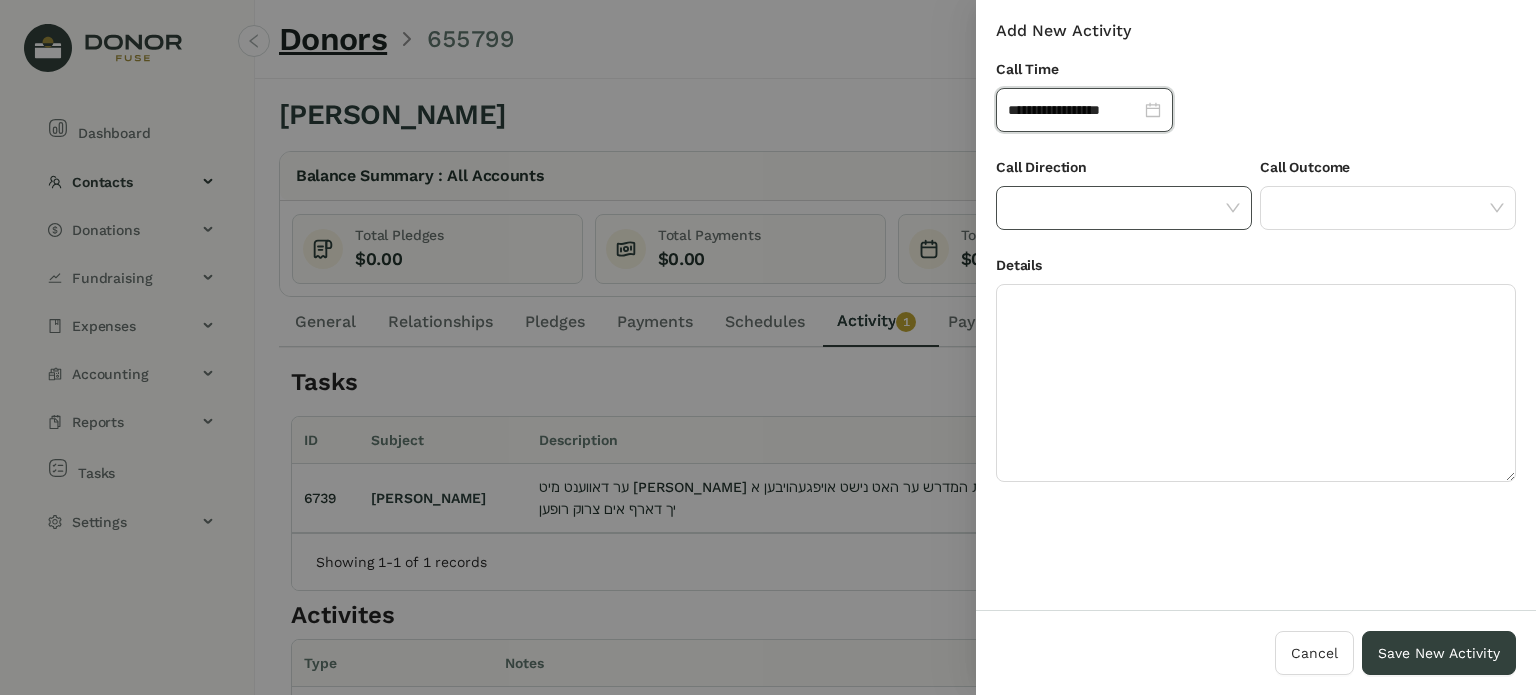 click 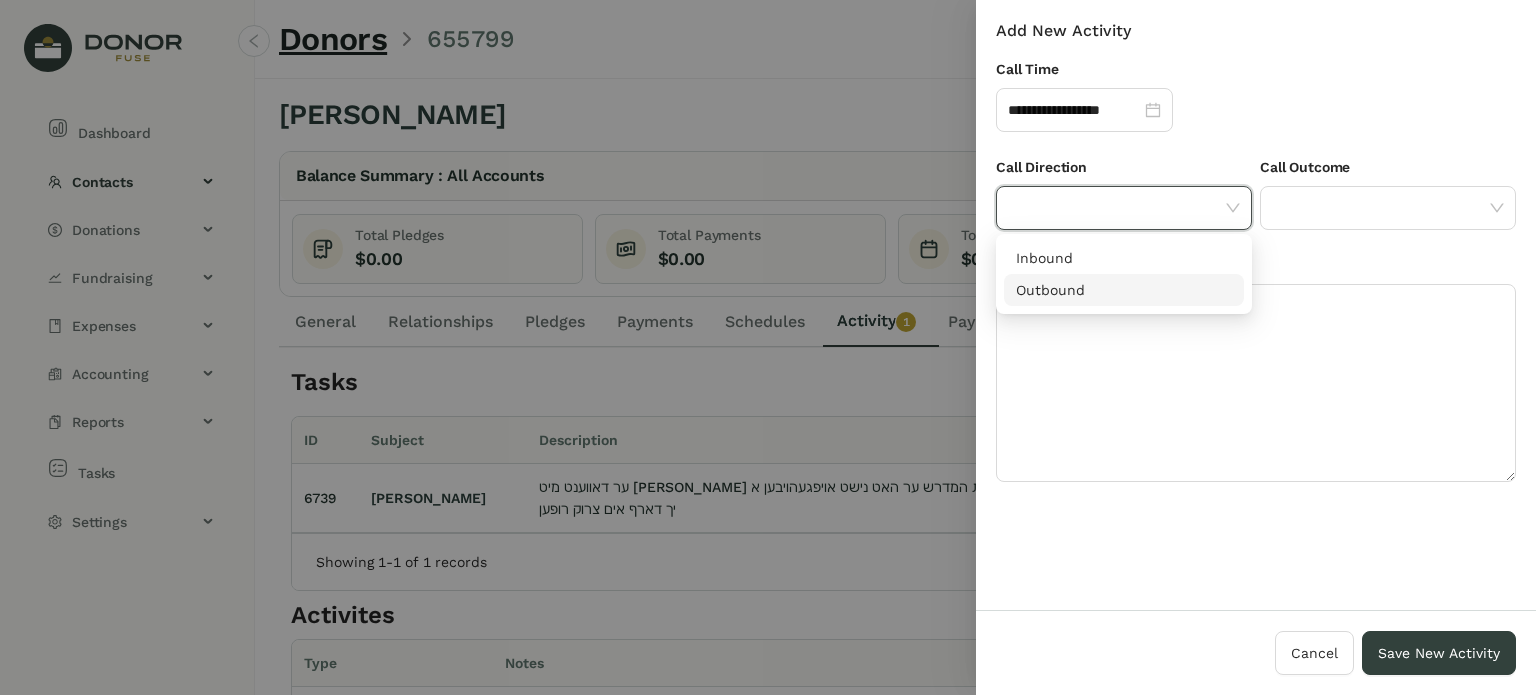 drag, startPoint x: 1152, startPoint y: 292, endPoint x: 1264, endPoint y: 240, distance: 123.482796 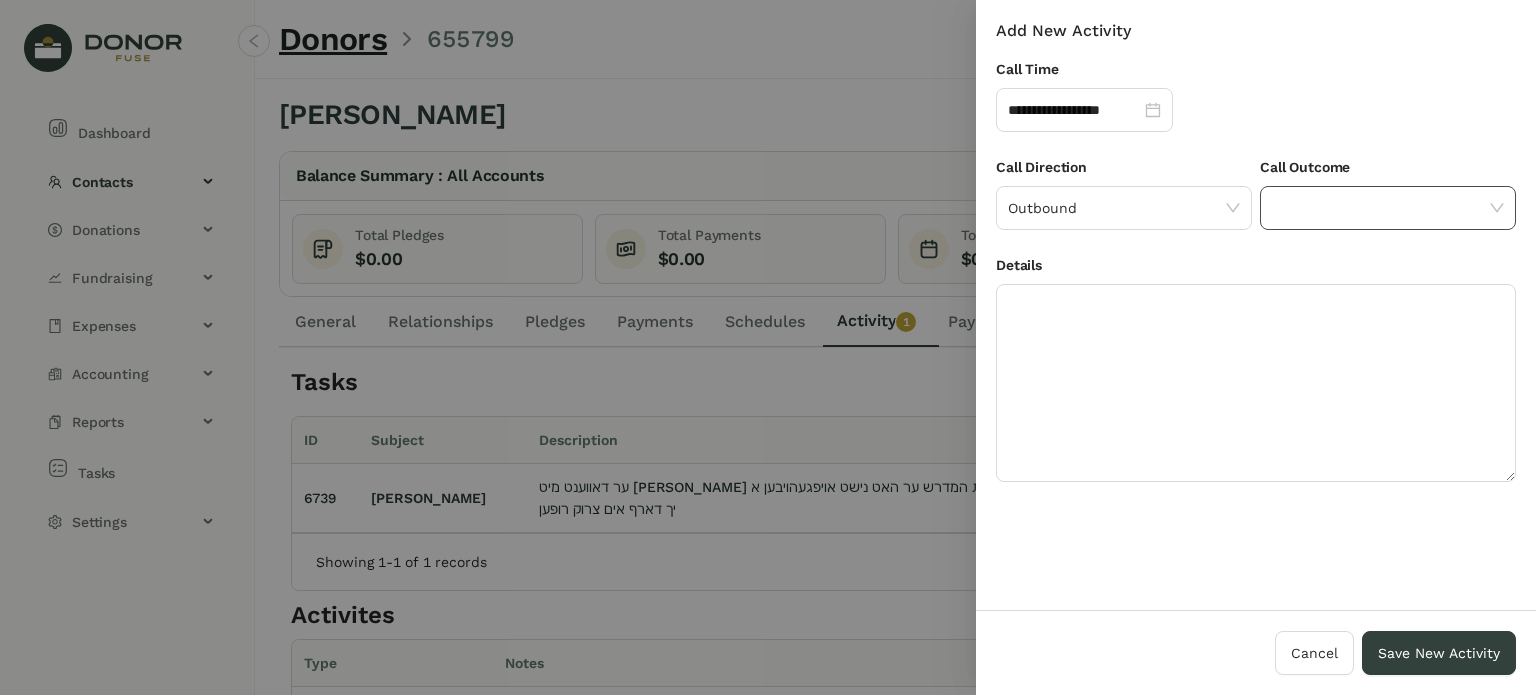 click 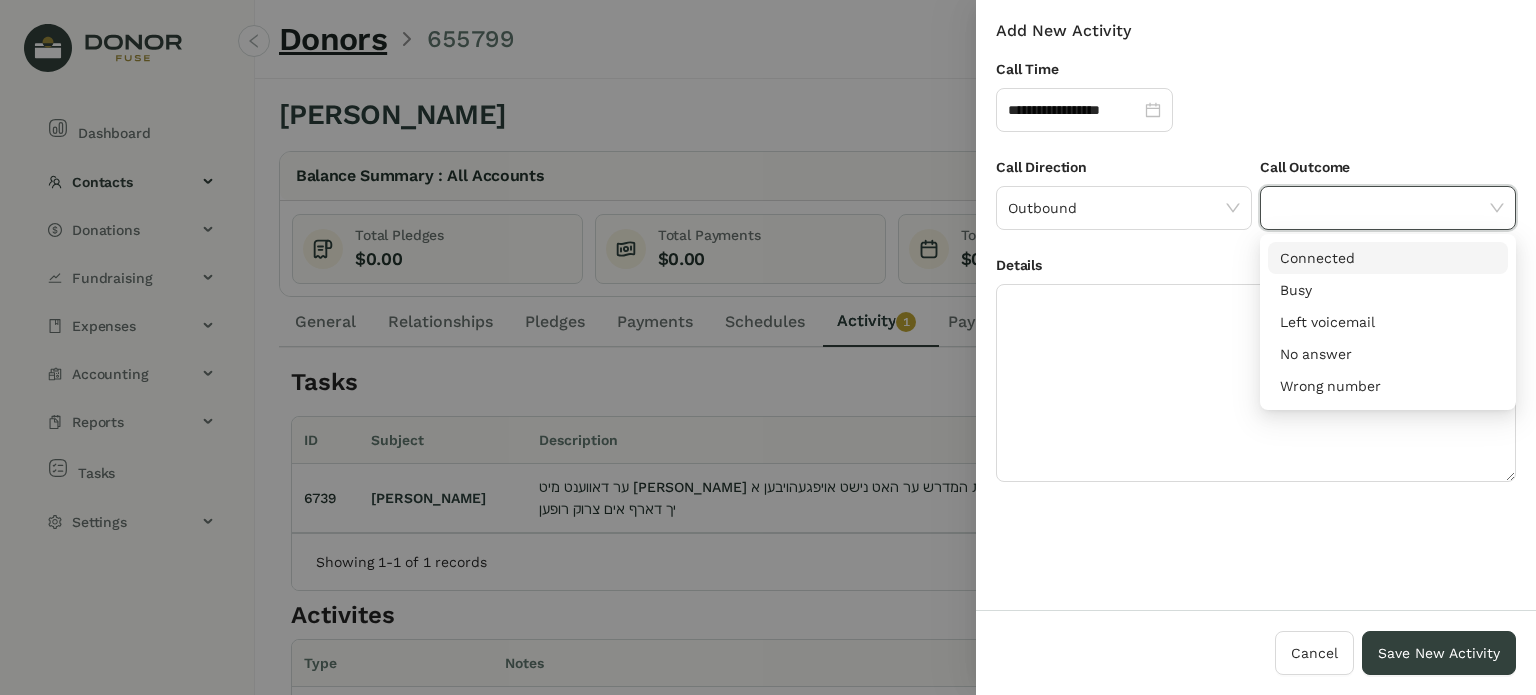 click on "Connected" at bounding box center [1388, 258] 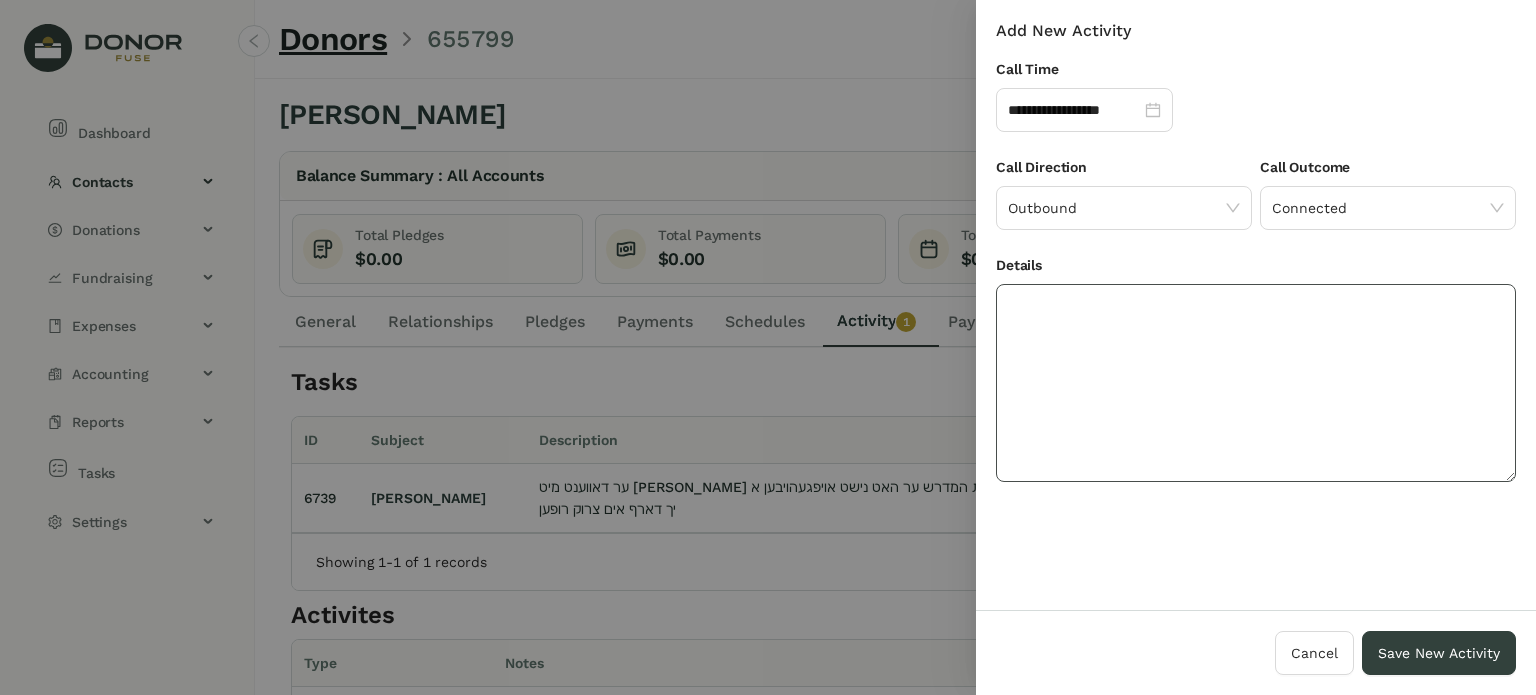 click 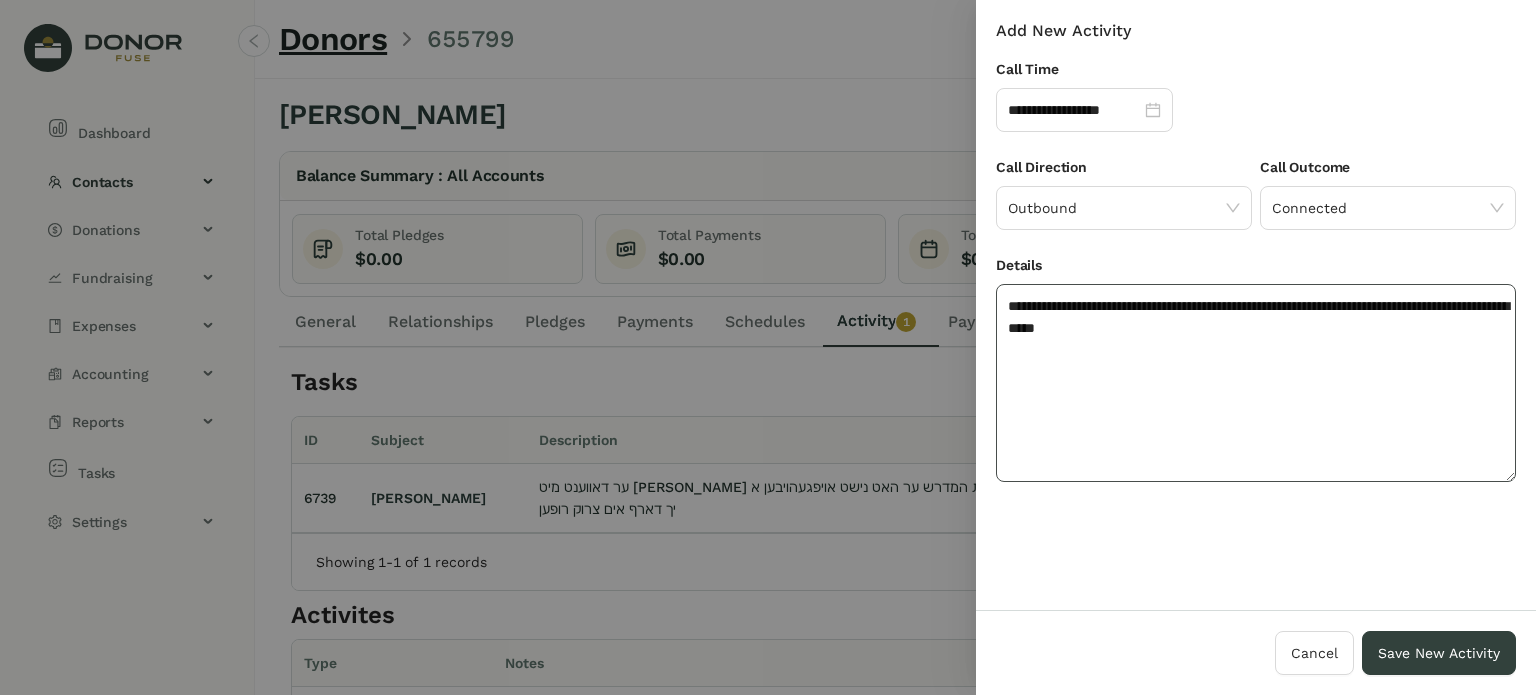 click on "**********" 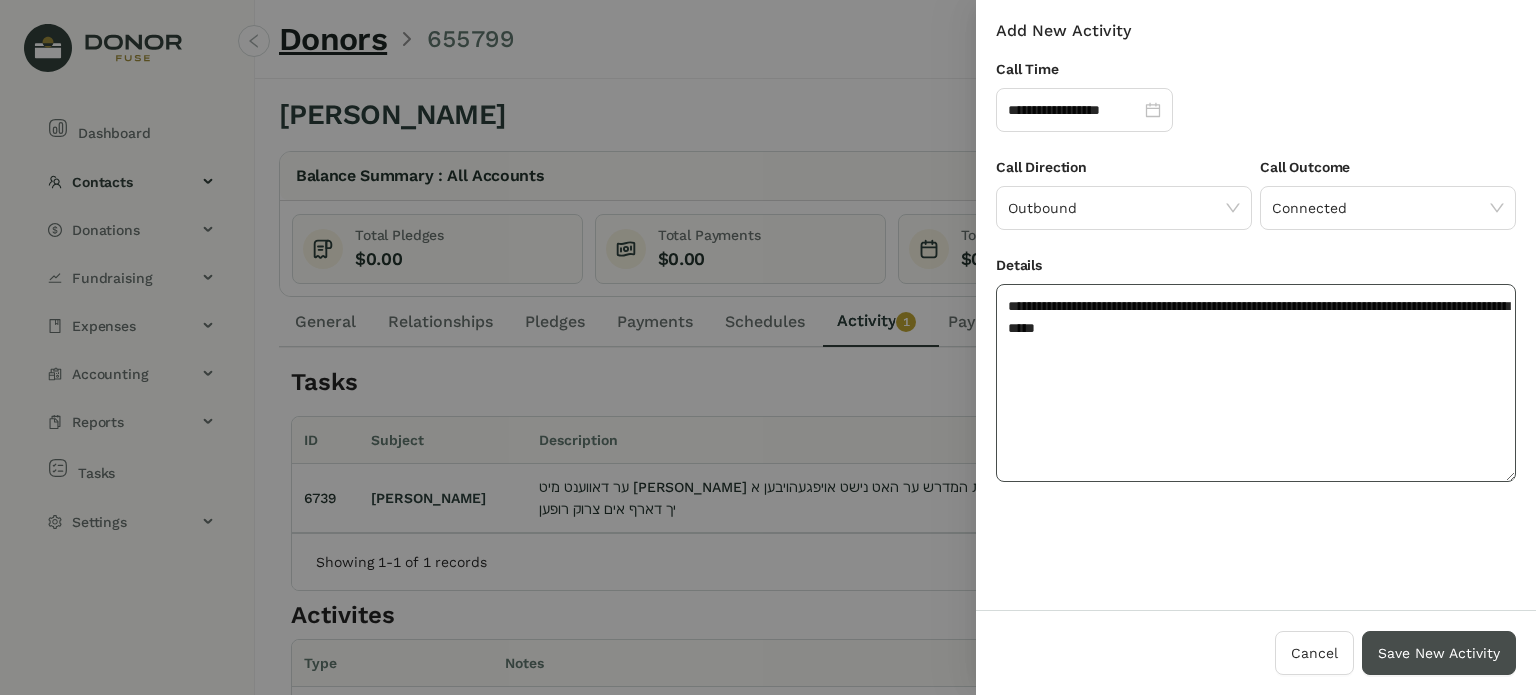 type on "**********" 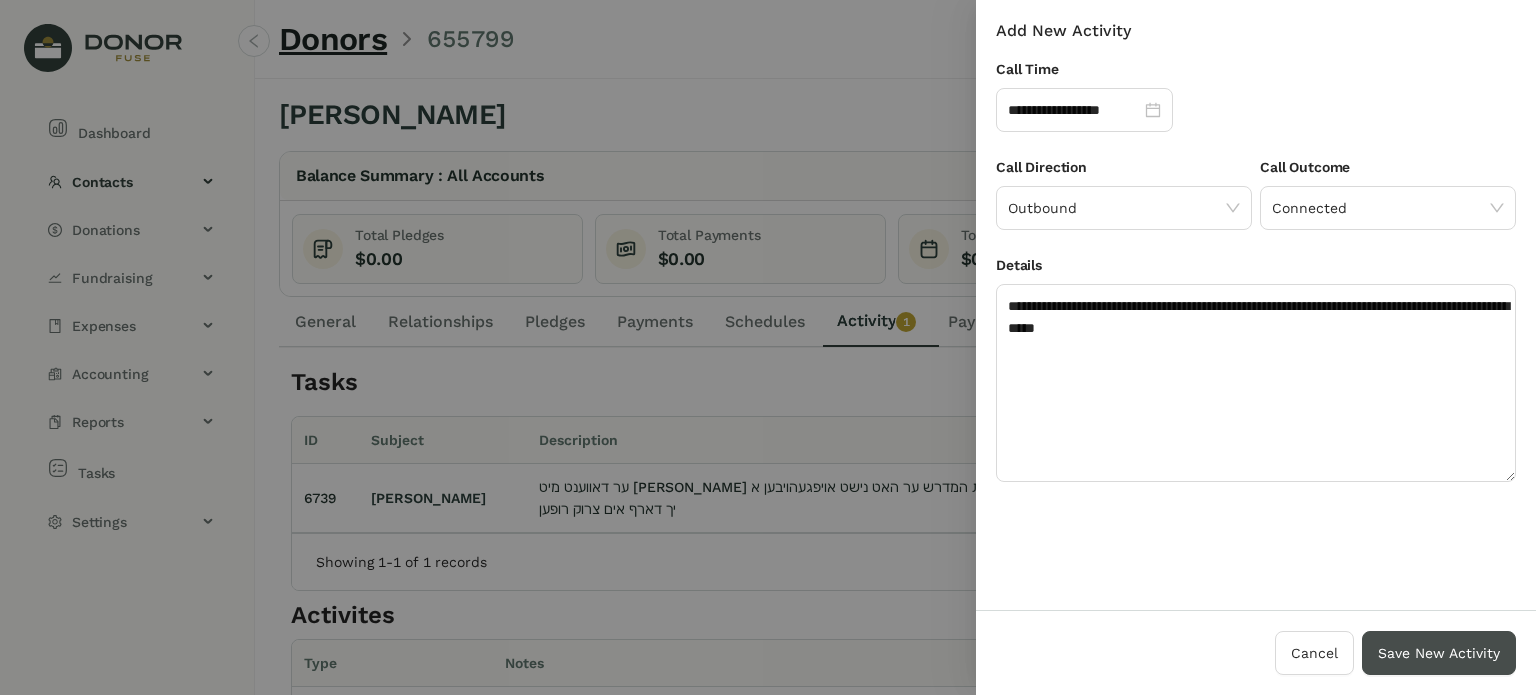 click on "Save New Activity" at bounding box center (1439, 653) 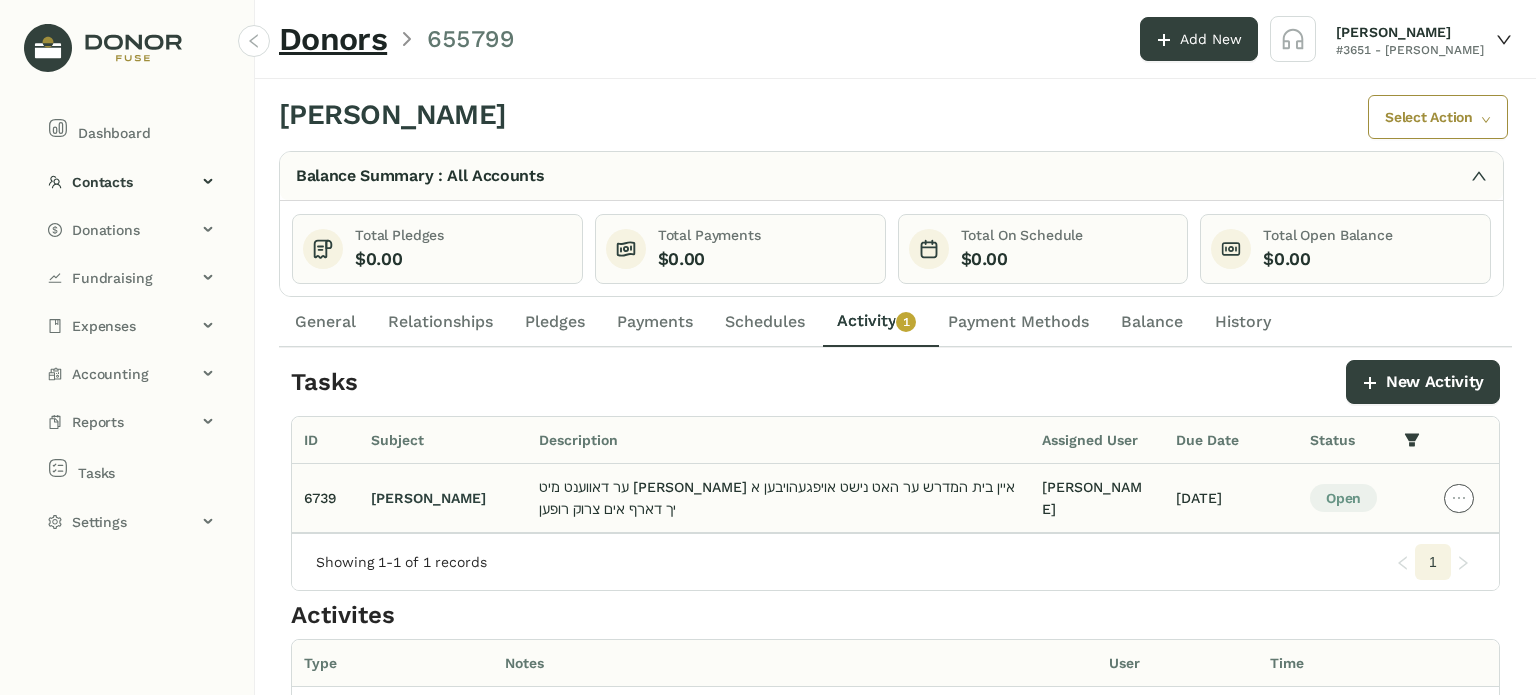 click 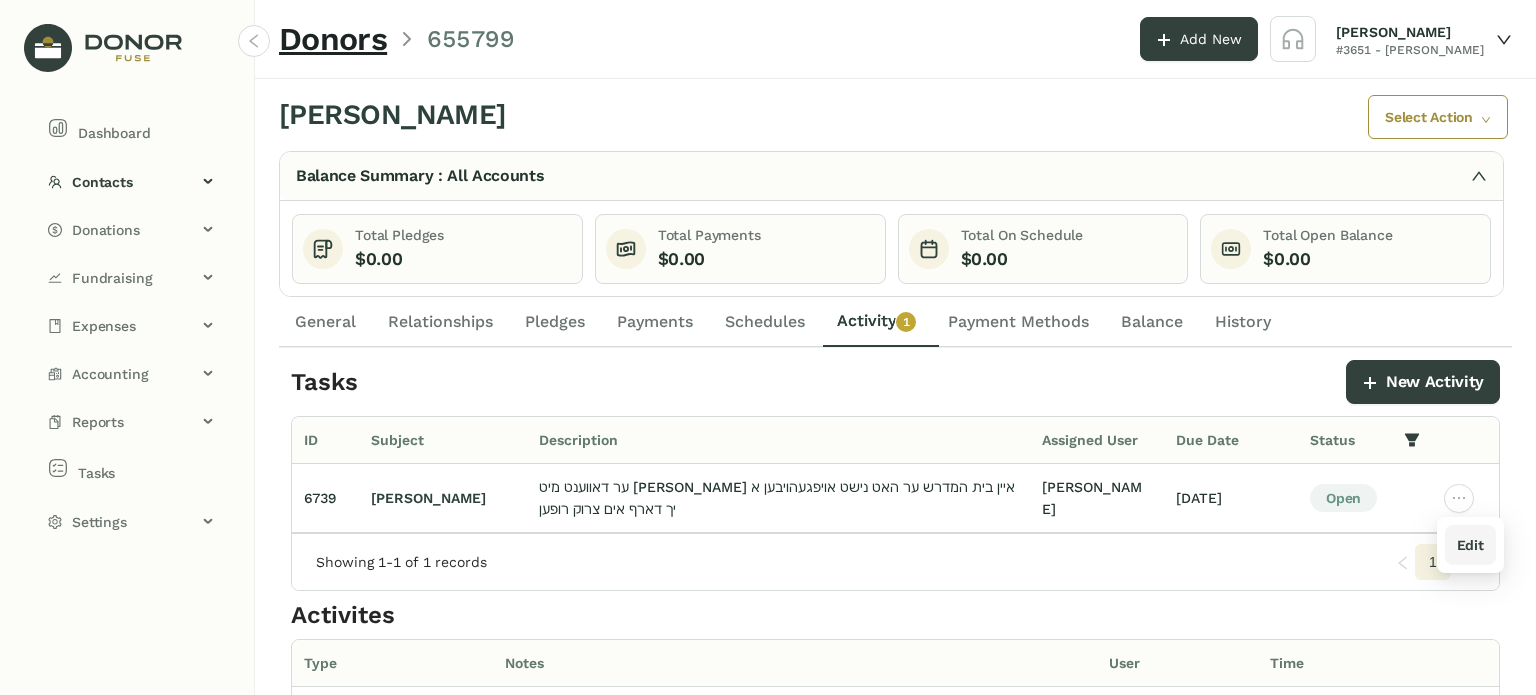 click on "Edit" at bounding box center [1470, 545] 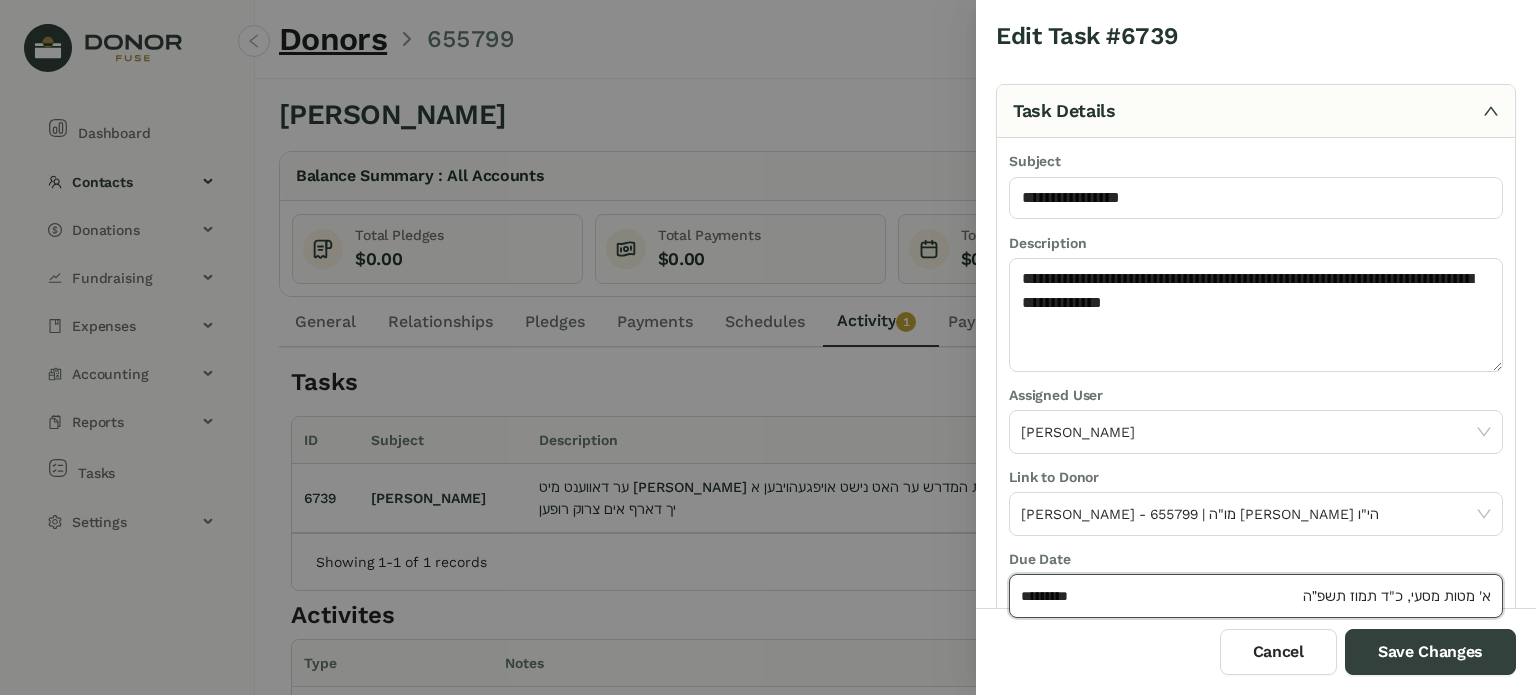click on "*********" 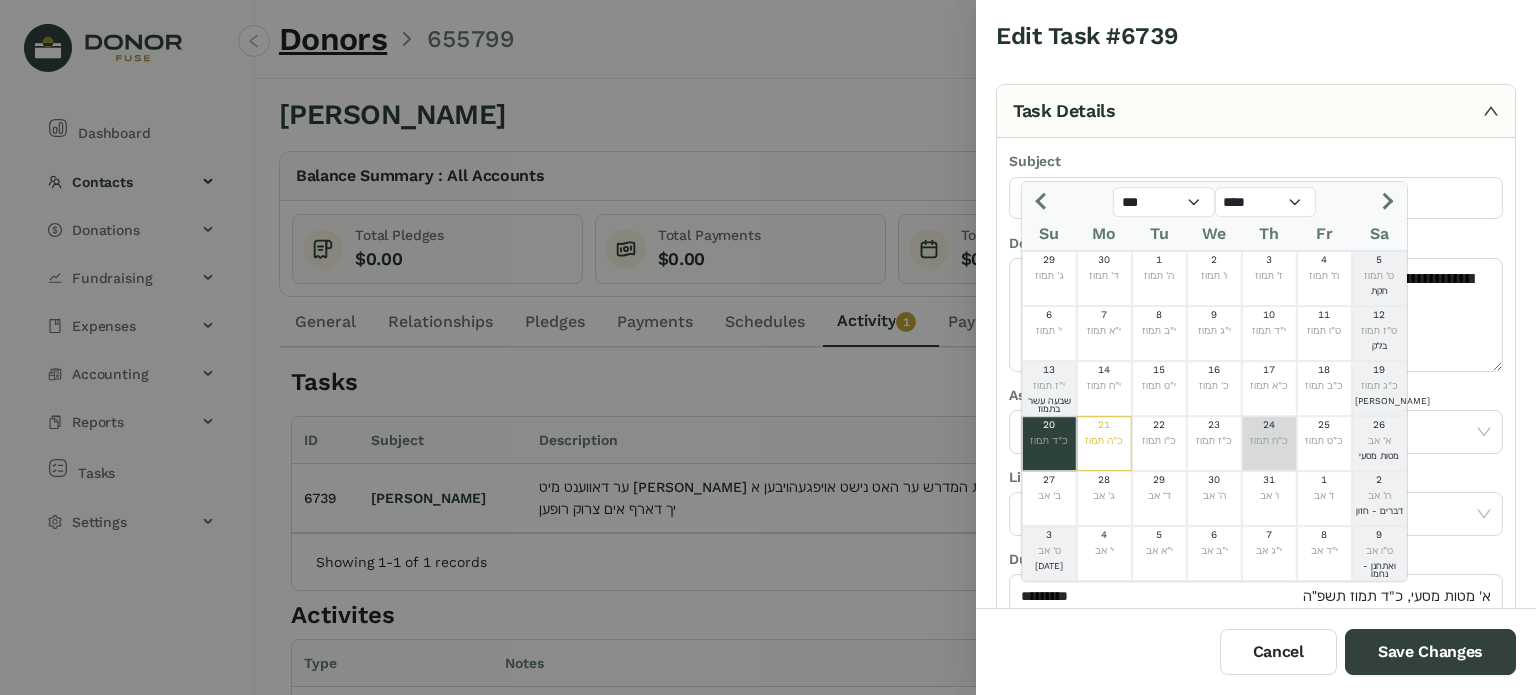 click on "כ"ח תמוז" 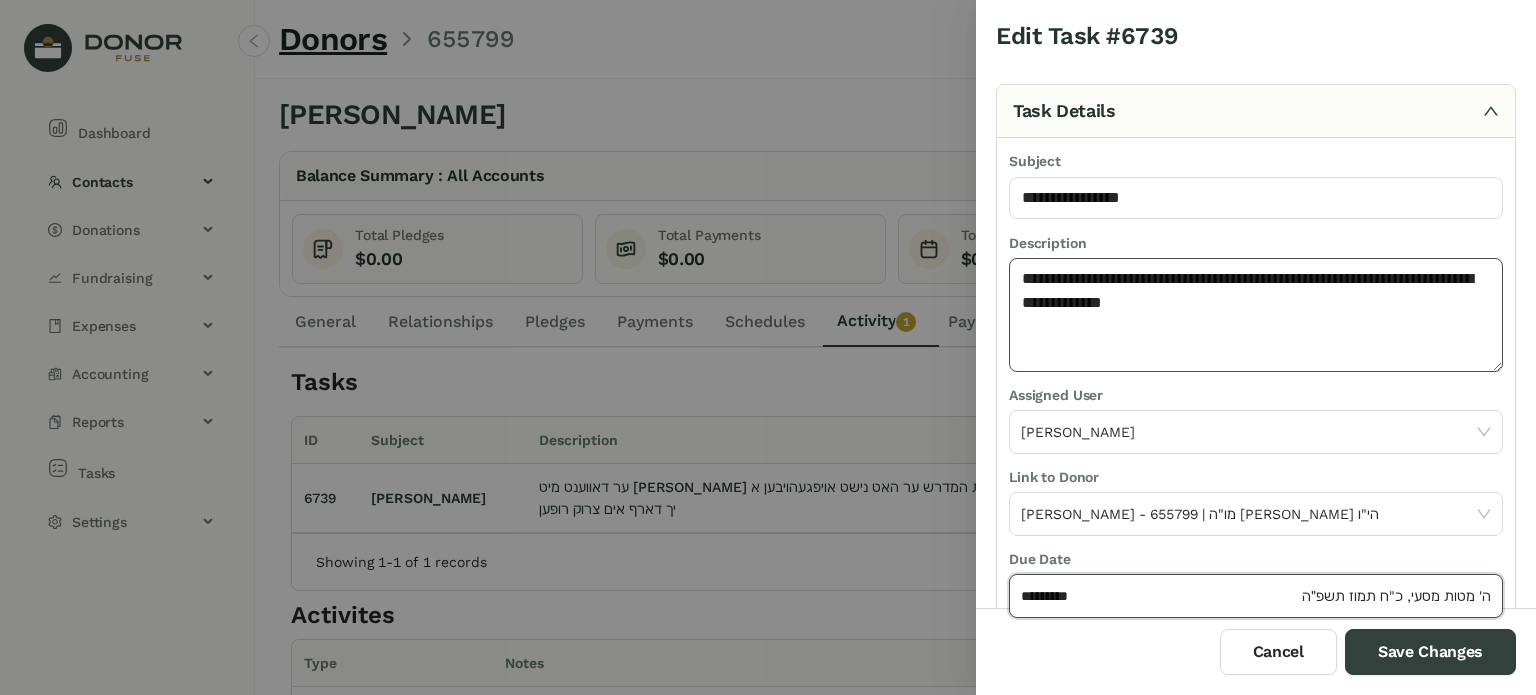 click on "**********" 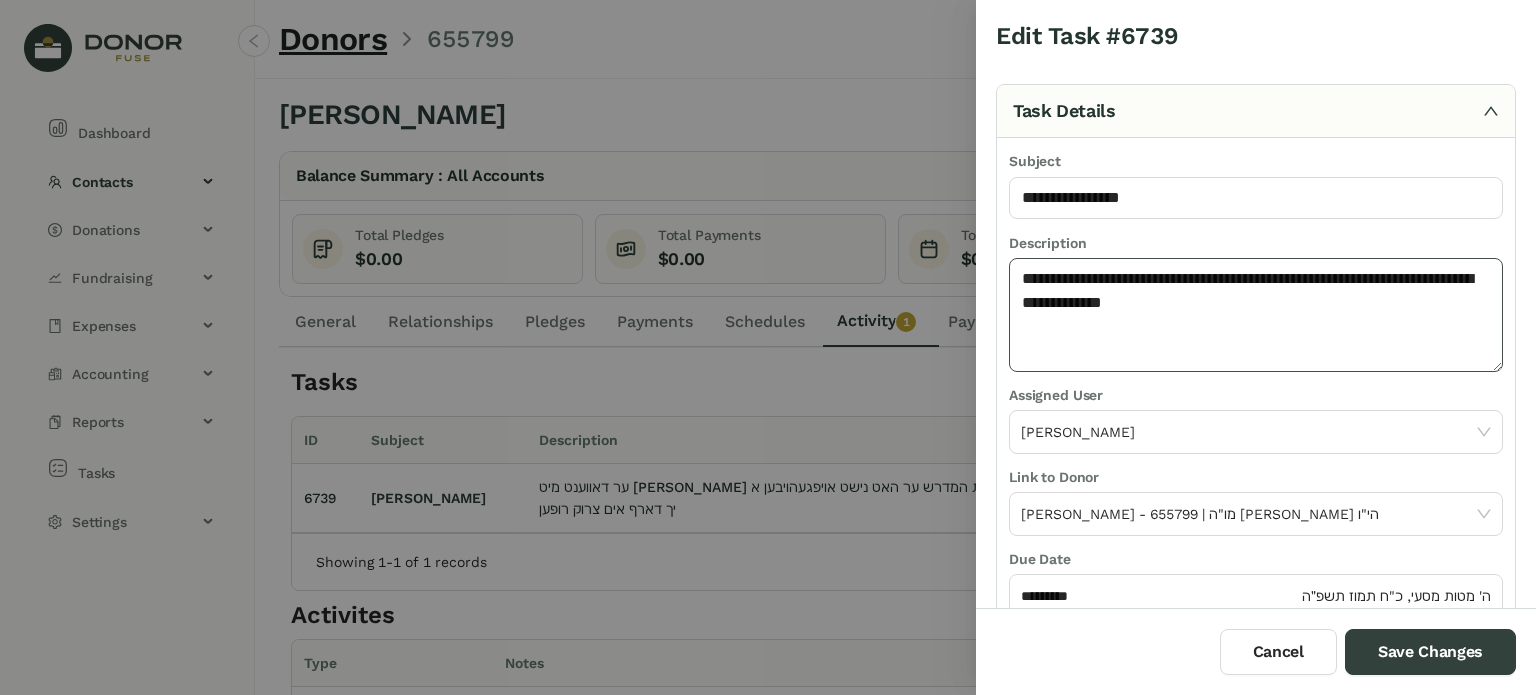 click on "**********" 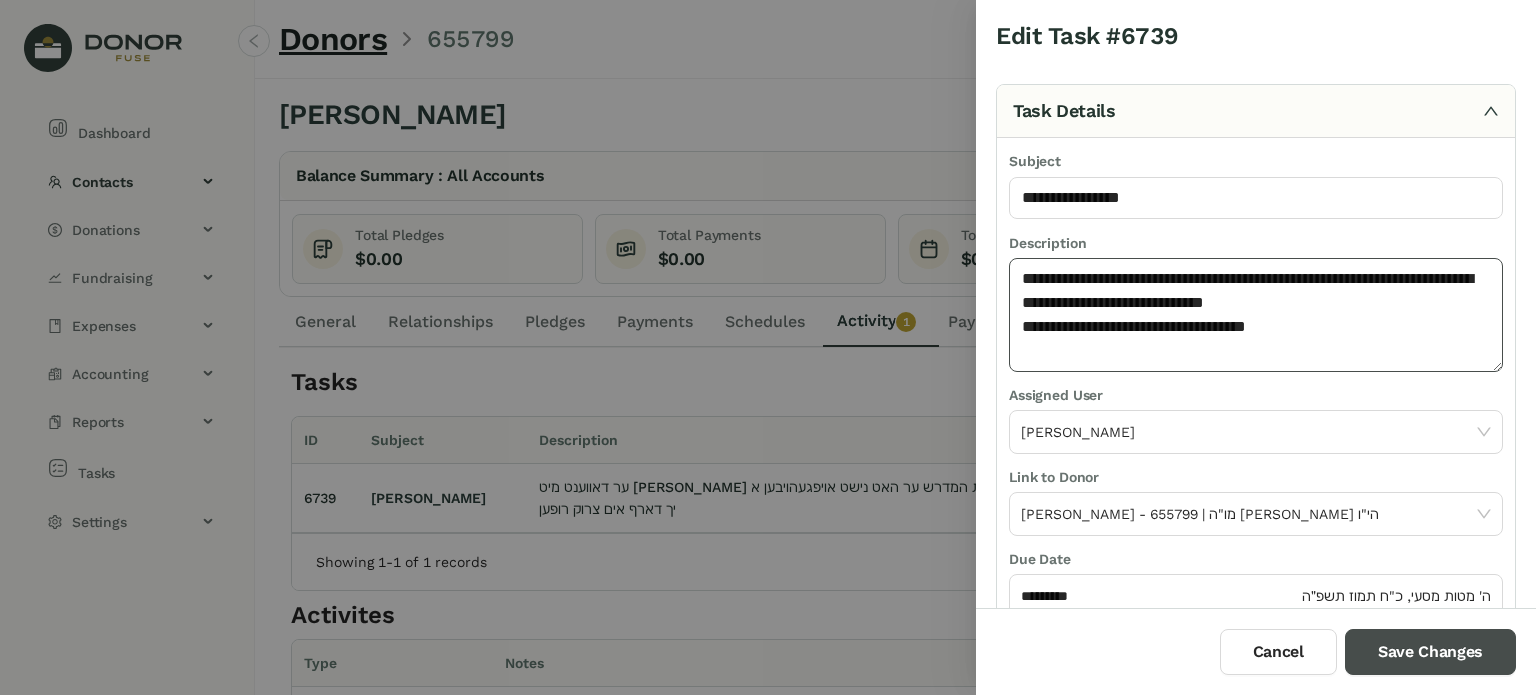 type on "**********" 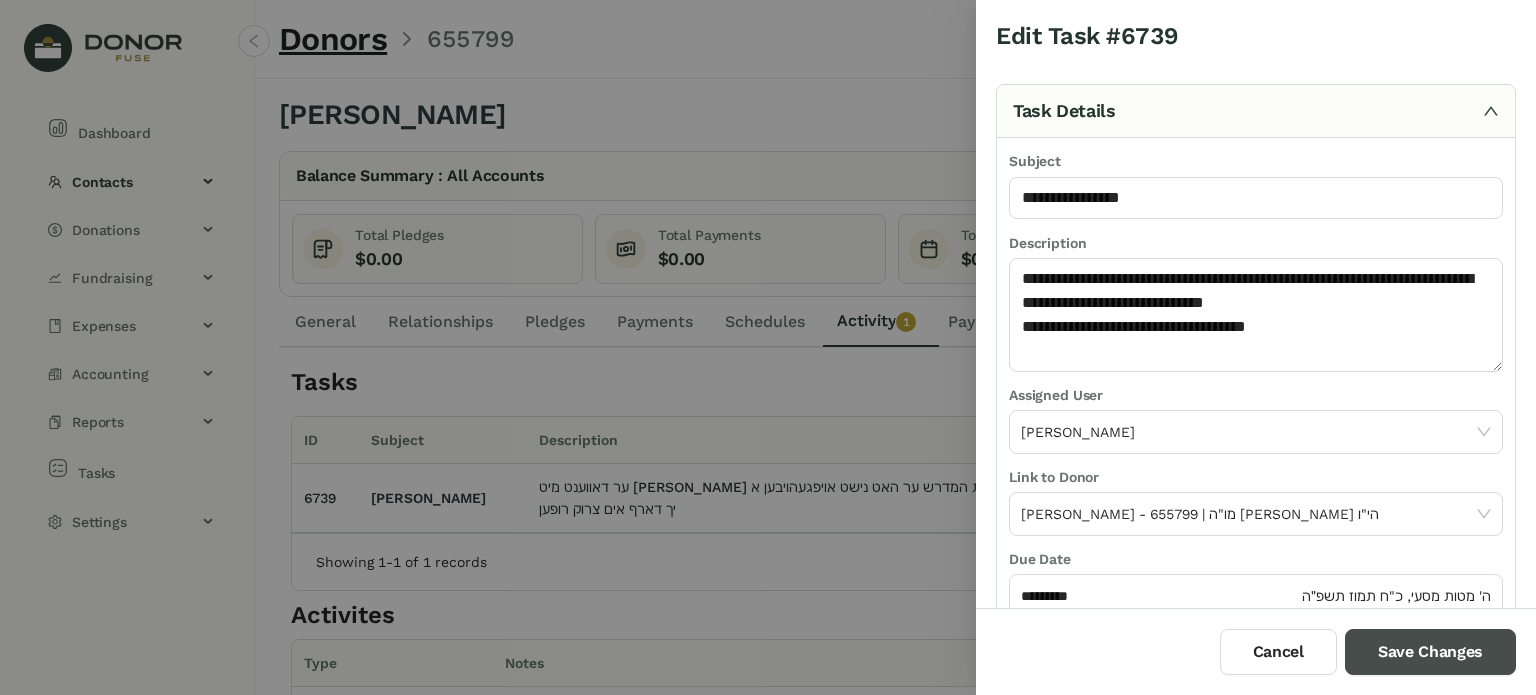 click on "Save Changes" at bounding box center [1430, 652] 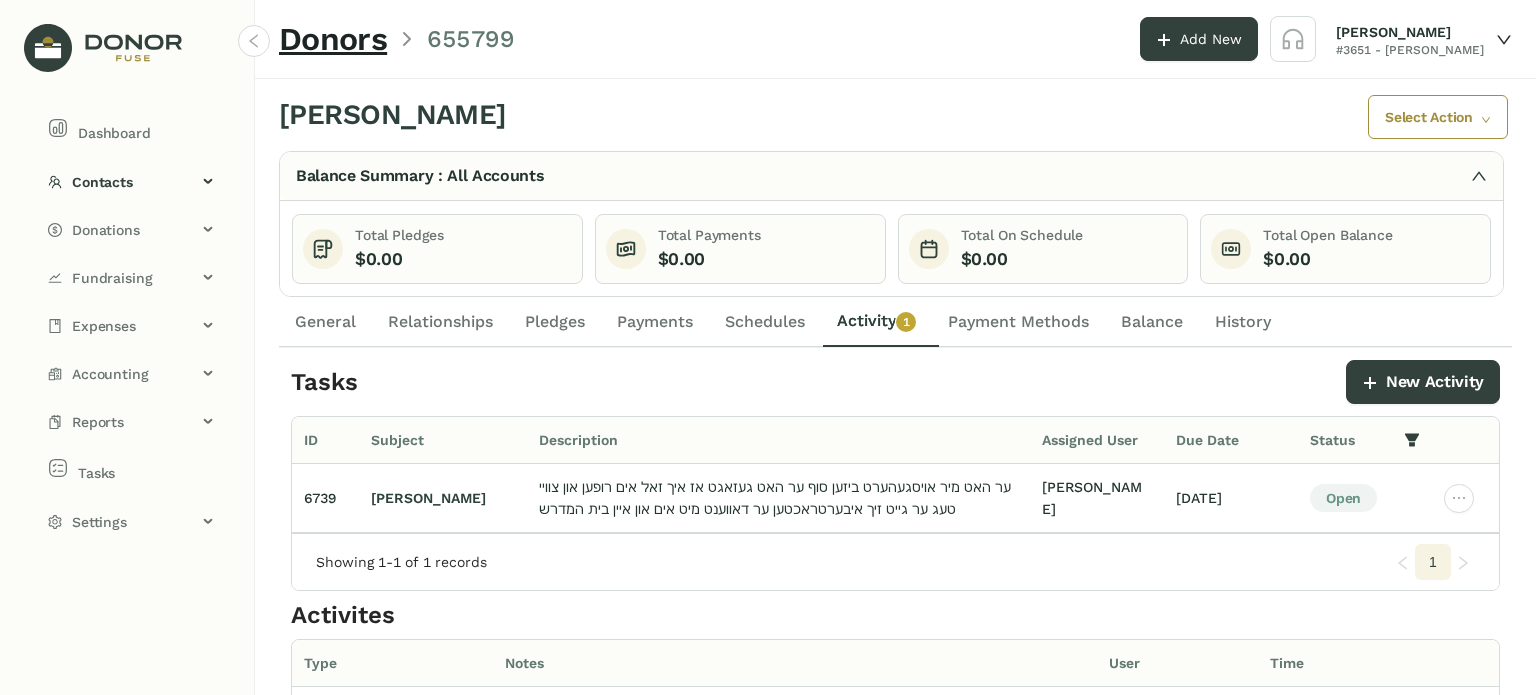 click on "General" 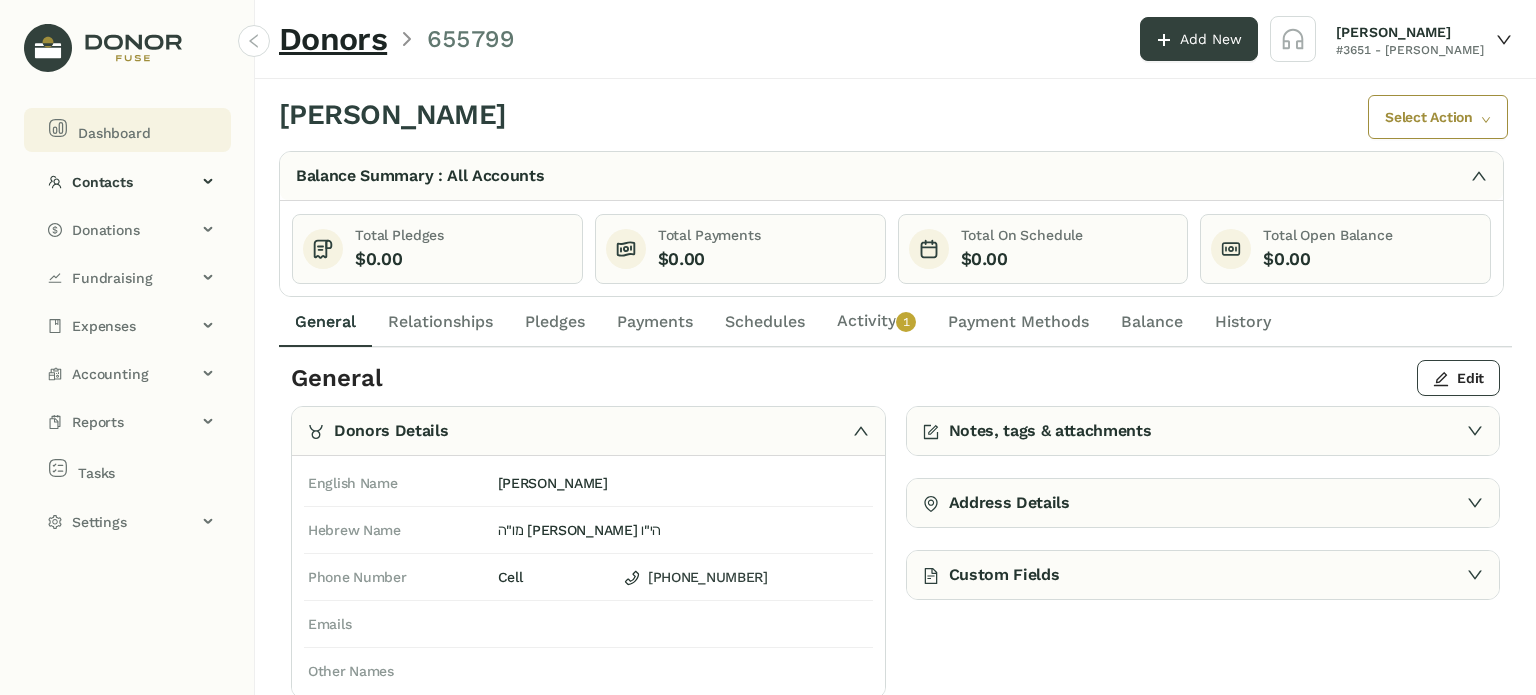 click on "Dashboard" 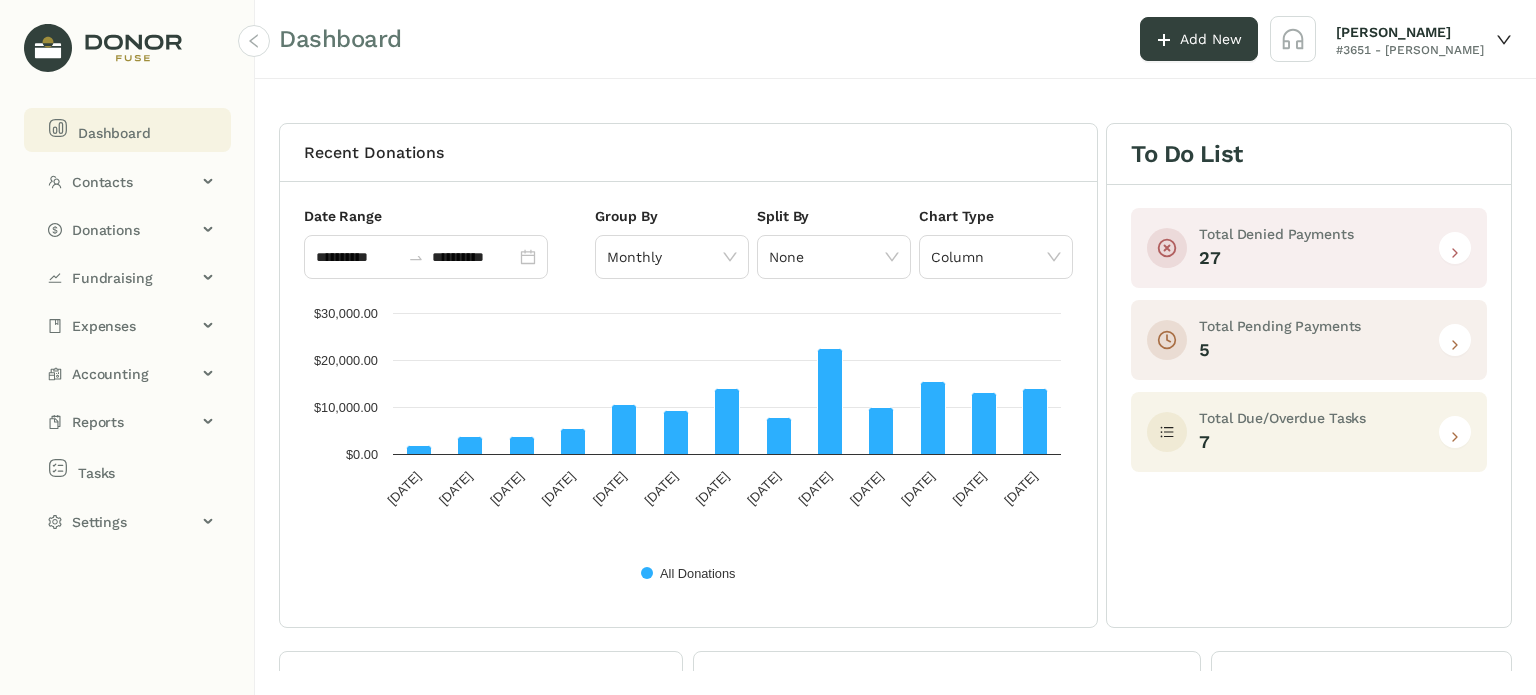 click 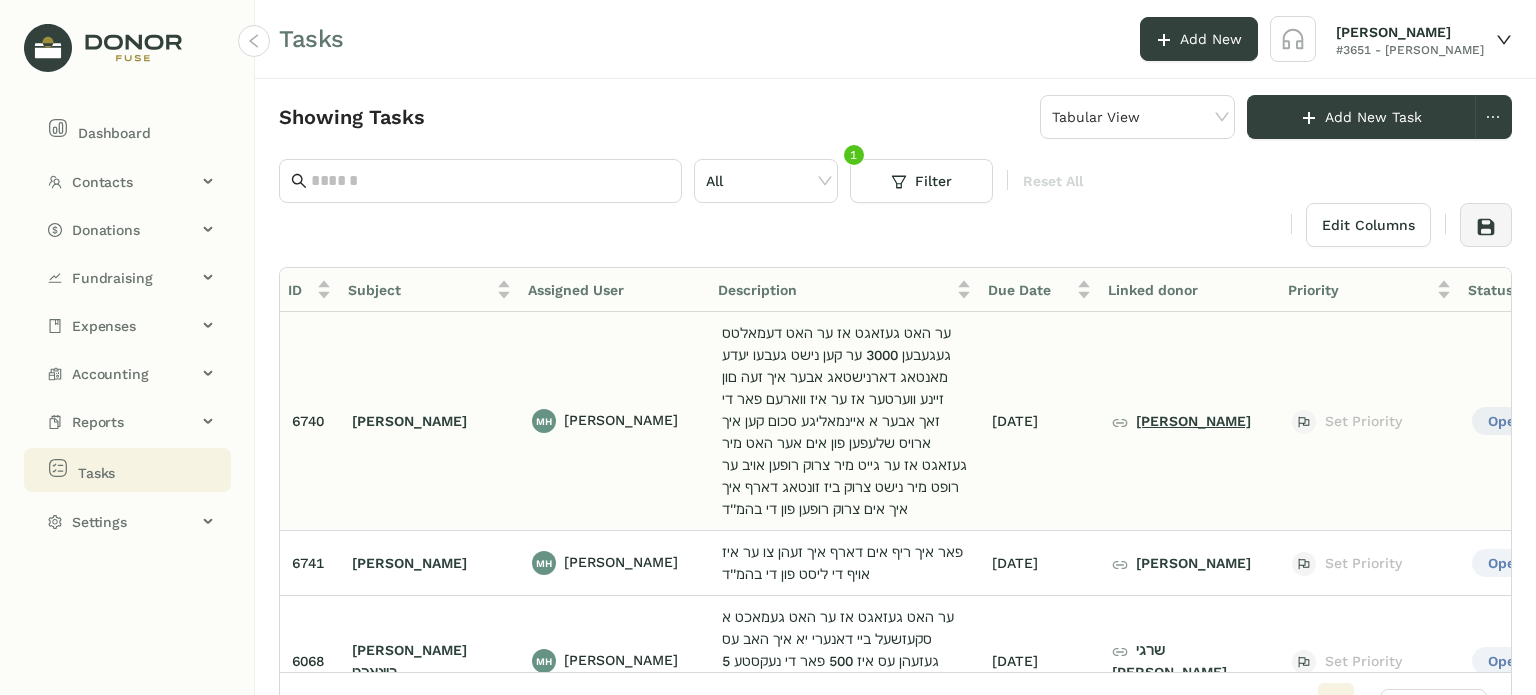 click on "[PERSON_NAME]" 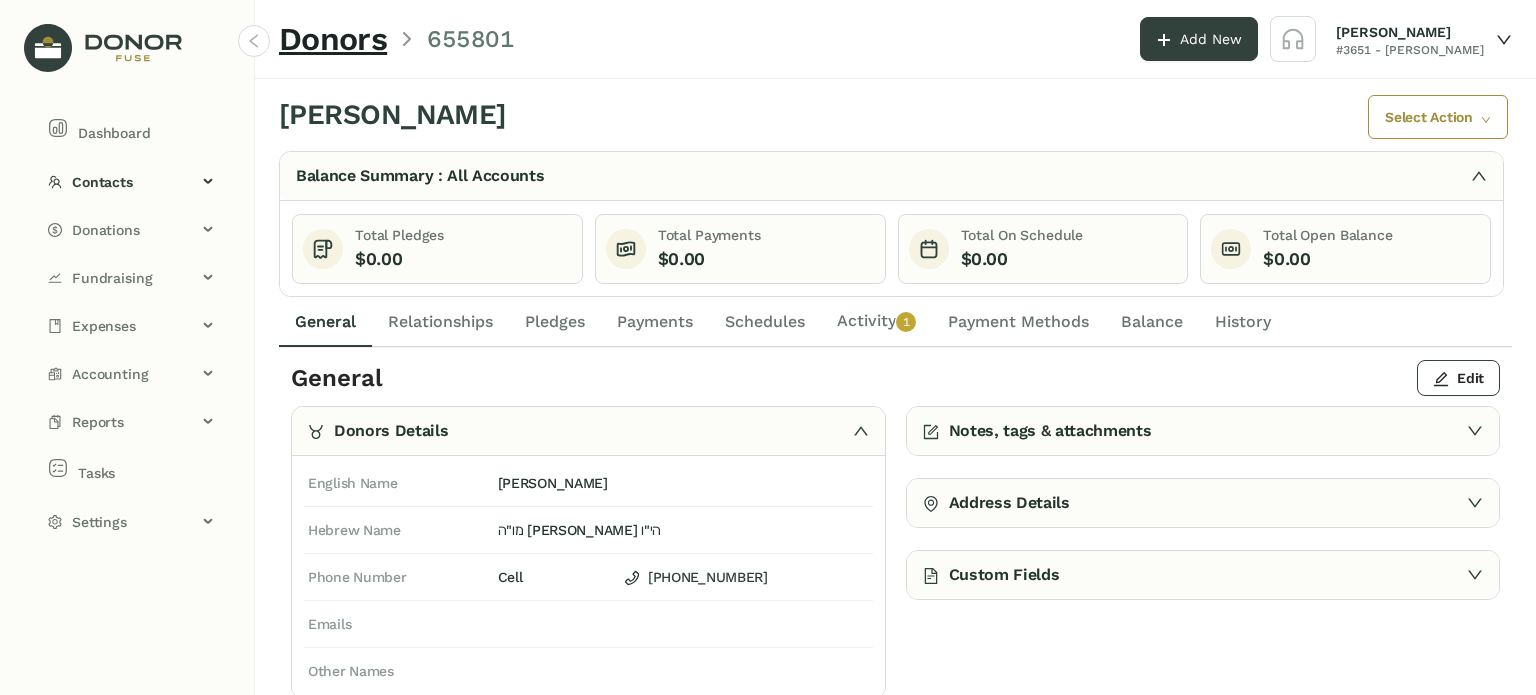 click on "Activity   0   1   2   3   4   5   6   7   8   9" 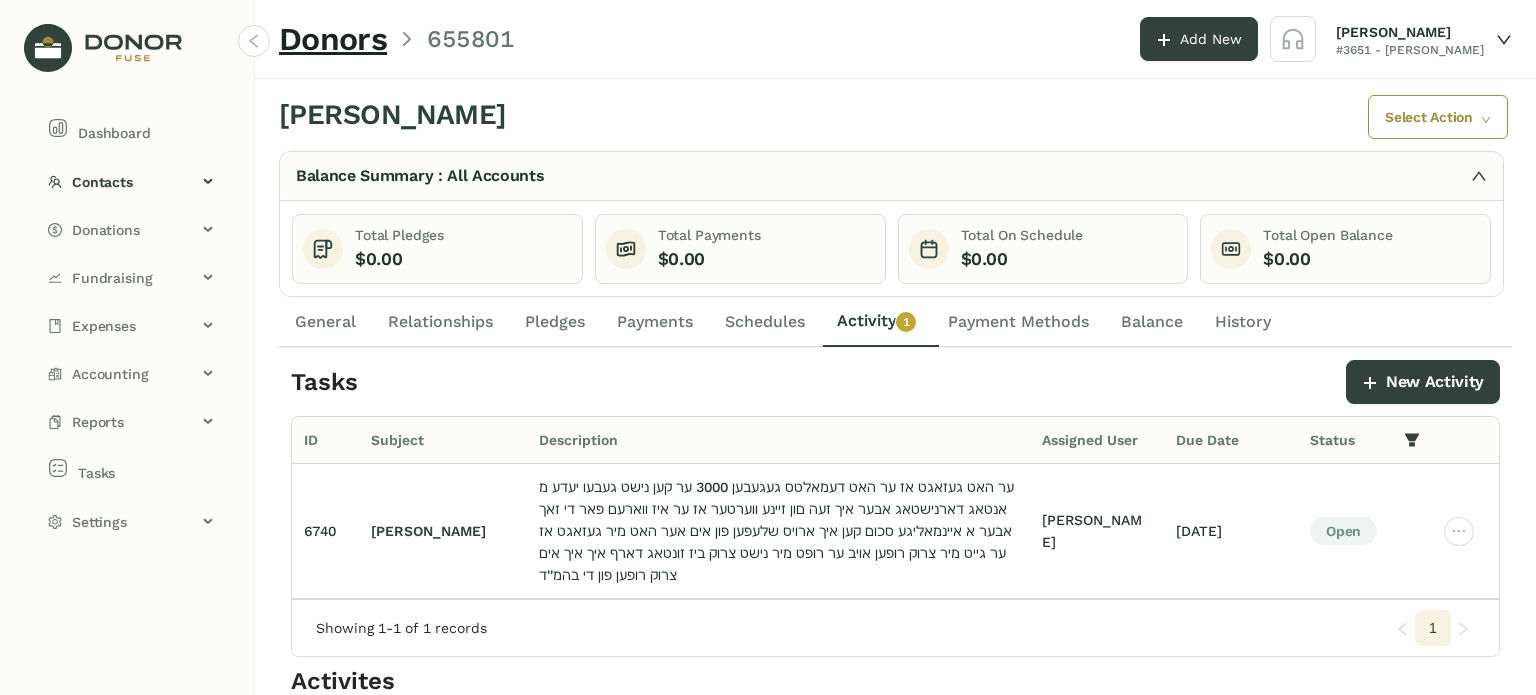 click on "General" 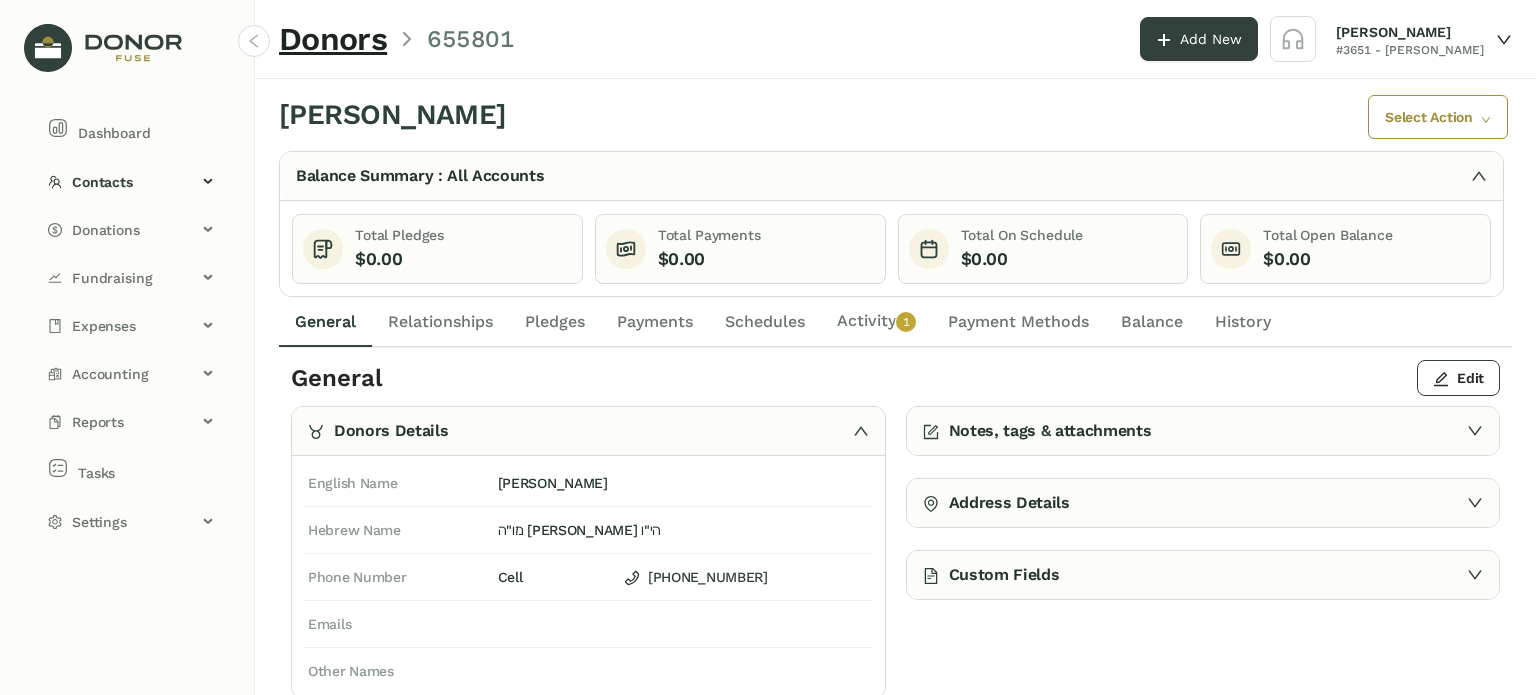 click on "Activity   0   1   2   3   4   5   6   7   8   9" 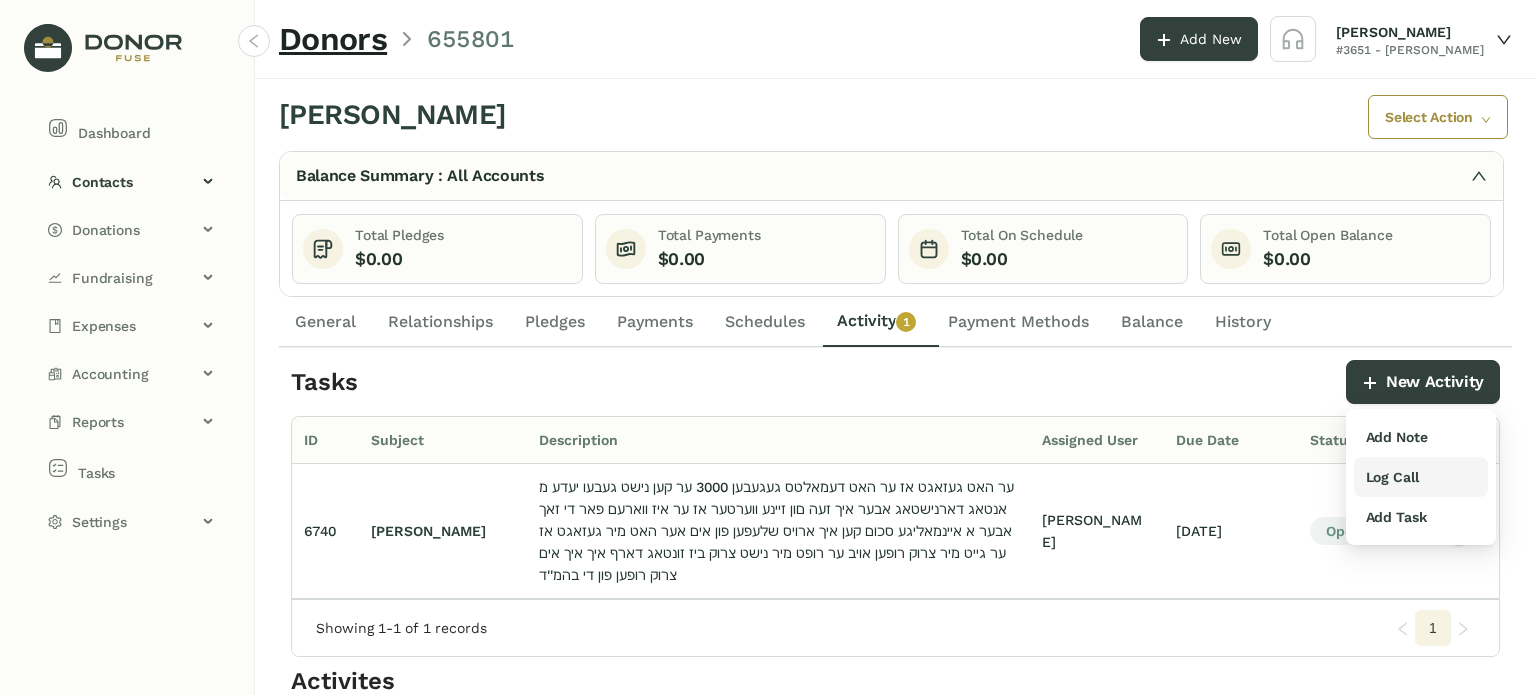 click on "Log Call" at bounding box center (1392, 477) 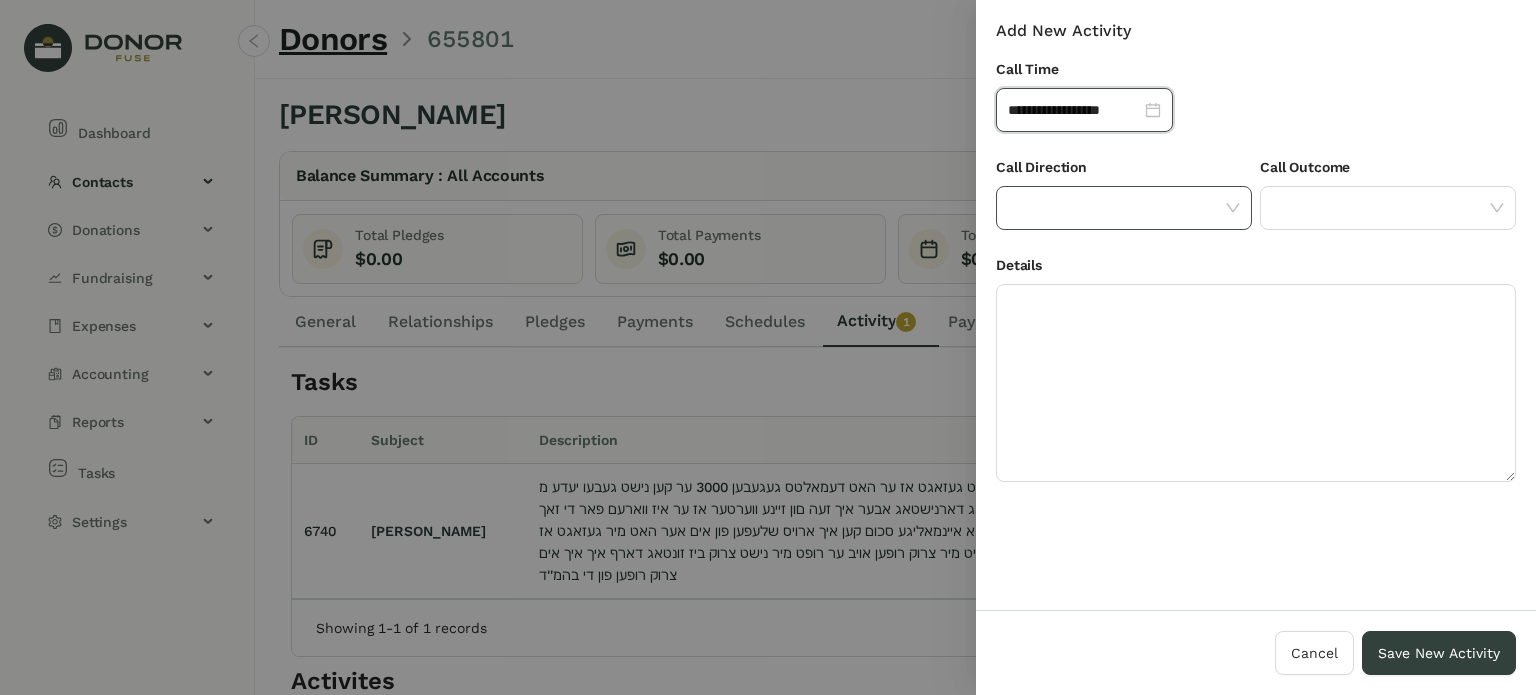 click 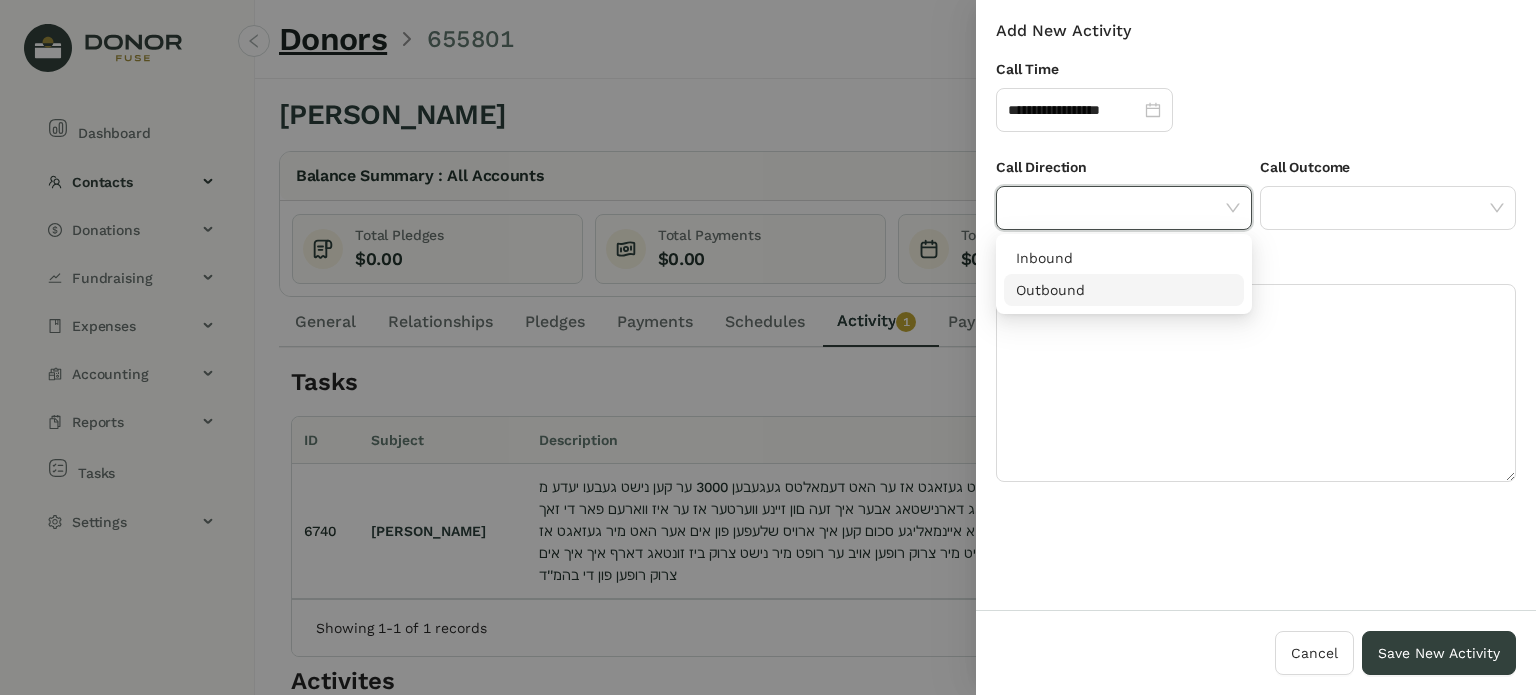 click on "Outbound" at bounding box center [1124, 290] 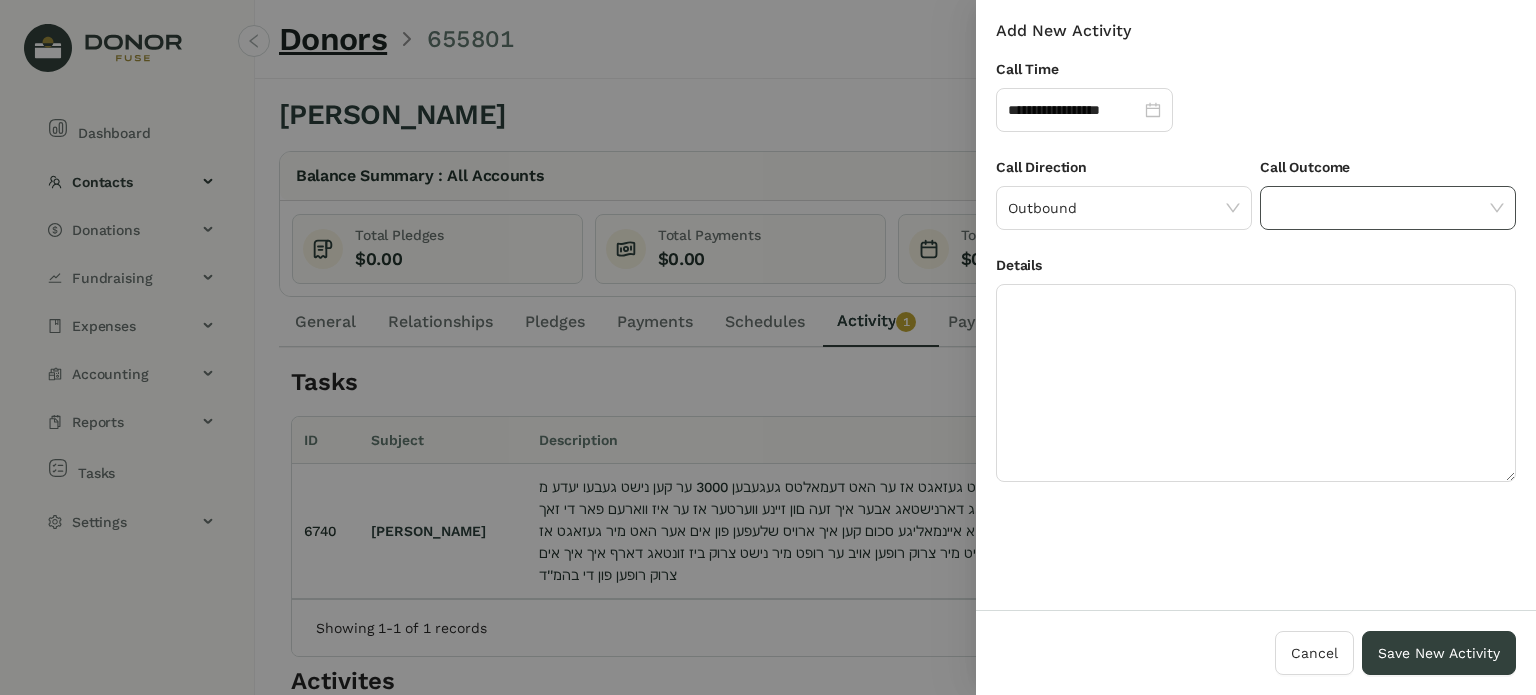 drag, startPoint x: 1340, startPoint y: 203, endPoint x: 1341, endPoint y: 222, distance: 19.026299 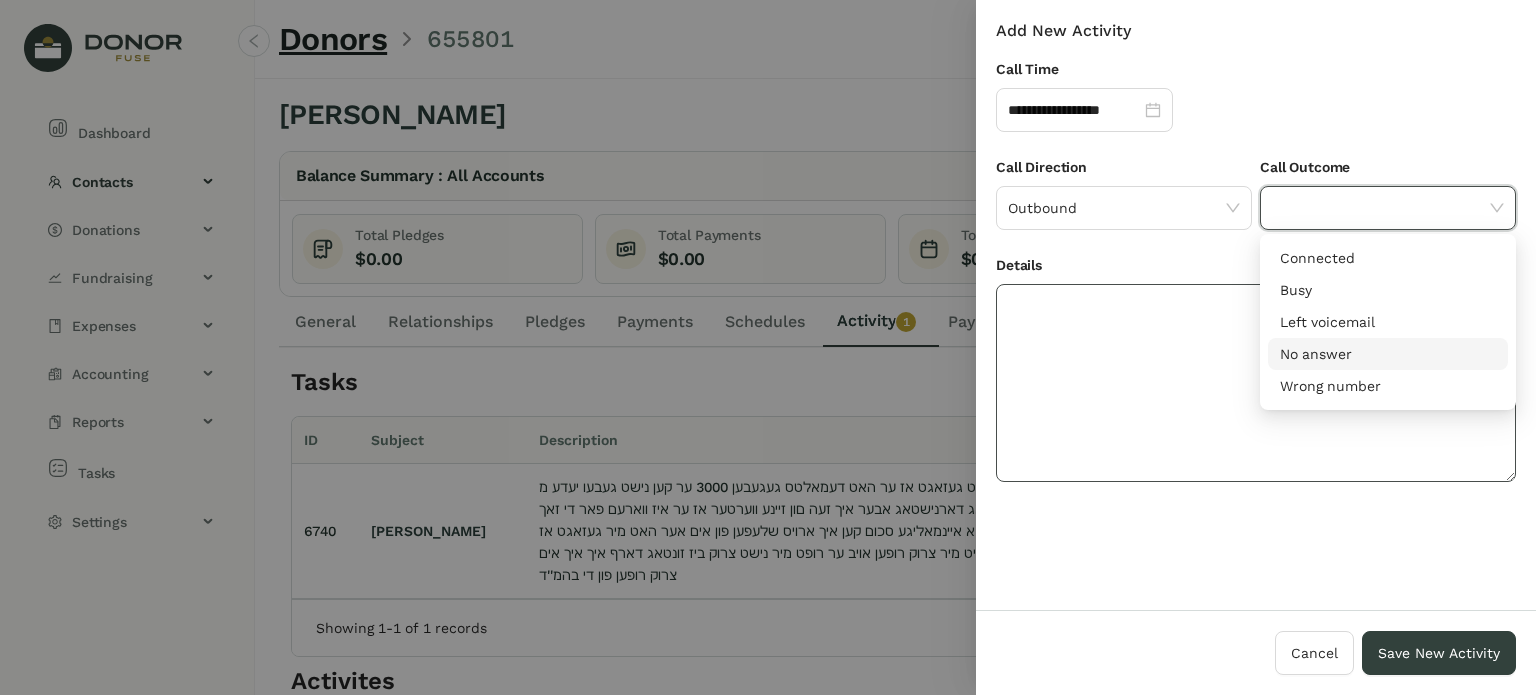 click on "No answer" at bounding box center (1388, 354) 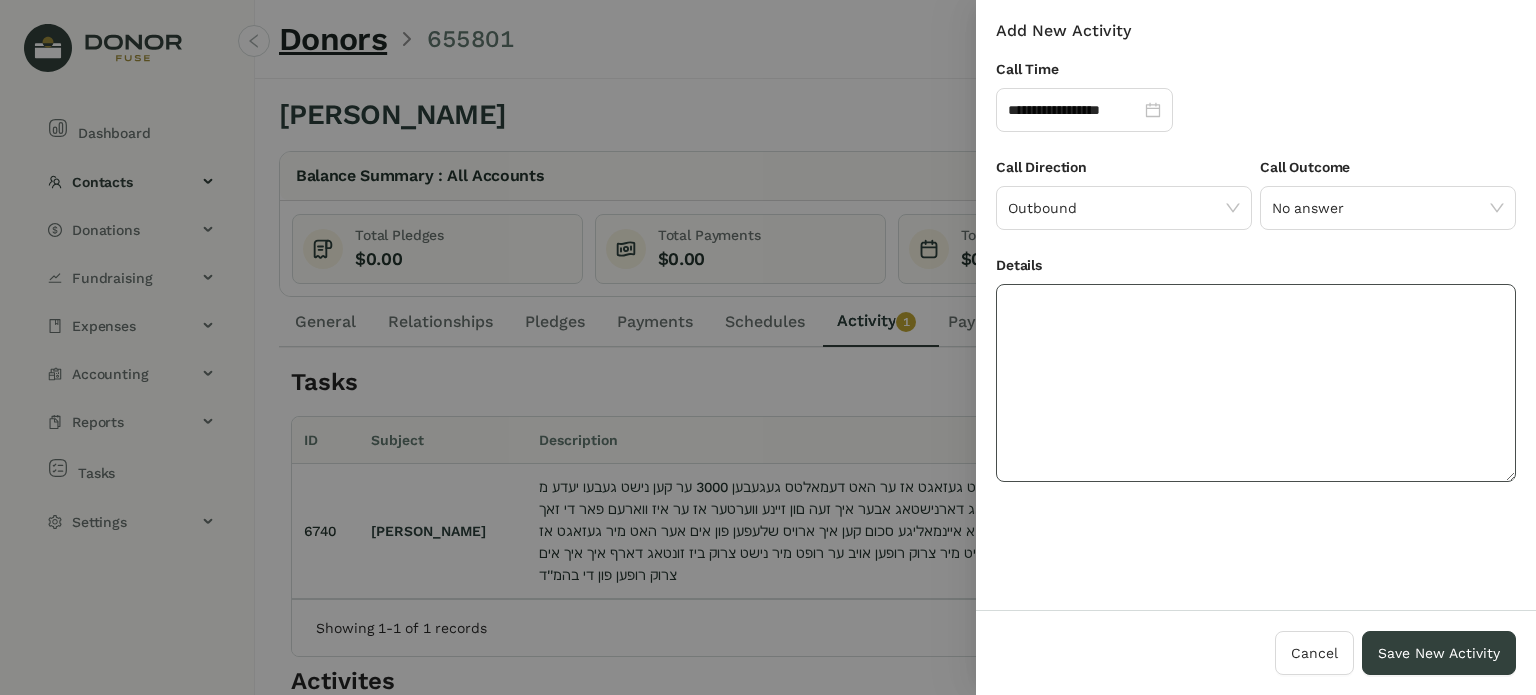 click 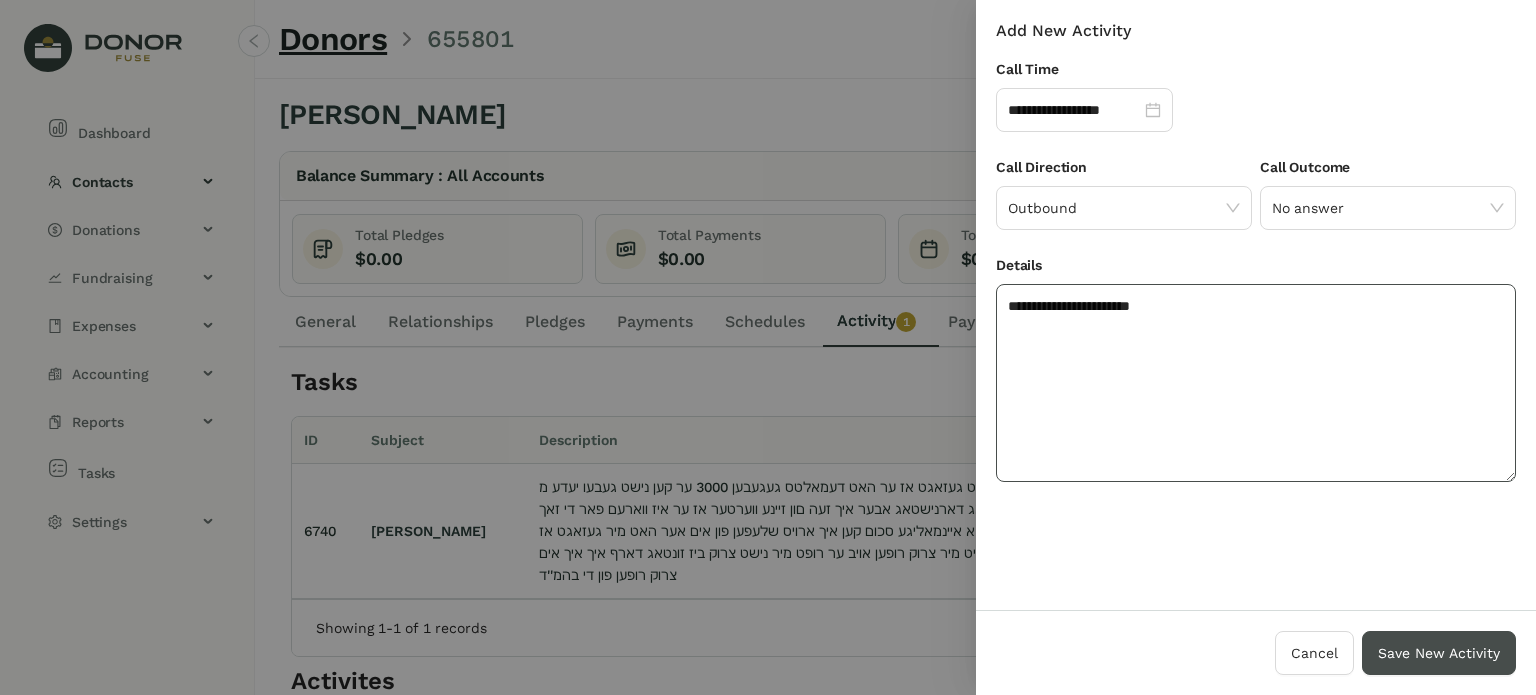 type on "**********" 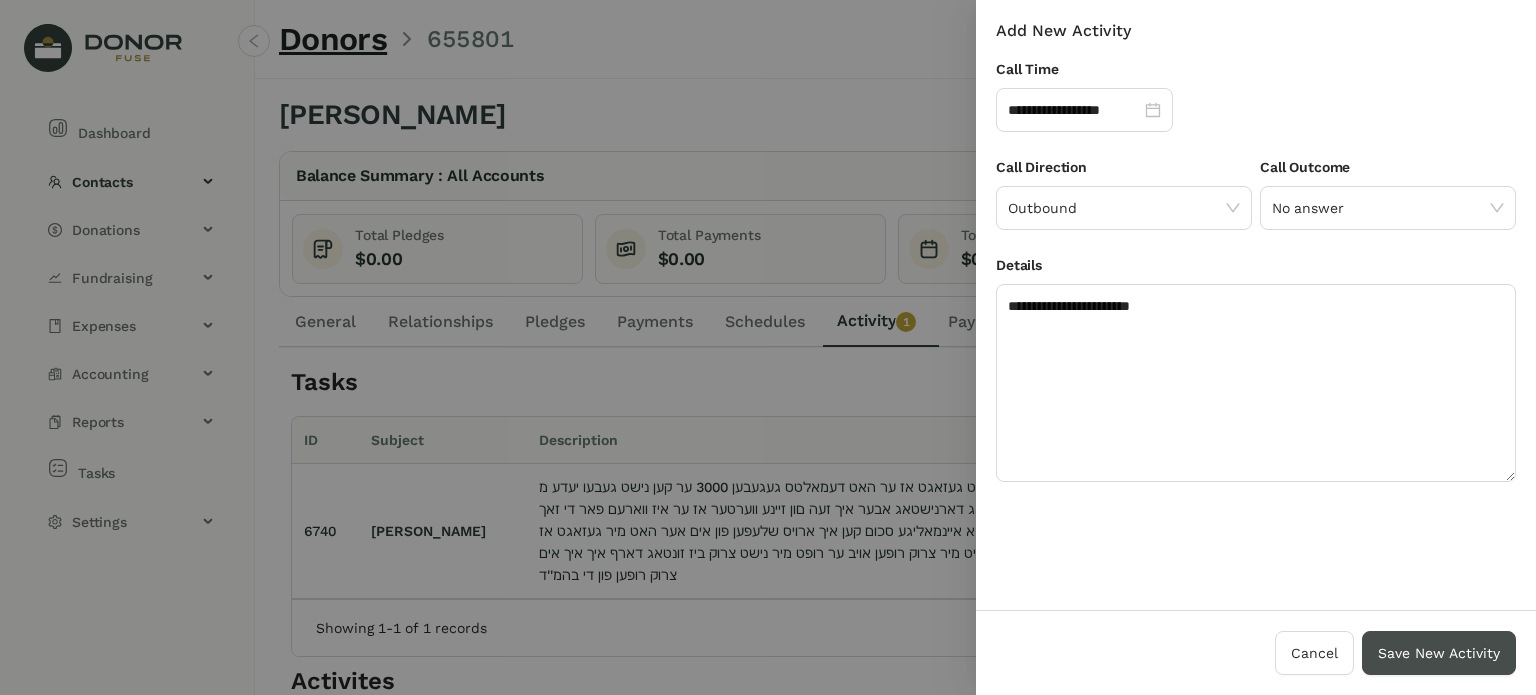 click on "Save New Activity" at bounding box center (1439, 653) 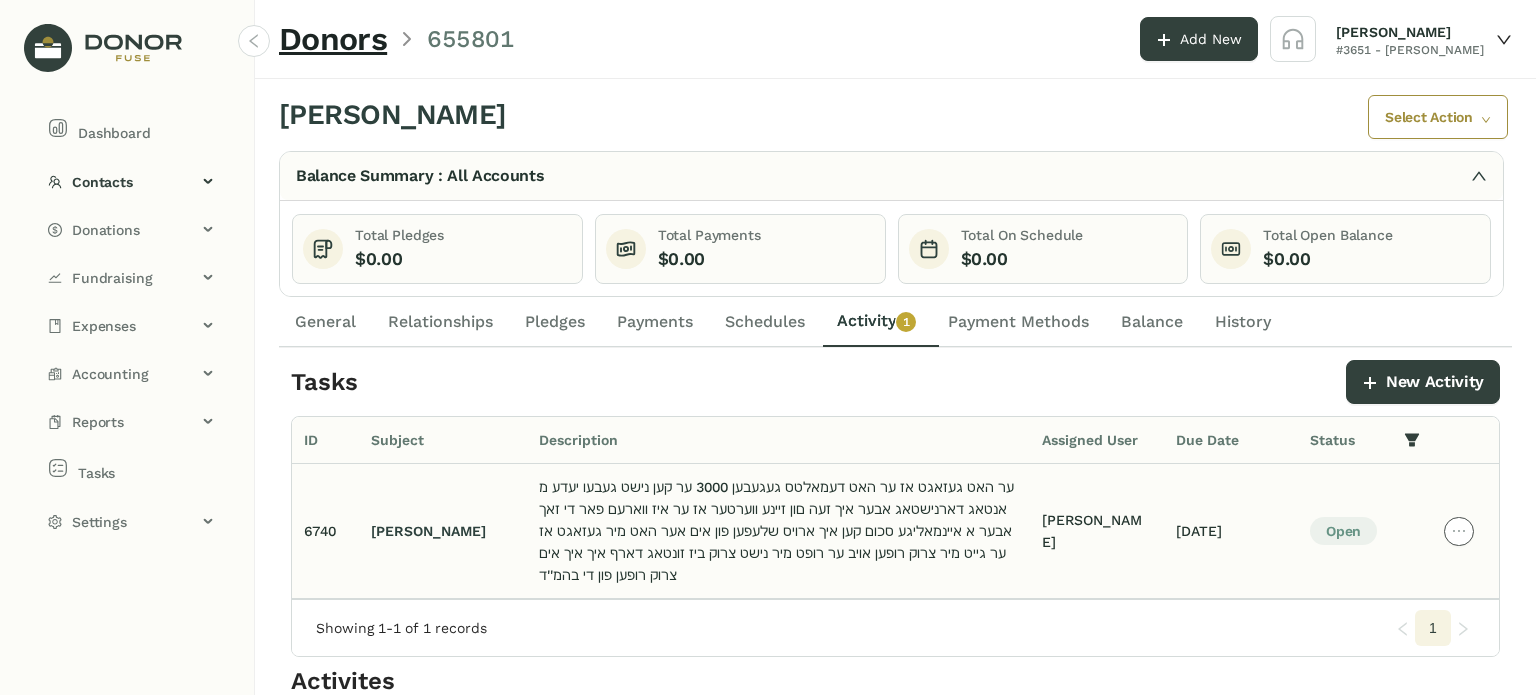 click 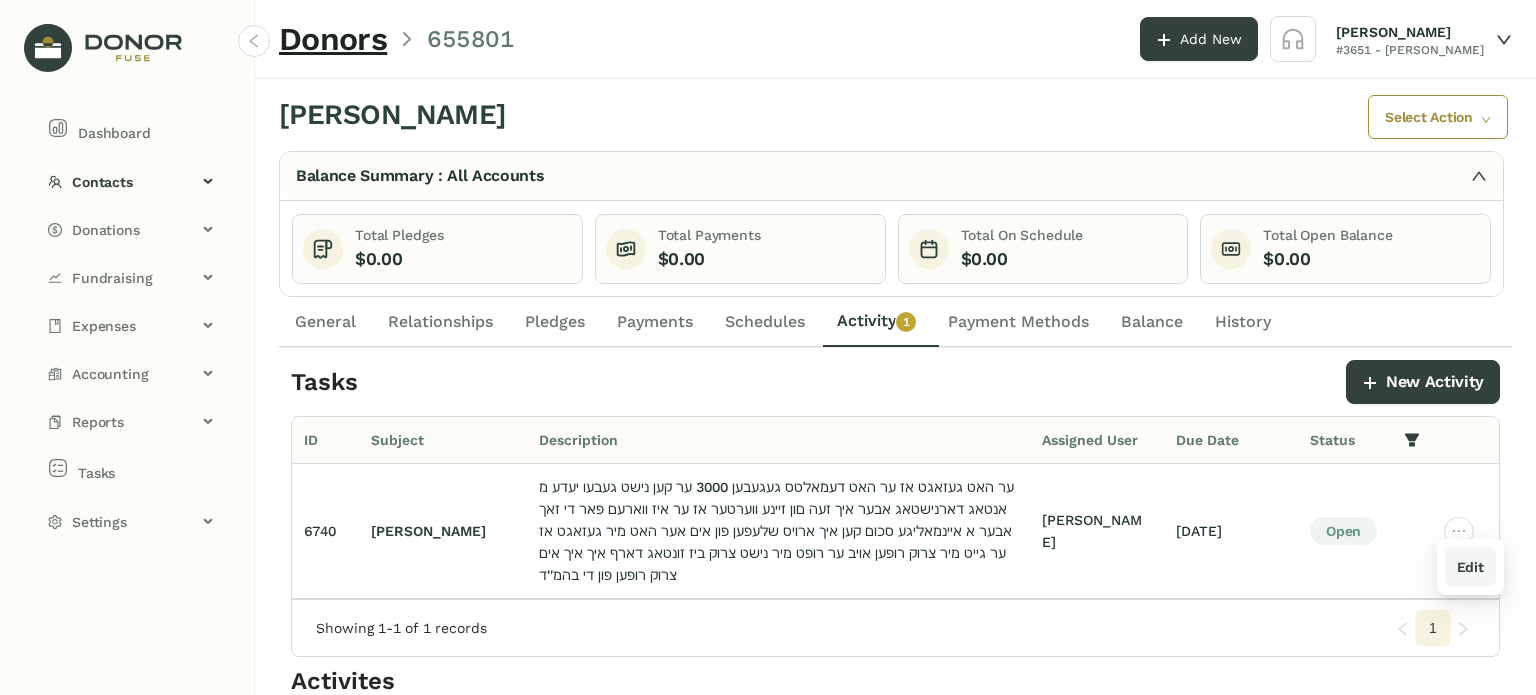 click on "Edit" at bounding box center [1470, 567] 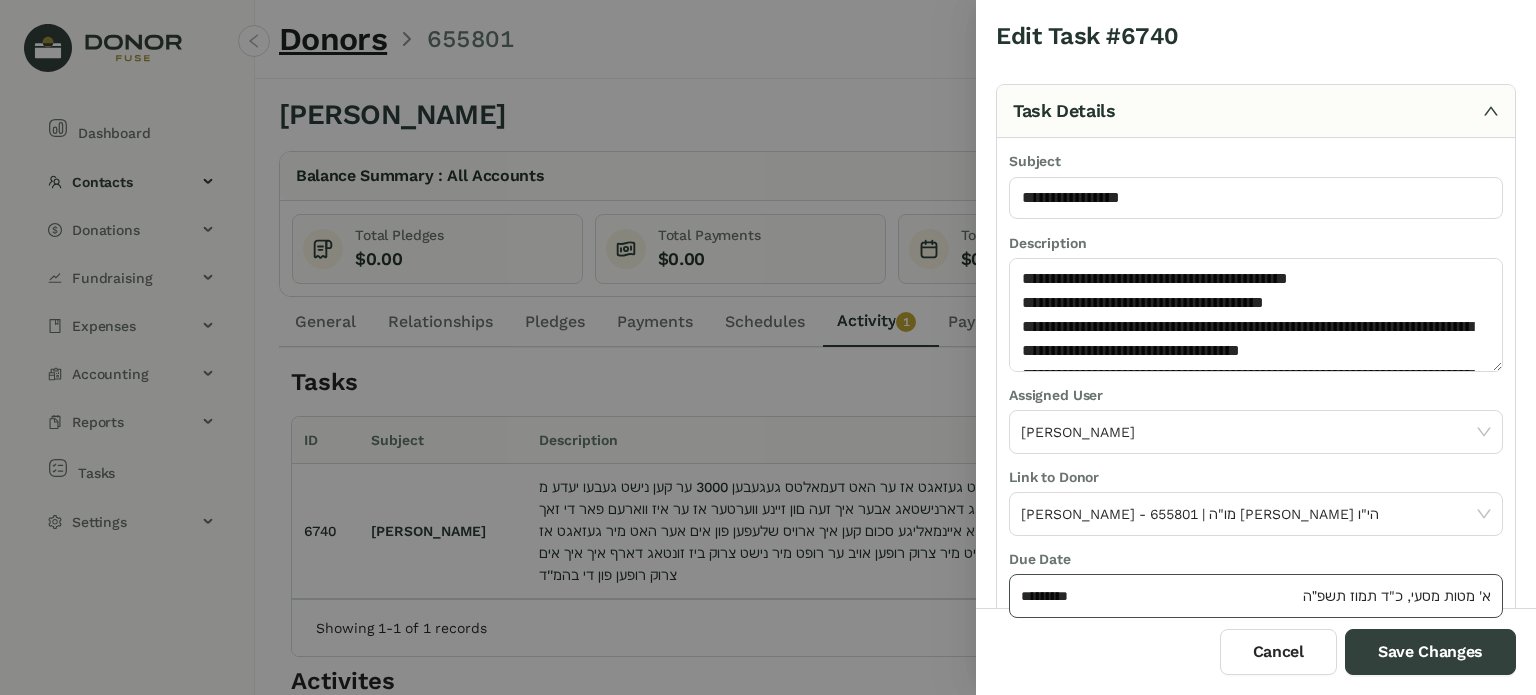click on "*********" 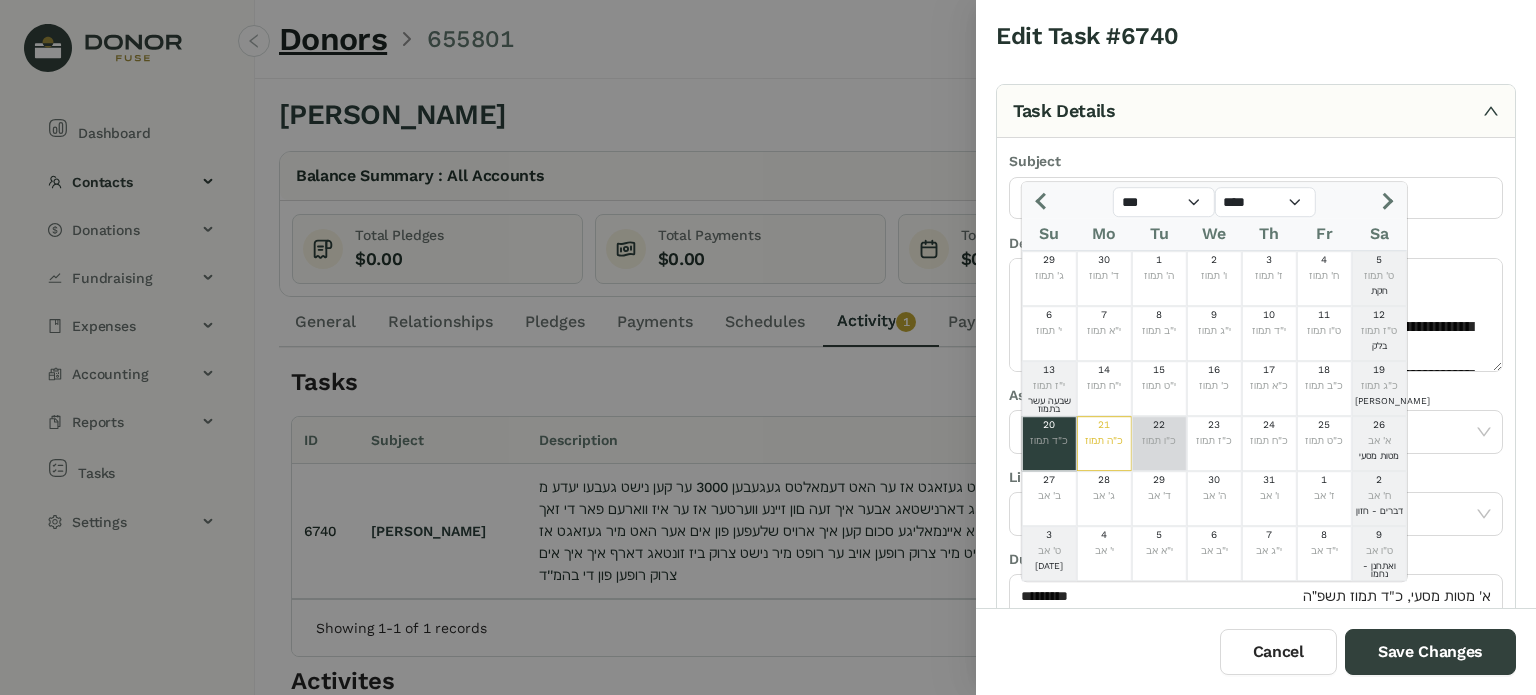 drag, startPoint x: 1164, startPoint y: 431, endPoint x: 1225, endPoint y: 466, distance: 70.327805 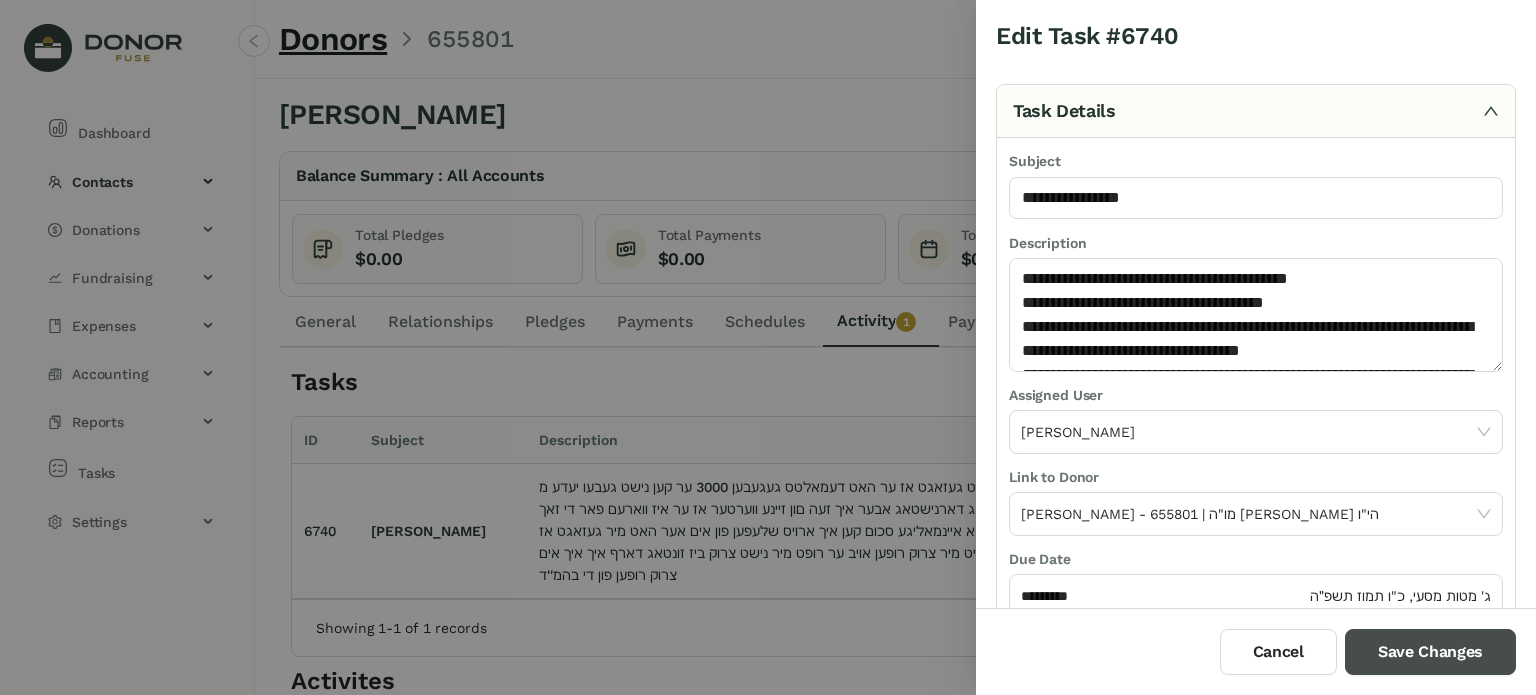 click on "Save Changes" at bounding box center [1430, 652] 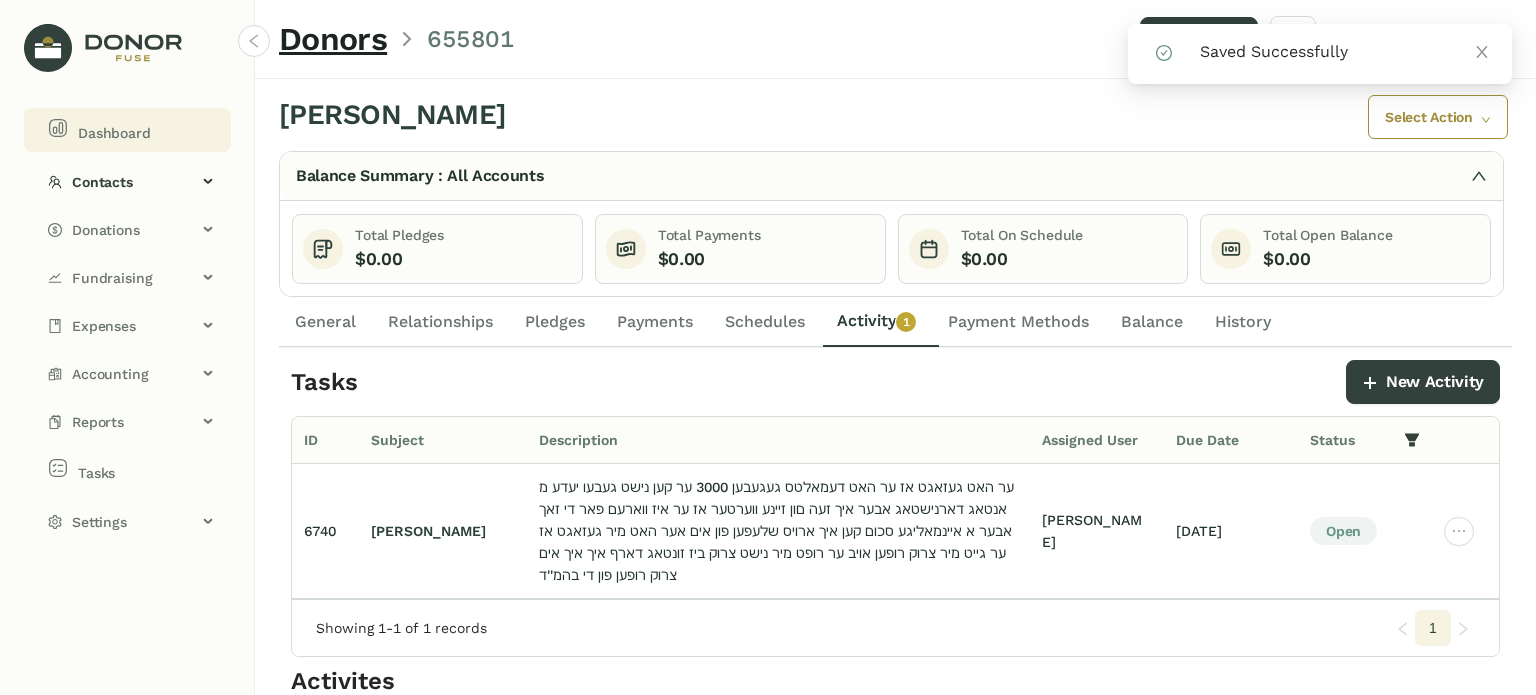 click on "Dashboard" 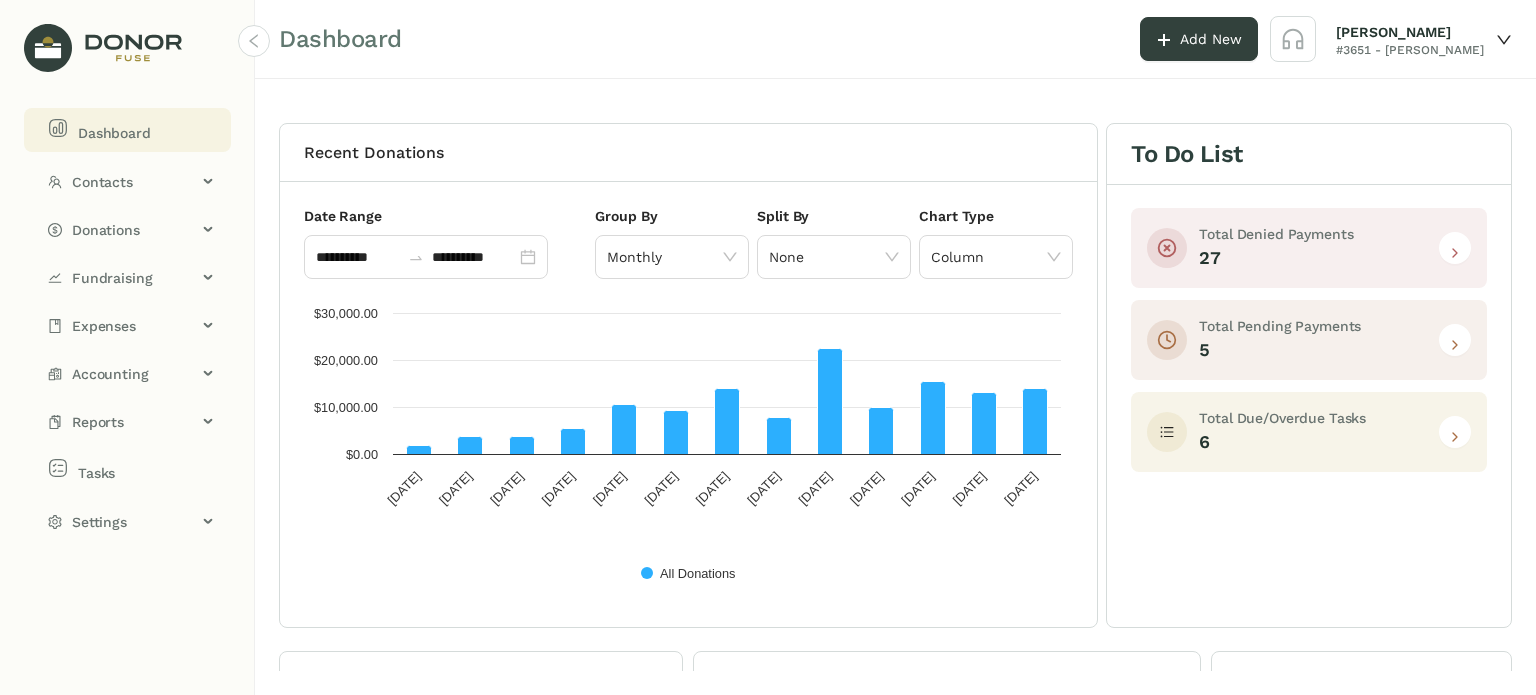 click 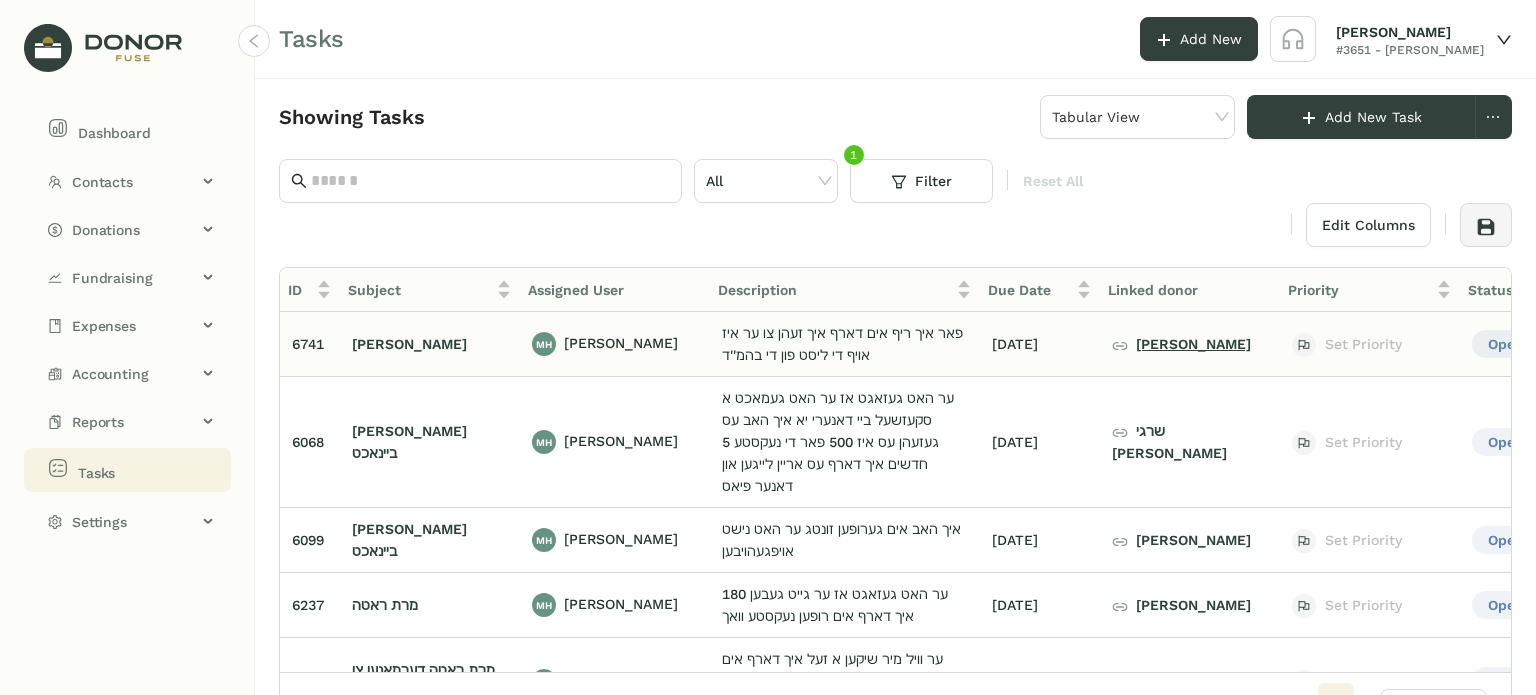 click on "[PERSON_NAME]" 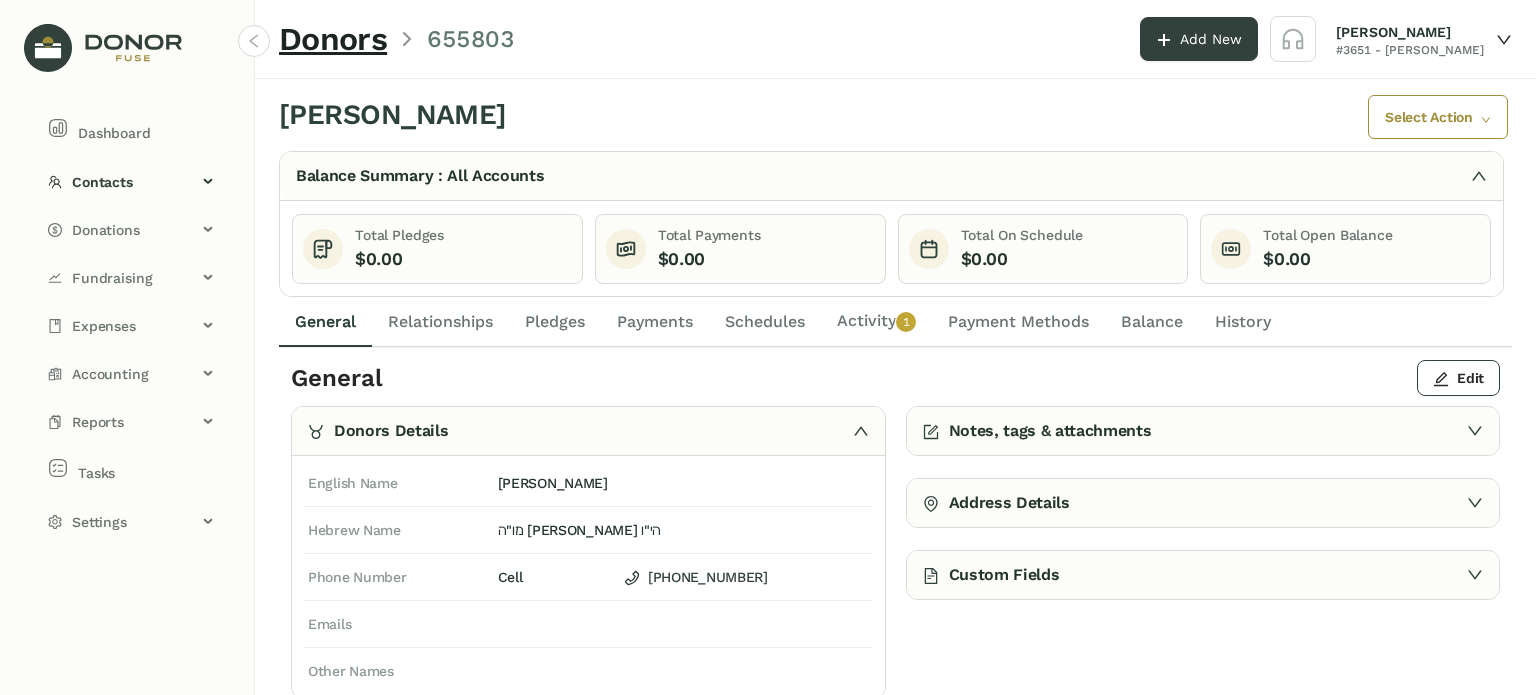click on "Activity   0   1   2   3   4   5   6   7   8   9" 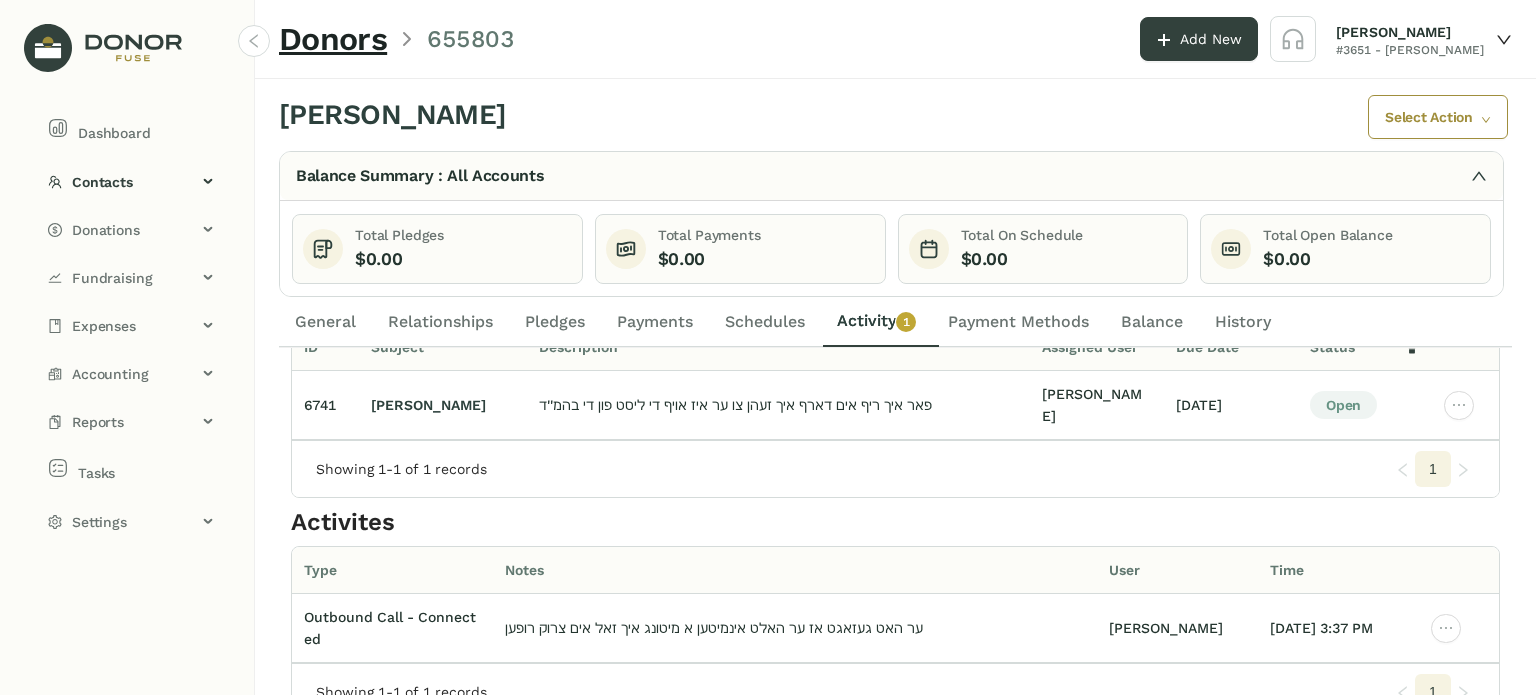 scroll, scrollTop: 0, scrollLeft: 0, axis: both 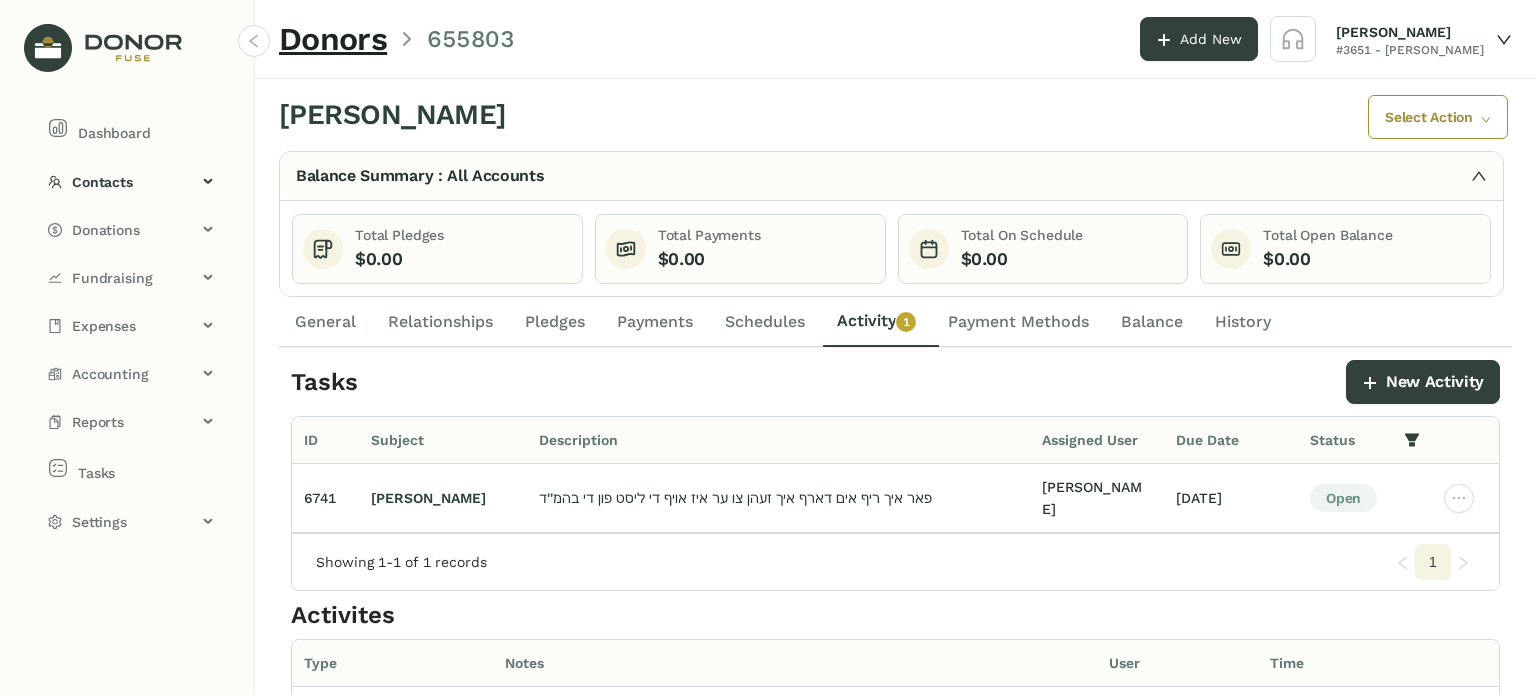 click on "General" 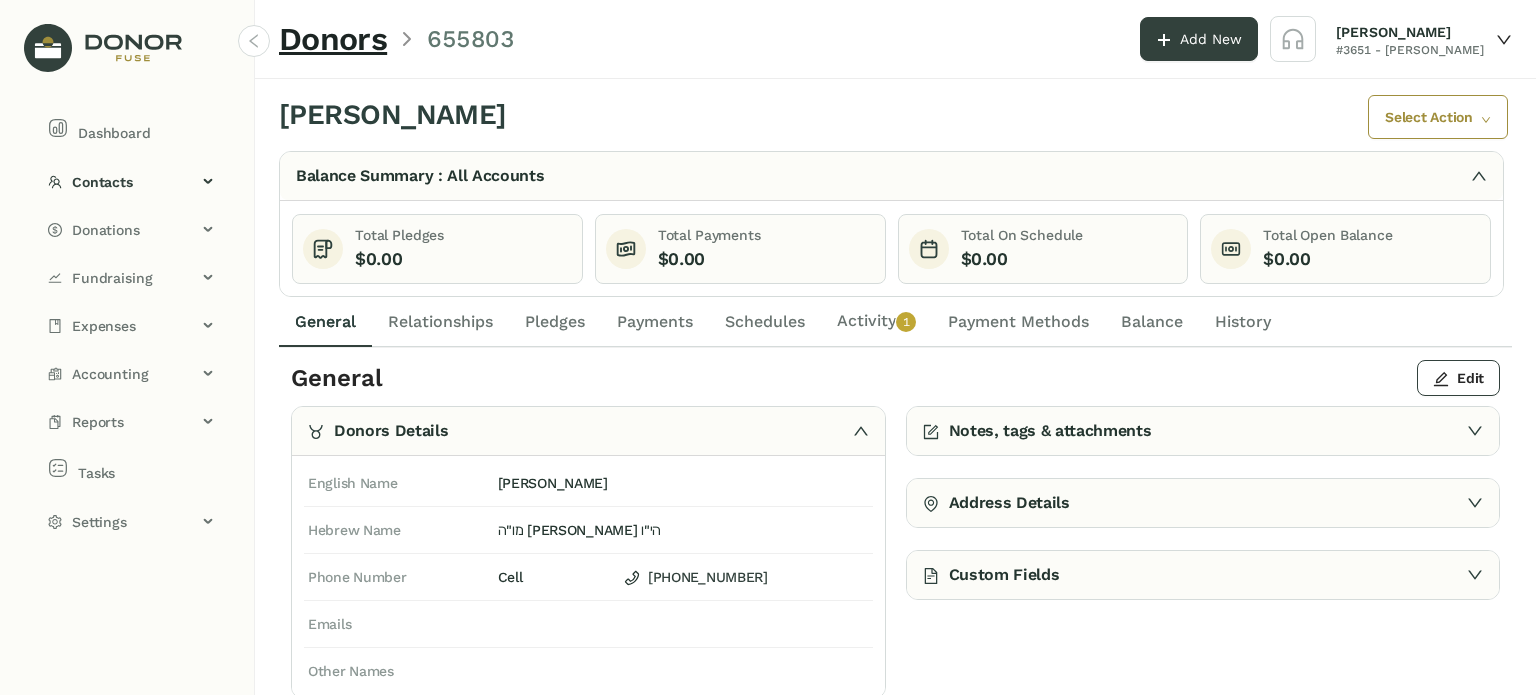 click on "Pledges" 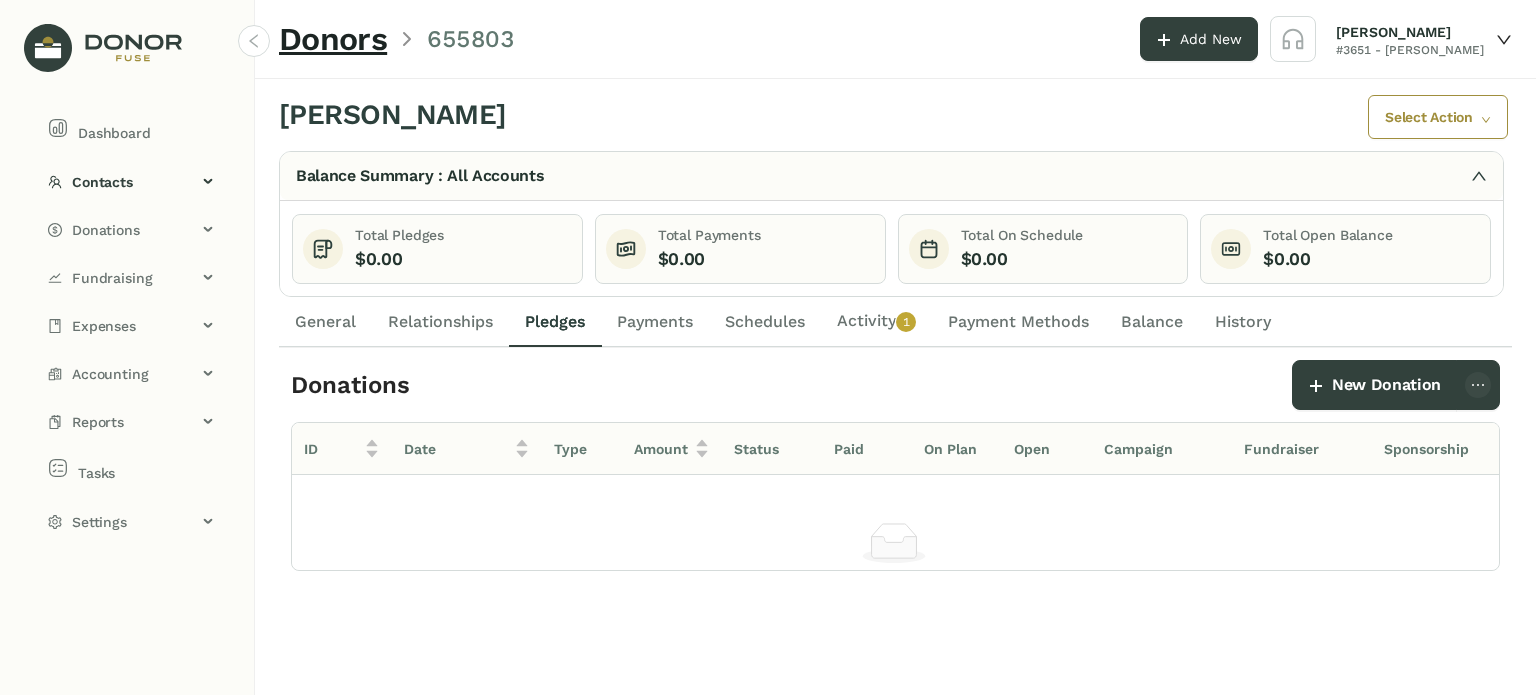 click on "Relationships" 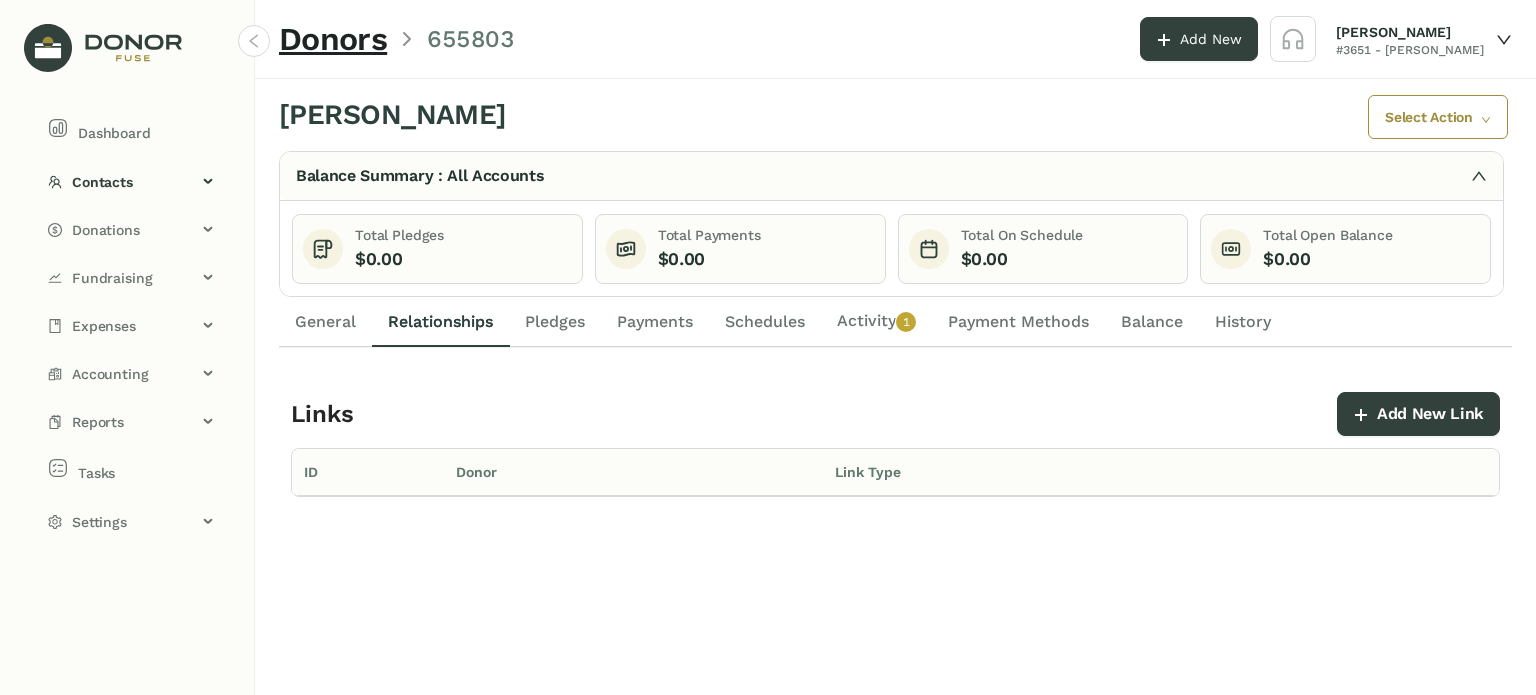 click on "General" 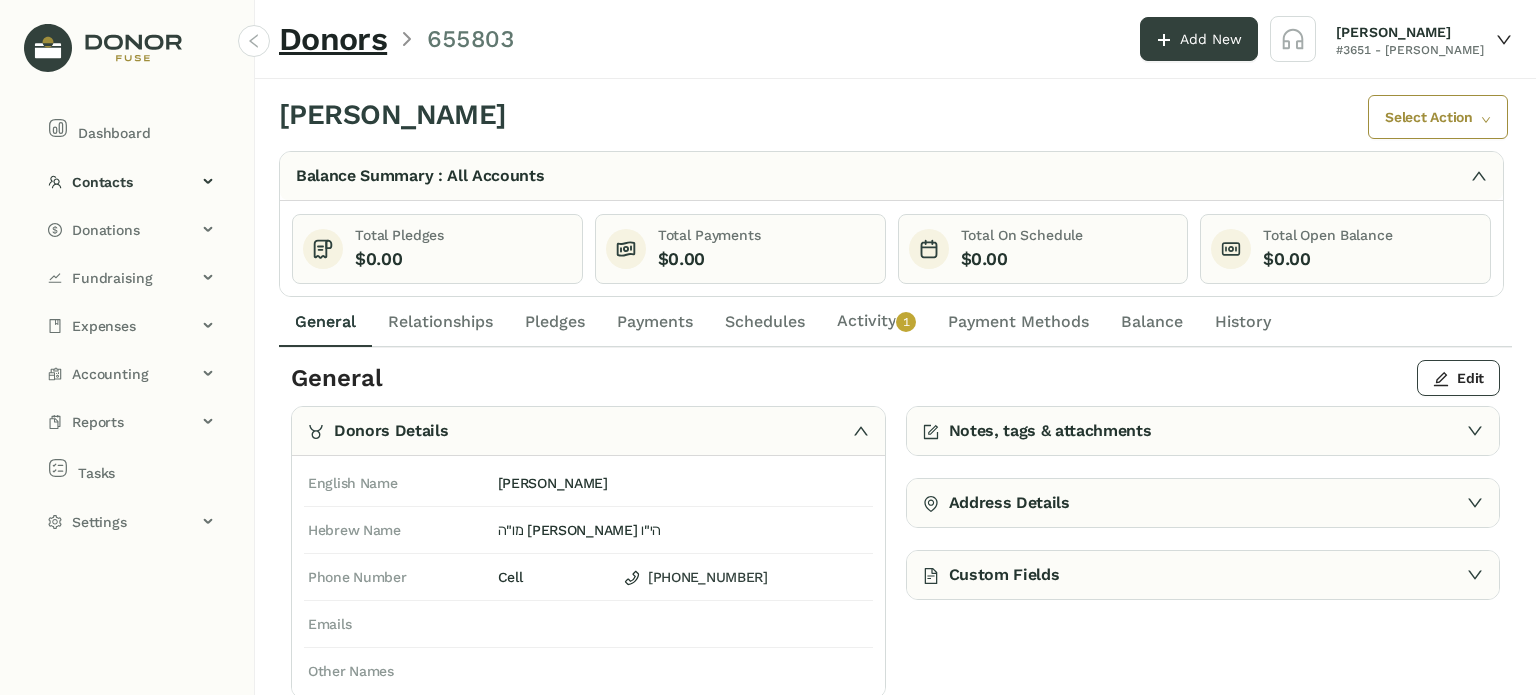 click on "Activity   0   1   2   3   4   5   6   7   8   9" 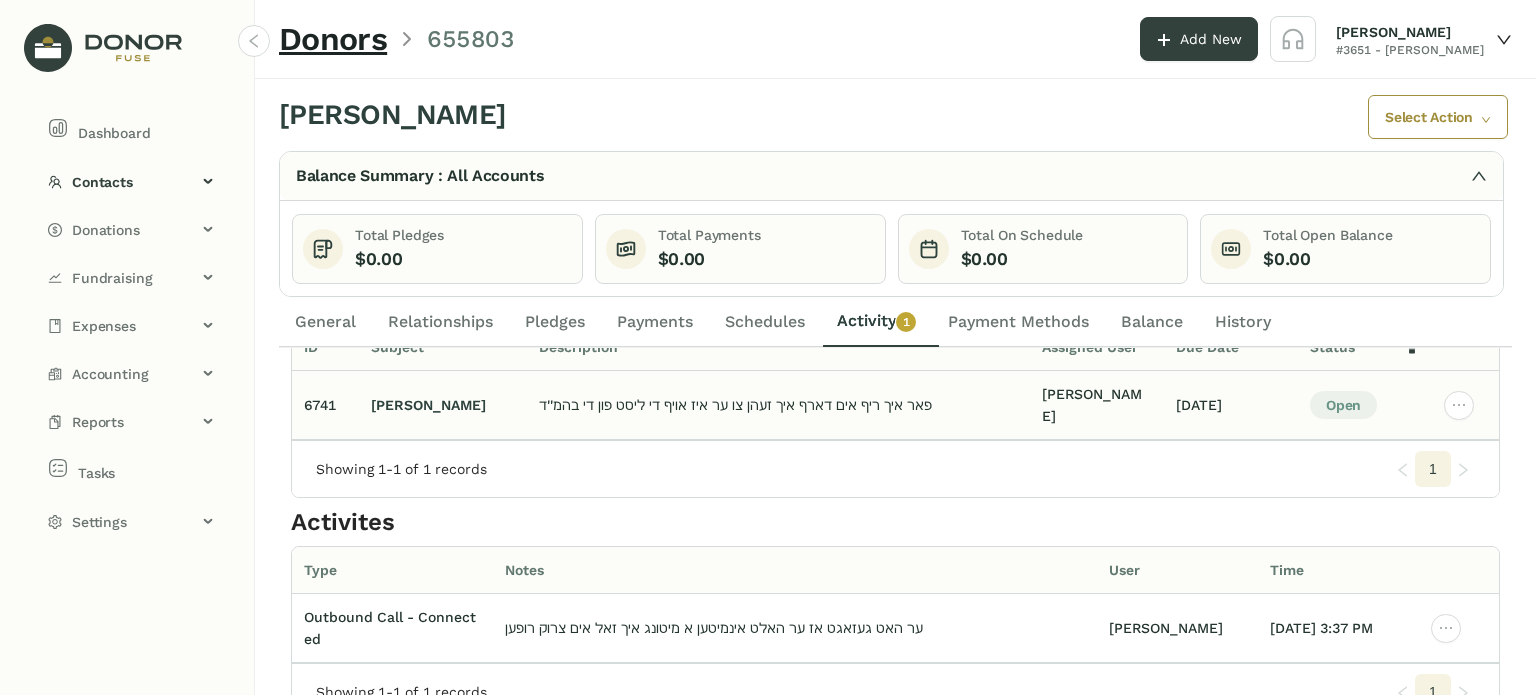 scroll, scrollTop: 0, scrollLeft: 0, axis: both 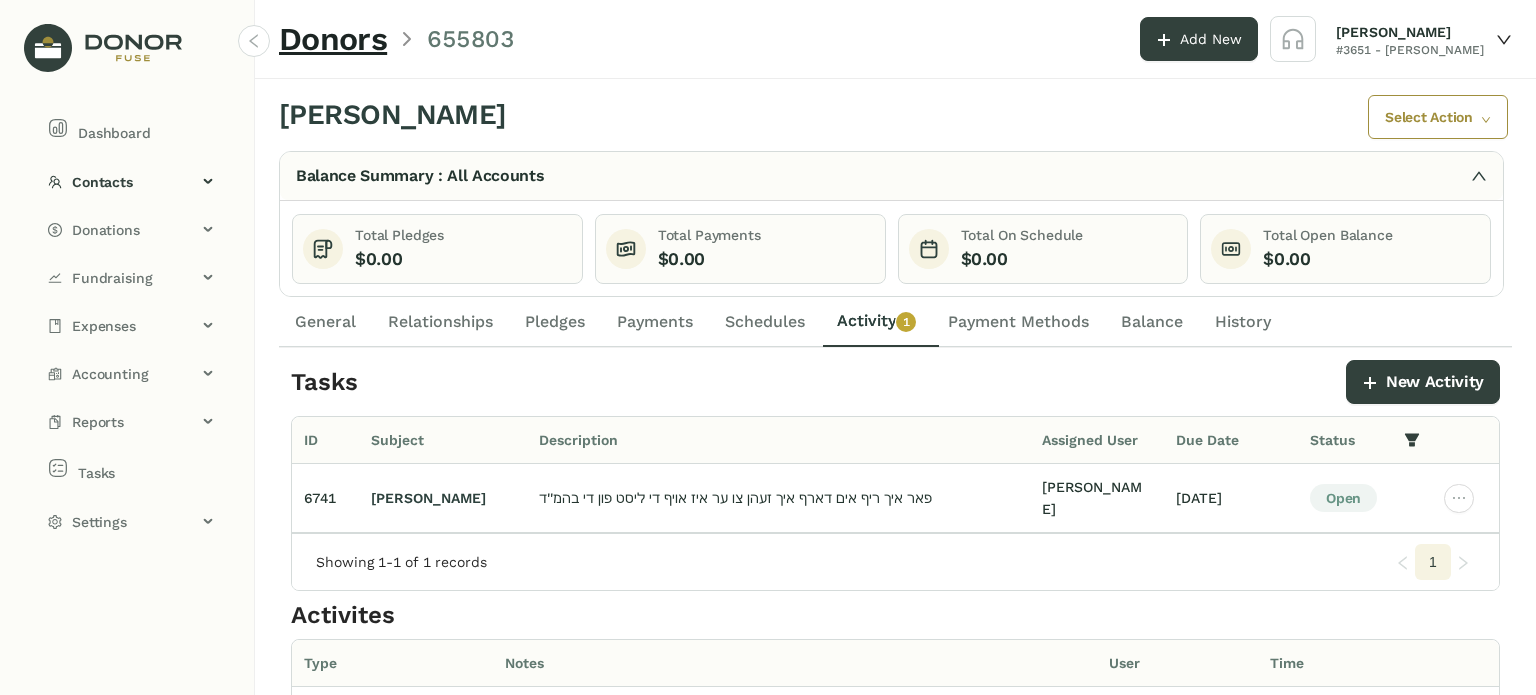 click on "Activity   0   1   2   3   4   5   6   7   8   9" 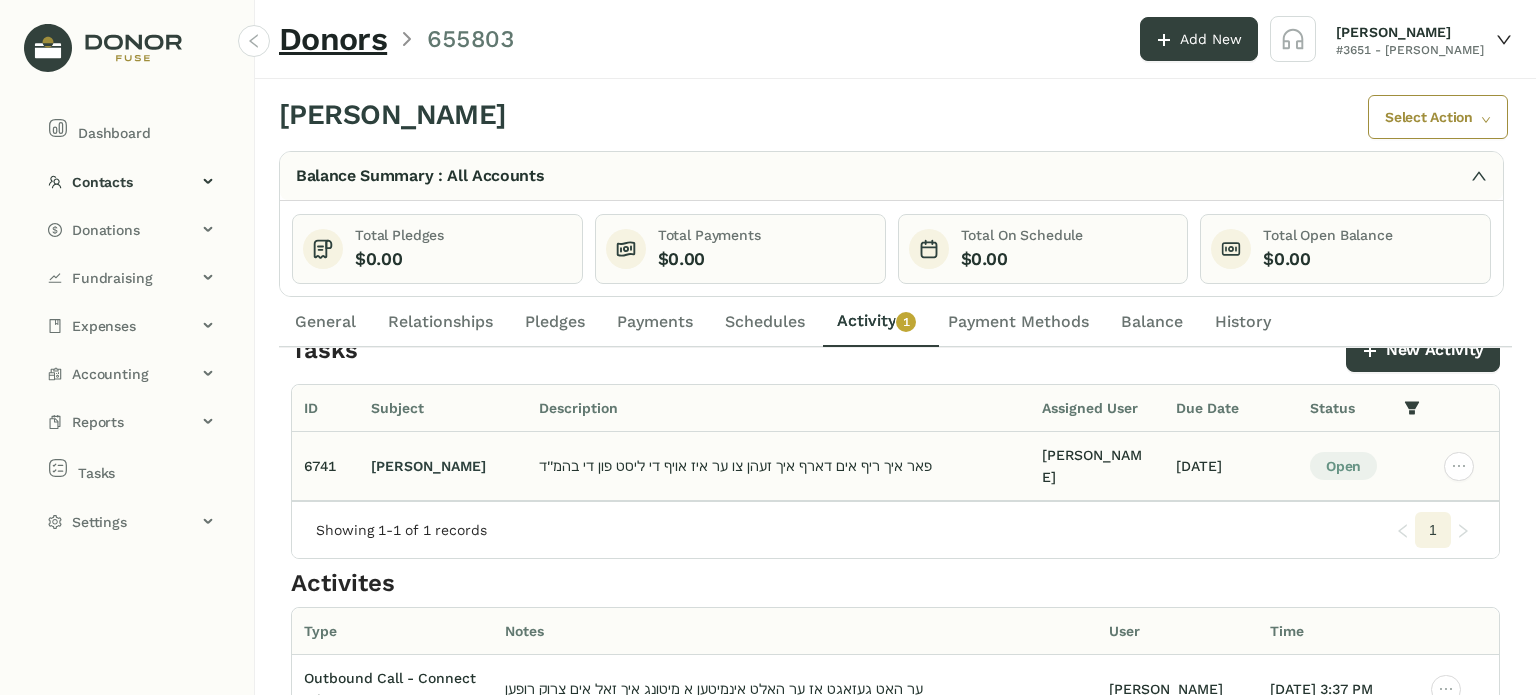 scroll, scrollTop: 0, scrollLeft: 0, axis: both 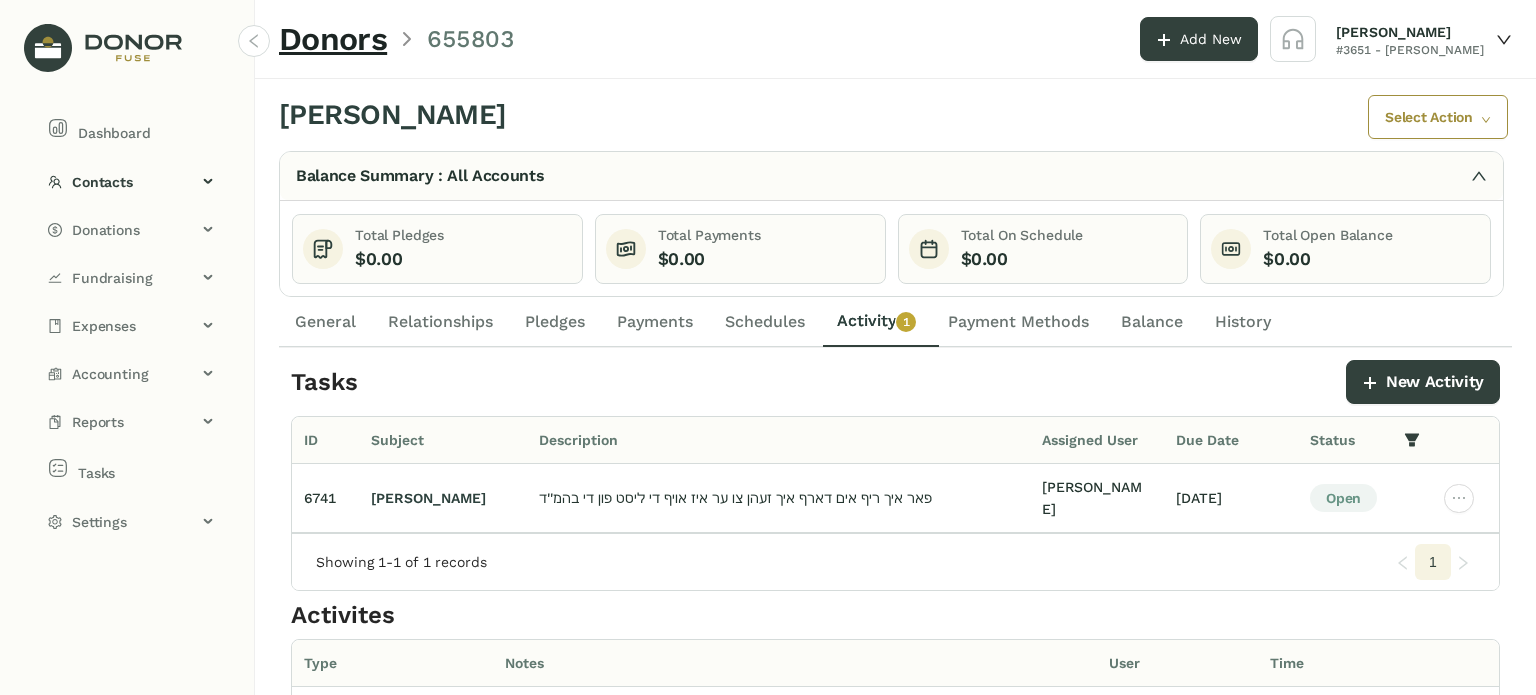 click on "0   1   2   3   4   5   6   7   8   9" 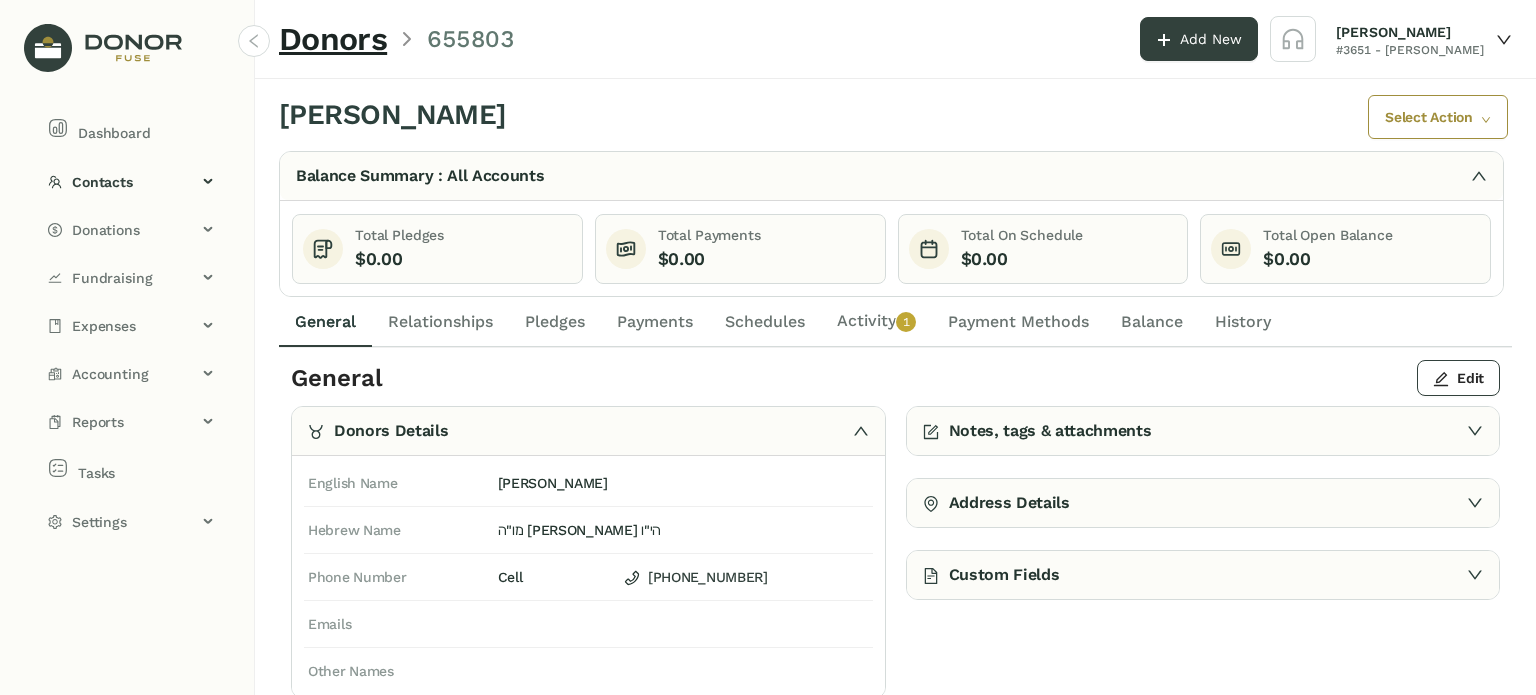 click on "Activity   0   1   2   3   4   5   6   7   8   9" 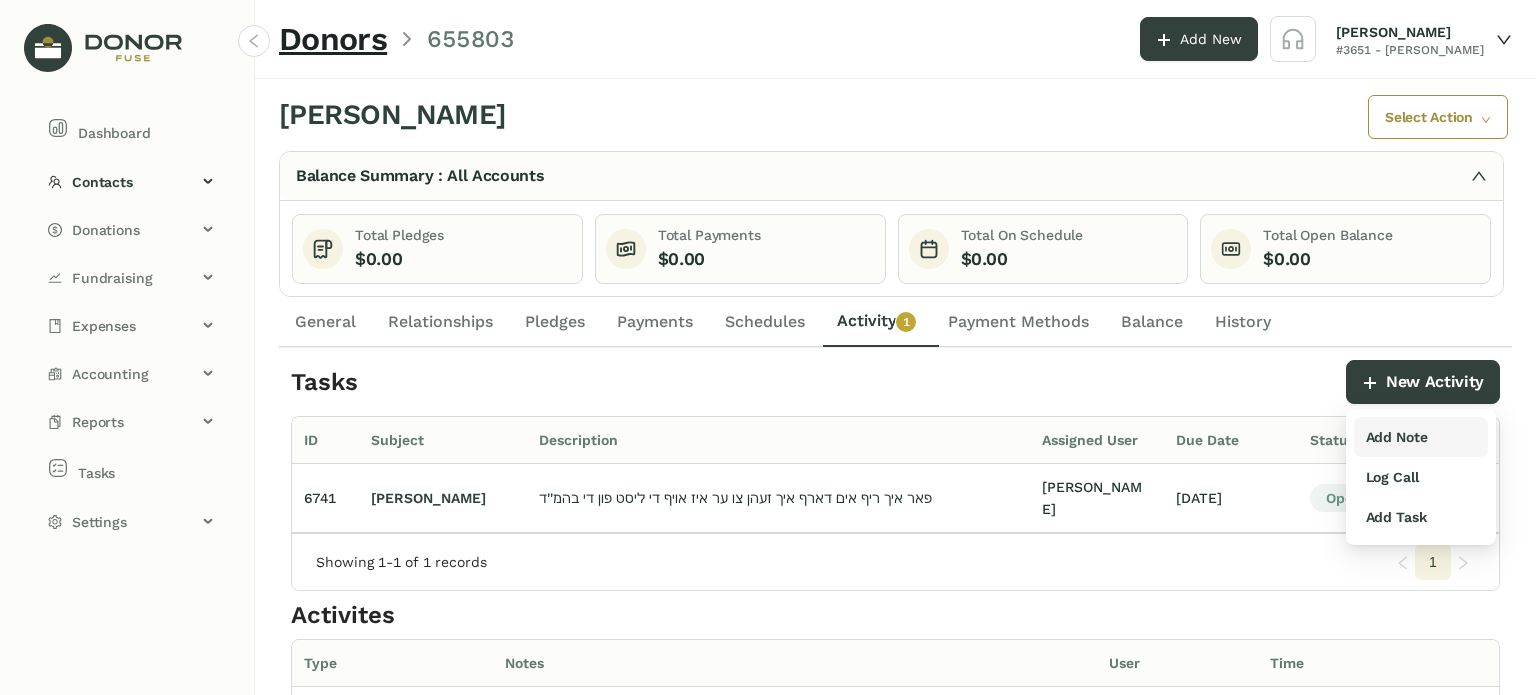 click on "Add Note" at bounding box center (1397, 437) 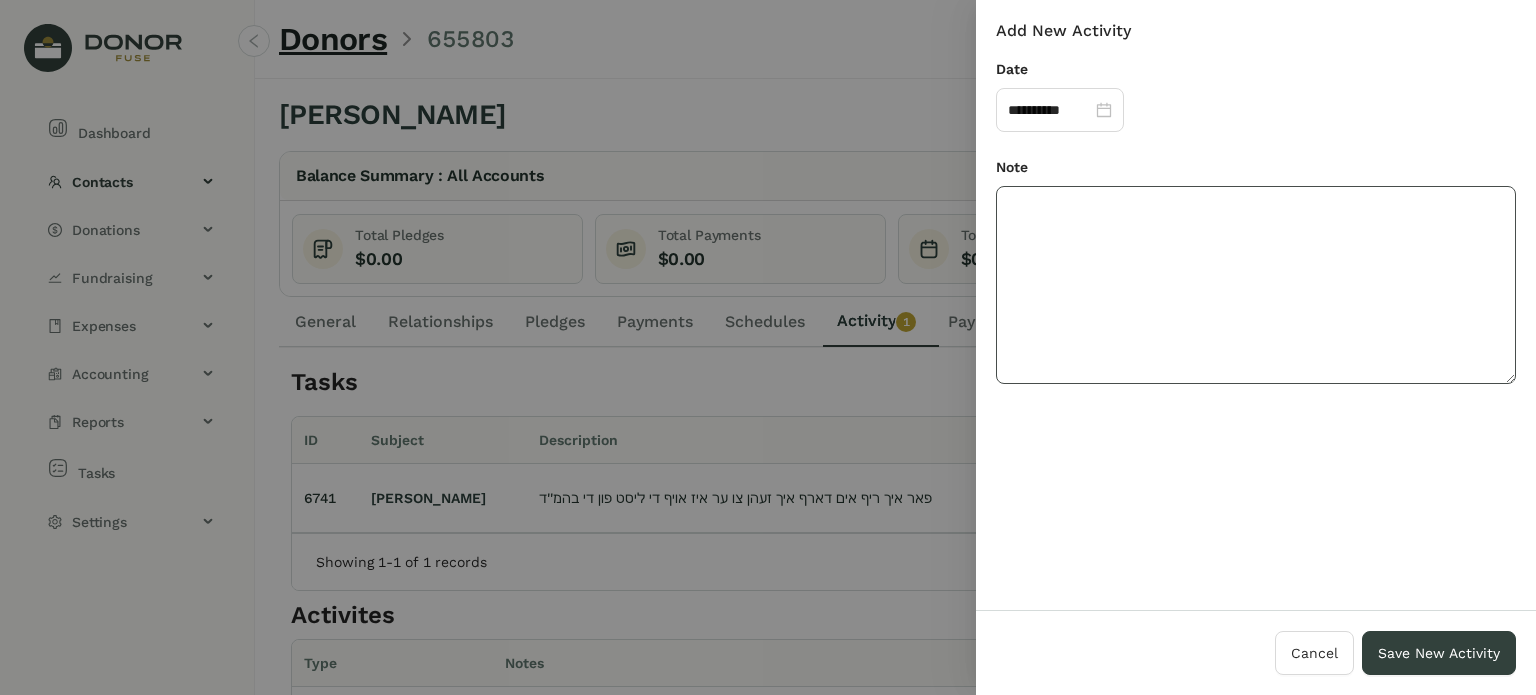 click 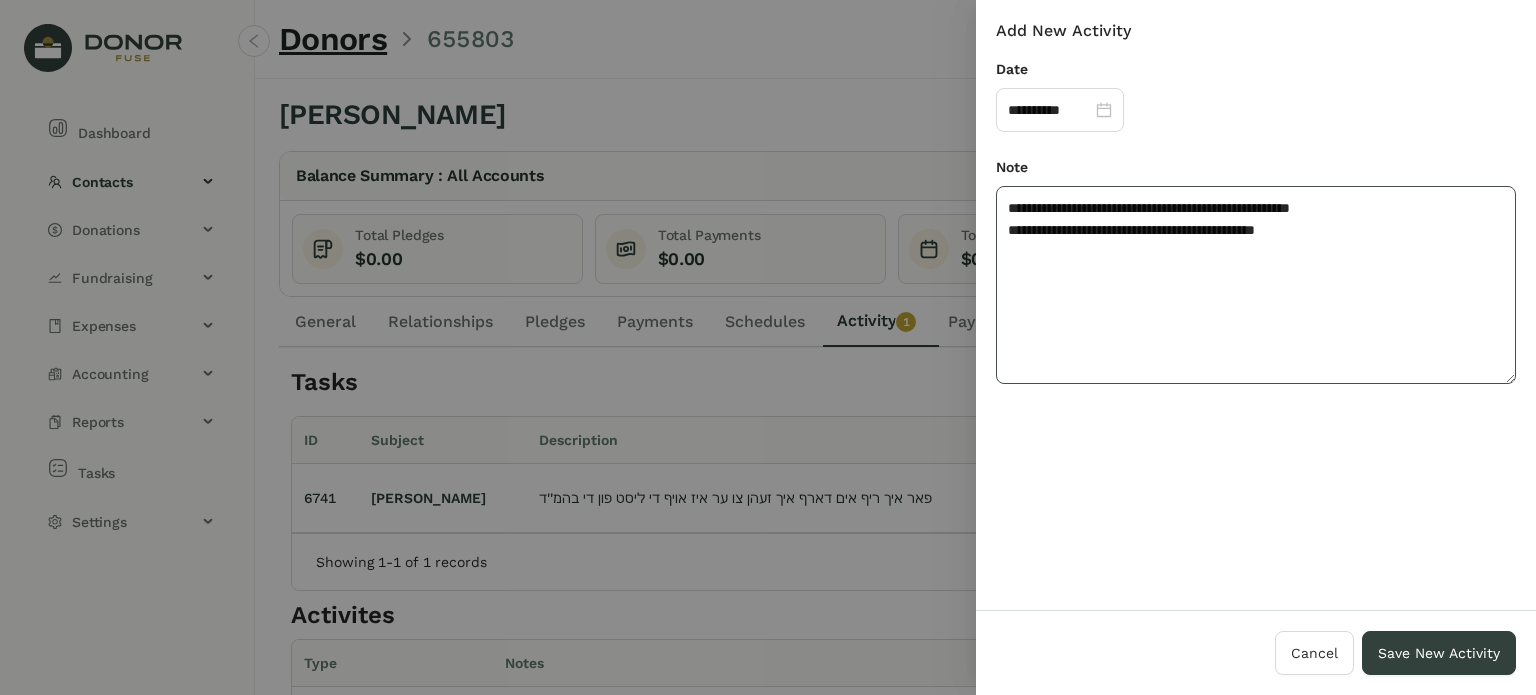click on "**********" 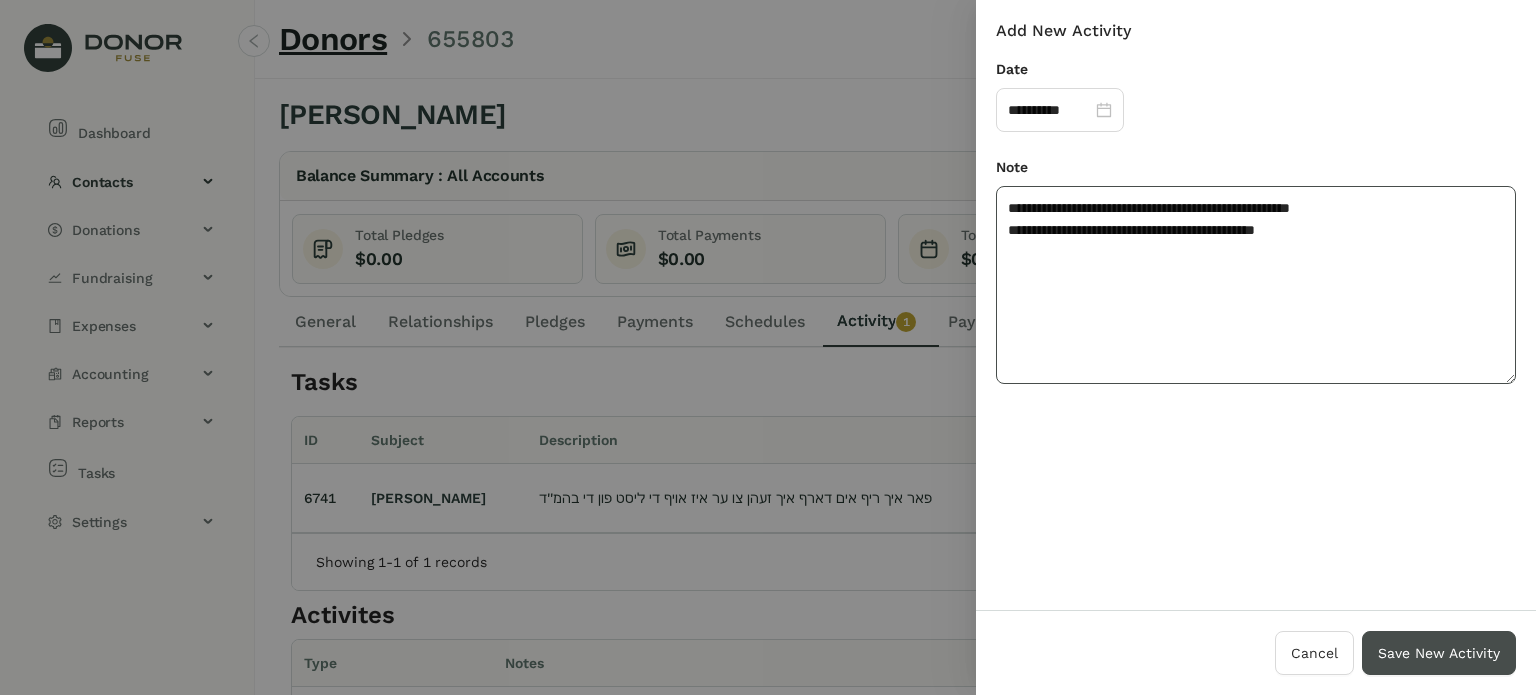 type on "**********" 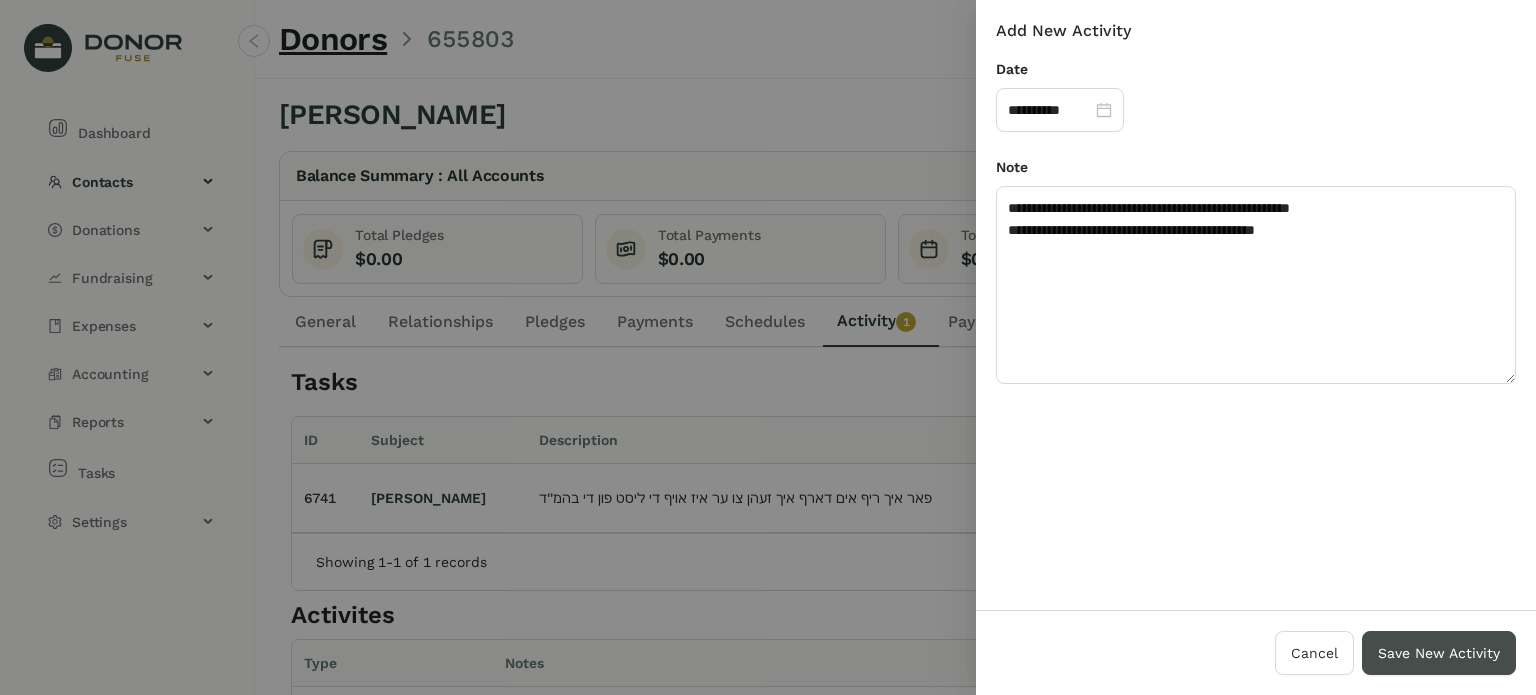 click on "Save New Activity" at bounding box center (1439, 653) 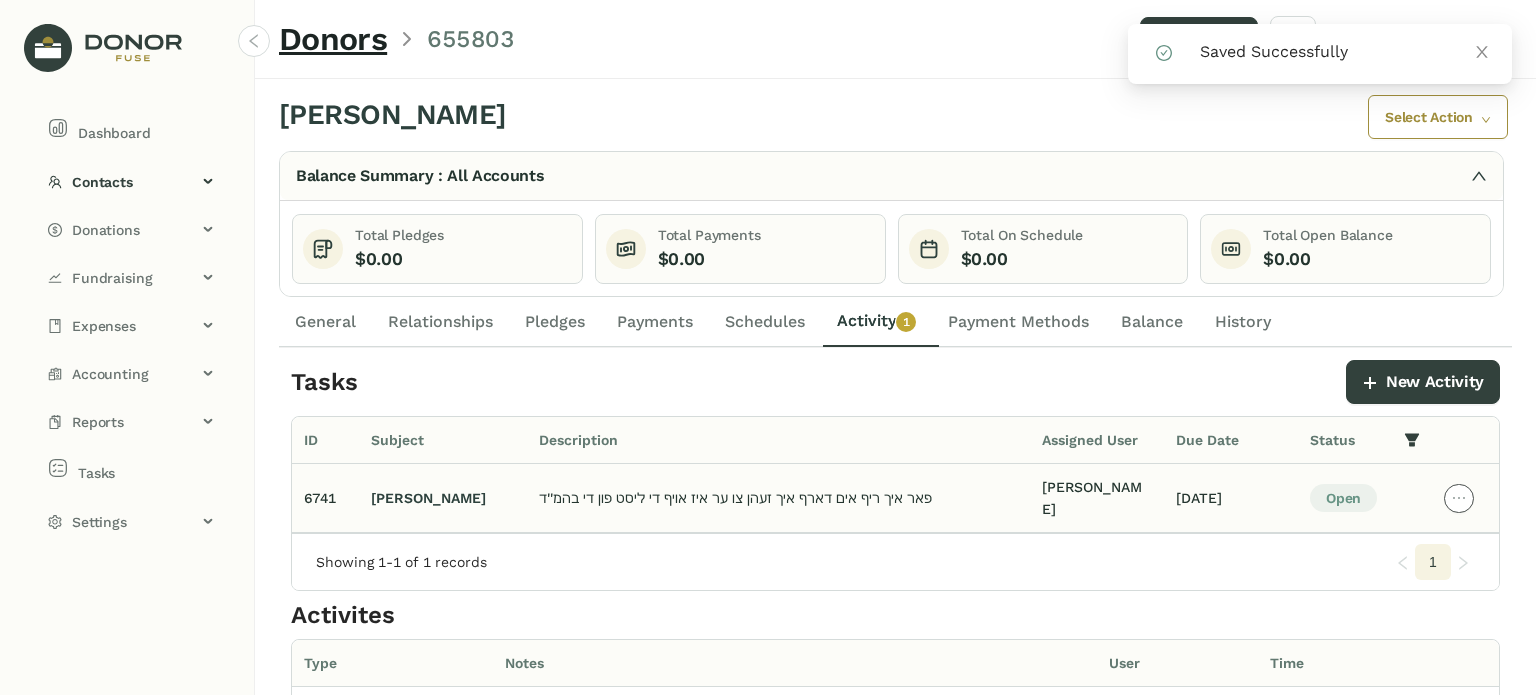 click 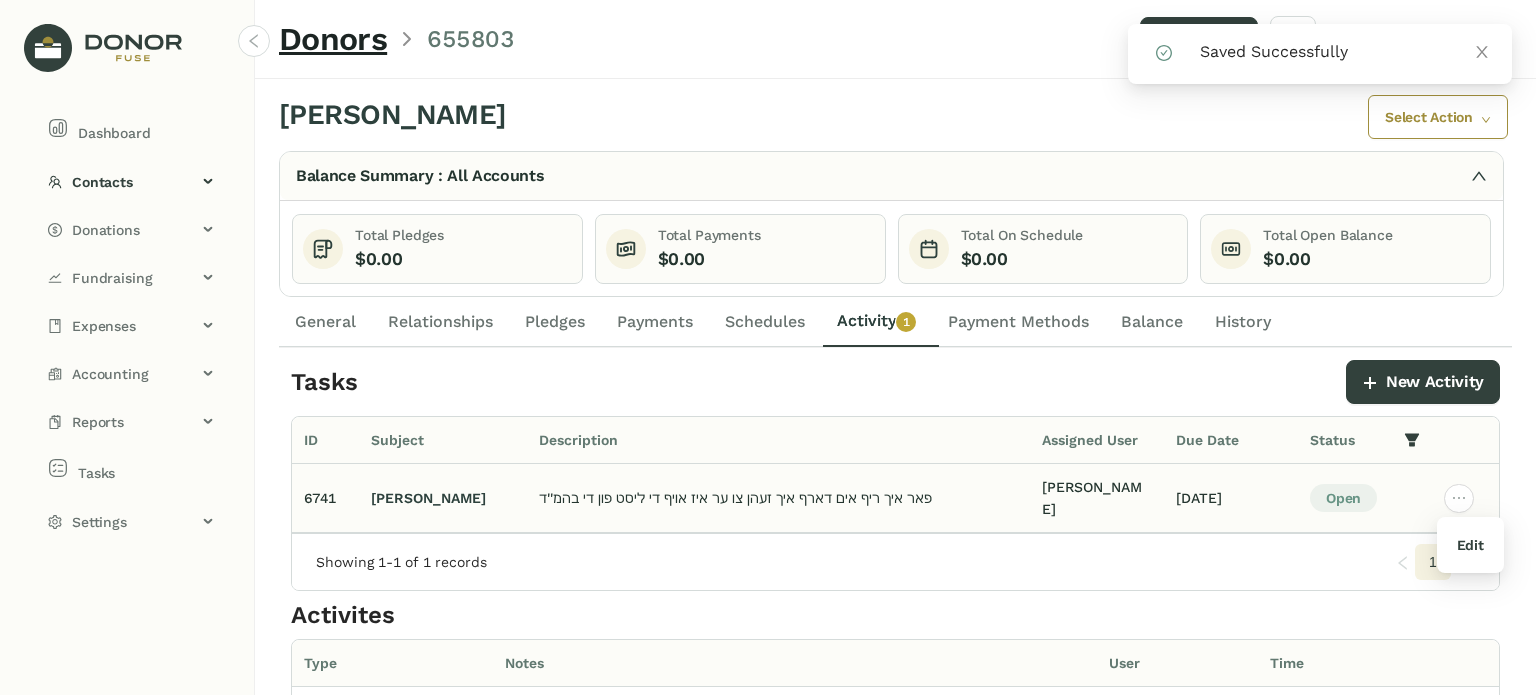 click on "Edit" at bounding box center (1470, 545) 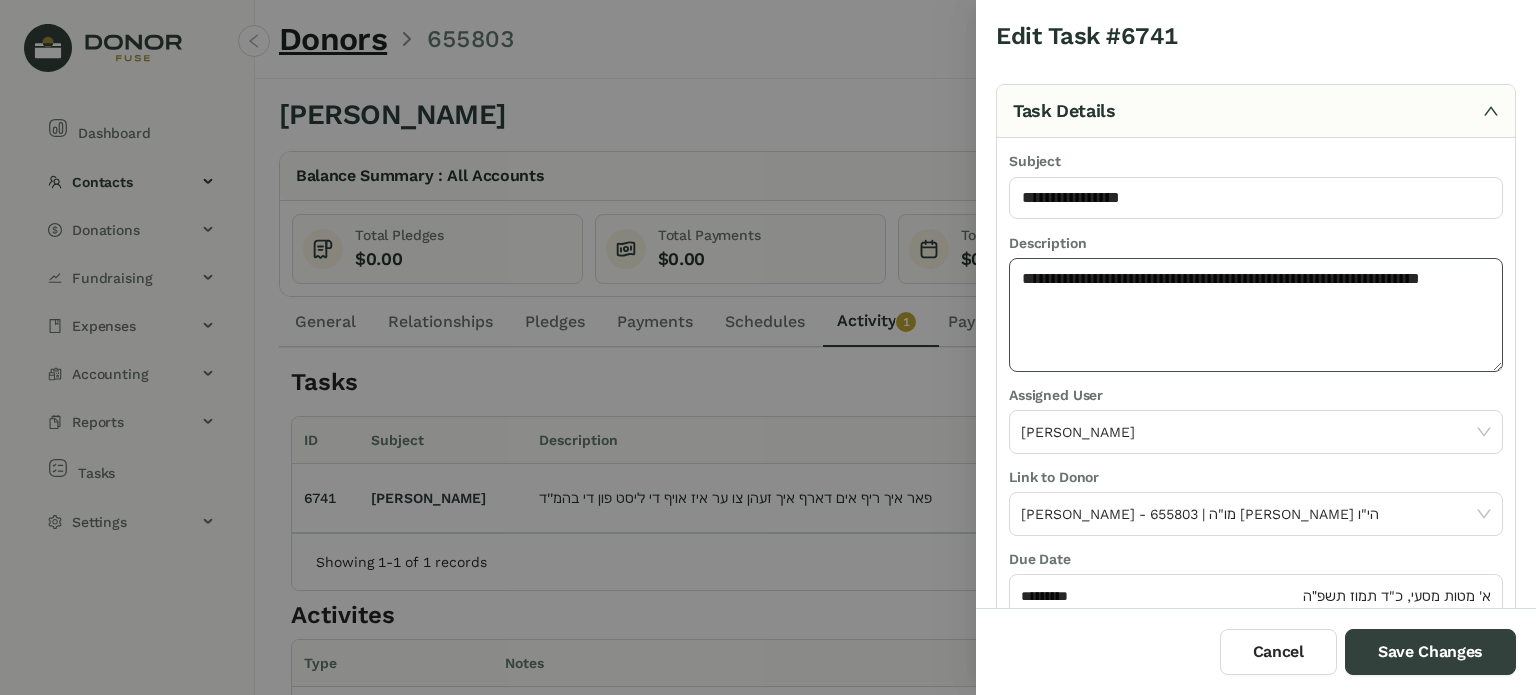 click on "**********" 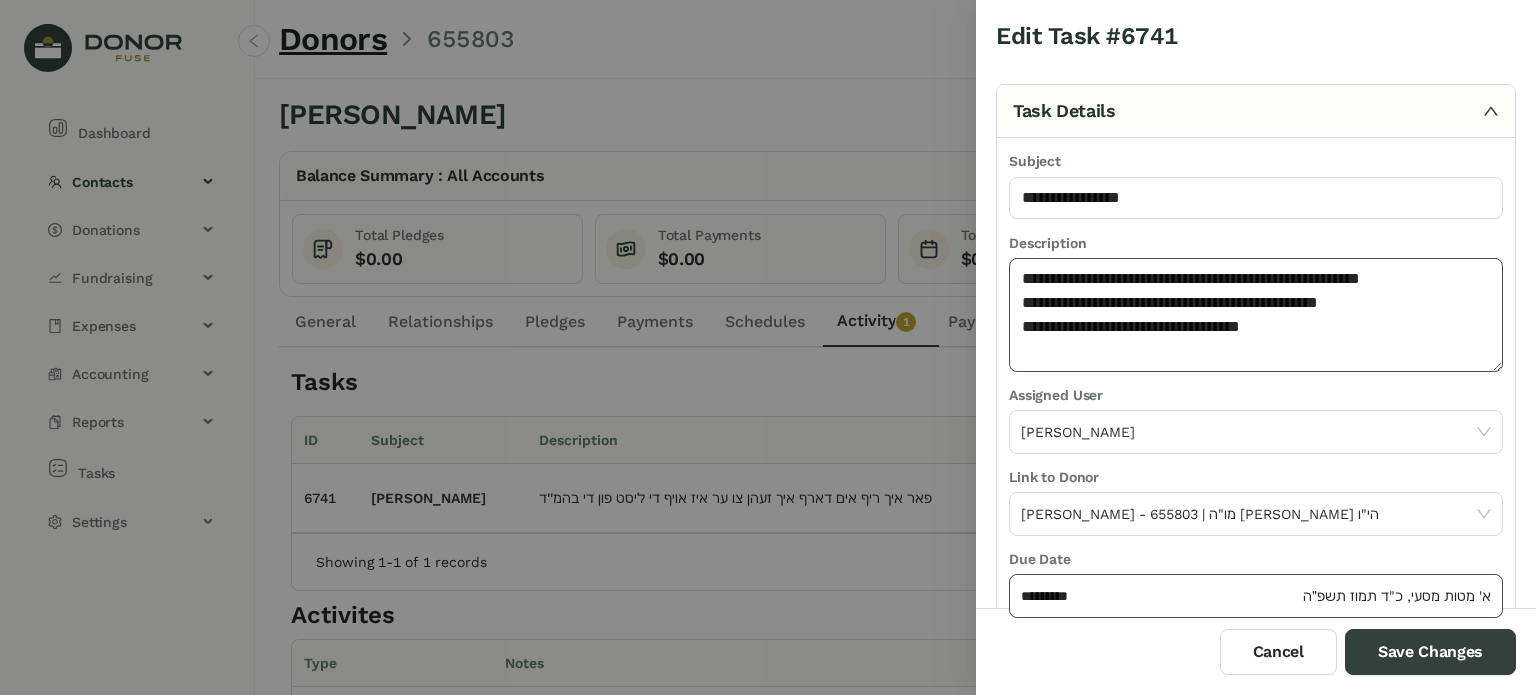 type on "**********" 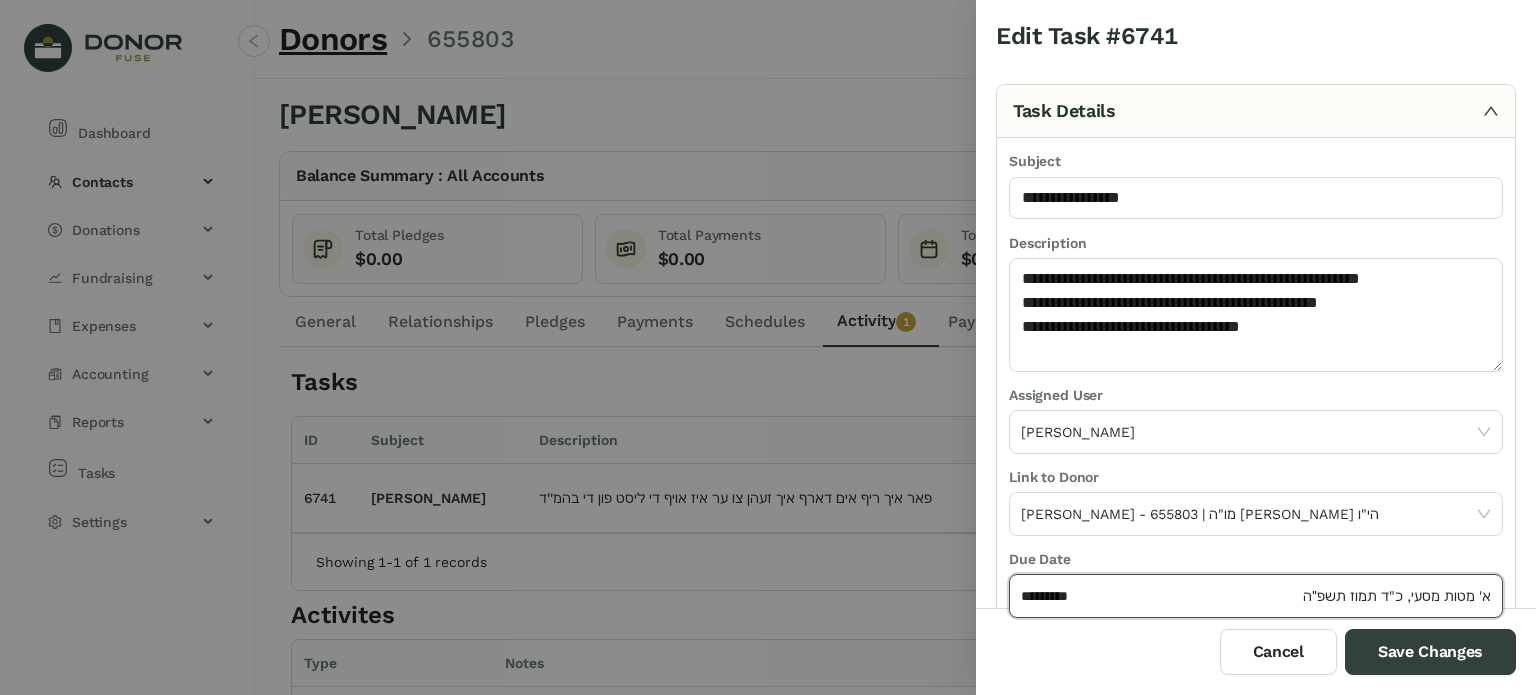 click on "*********" 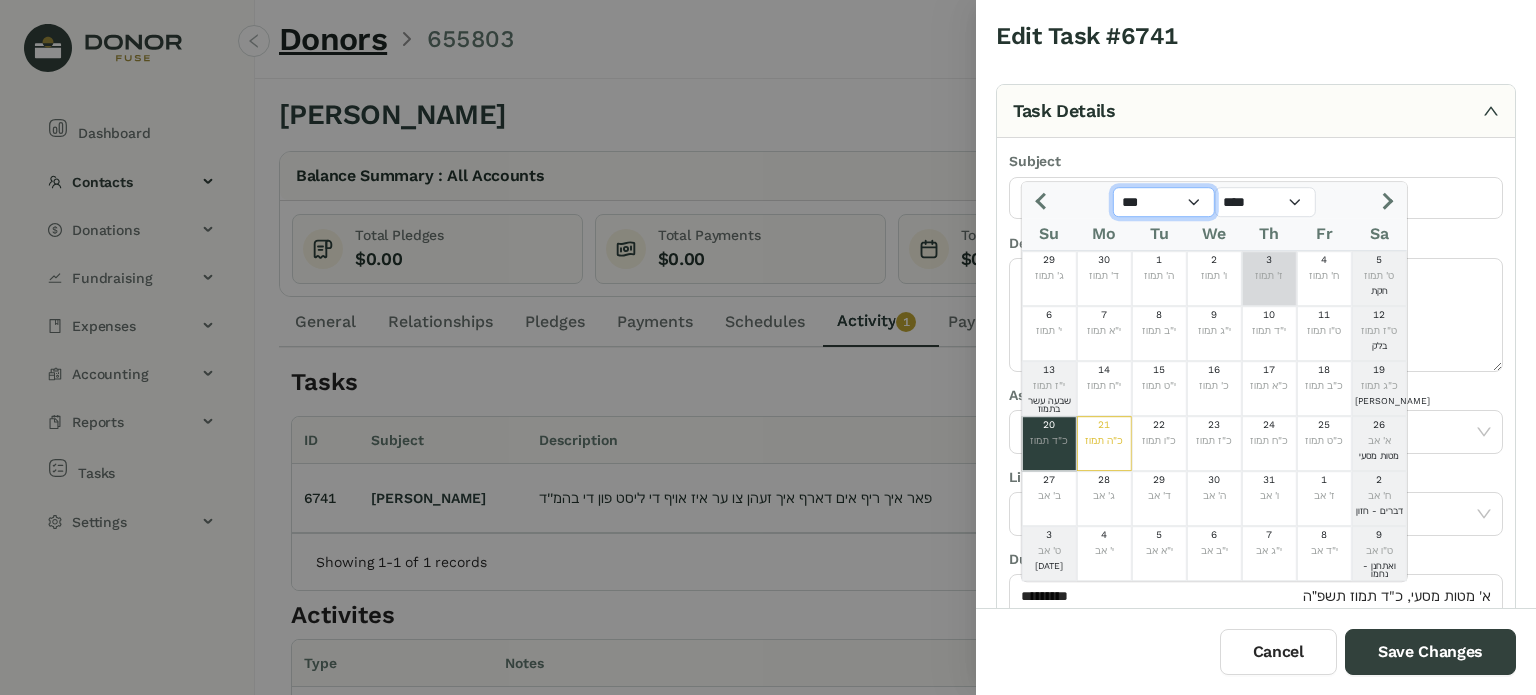 click on "*** *** *** *** *** *** *** *** *** *** *** ***" 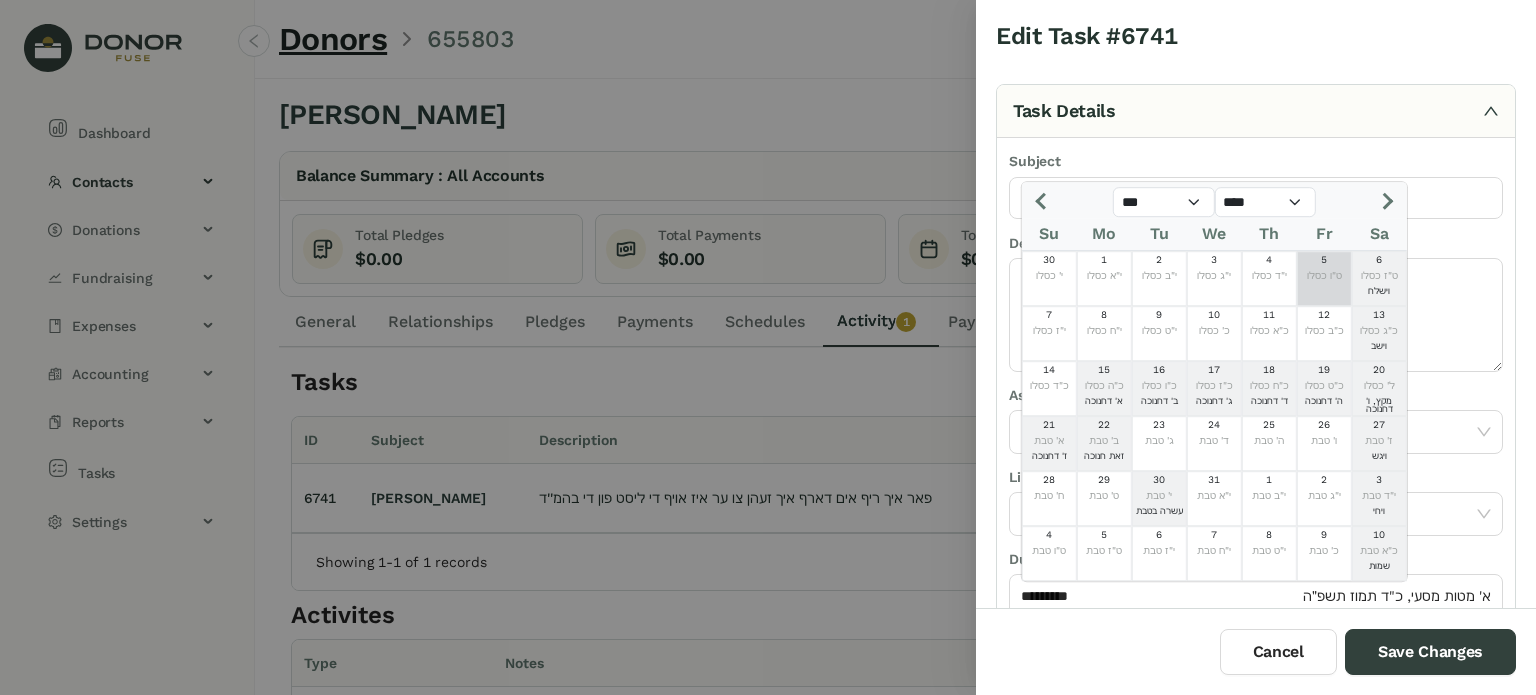 click 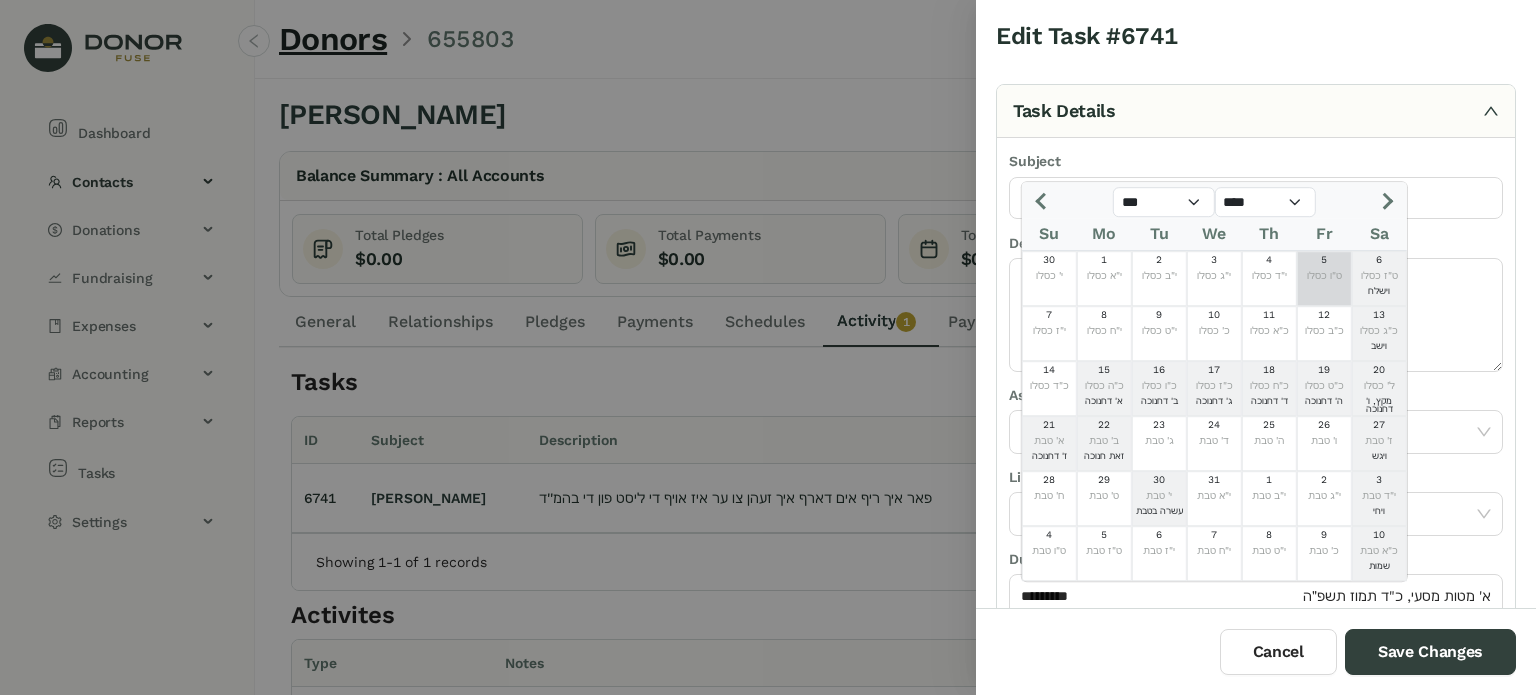 select on "****" 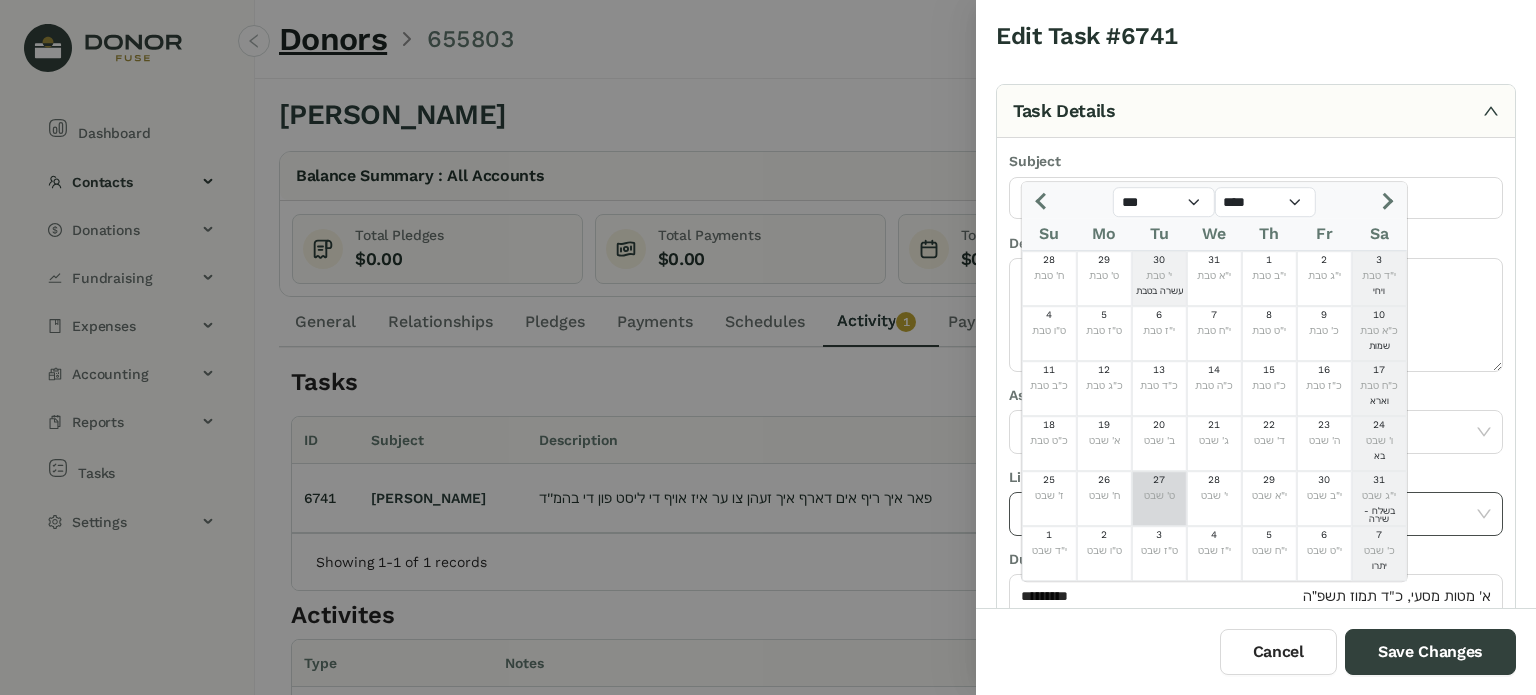 drag, startPoint x: 1147, startPoint y: 495, endPoint x: 1172, endPoint y: 508, distance: 28.178005 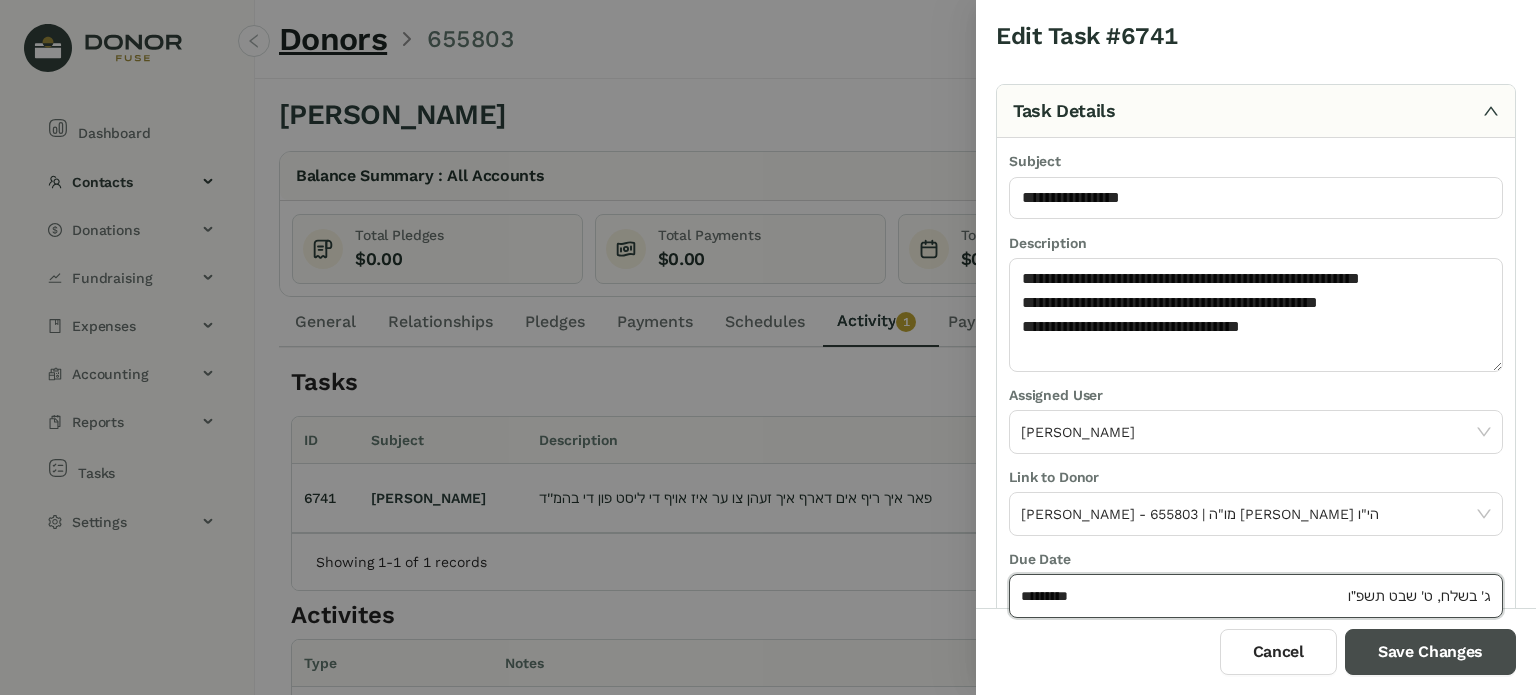 click on "Save Changes" at bounding box center (1430, 652) 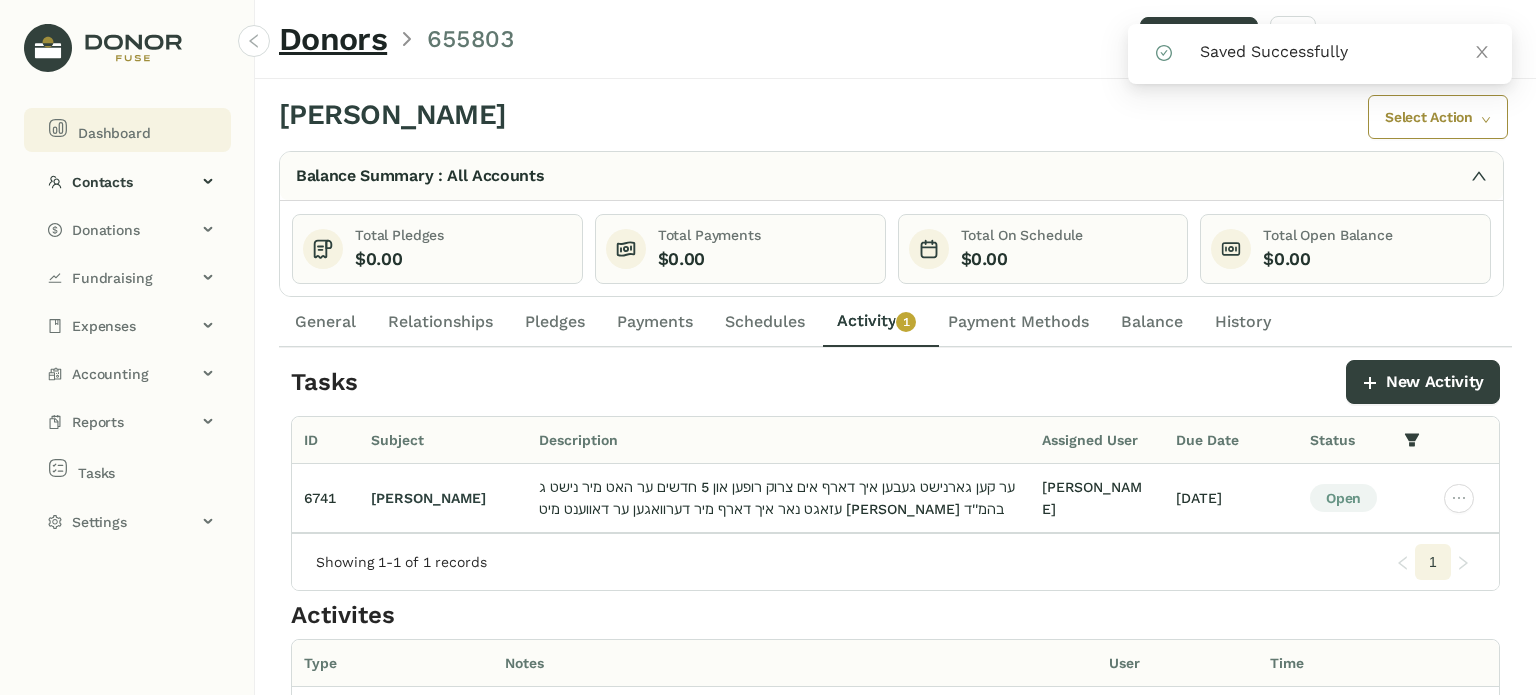 click on "Dashboard" 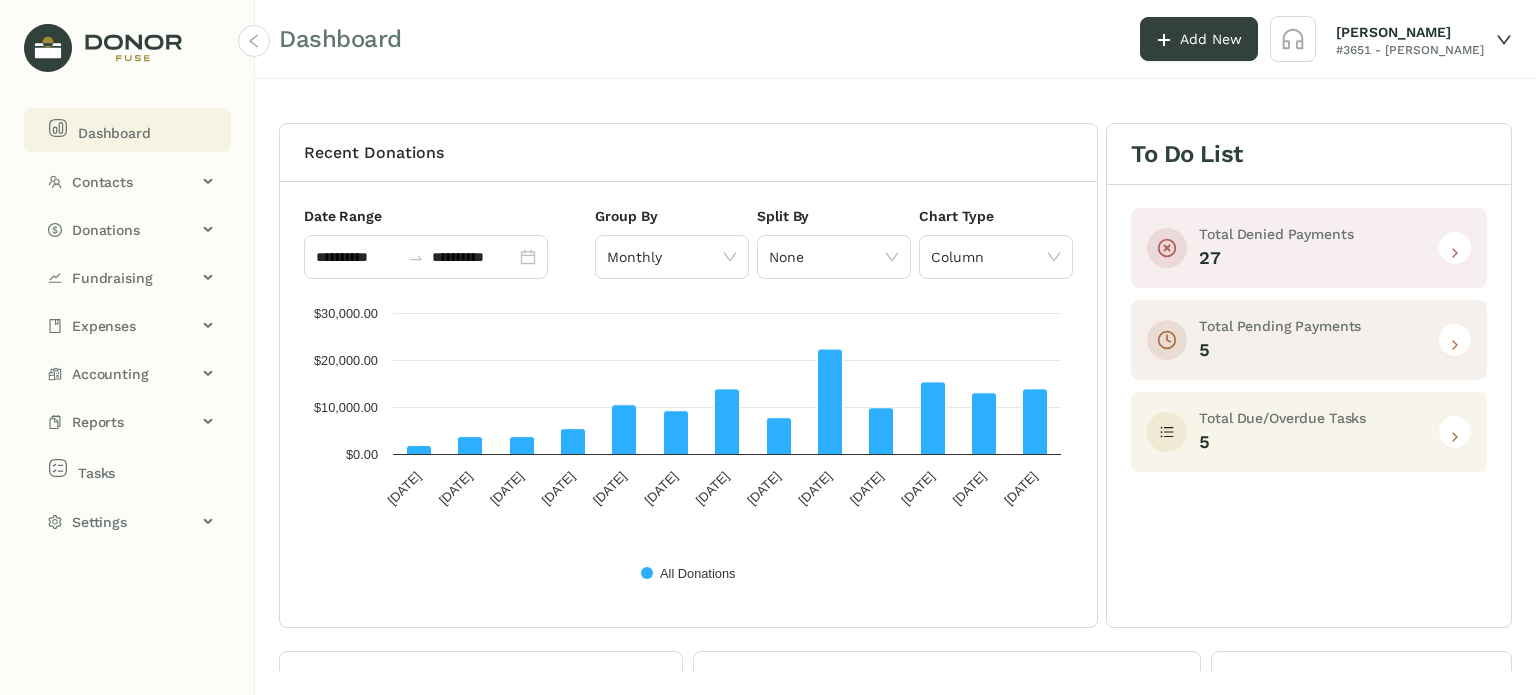click 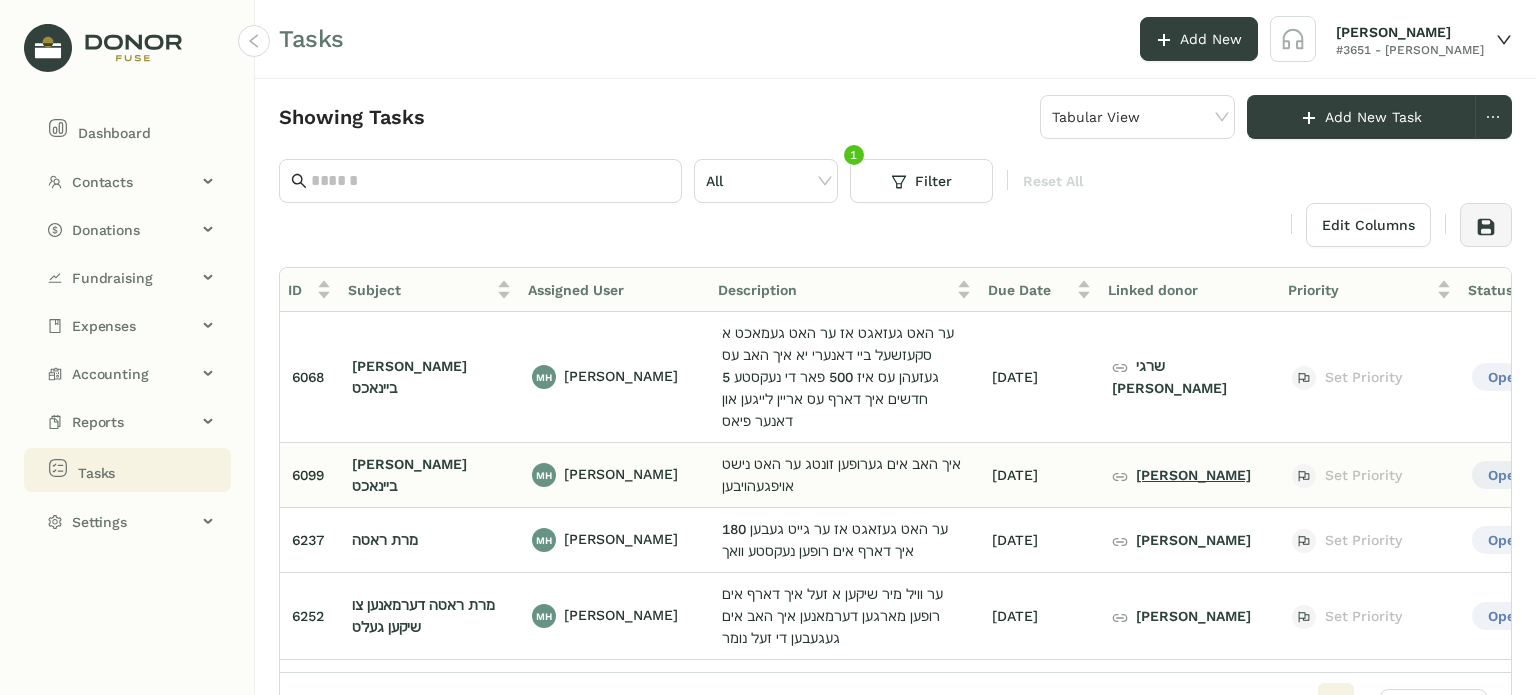 click on "[PERSON_NAME]" 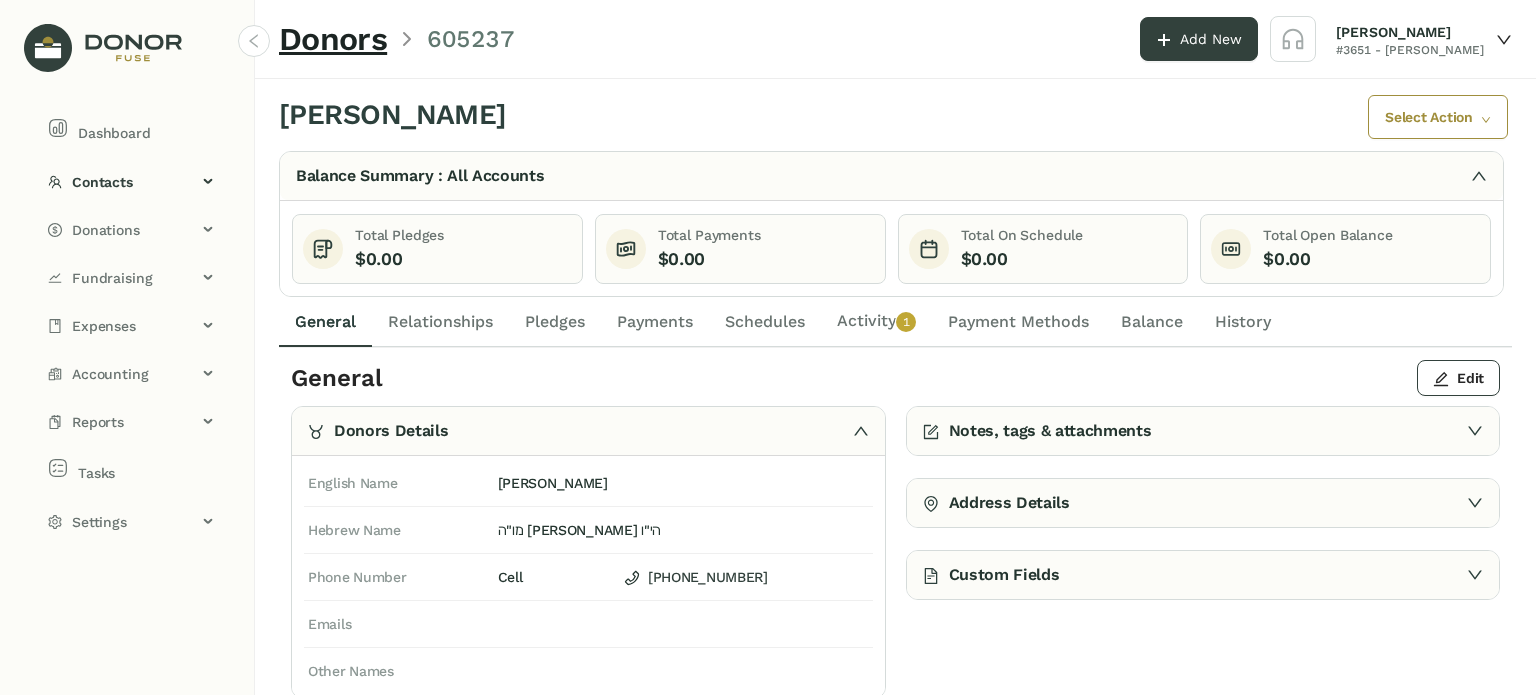 click on "Activity   0   1   2   3   4   5   6   7   8   9" 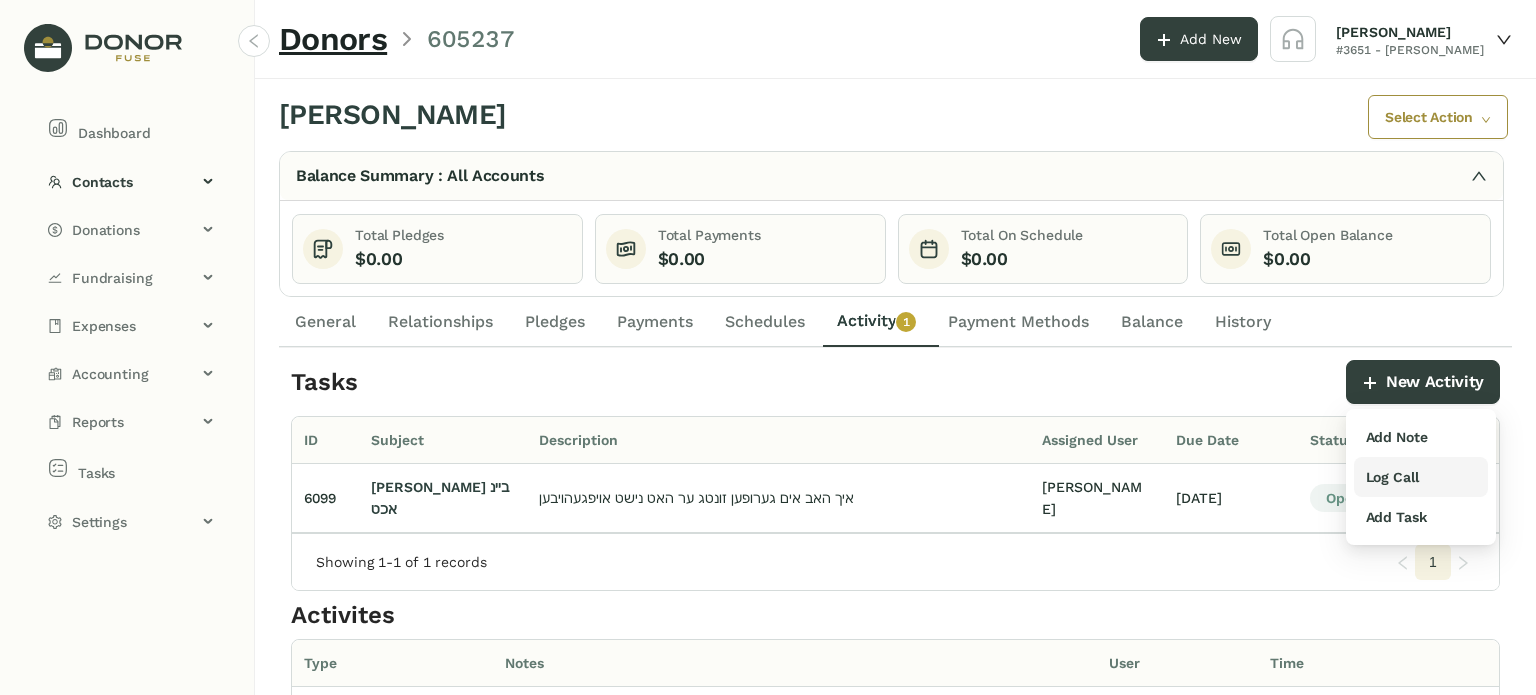 click on "Log Call" at bounding box center [1392, 477] 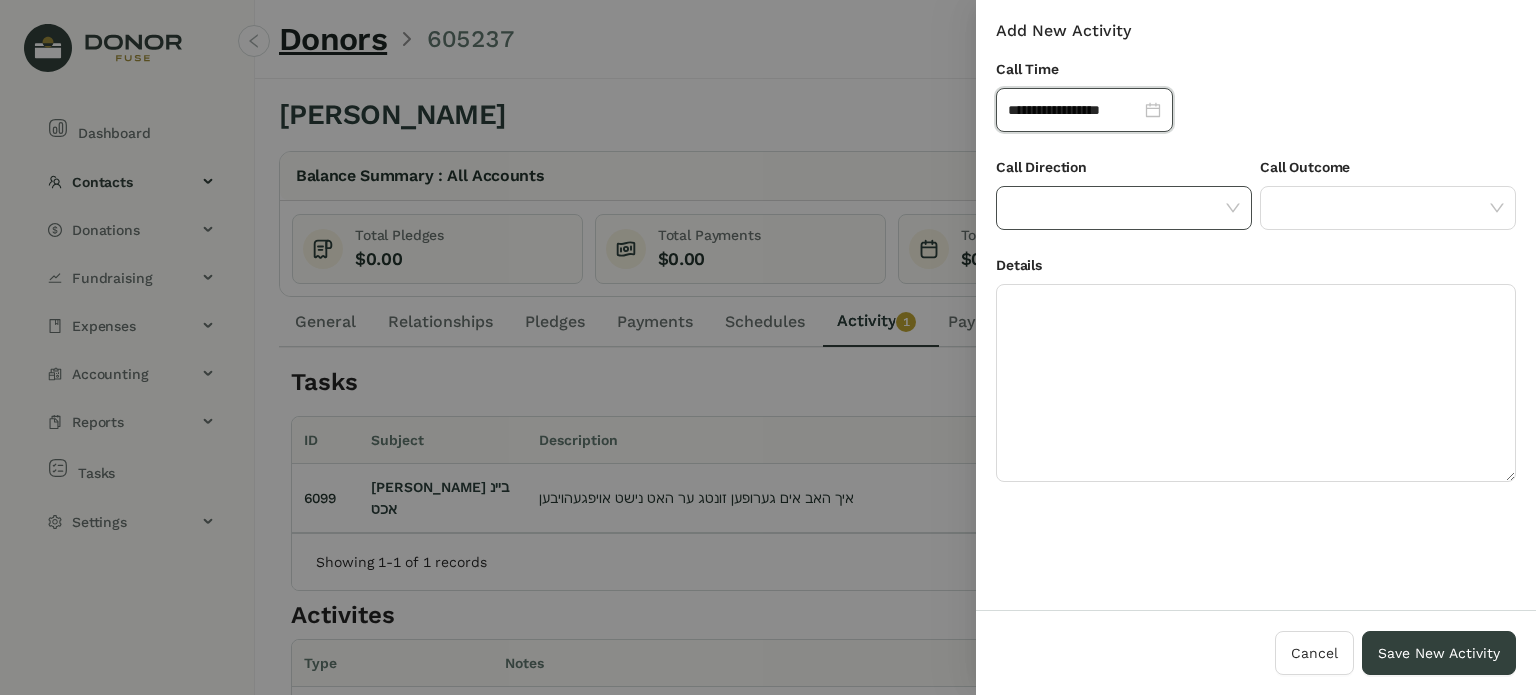 click 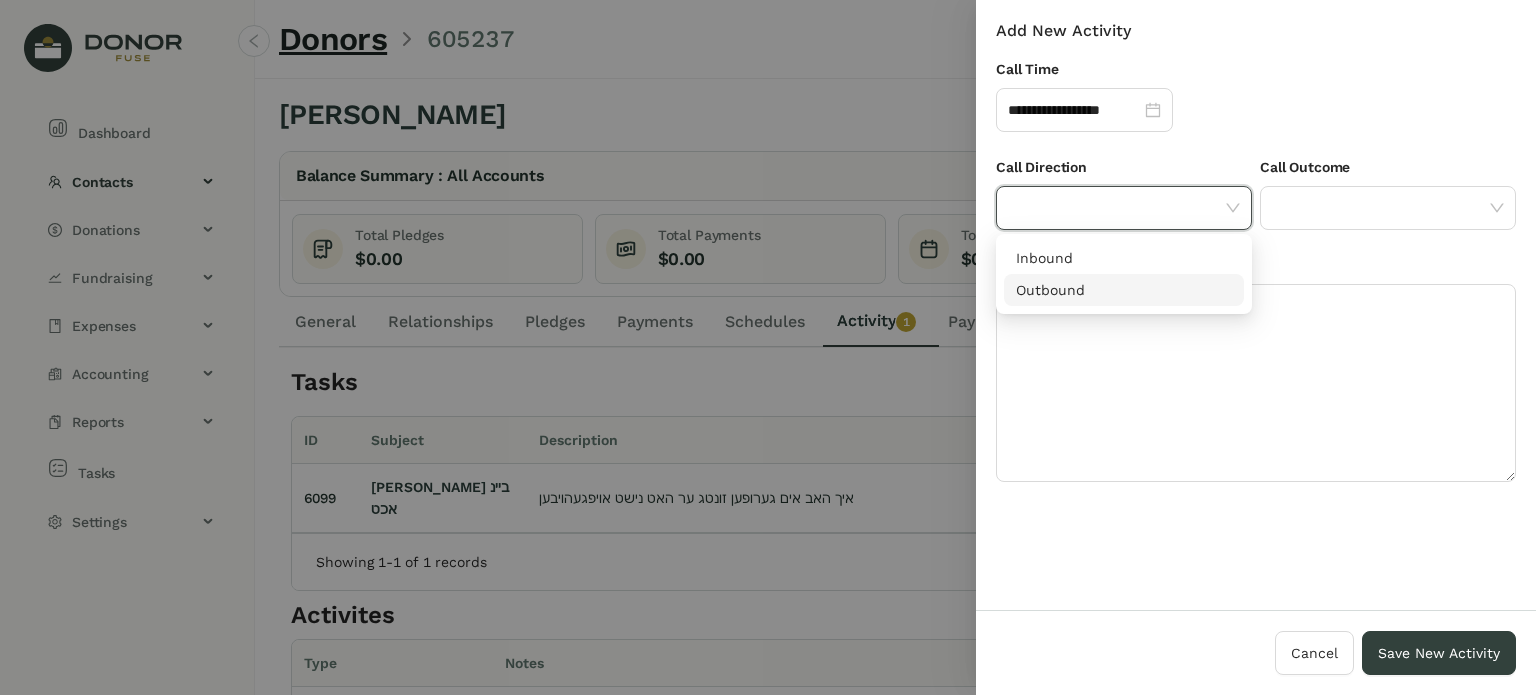 click on "Outbound" at bounding box center (1124, 290) 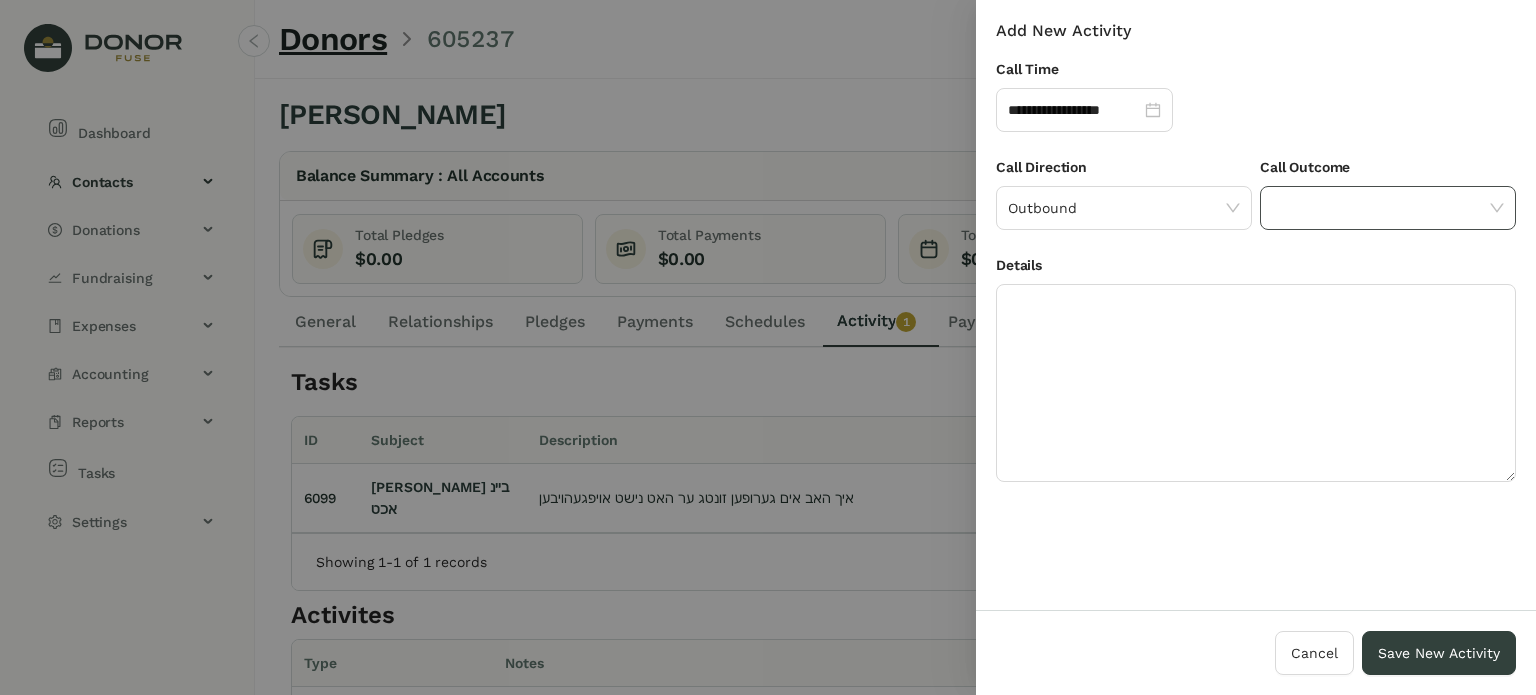 click 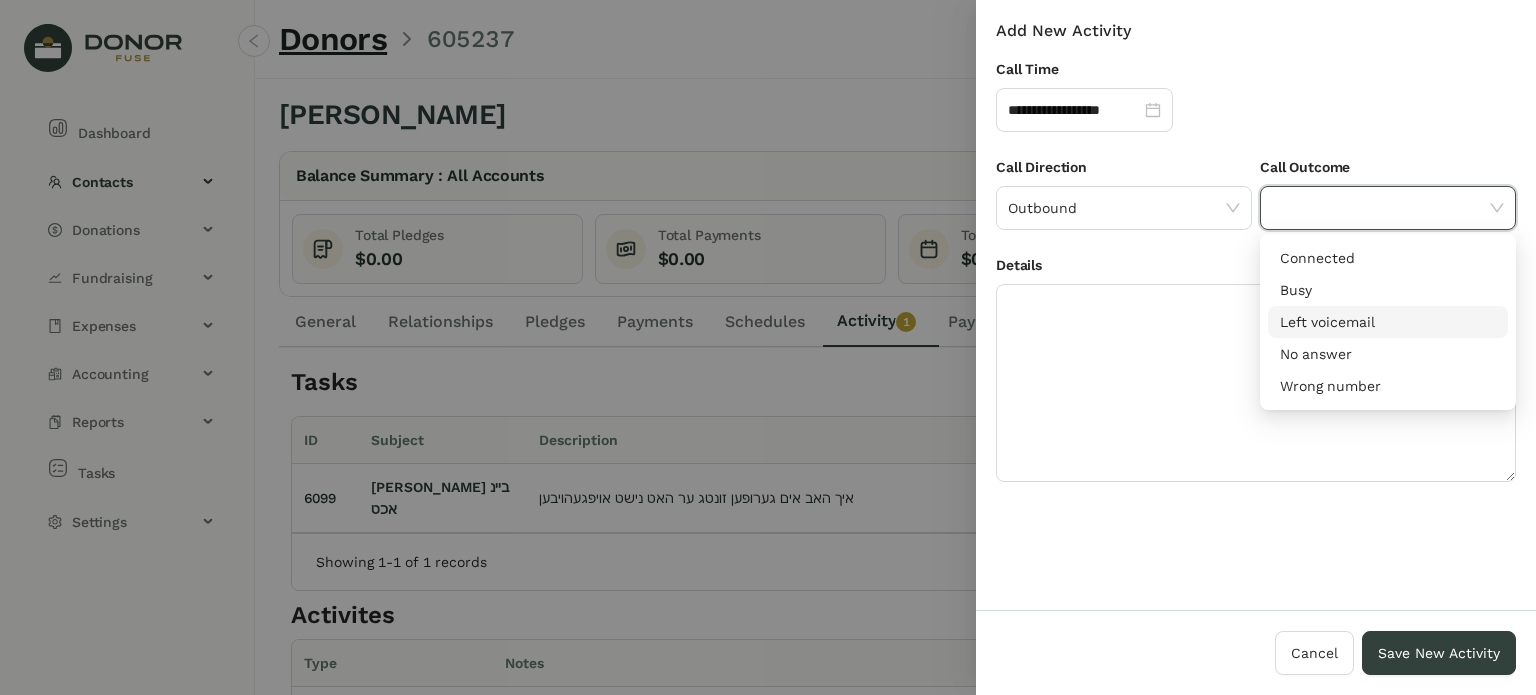 click on "Left voicemail" at bounding box center (1388, 322) 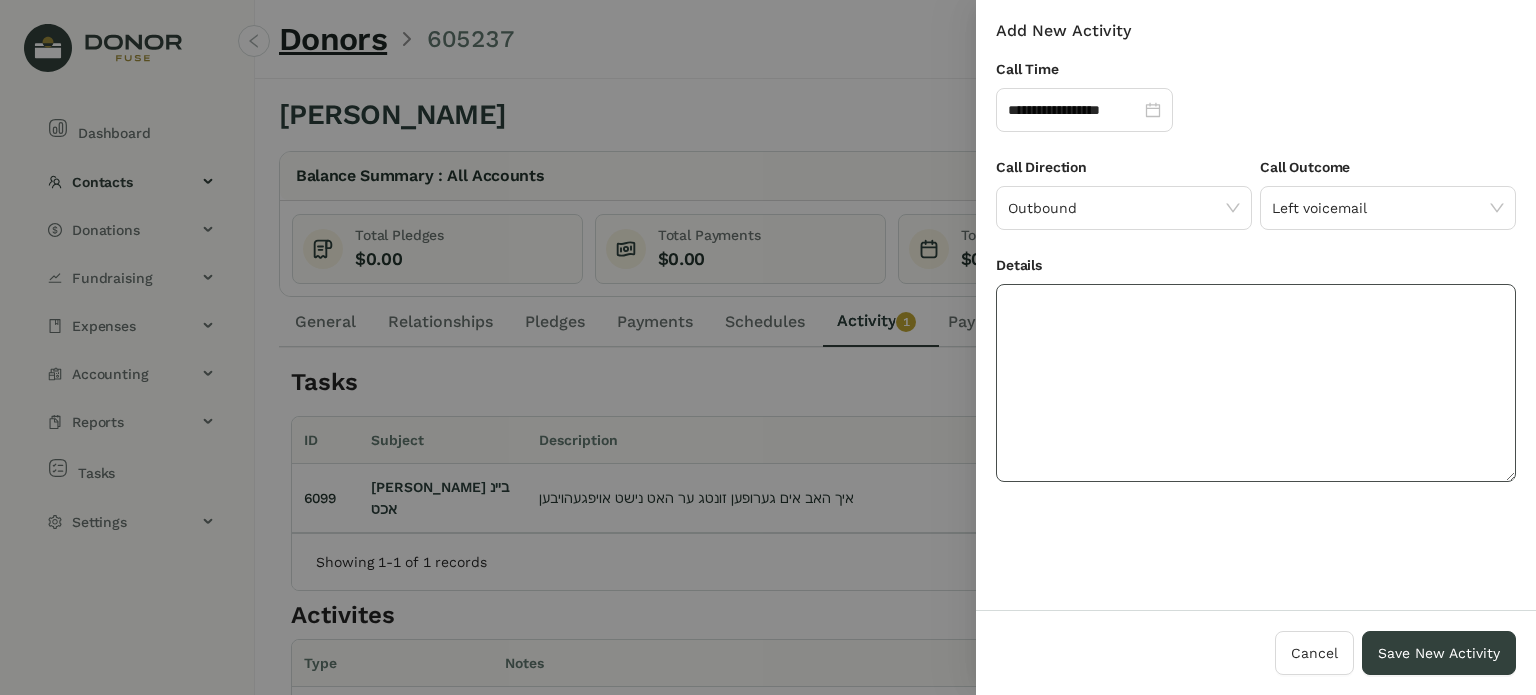 click 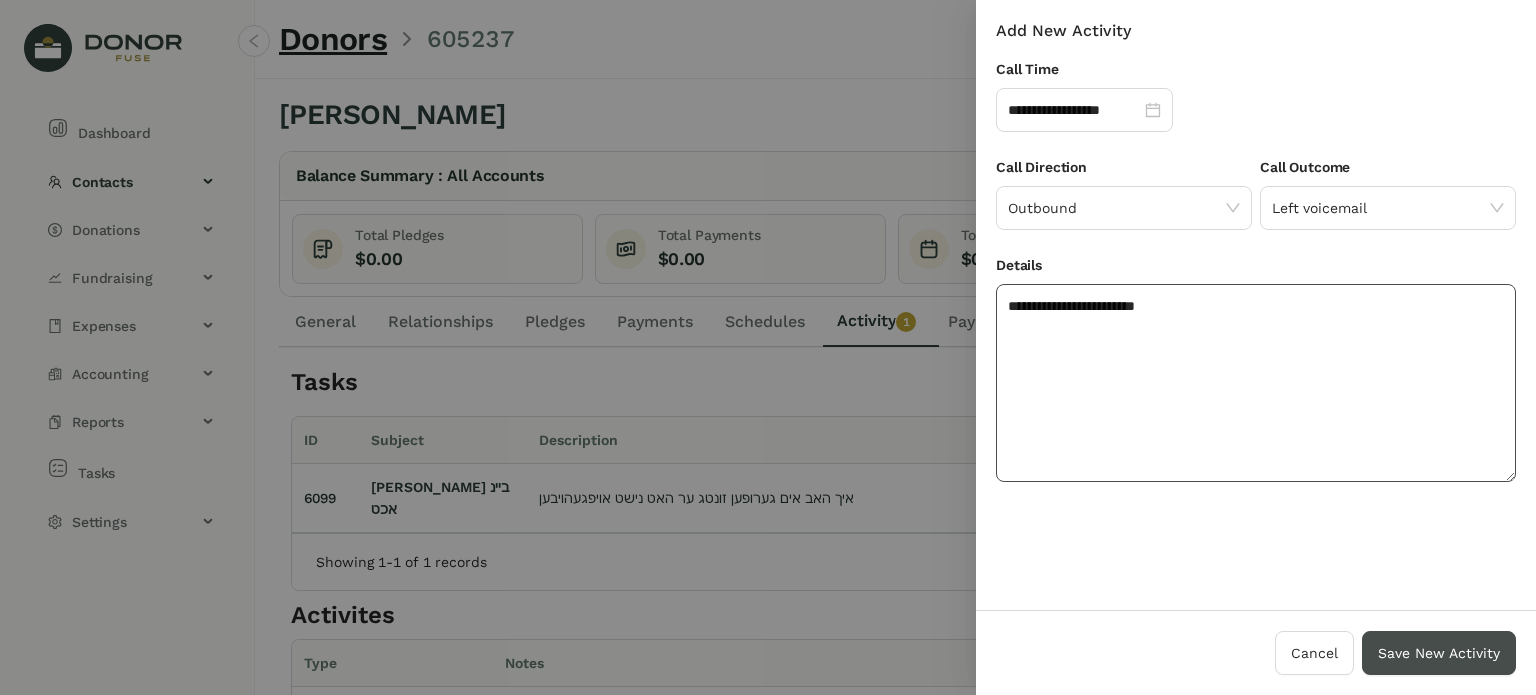 type on "**********" 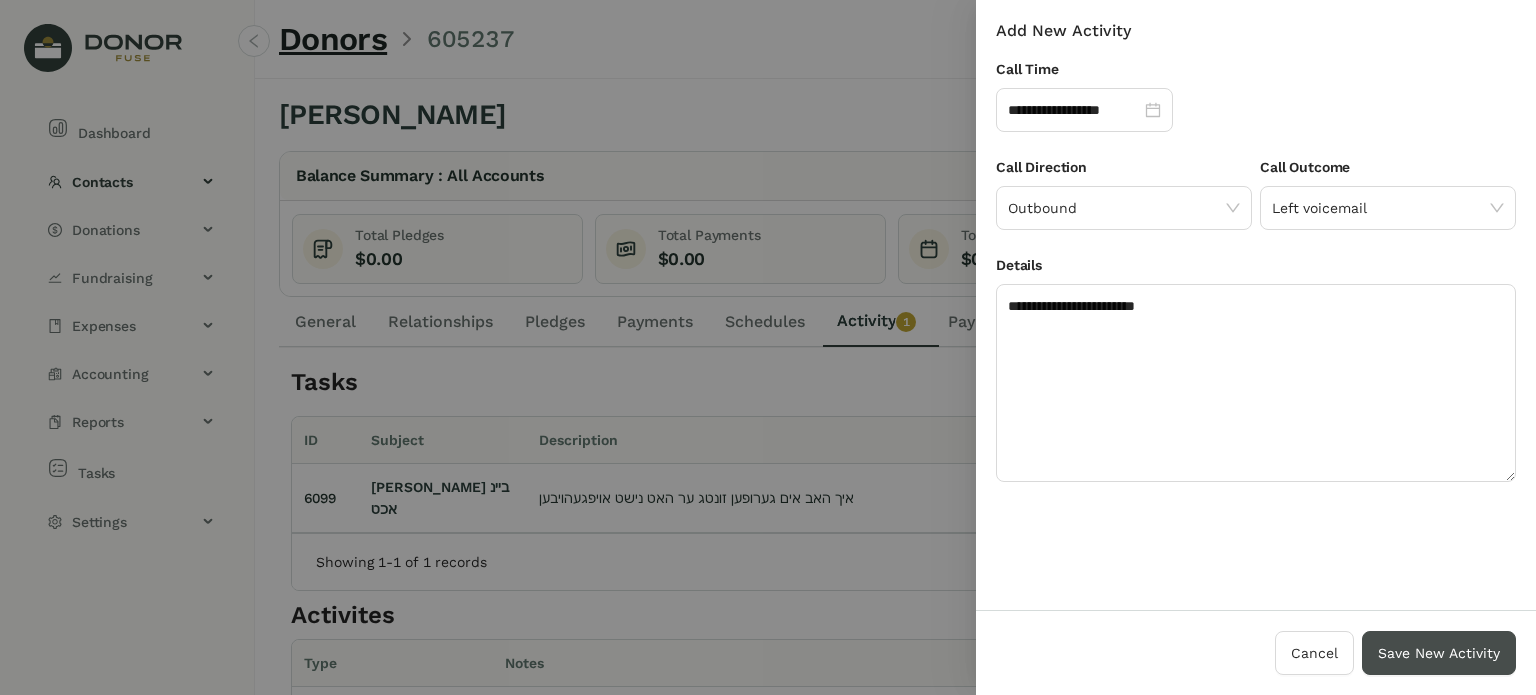 click on "Save New Activity" at bounding box center (1439, 653) 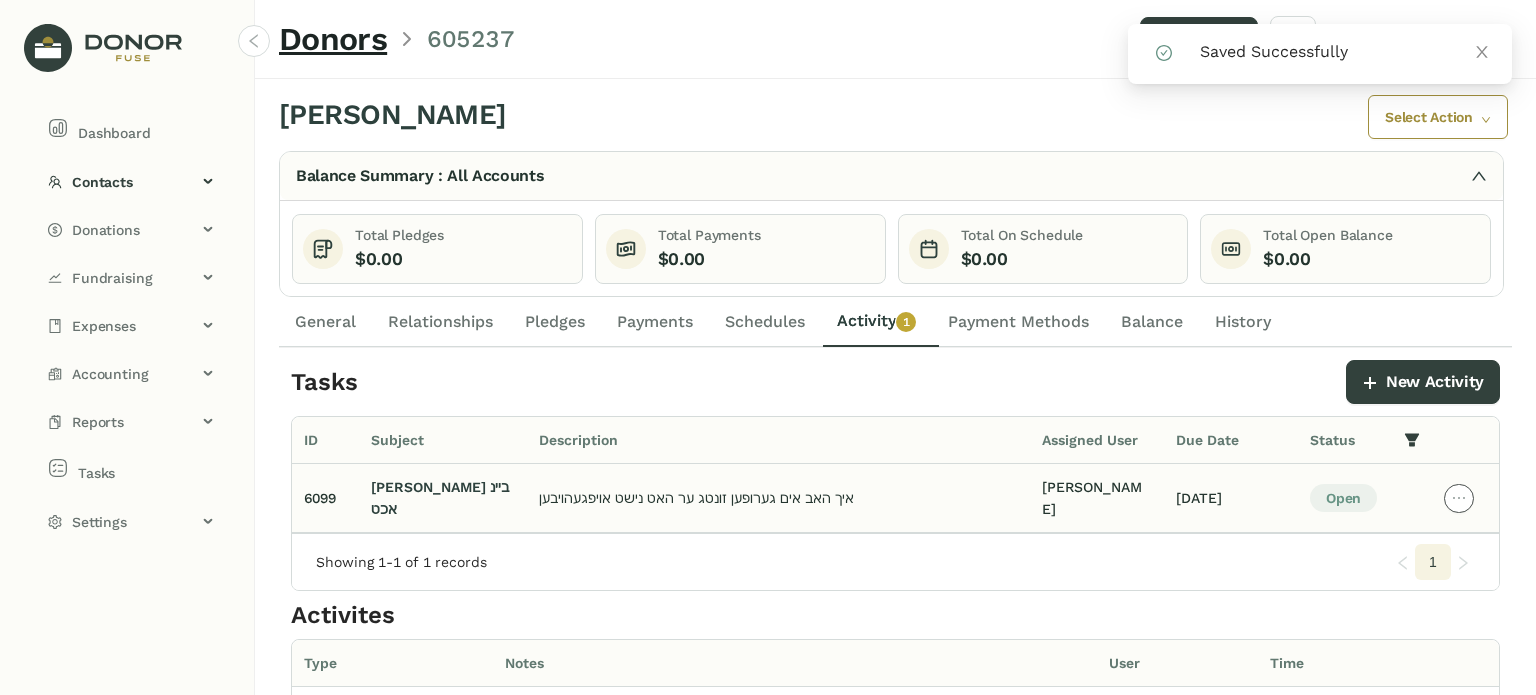 click 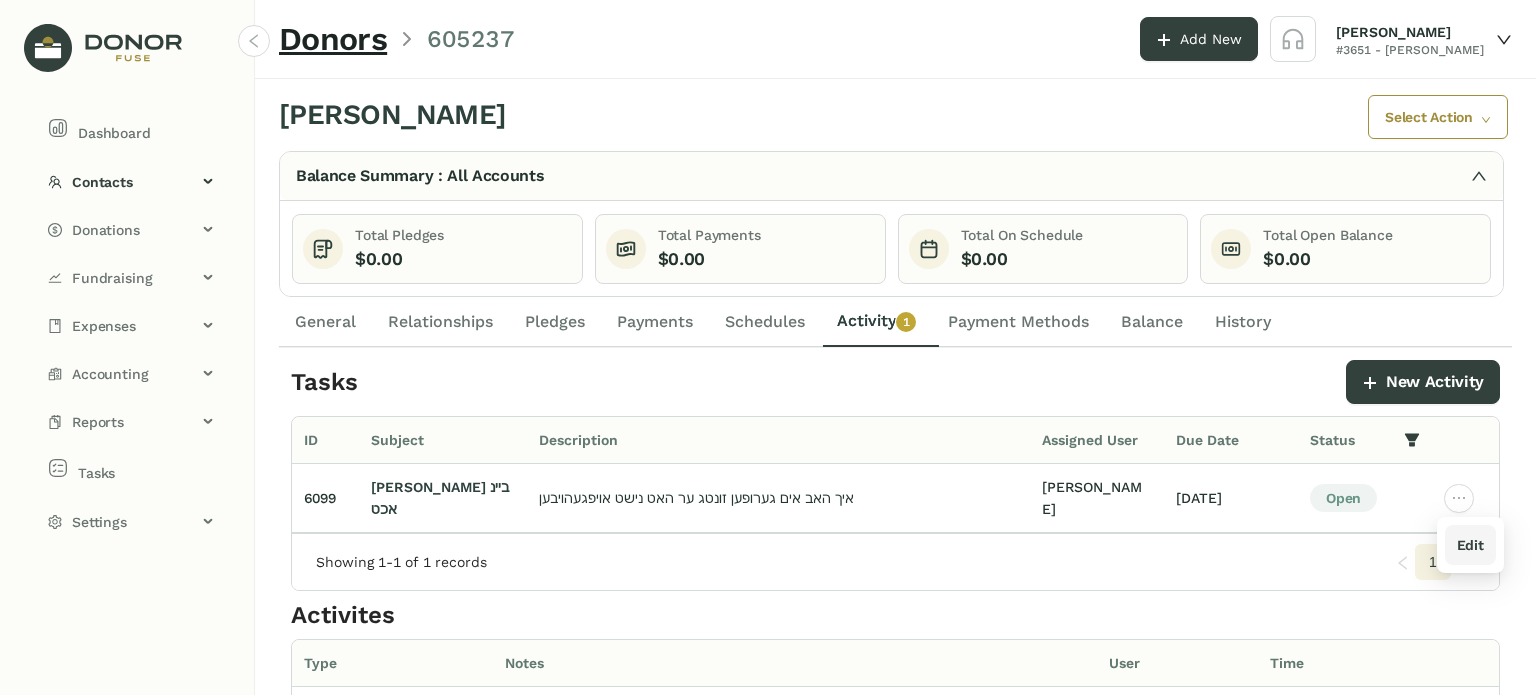 click on "Edit" at bounding box center [1470, 545] 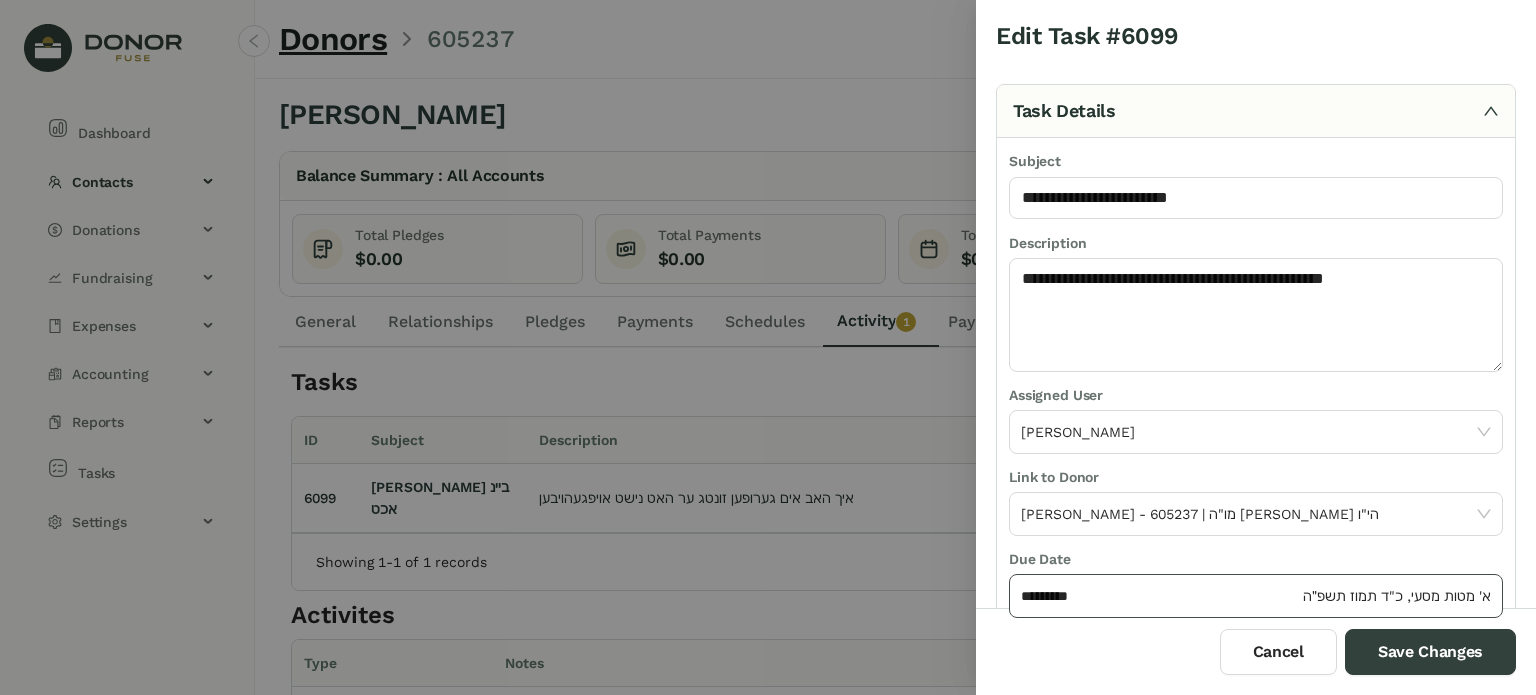 click on "********* א' מטות מסעי, כ"ד תמוז תשפ״ה" 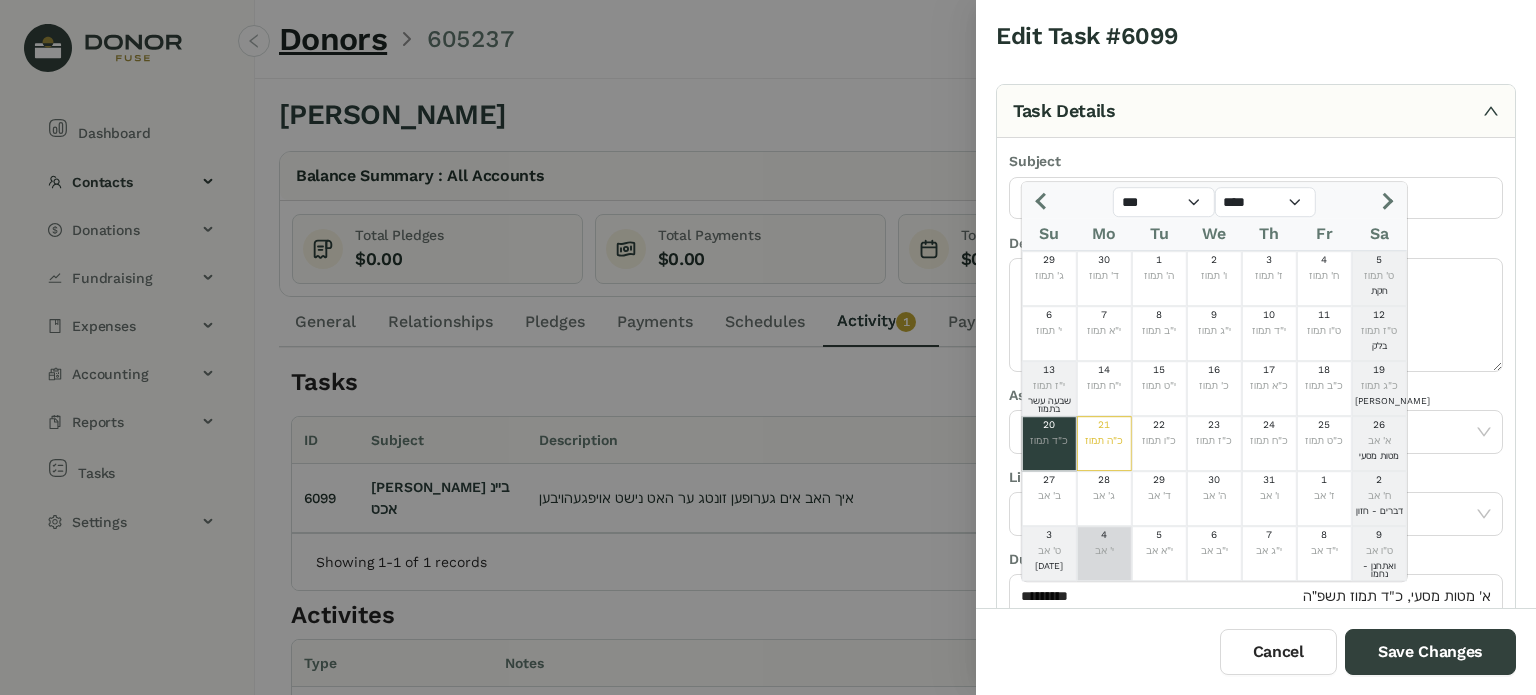 click on "י' אב" 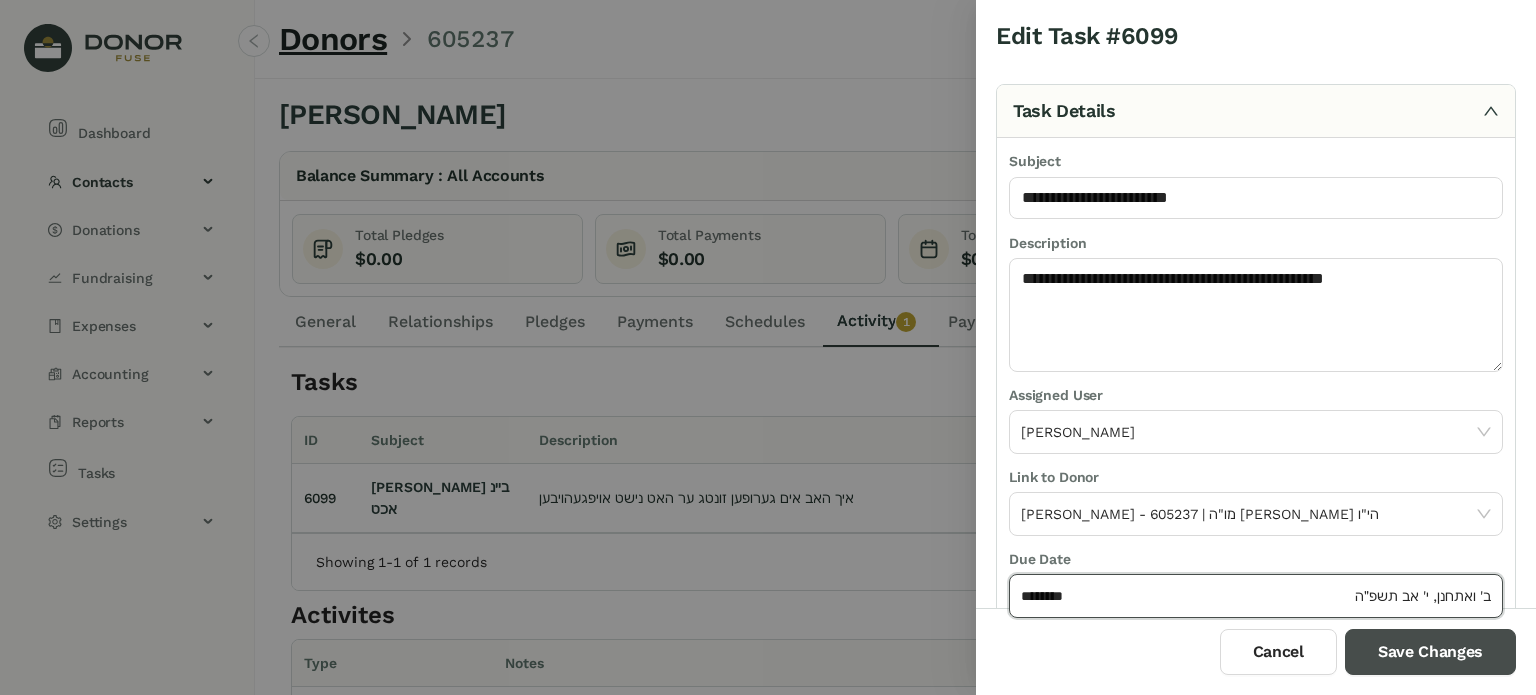 click on "Save Changes" at bounding box center (1430, 652) 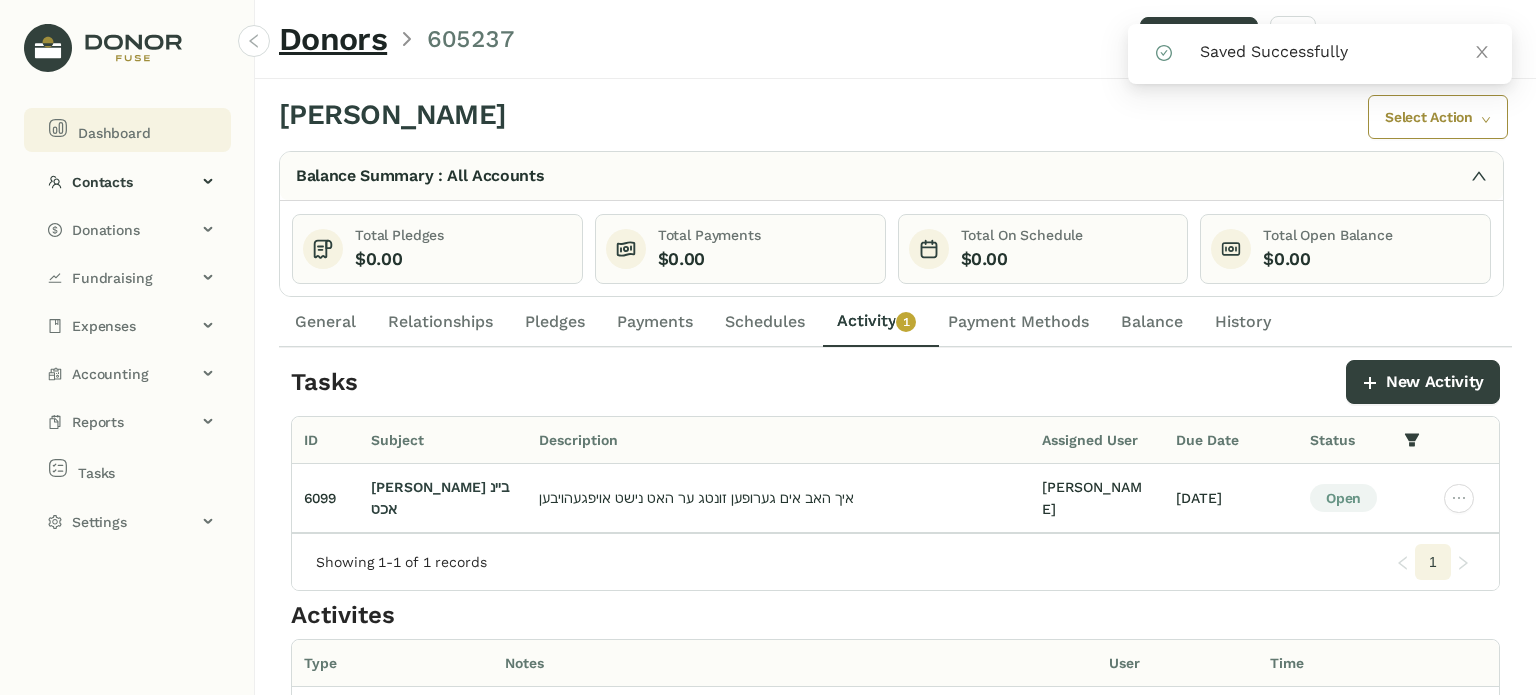 click on "Dashboard" 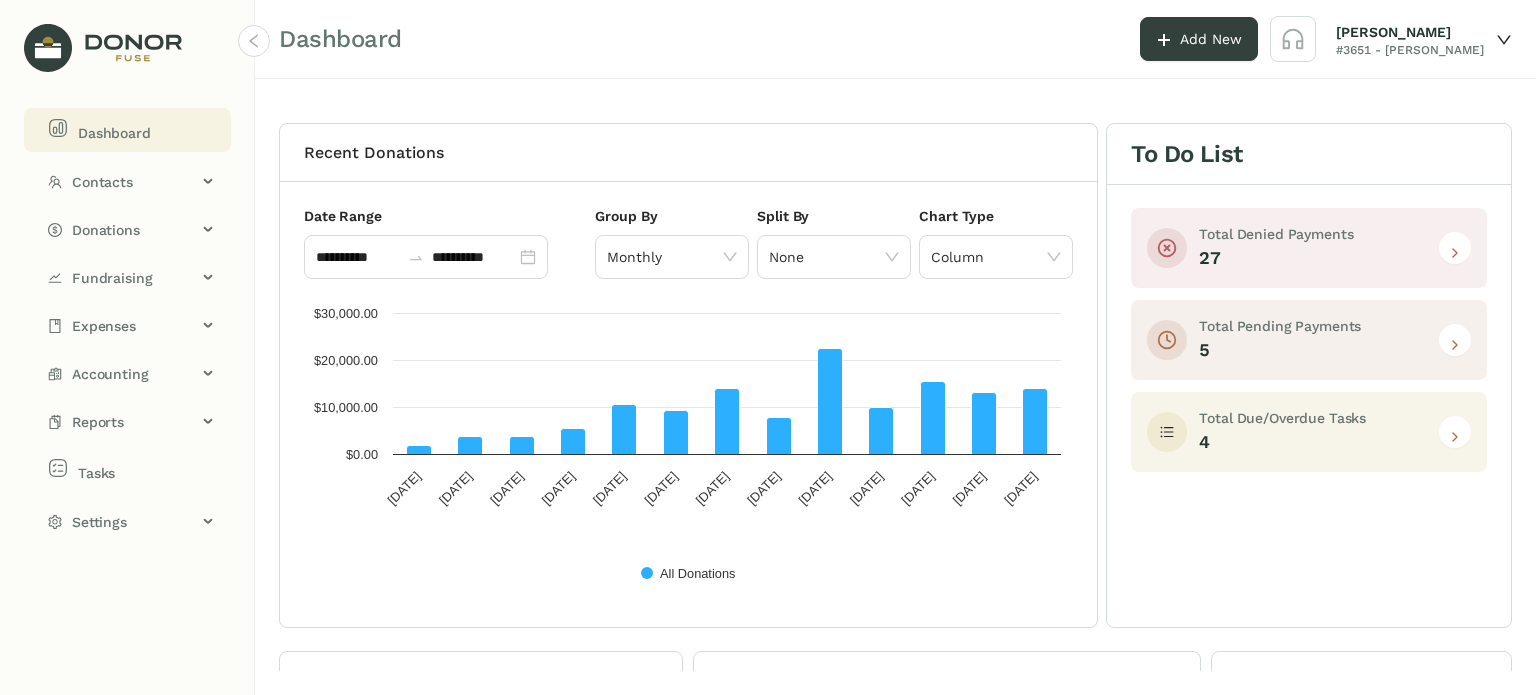 click 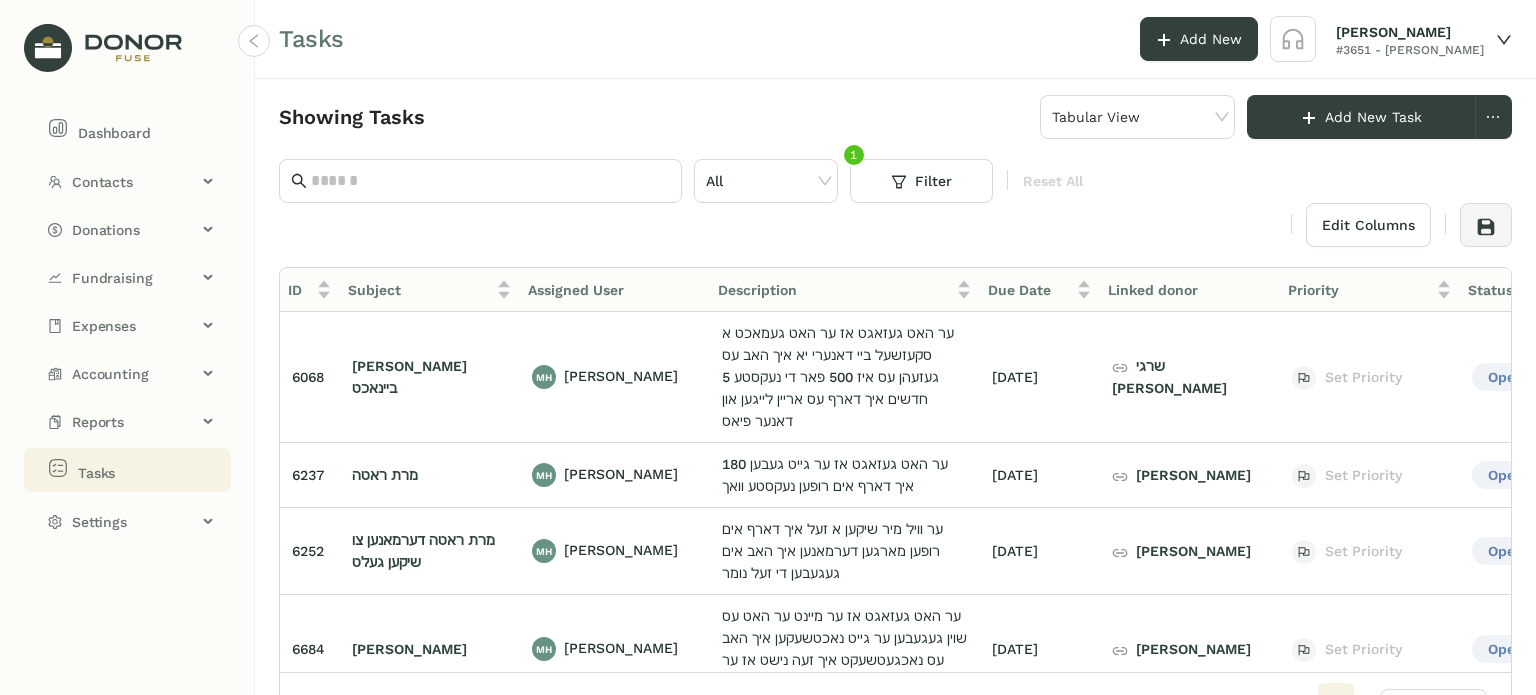 scroll, scrollTop: 0, scrollLeft: 84, axis: horizontal 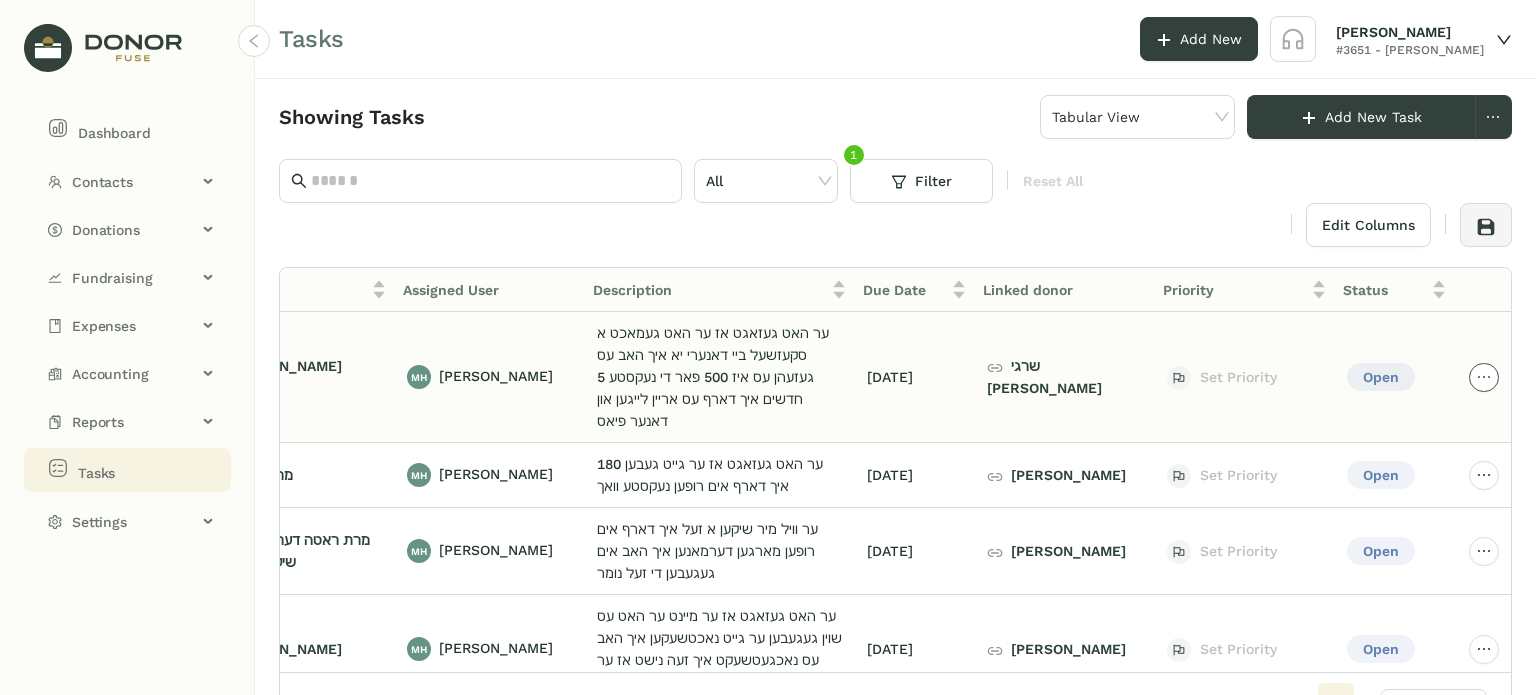click 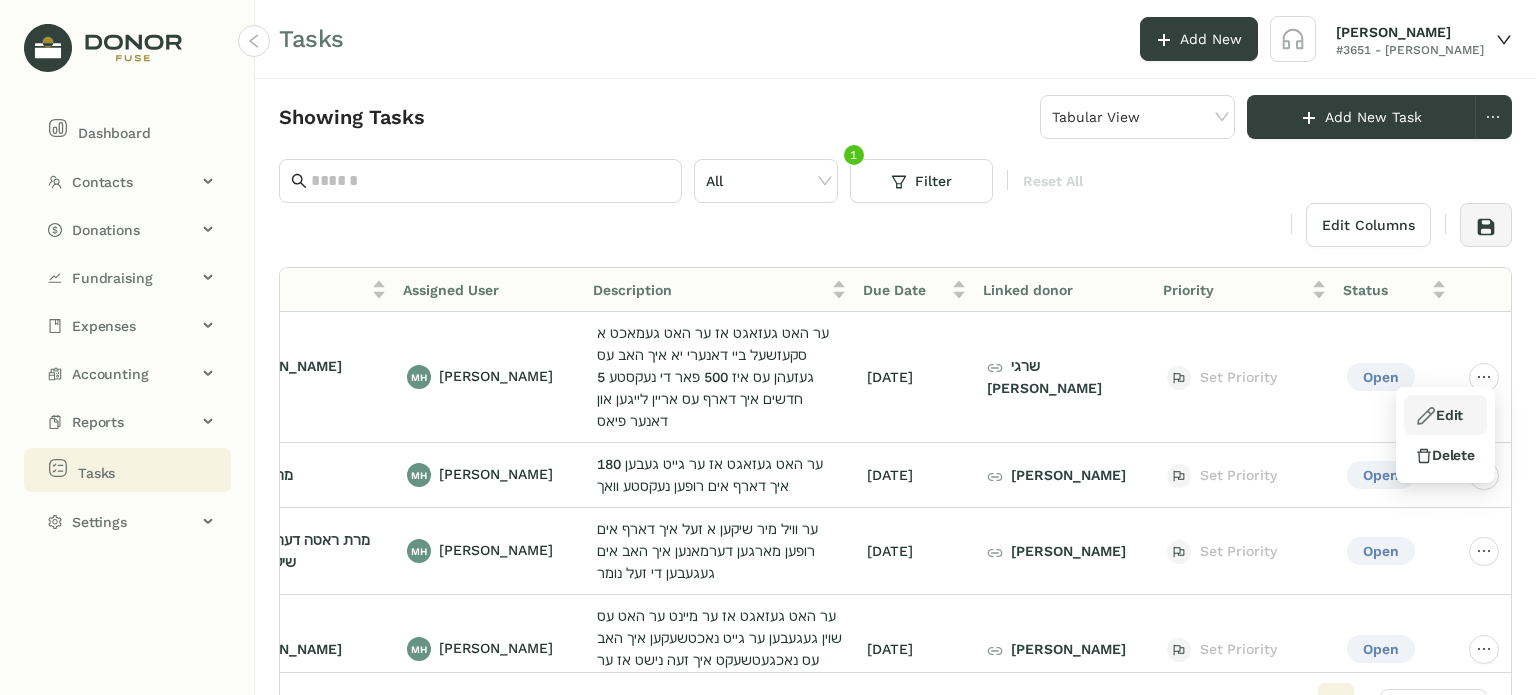 click on "Edit" at bounding box center [1439, 415] 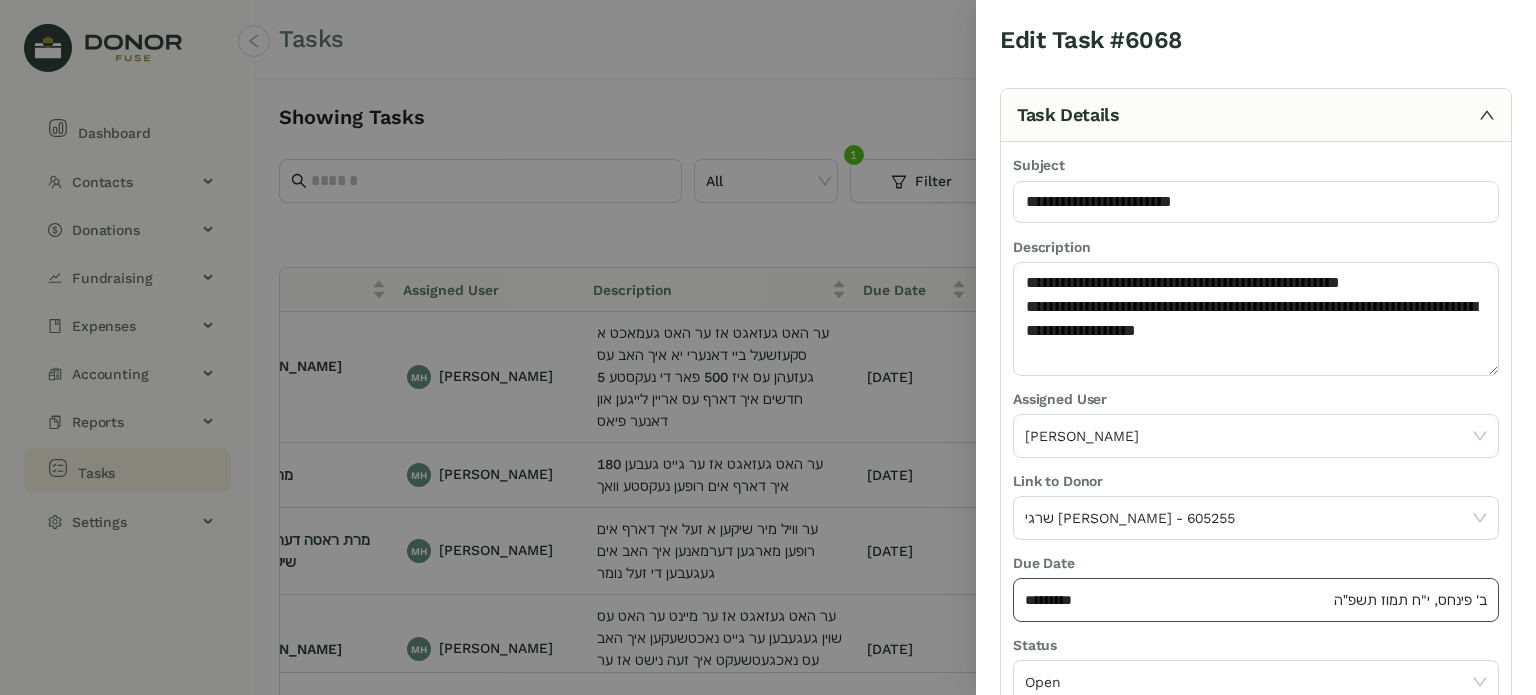 click on "*********" 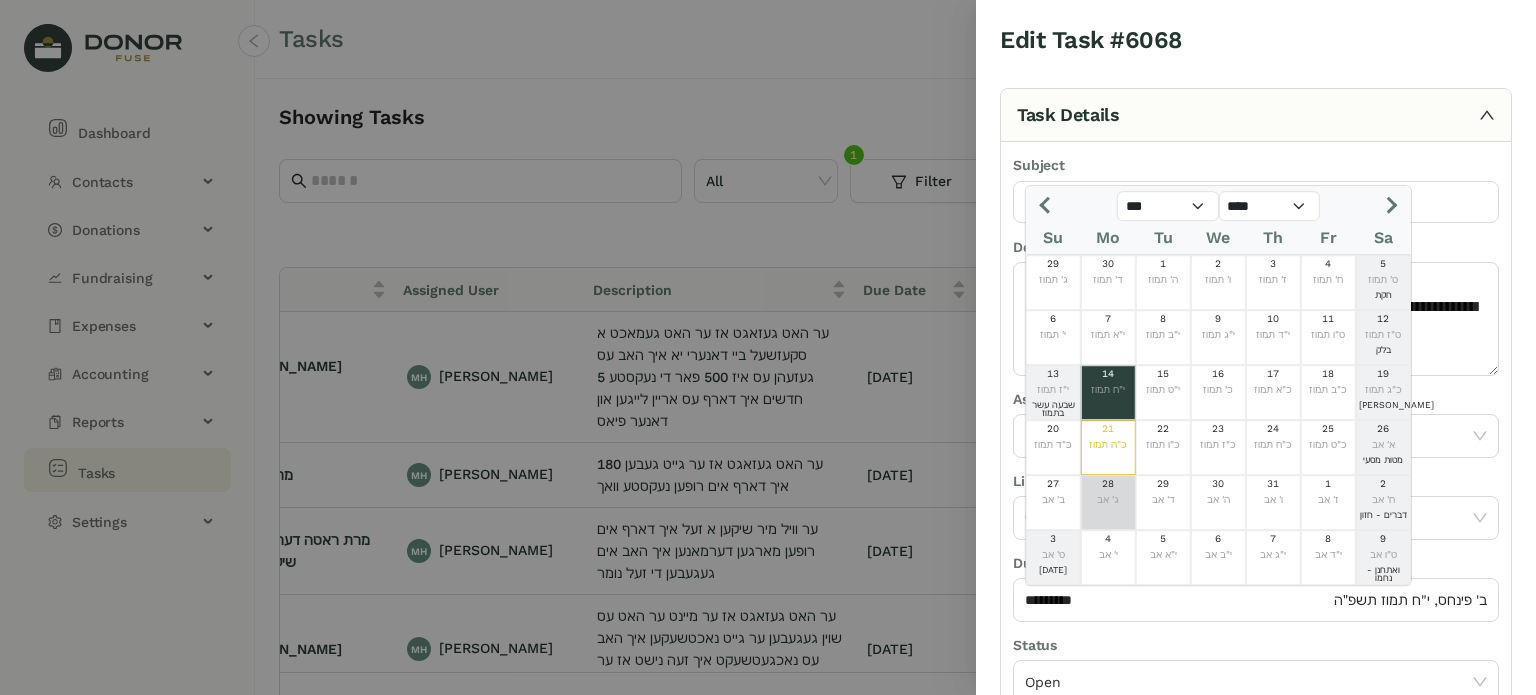 click on "28  ג[PERSON_NAME]" 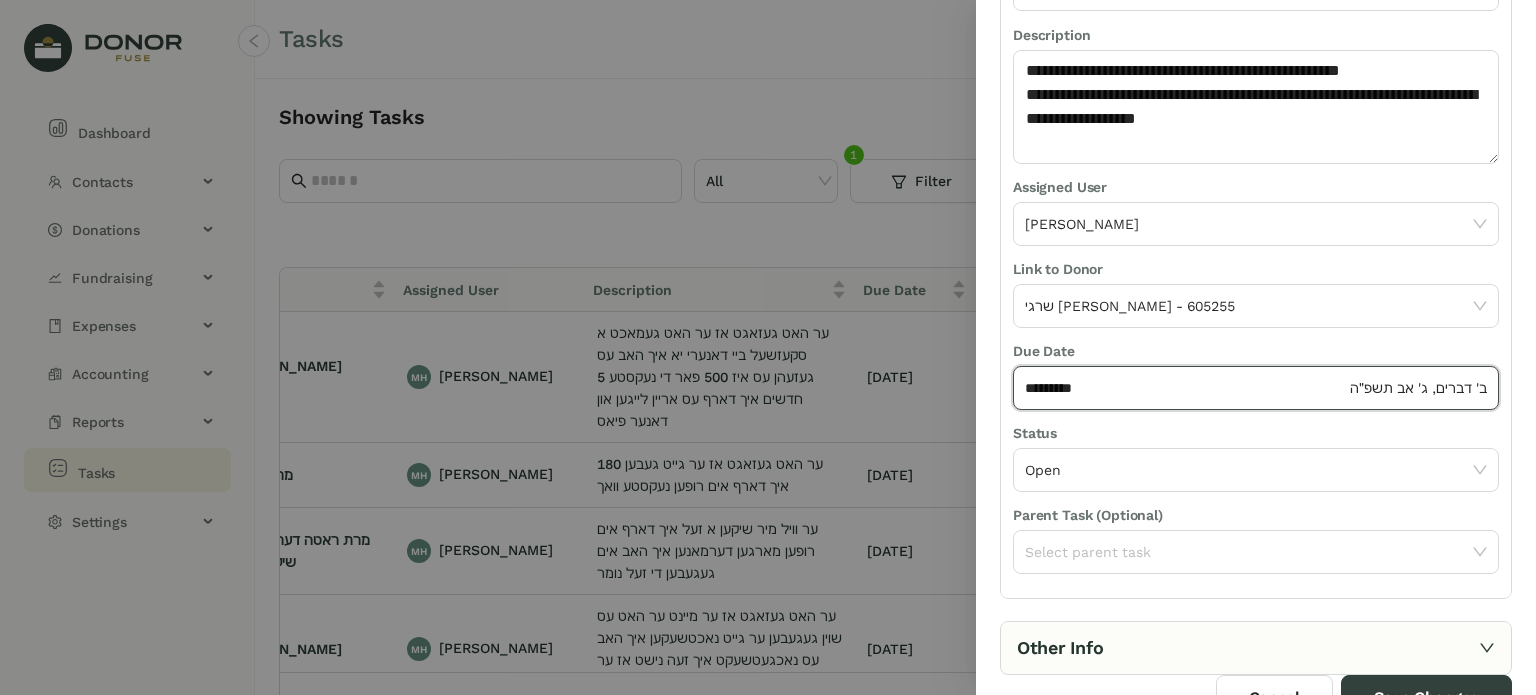 scroll, scrollTop: 236, scrollLeft: 0, axis: vertical 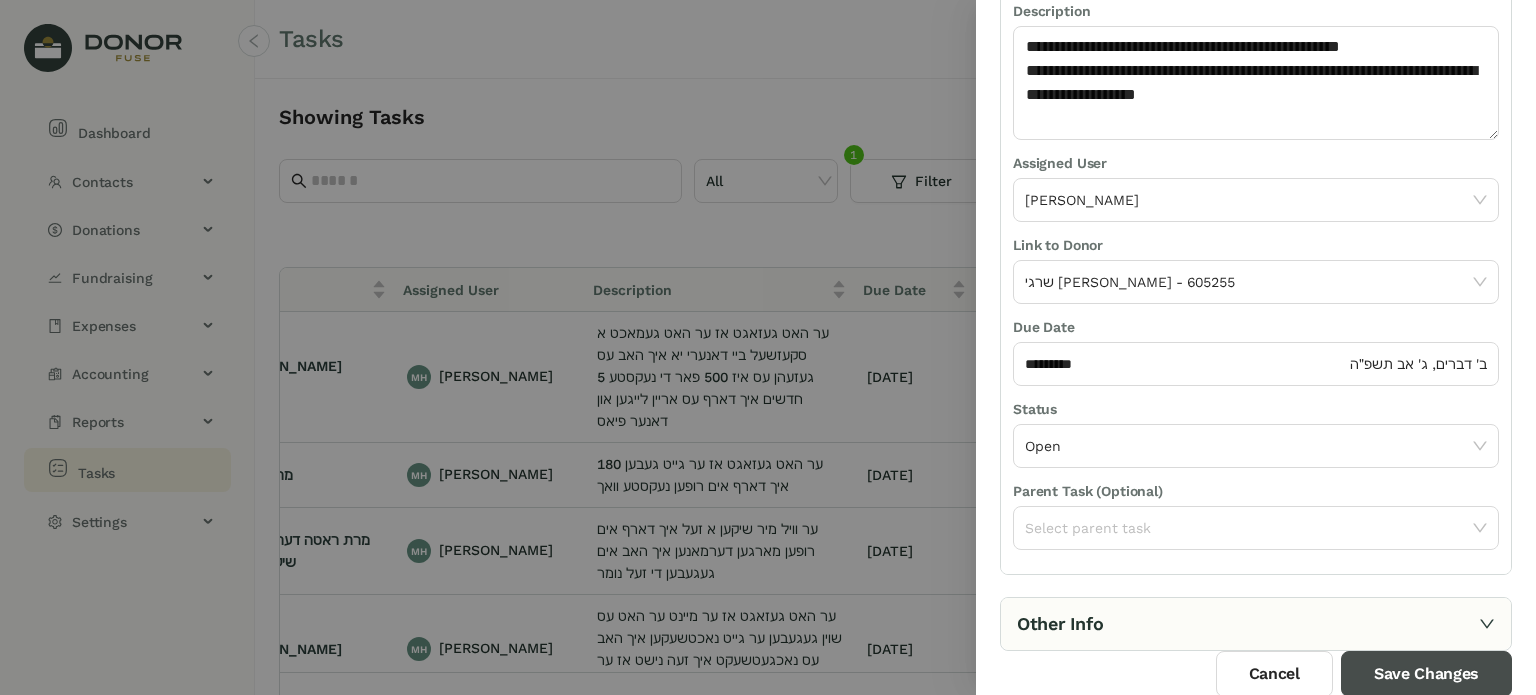 click on "Save Changes" at bounding box center (1426, 674) 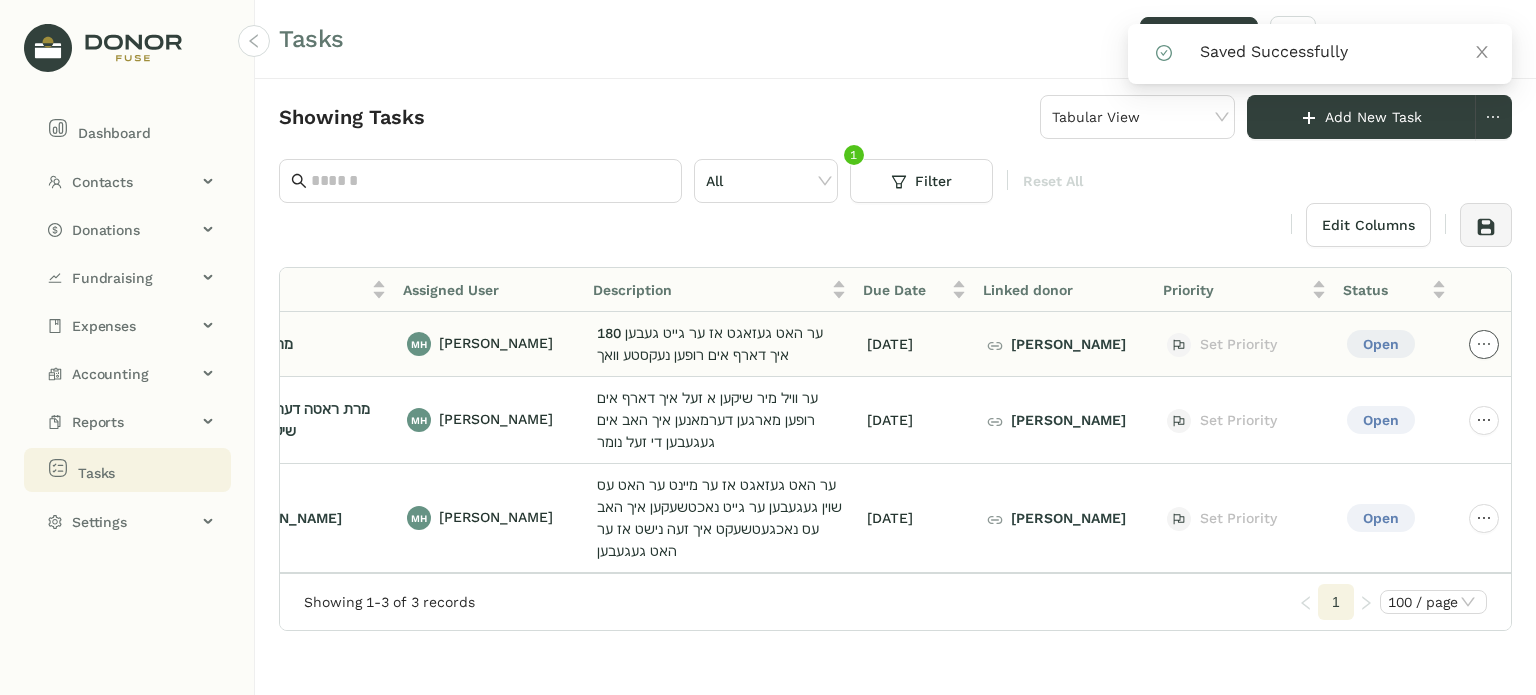 click 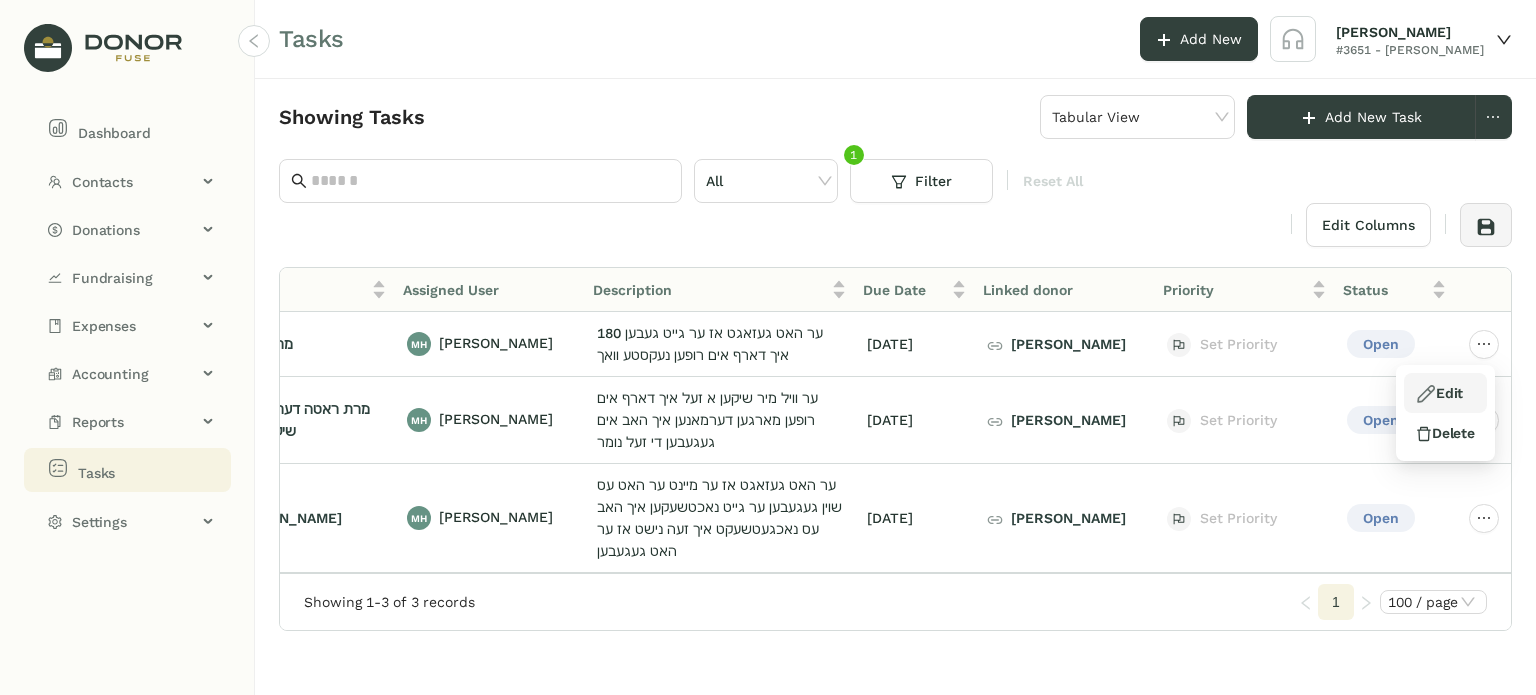 click on "Edit" at bounding box center (1439, 393) 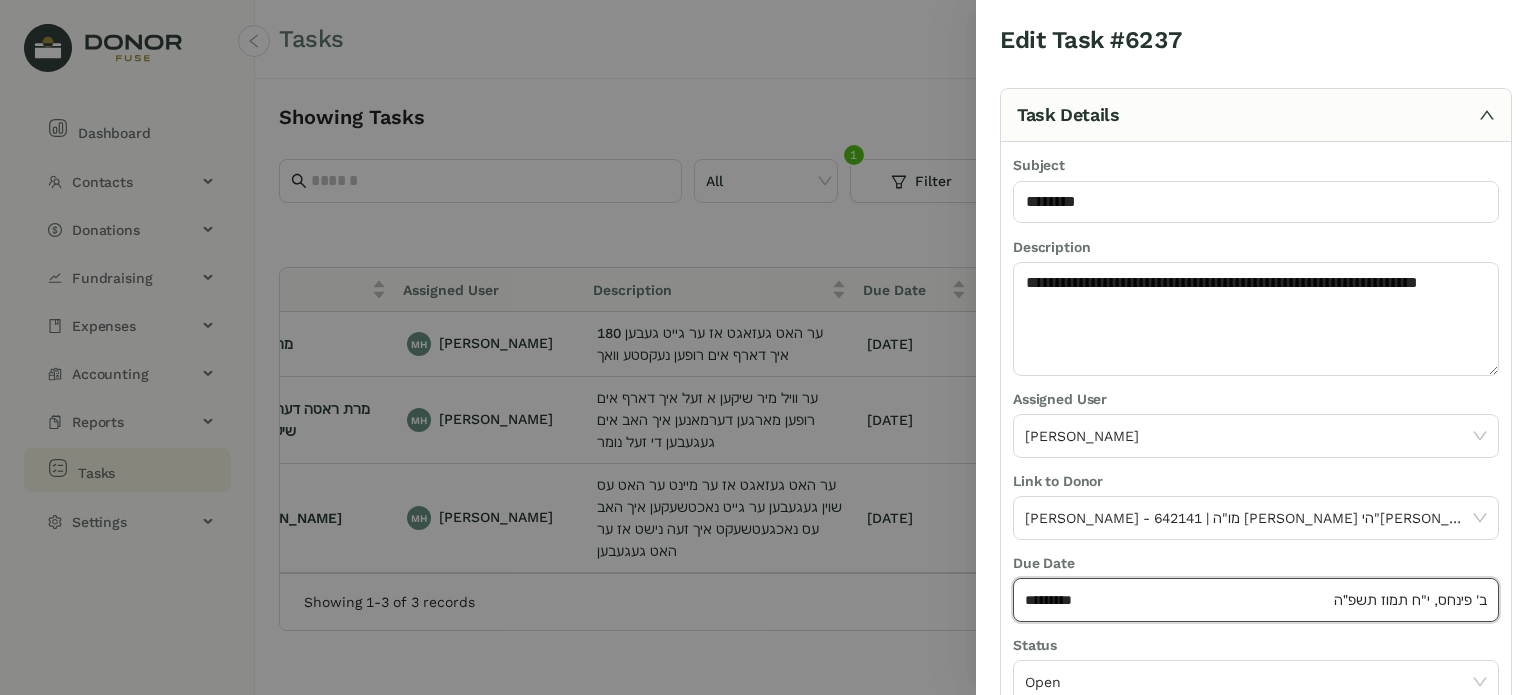 click on "*********" 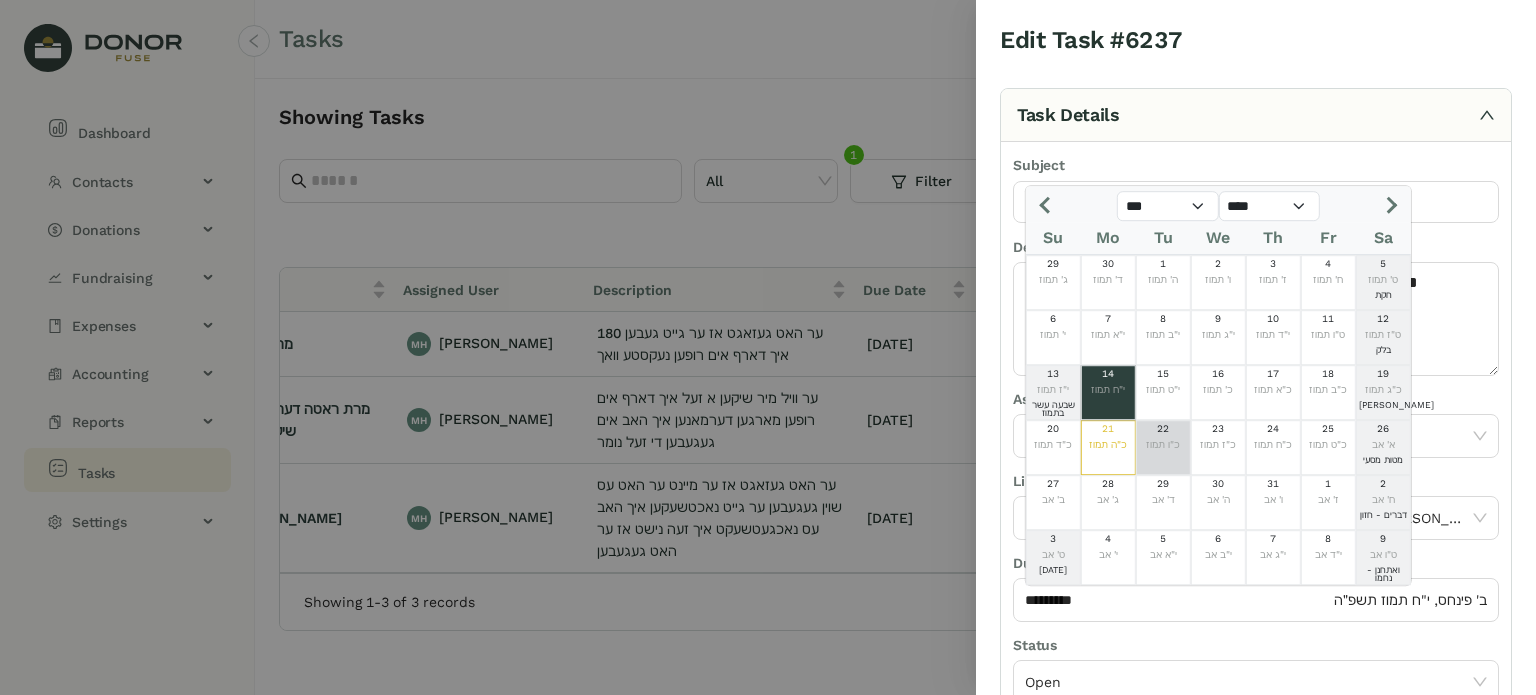 click on "כ"ו תמוז" 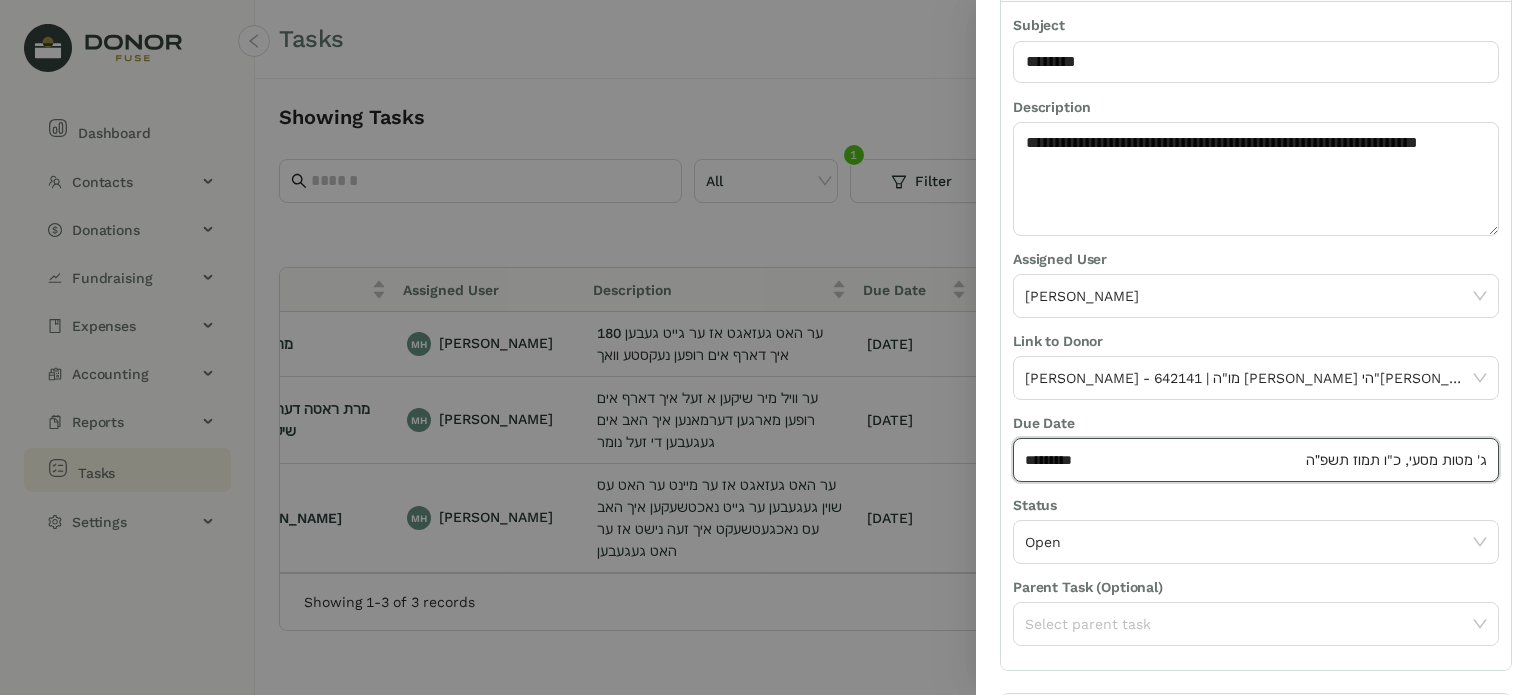 scroll, scrollTop: 236, scrollLeft: 0, axis: vertical 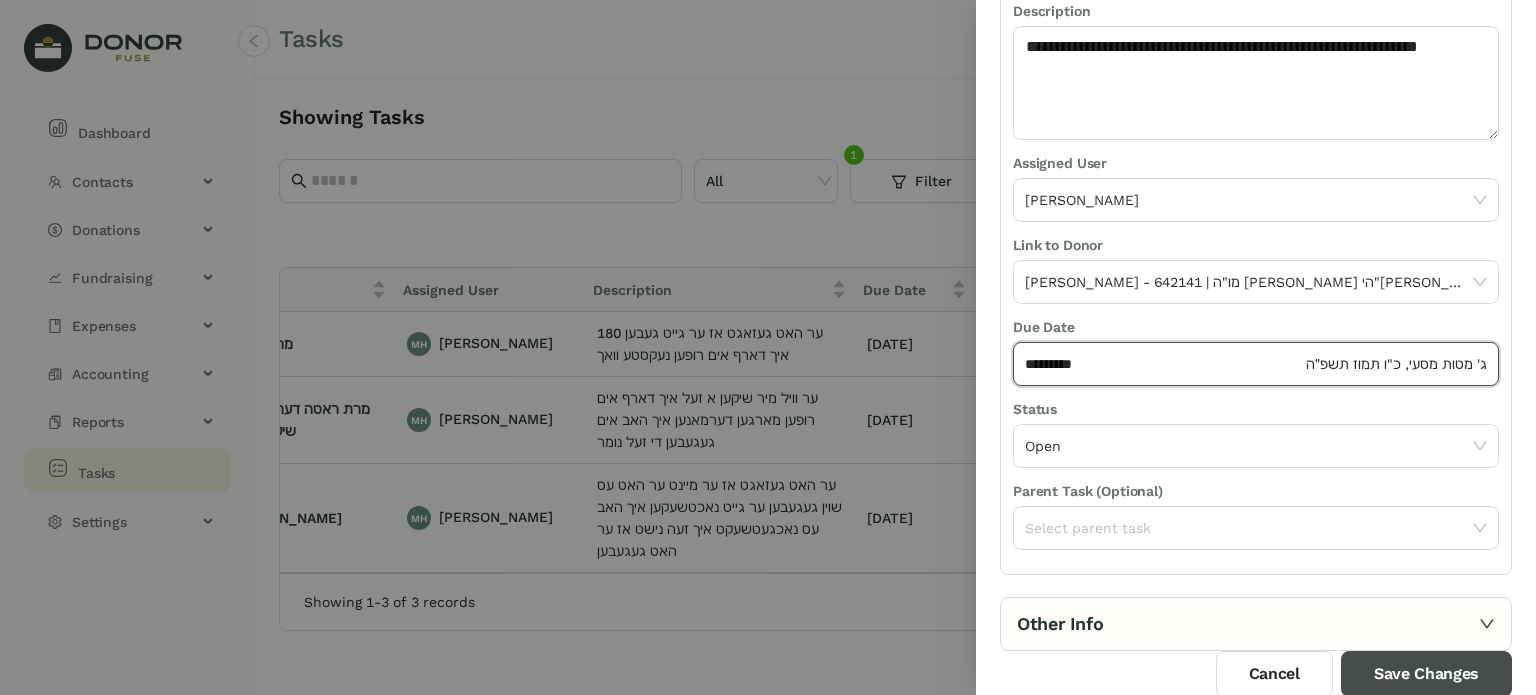 click on "Save Changes" at bounding box center [1426, 674] 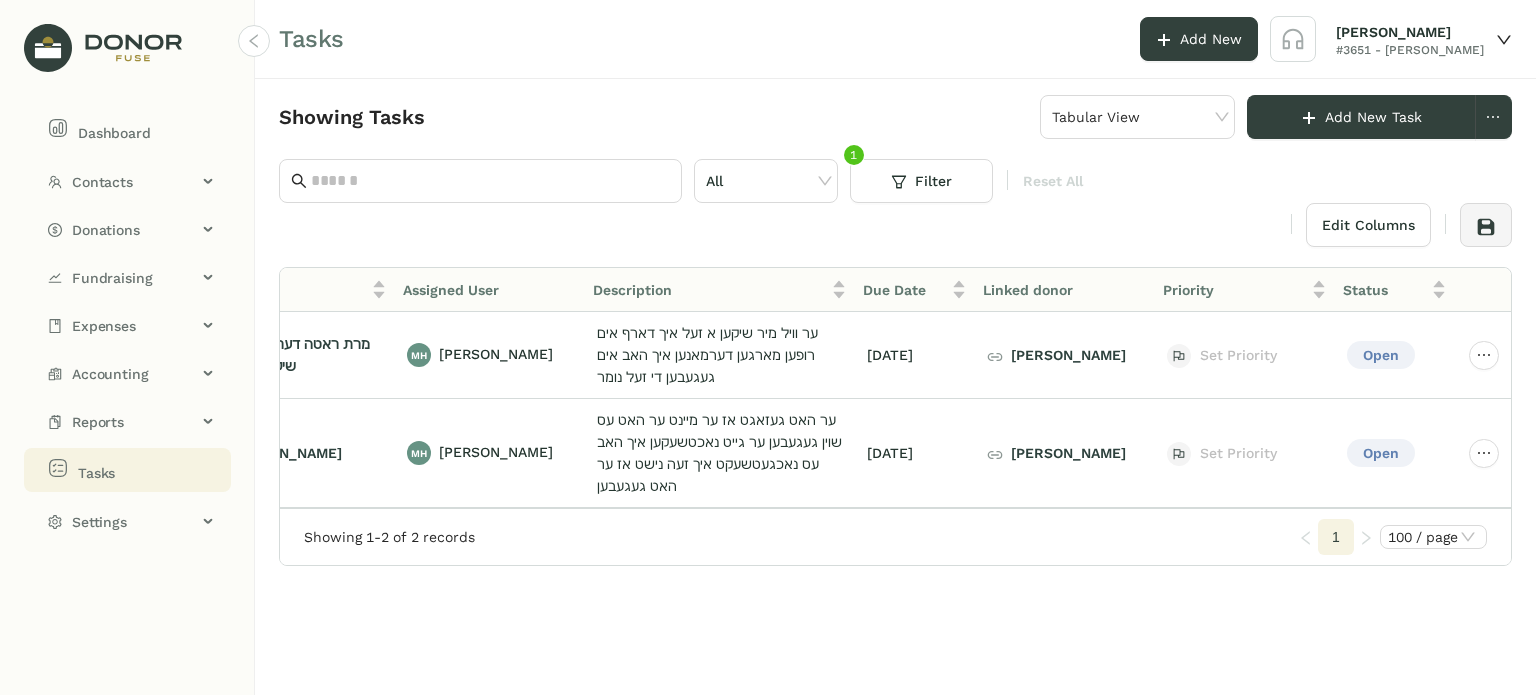 scroll, scrollTop: 0, scrollLeft: 31, axis: horizontal 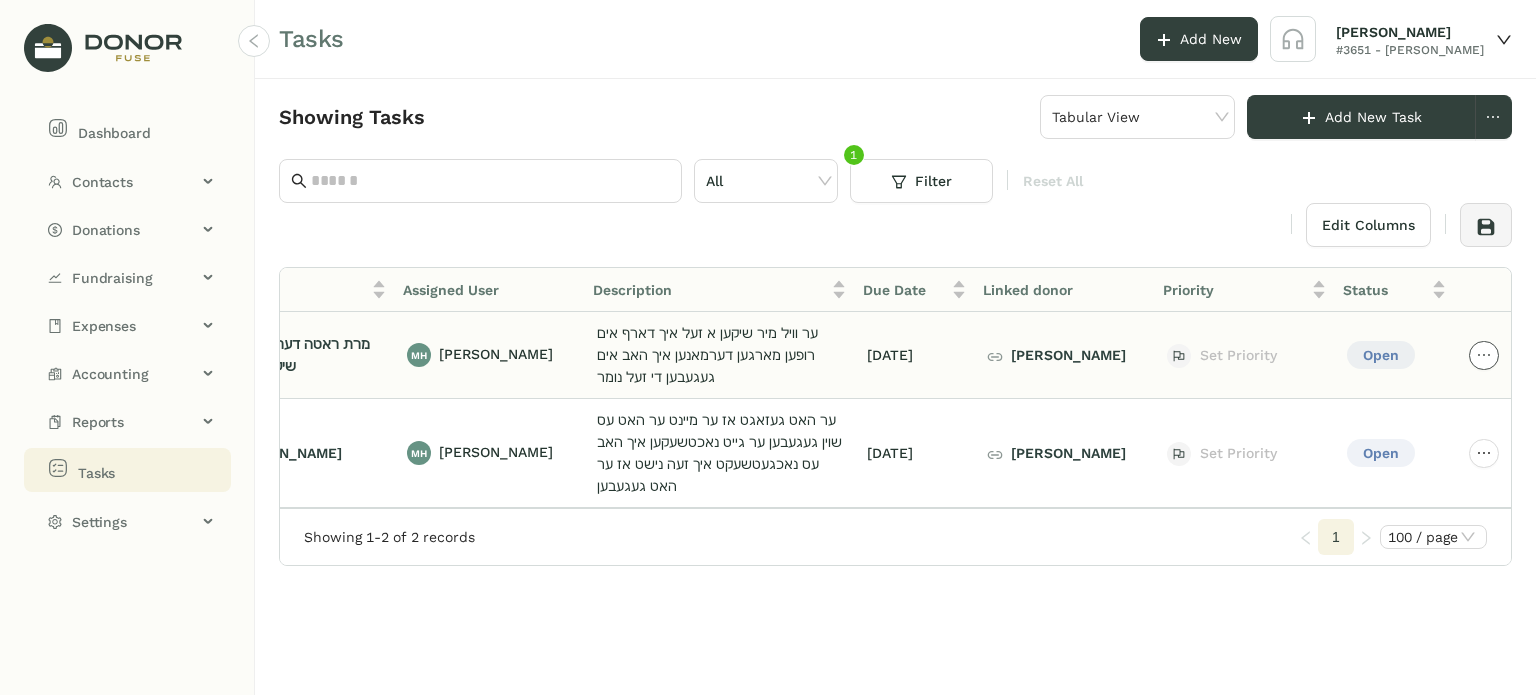 click 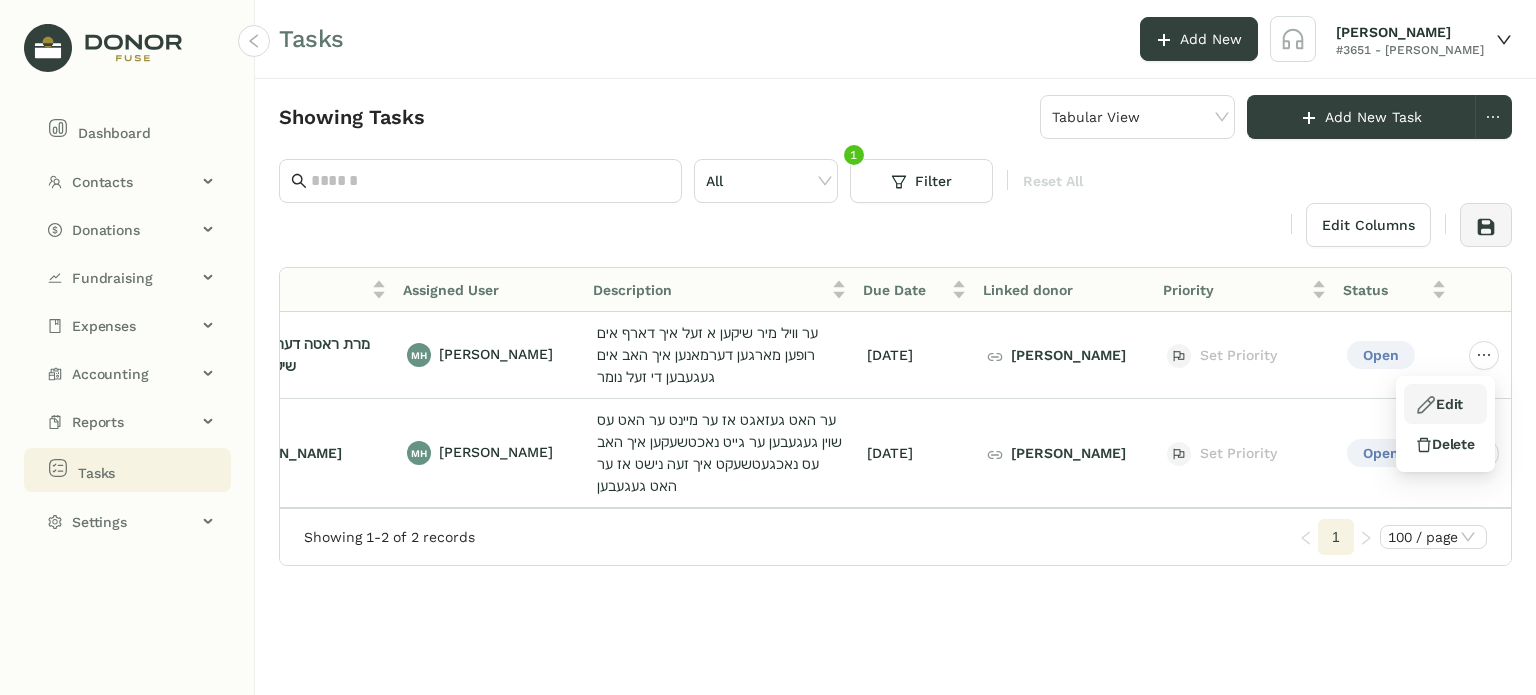 click on "Edit" at bounding box center [1439, 404] 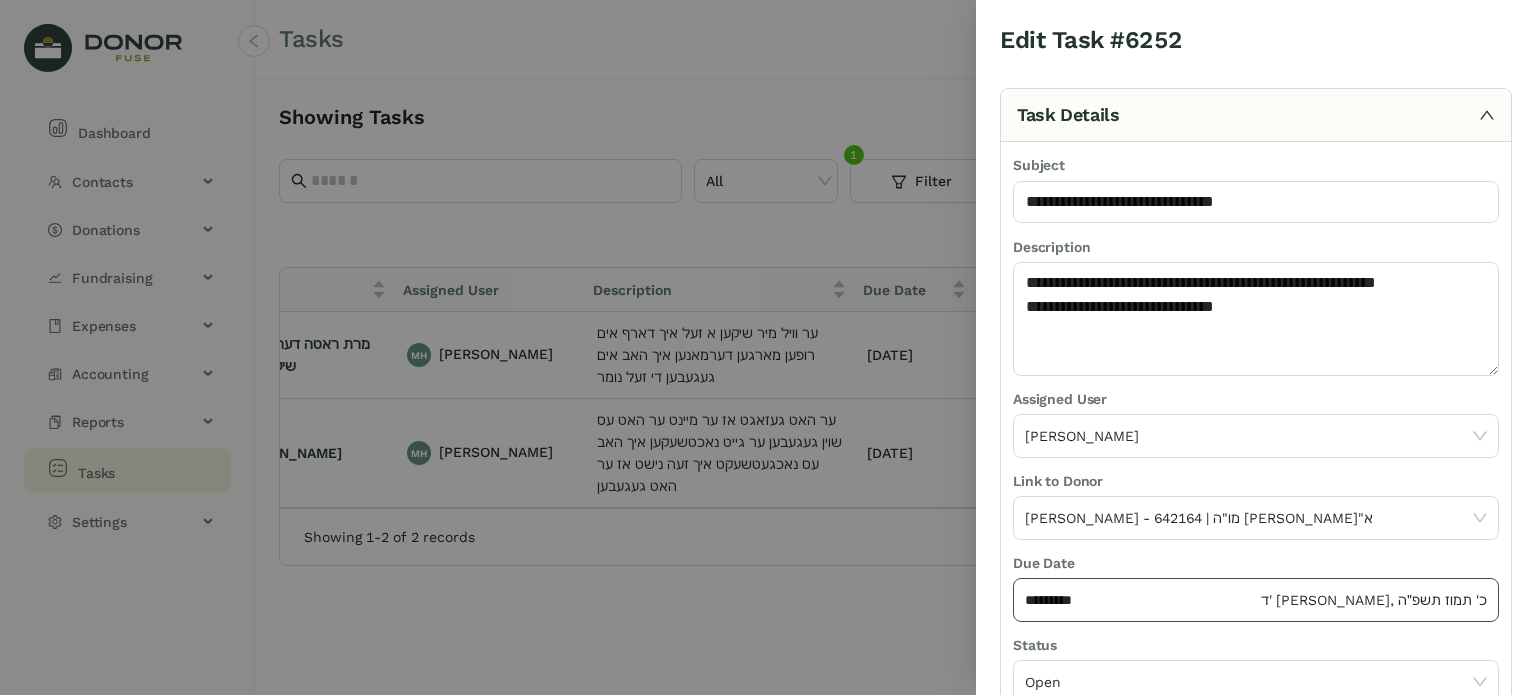 click on "*********" 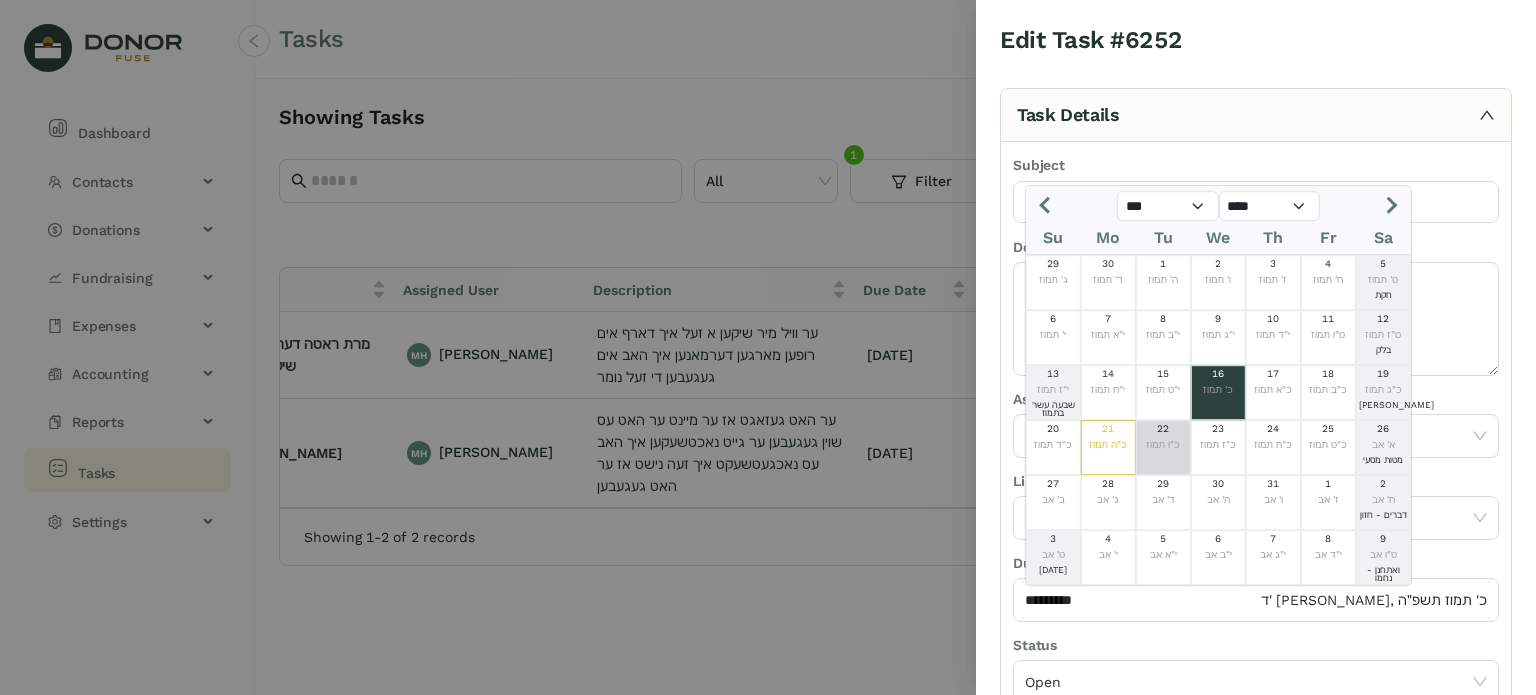 click on "22  כ"ו תמוז" 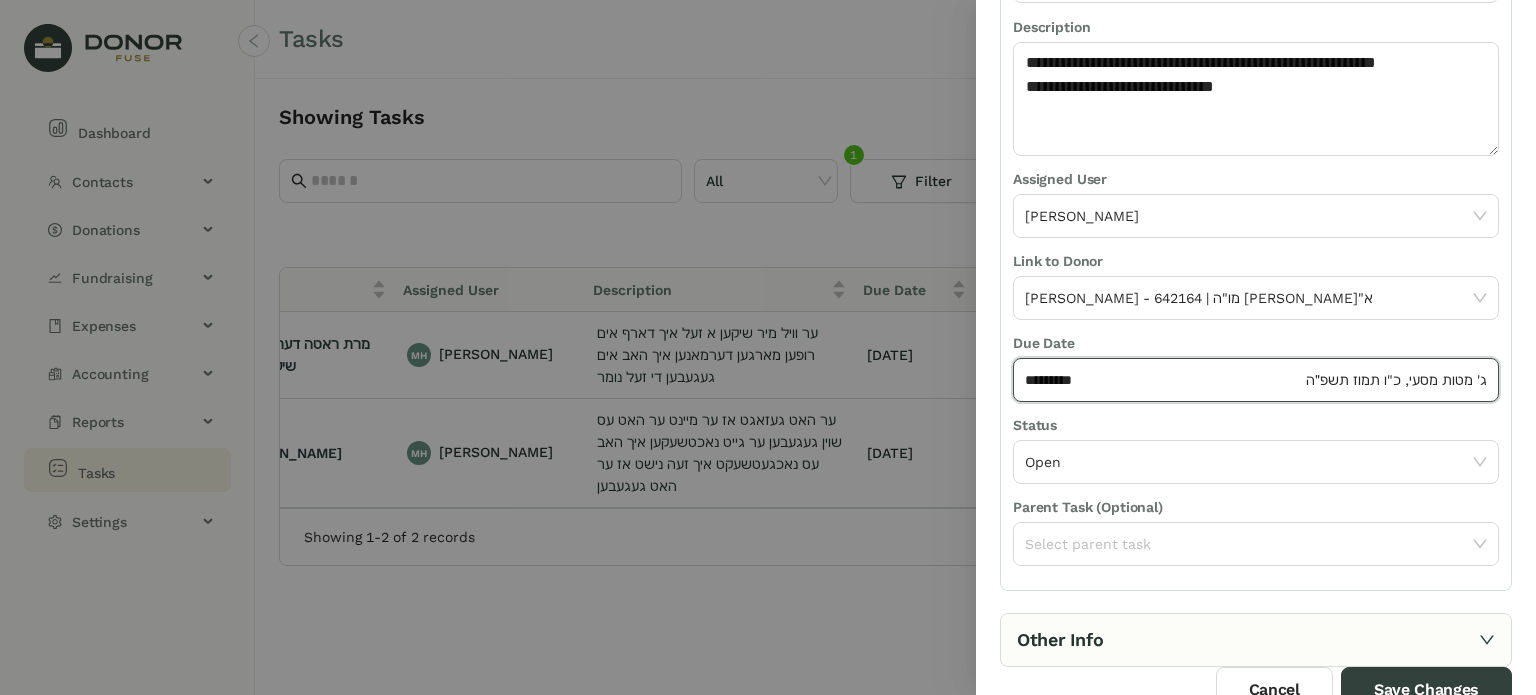 scroll, scrollTop: 236, scrollLeft: 0, axis: vertical 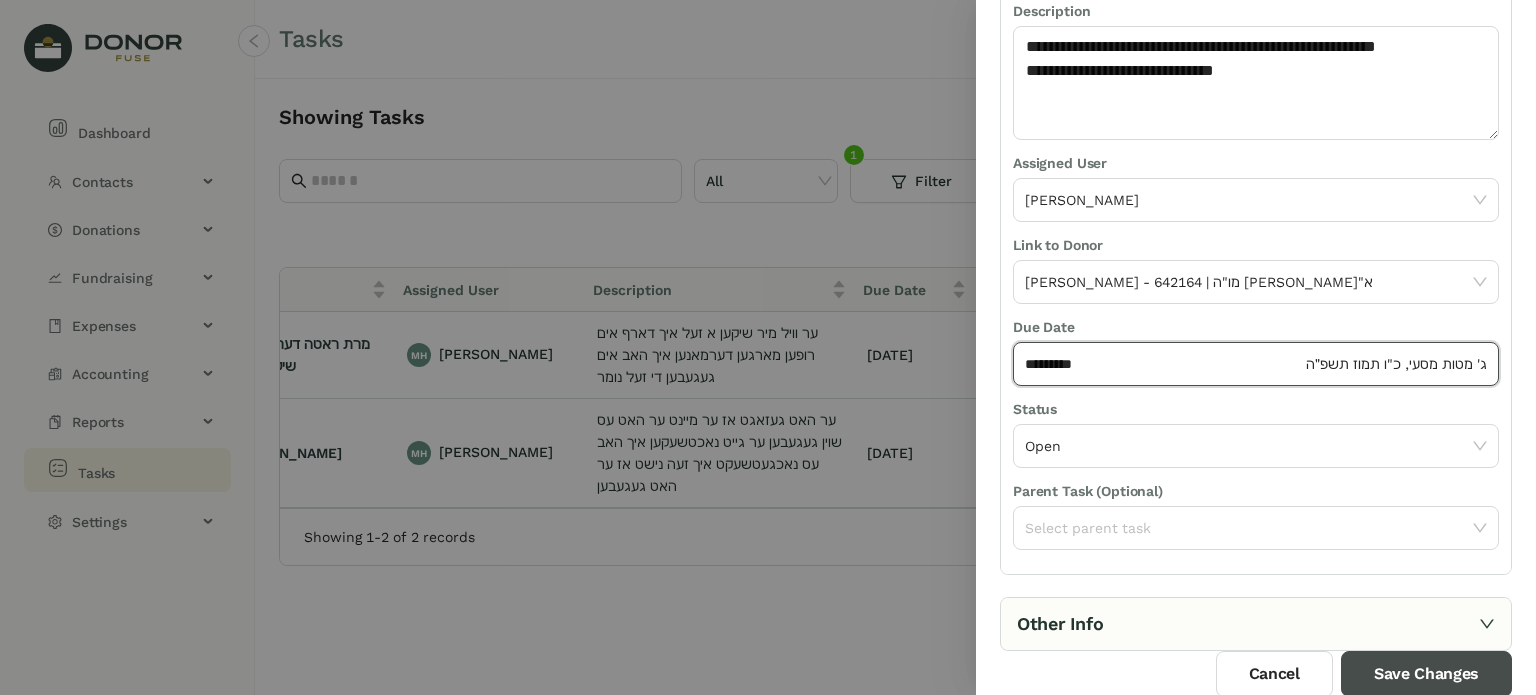 click on "Save Changes" at bounding box center (1426, 674) 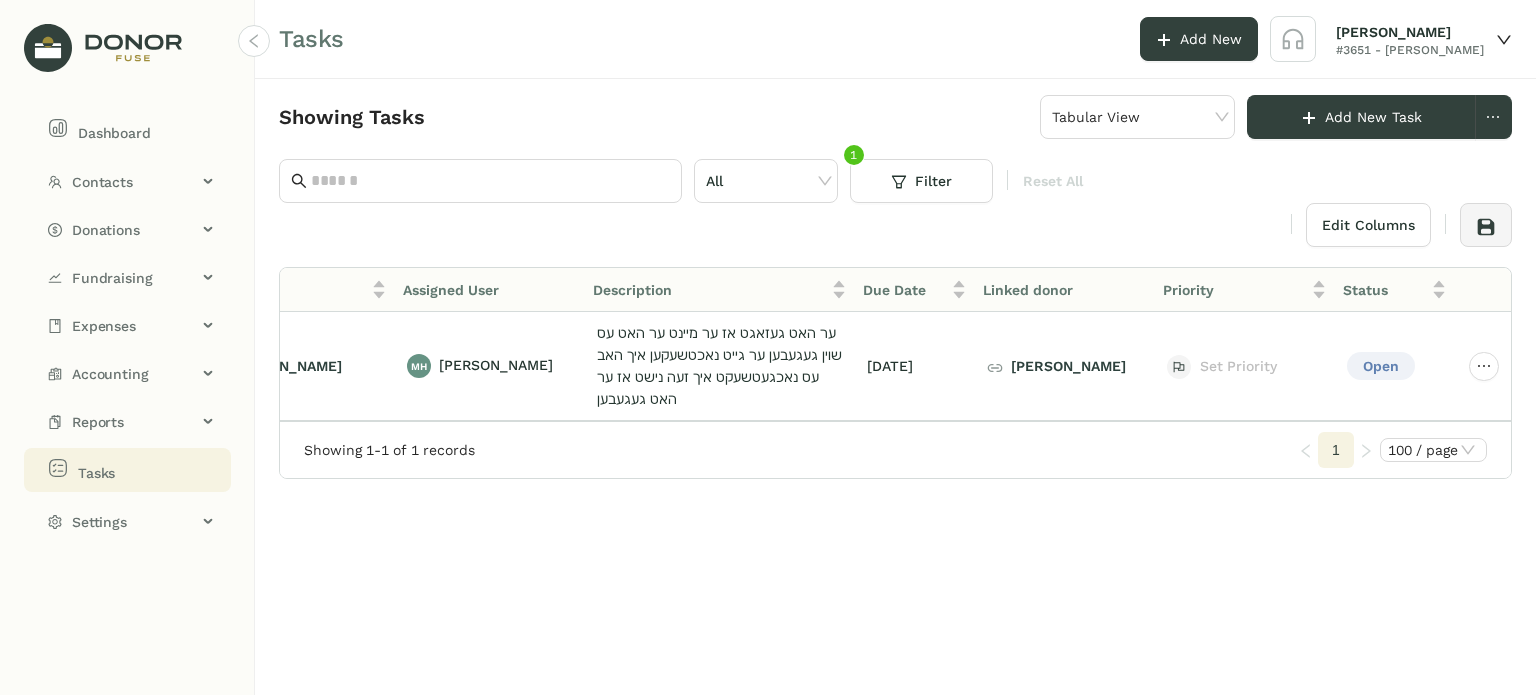 scroll, scrollTop: 0, scrollLeft: 87, axis: horizontal 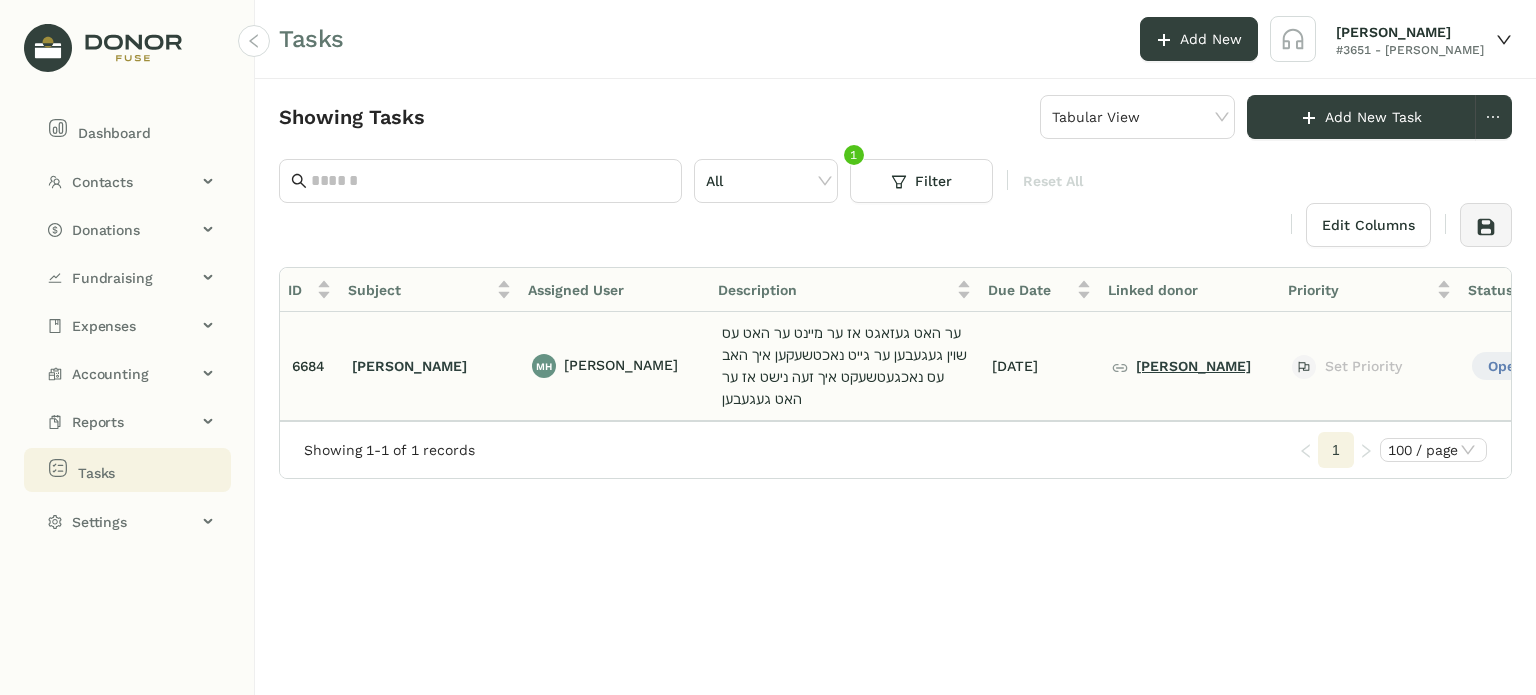 click on "[PERSON_NAME]" 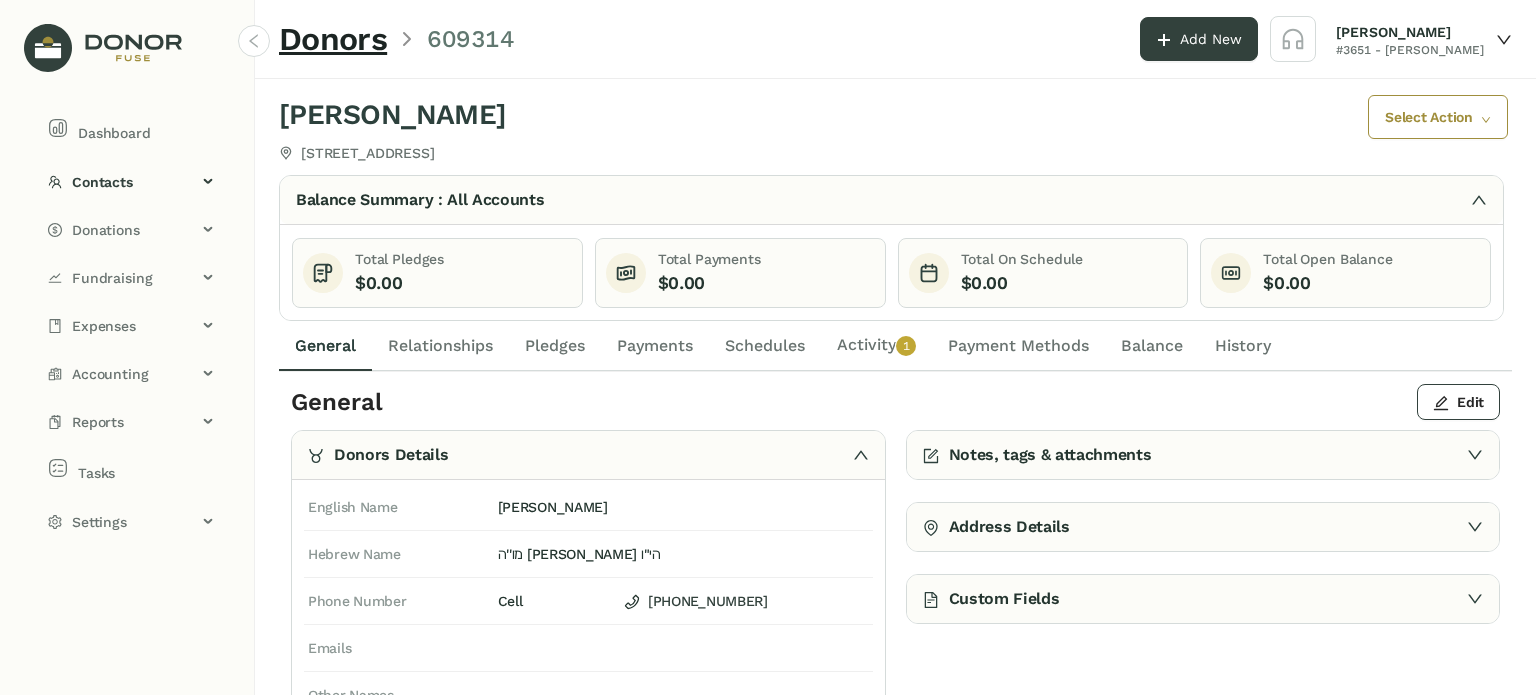 click on "Activity   0   1   2   3   4   5   6   7   8   9" 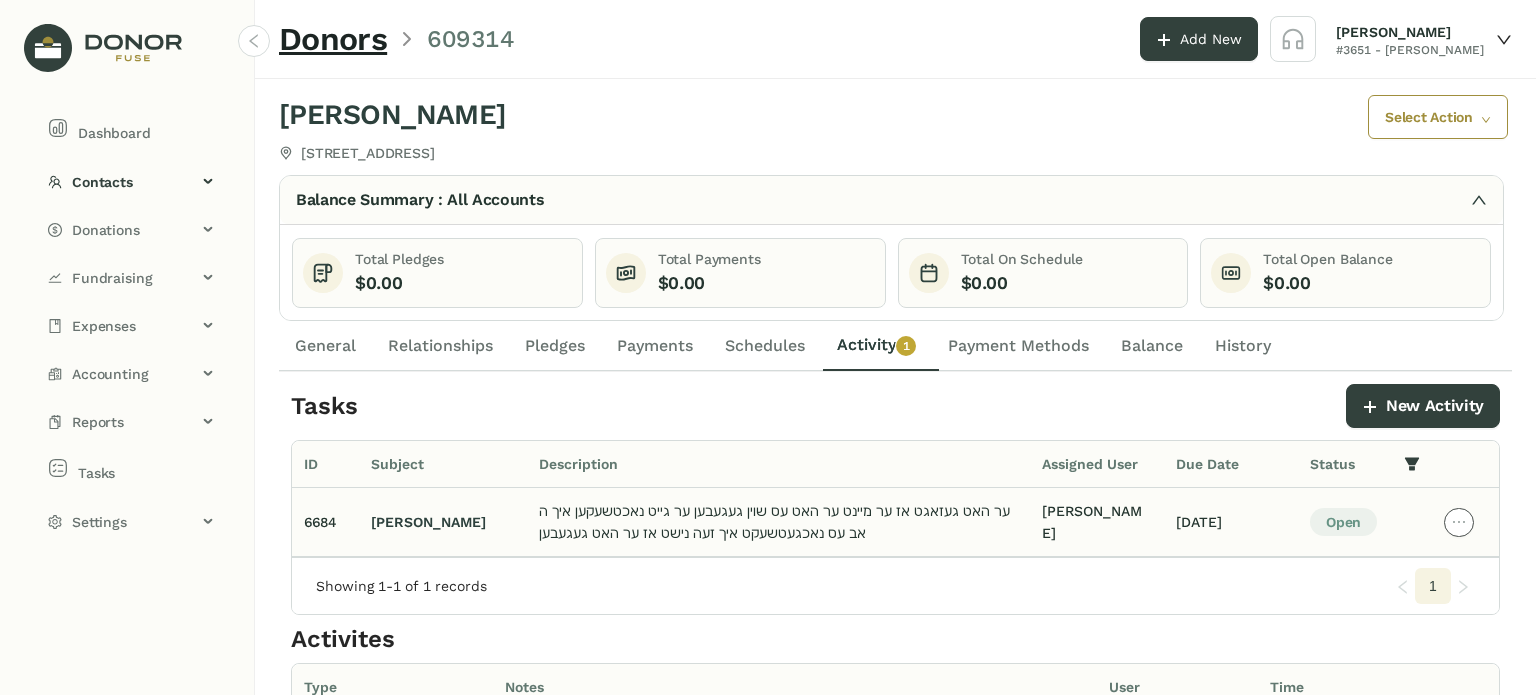 click 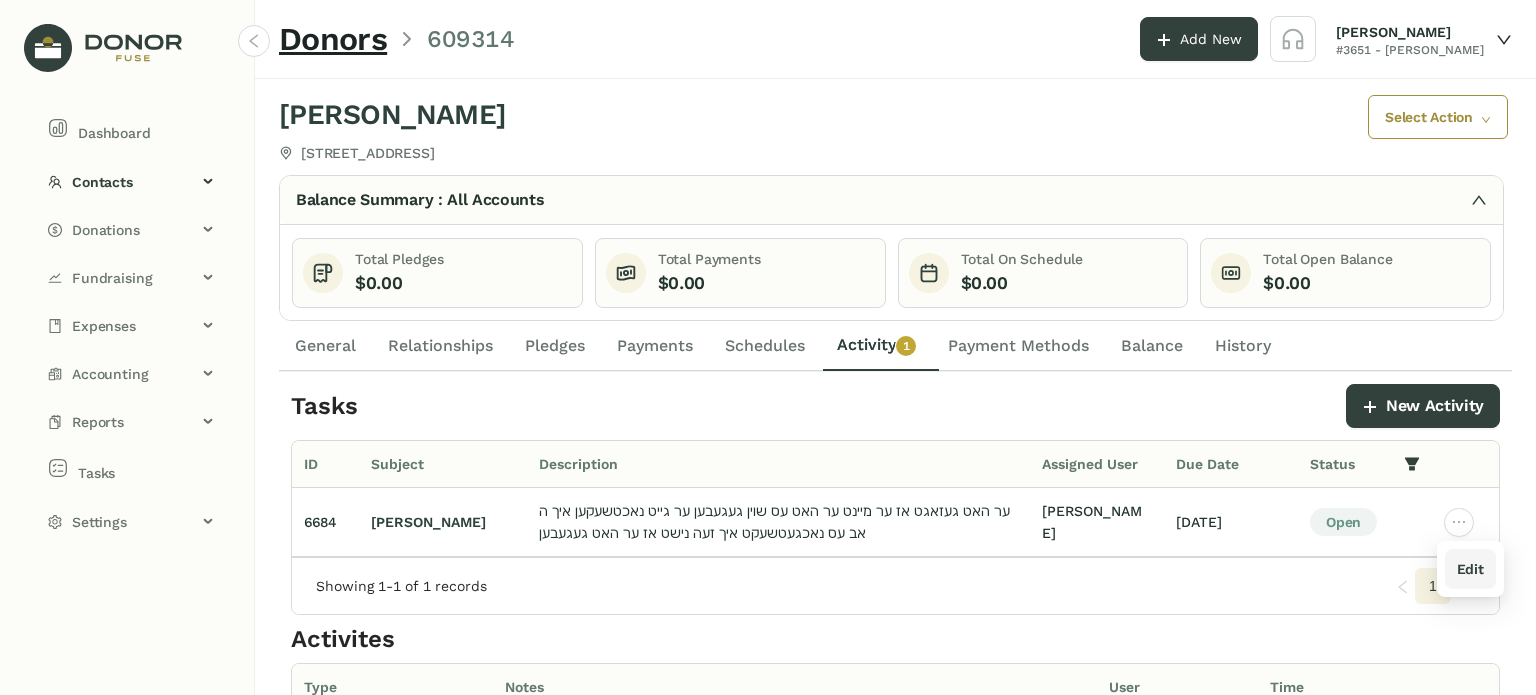 click on "Edit" at bounding box center [1470, 569] 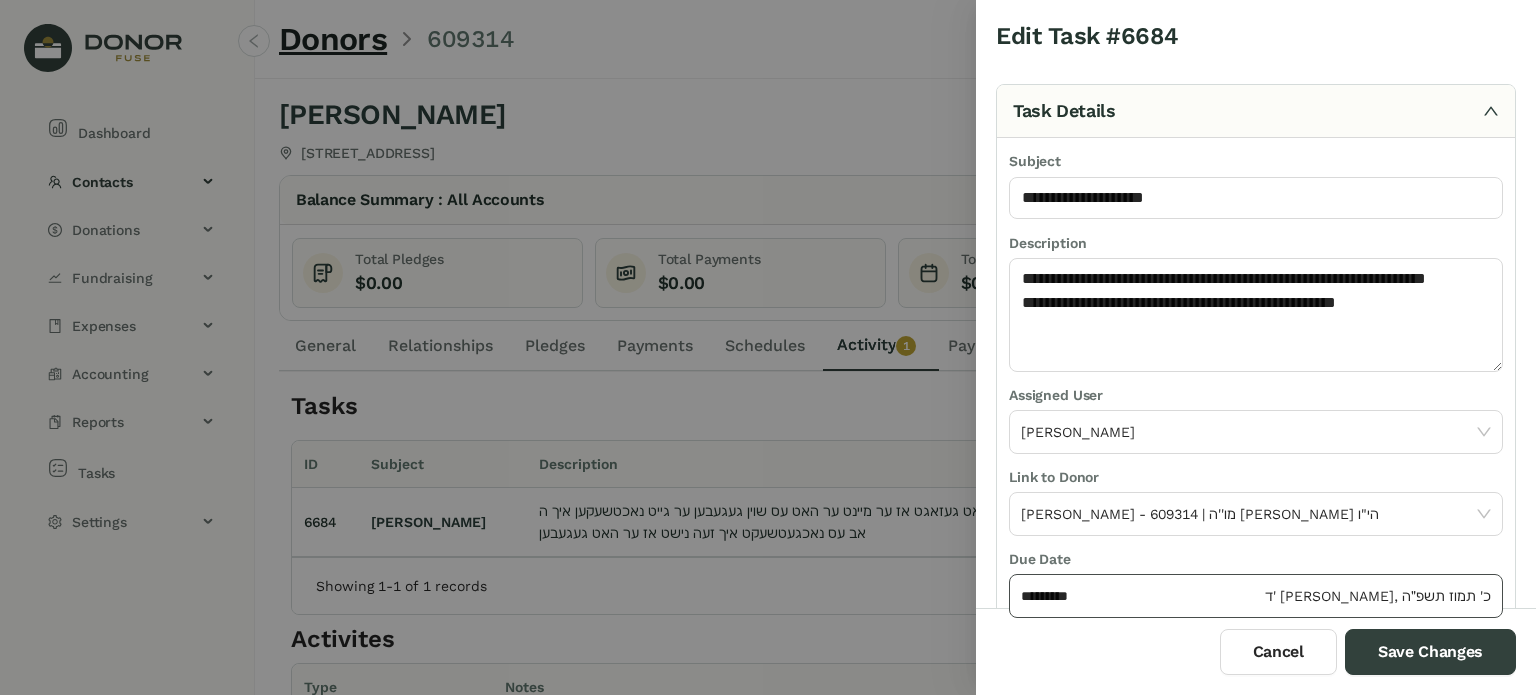click on "********* [PERSON_NAME], כ' תמוז תשפ״ה" 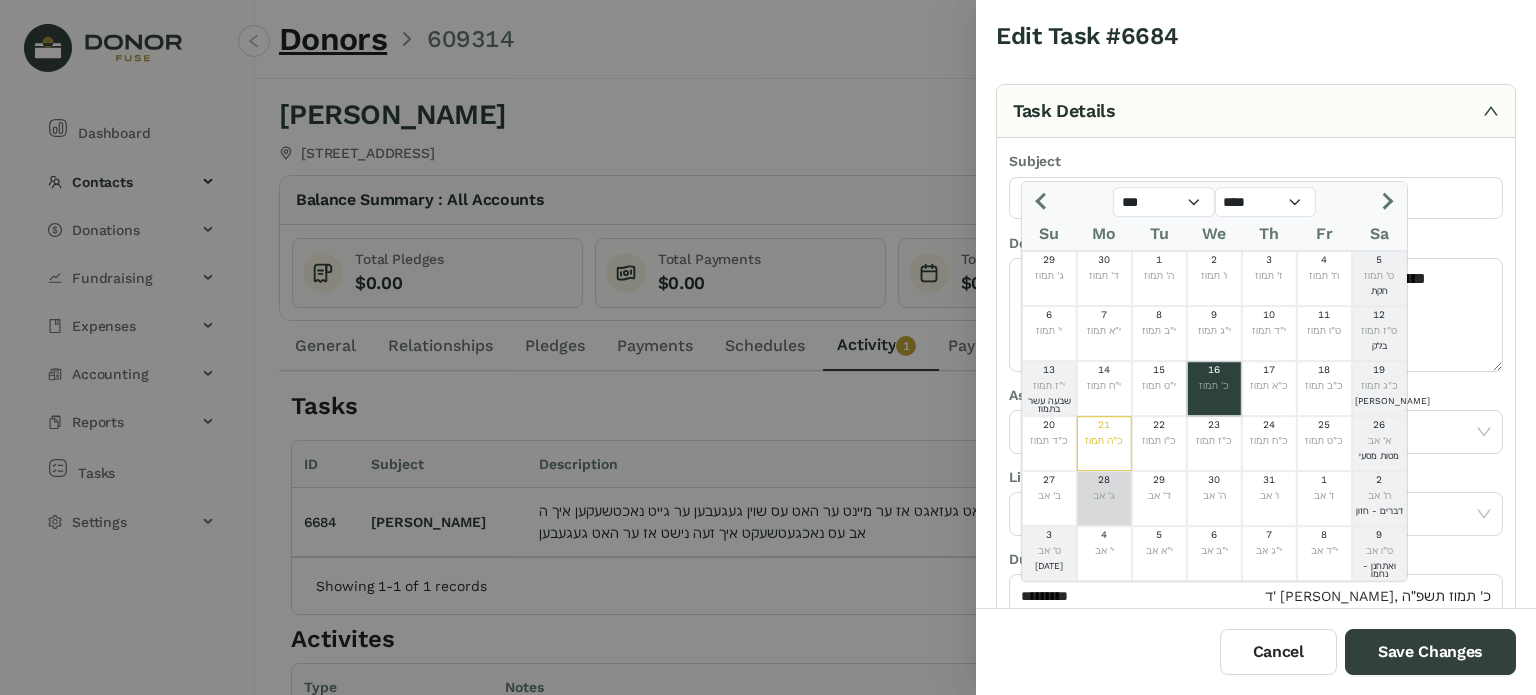click on "ג' אב" 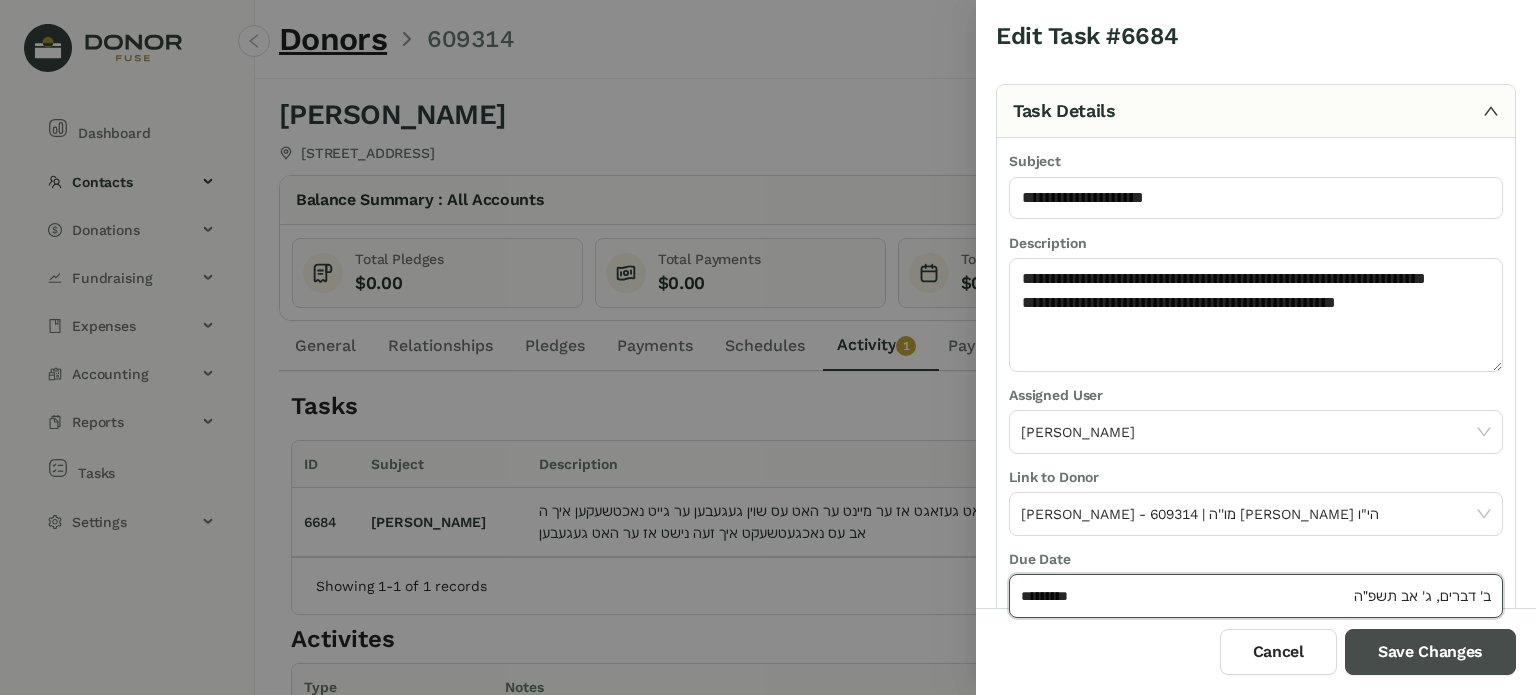 click on "Save Changes" at bounding box center (1430, 652) 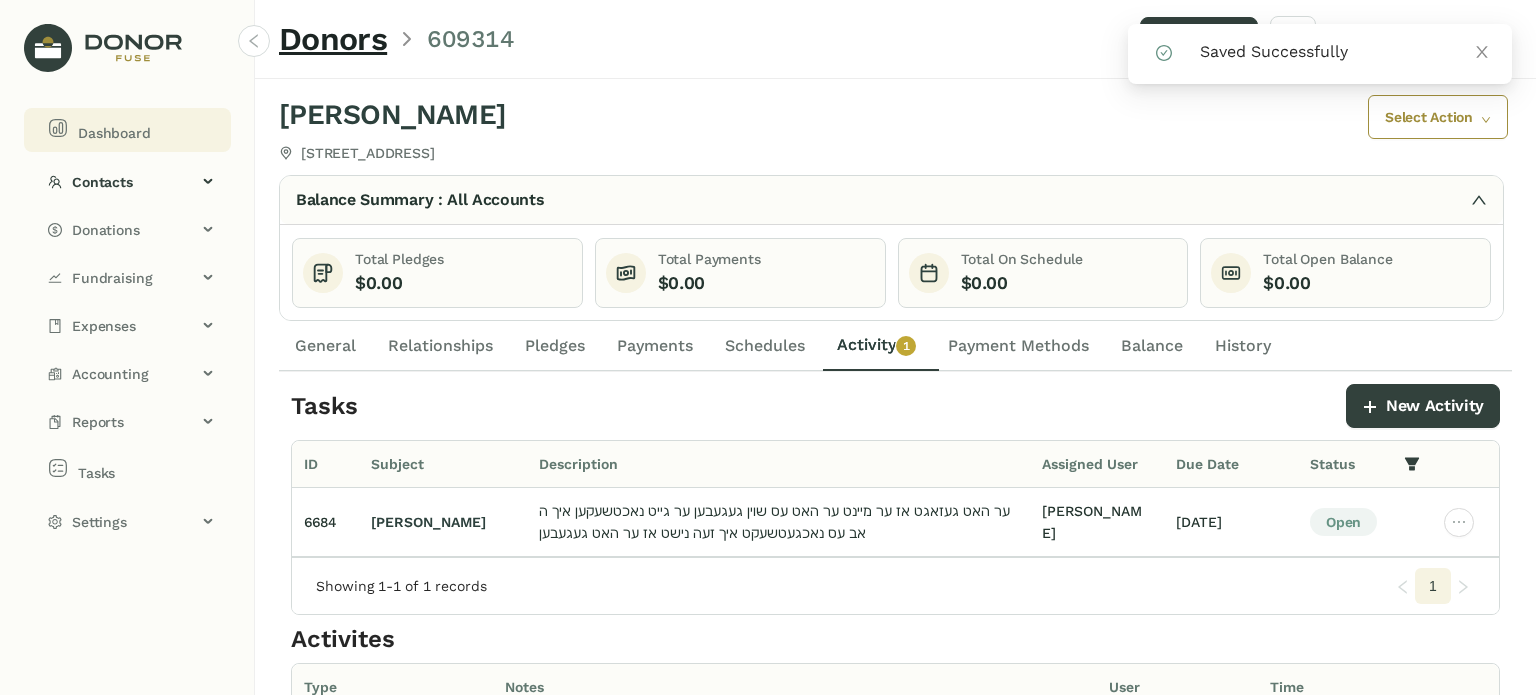 click on "Dashboard" 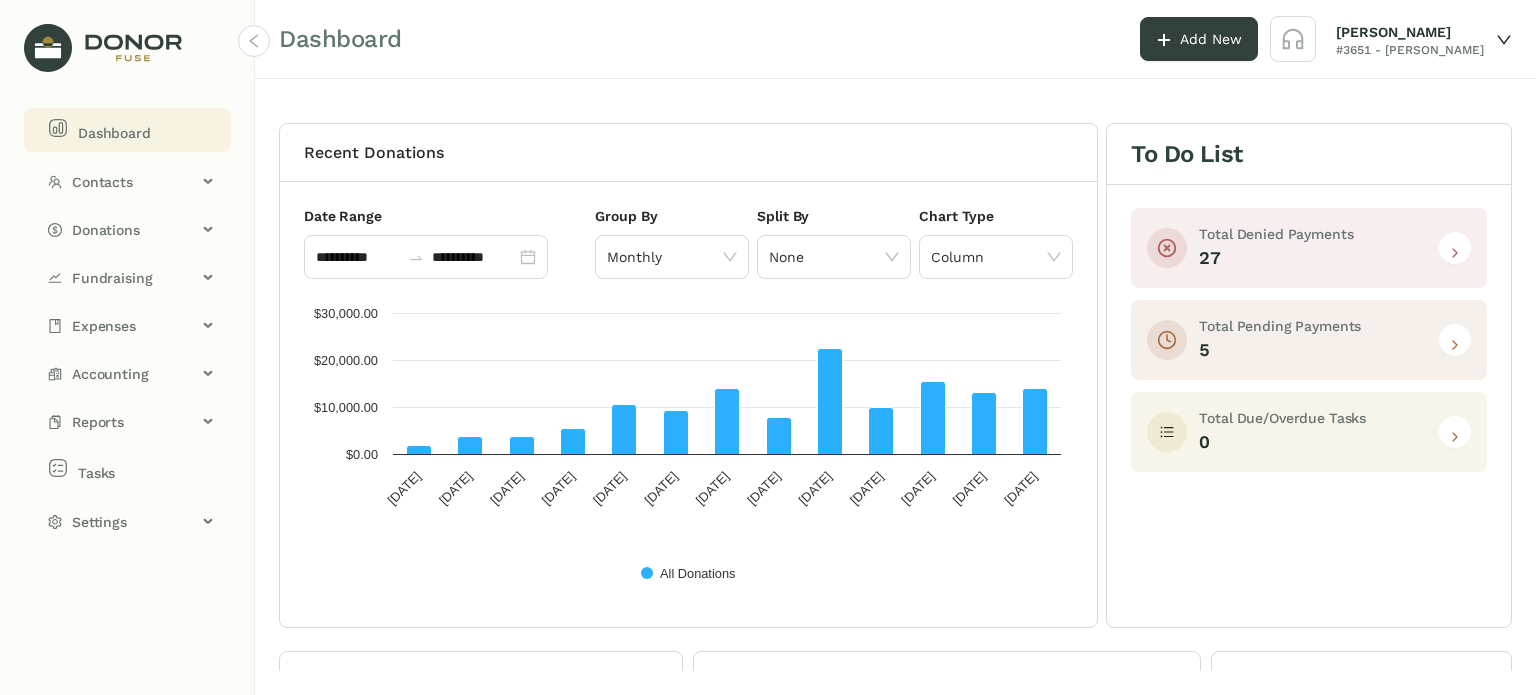 click 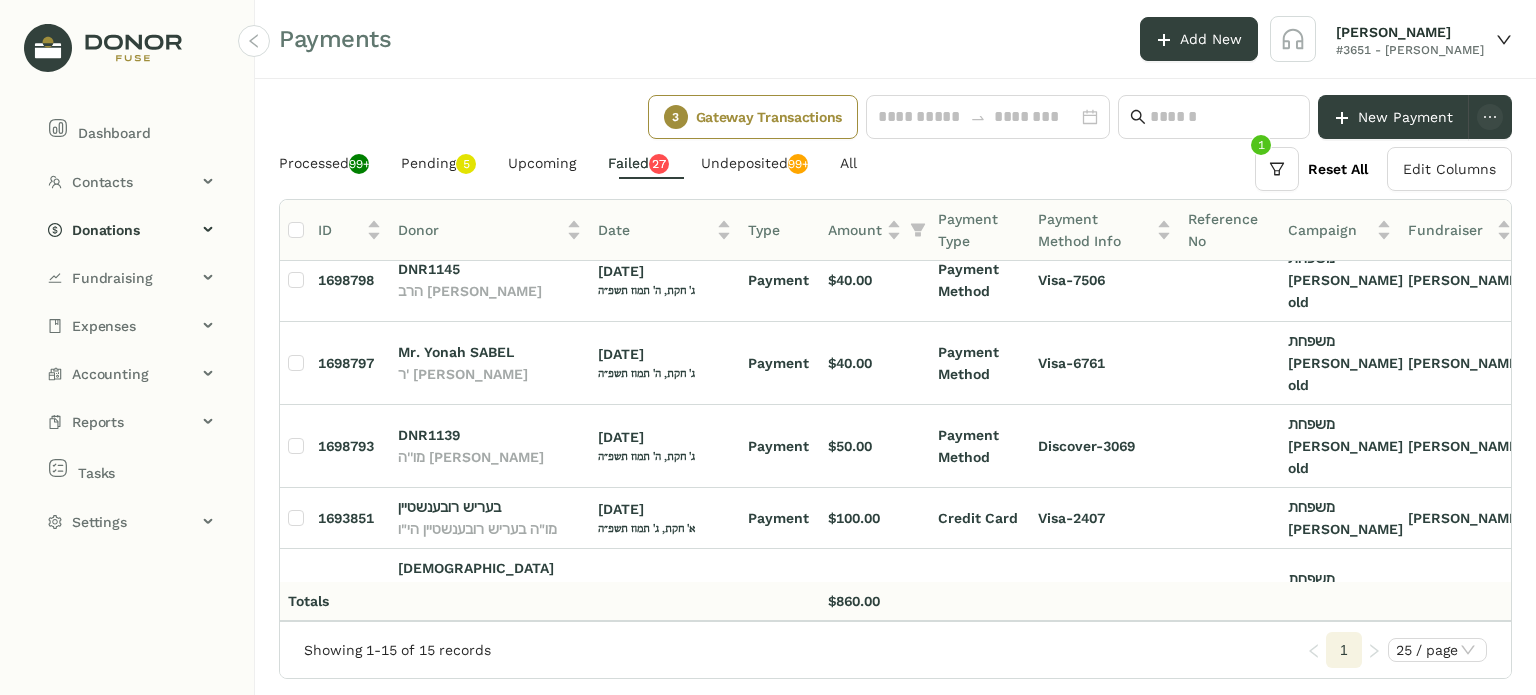 scroll, scrollTop: 710, scrollLeft: 0, axis: vertical 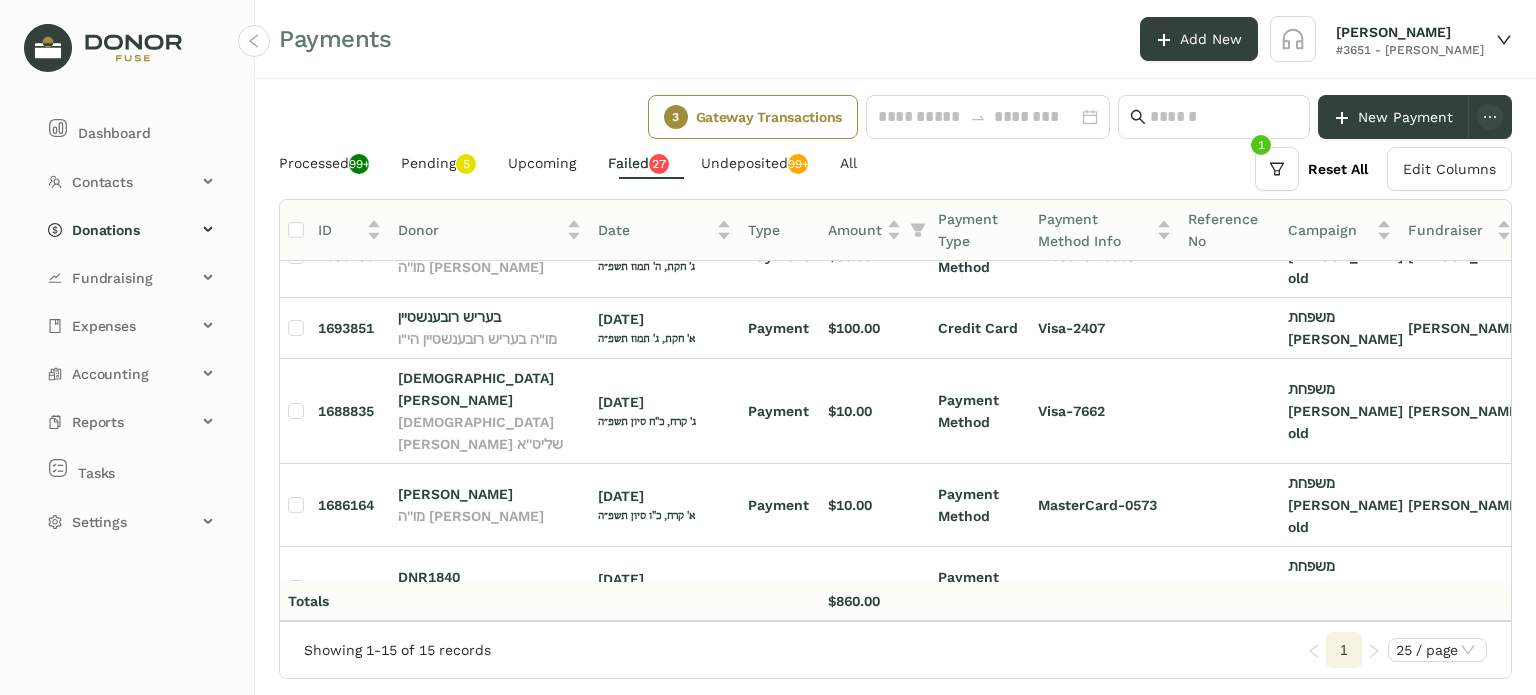 drag, startPoint x: 458, startPoint y: 509, endPoint x: 480, endPoint y: 504, distance: 22.561028 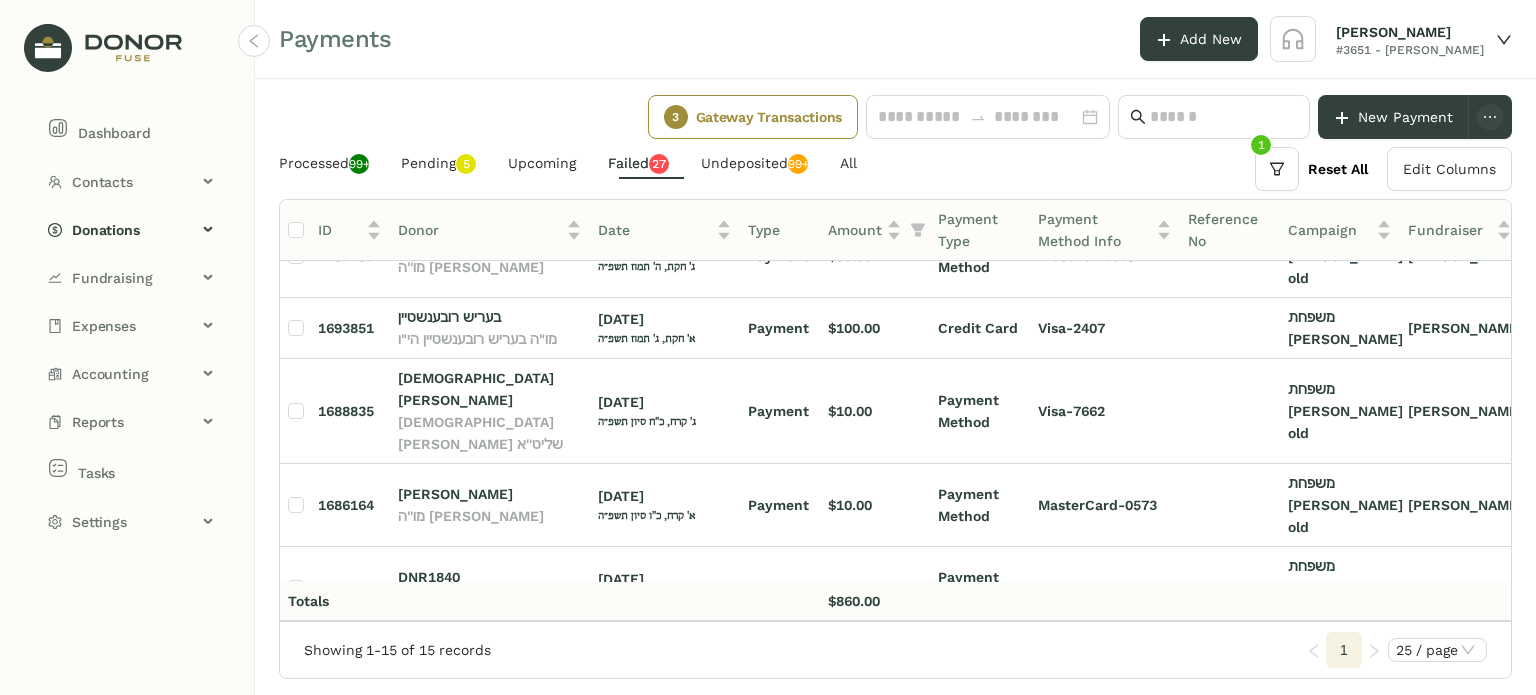 click on "[PERSON_NAME] [PERSON_NAME]" 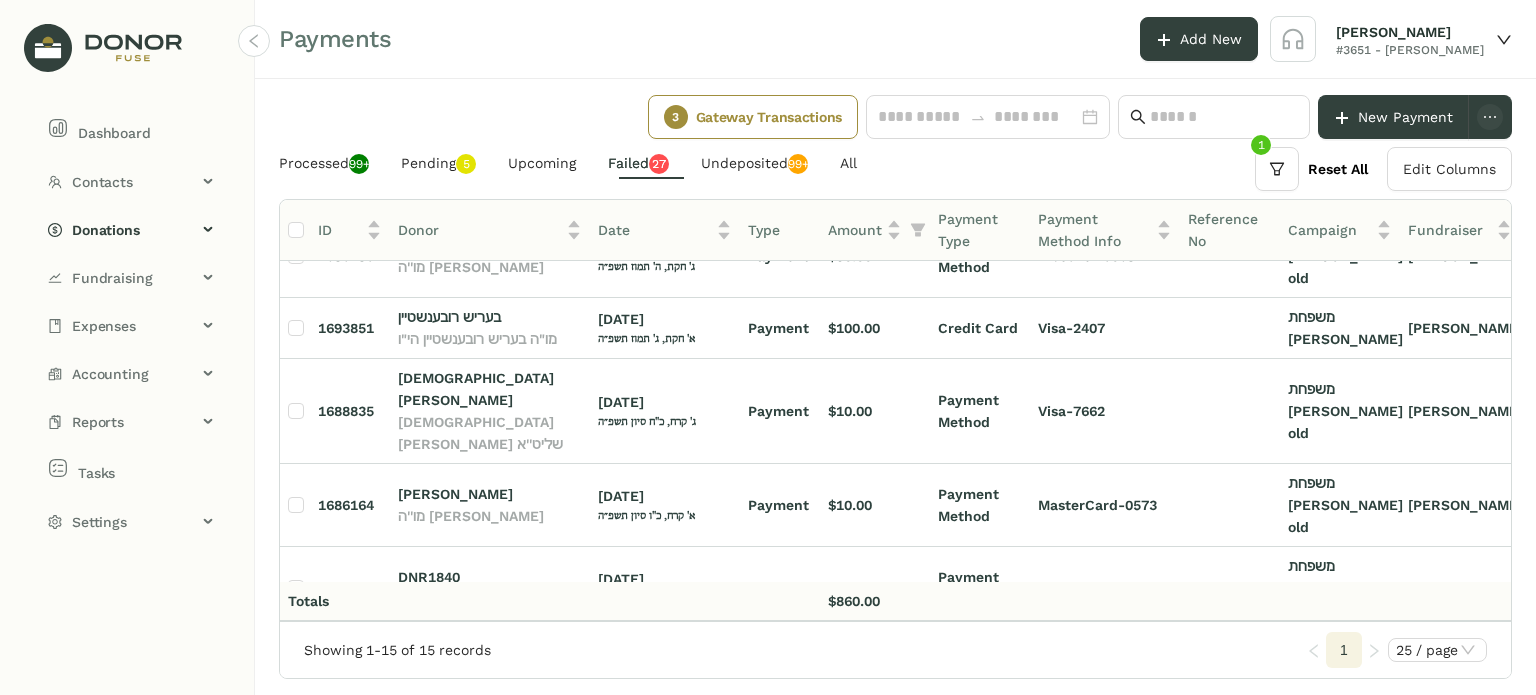 click on "מו''ה [PERSON_NAME] הי"ו" 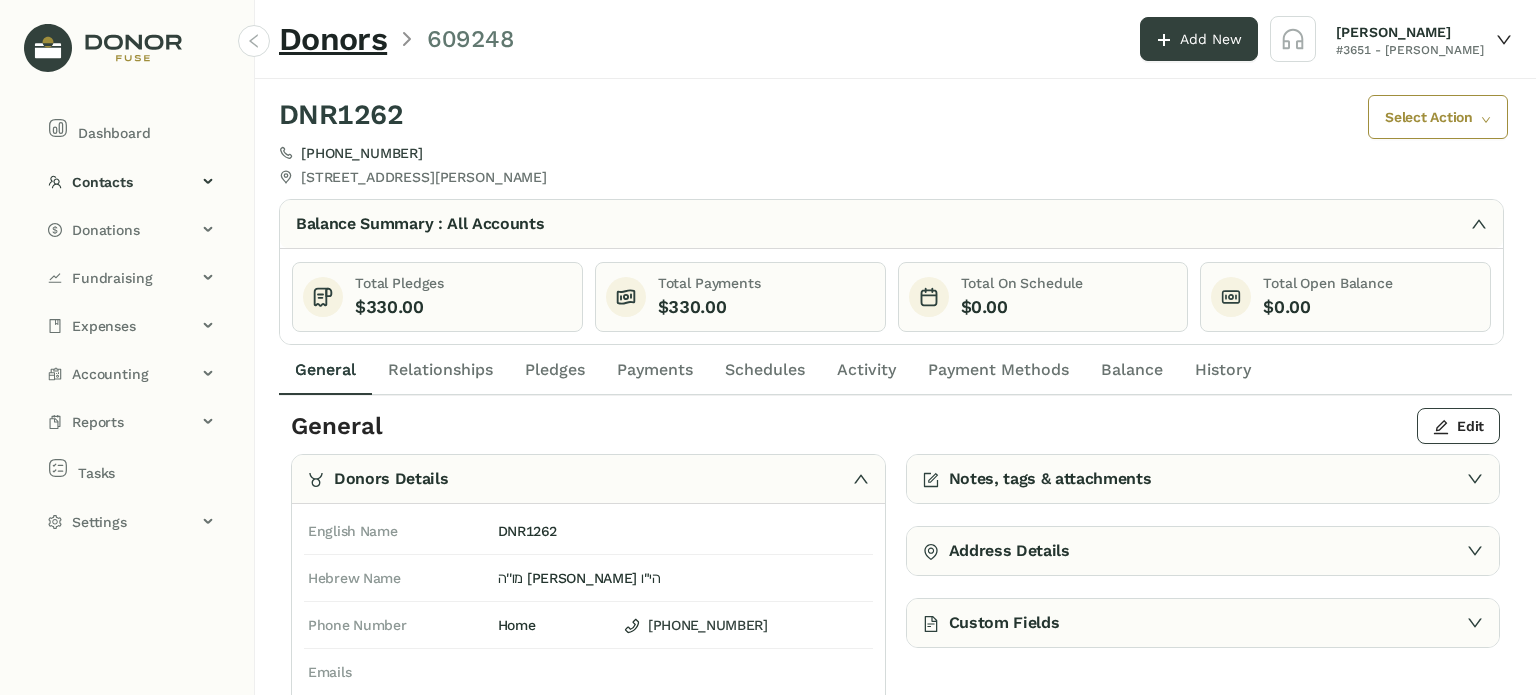 click on "Payment Methods" 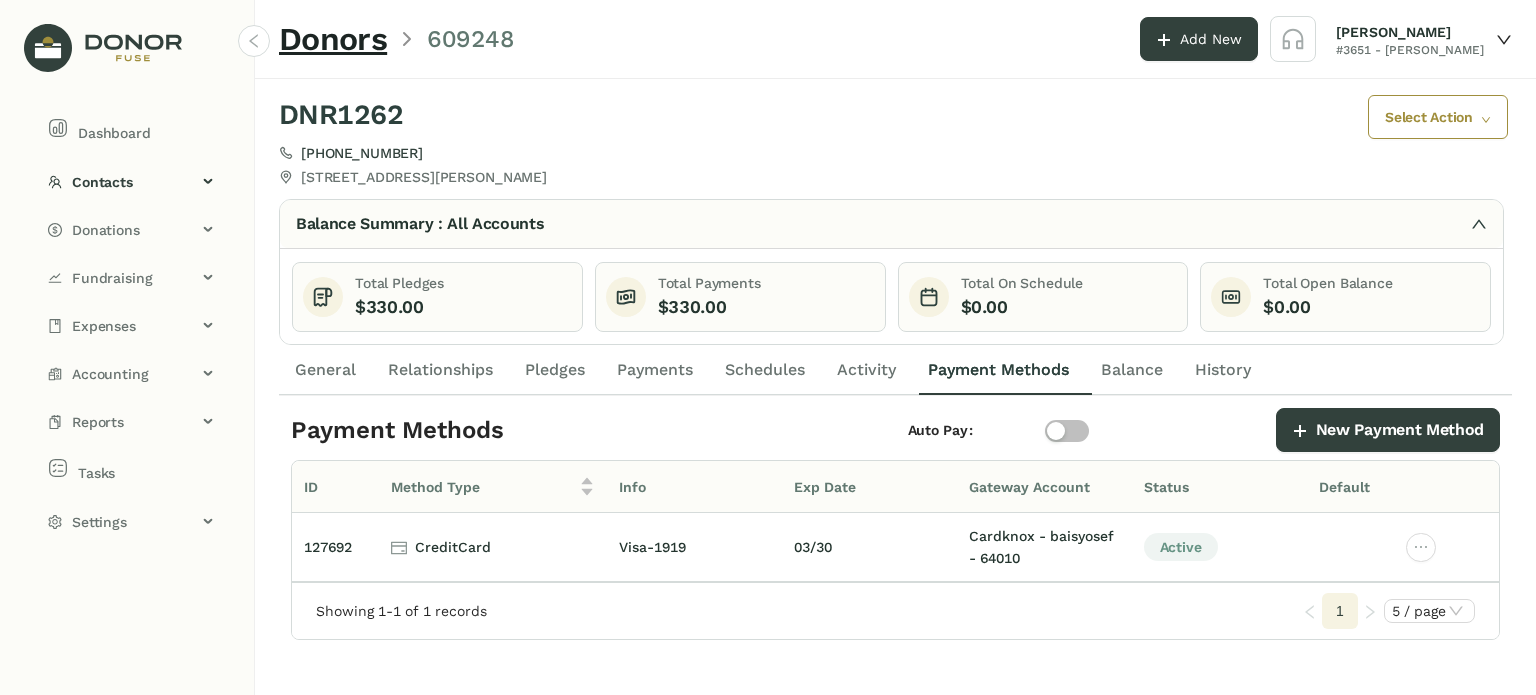 click on "General" 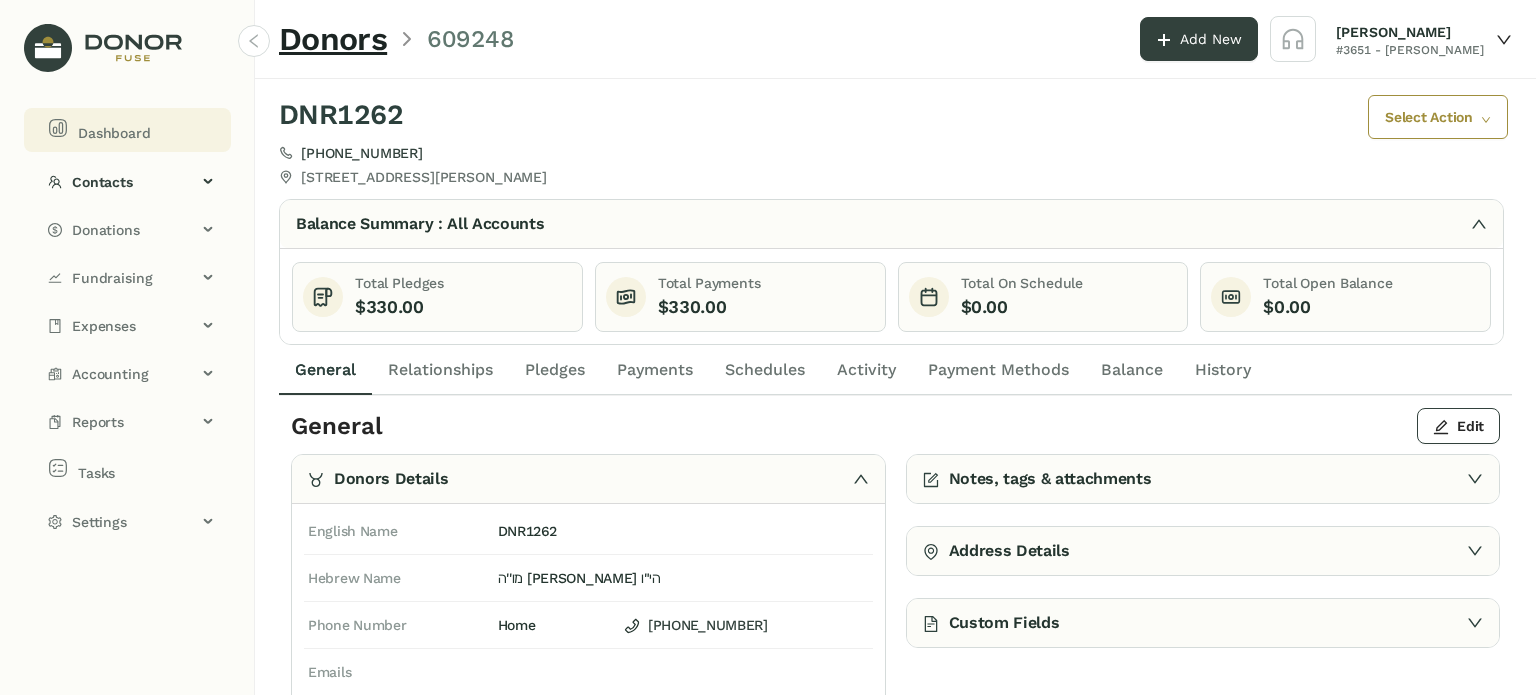 click on "Dashboard" 